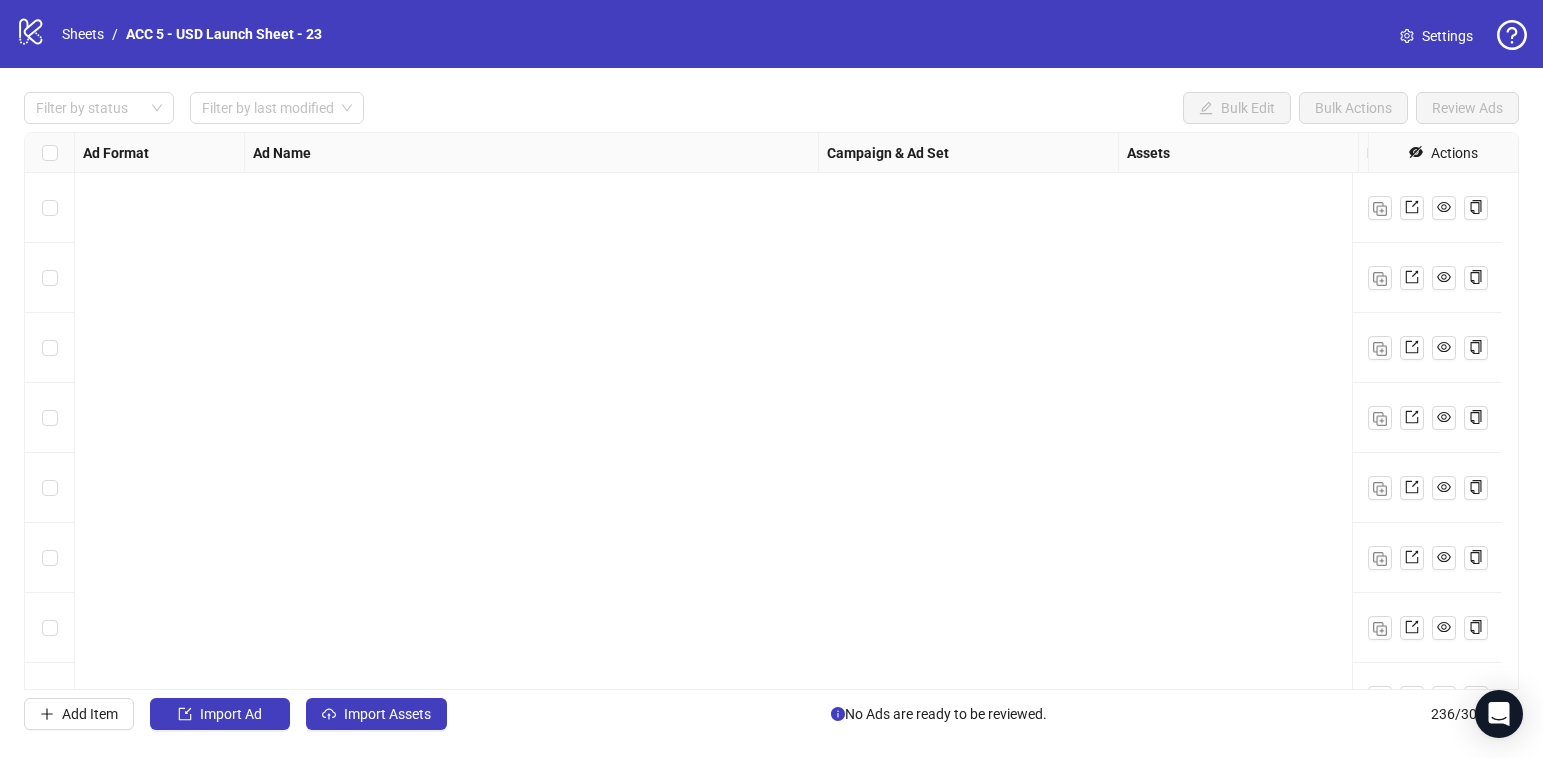 scroll, scrollTop: 0, scrollLeft: 0, axis: both 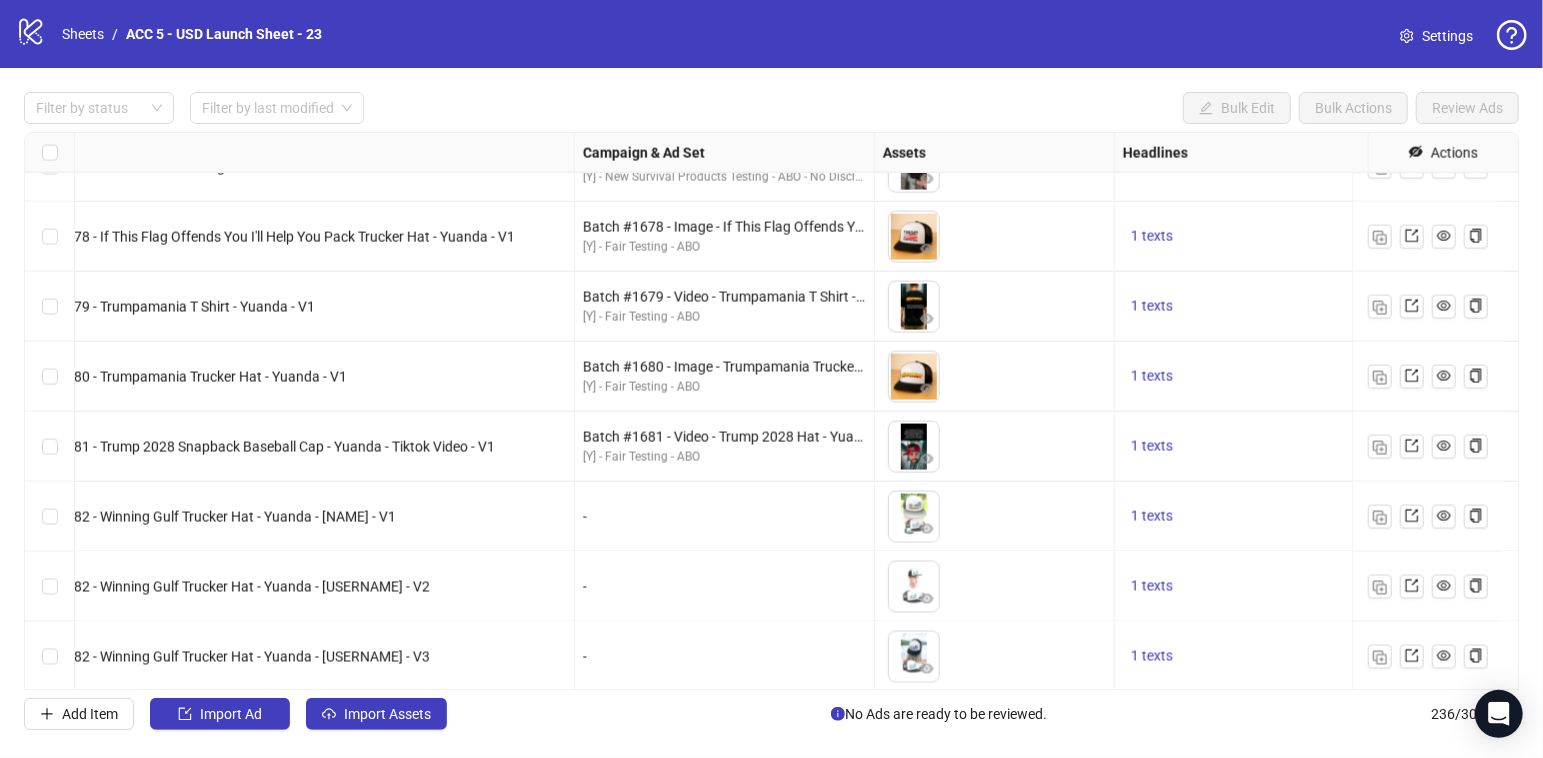 click on "Ad Format Ad Name Campaign & Ad Set Assets Headlines Primary Texts Descriptions Destination URL App Product Page ID Display URL Leadgen Form Product Set ID Call to Action Actions Single video Batch #94 - Biometric Slider Handgun - Yuanda - Tiktok Videos - V2 Batch #94 - Video - Biometric Slider Handgun - Yuanda - Tiktok Videos - August 6 [Y] - New Survival Products Testing - ABO - No Disclaimer
To pick up a draggable item, press the space bar.
While dragging, use the arrow keys to move the item.
Press space again to drop the item in its new position, or press escape to cancel.
1 texts 1 texts - Single video Batch #94 - Biometric Slider Handgun - Yuanda - Tiktok Videos - V3 Batch #94 - Video - Biometric Slider Handgun - Yuanda - Tiktok Videos - August 6 [Y] - New Survival Products Testing - ABO - No Disclaimer 1 texts 1 texts - Single image Batch #1678 - If This Flag Offends You I'll Help You Pack Trucker Hat - Yuanda - V1 [Y] - Fair Testing - ABO 1 texts 1 texts 1 texts Single video 1 texts -" at bounding box center (771, 411) 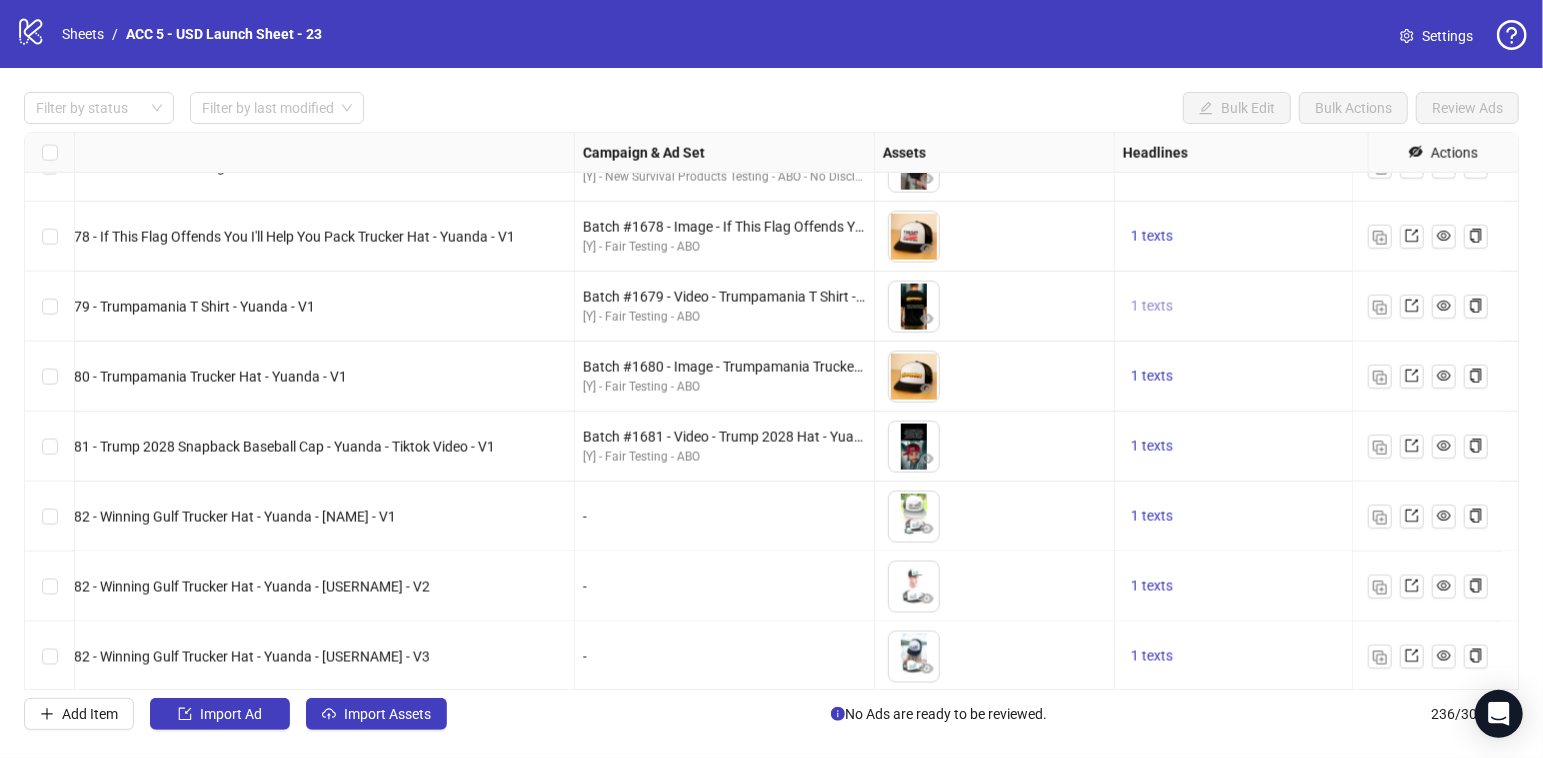 click on "1 texts" at bounding box center (1152, 306) 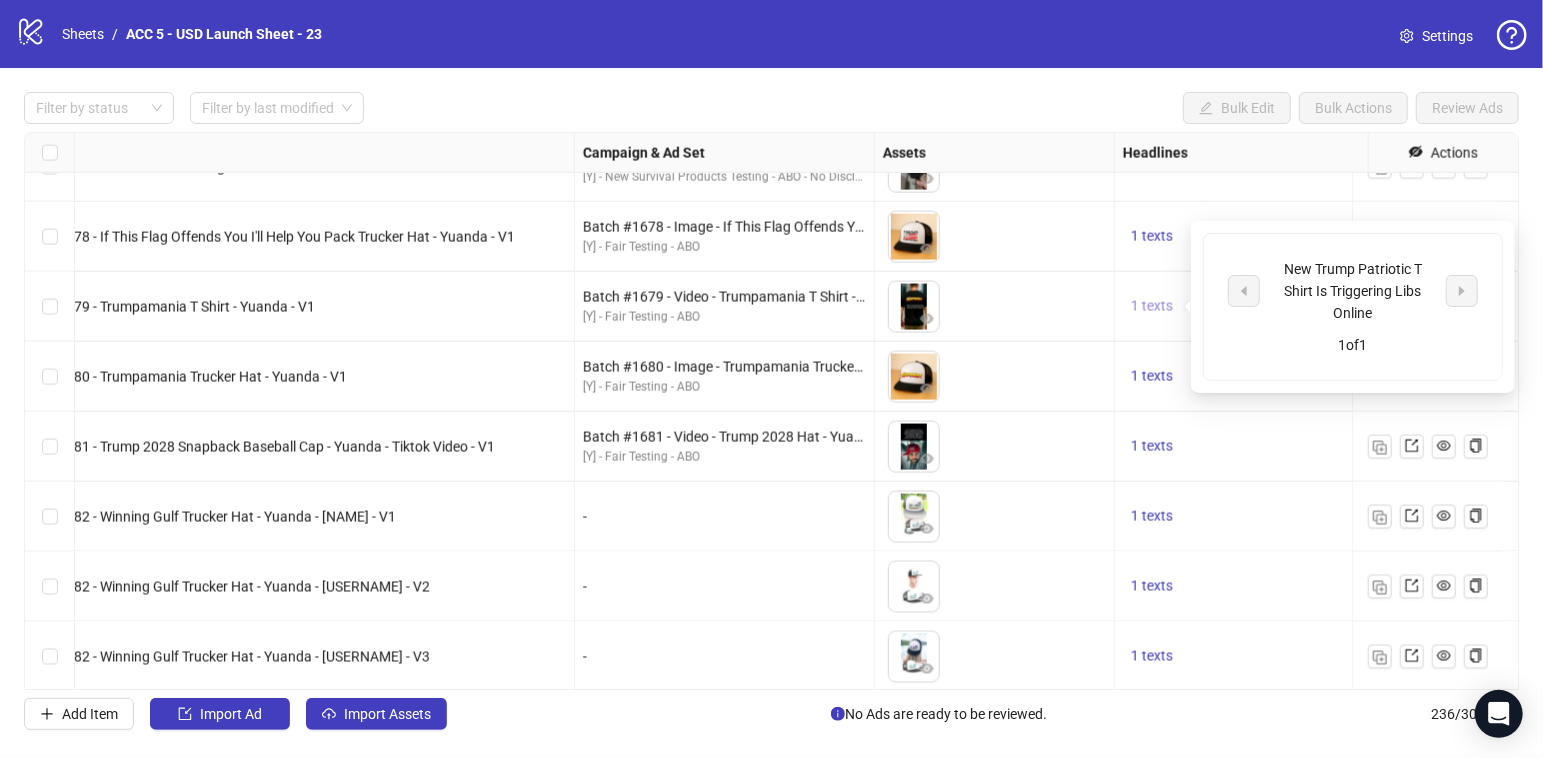 click on "1 texts" at bounding box center (1152, 306) 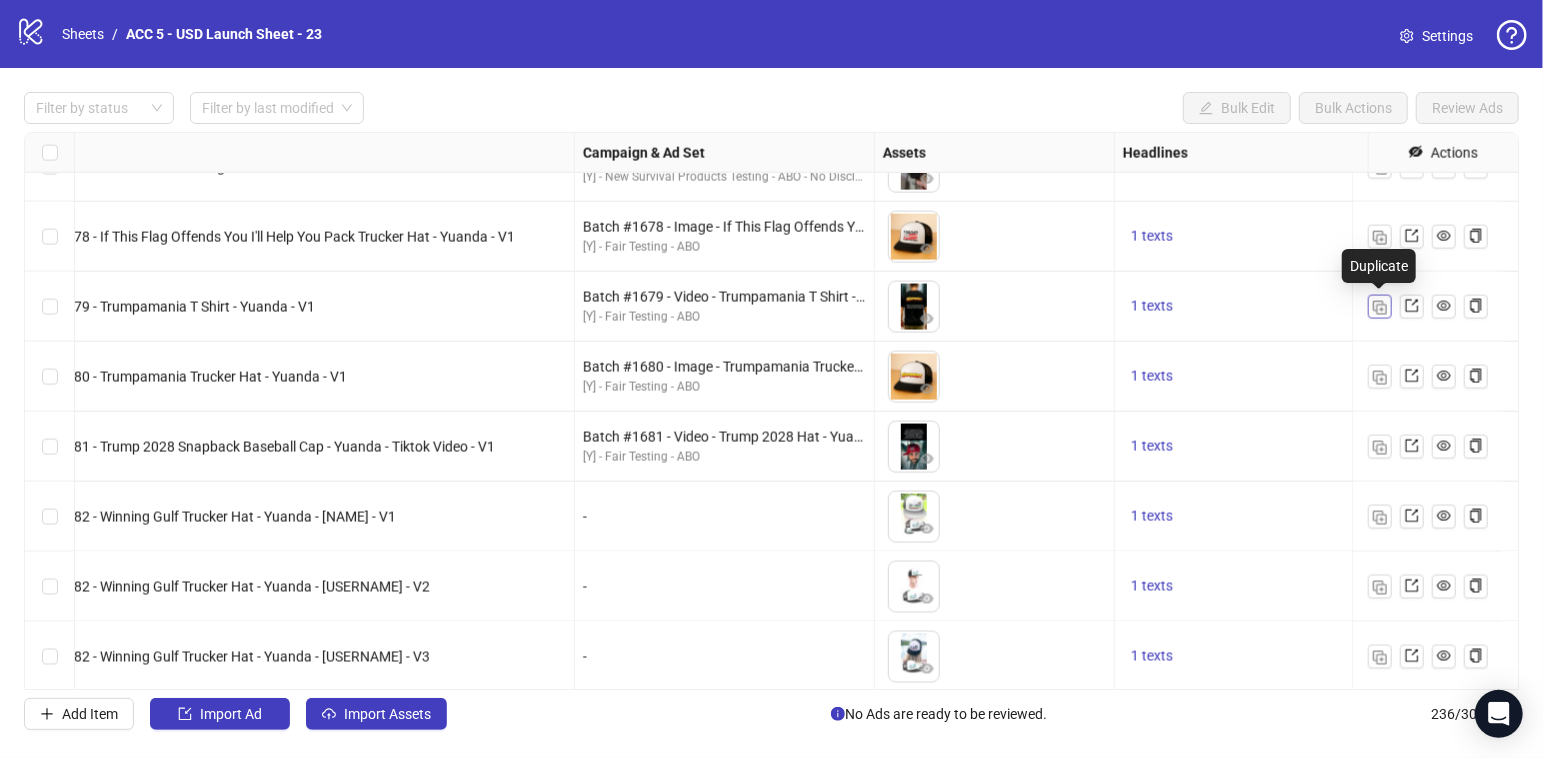 click at bounding box center [1380, 308] 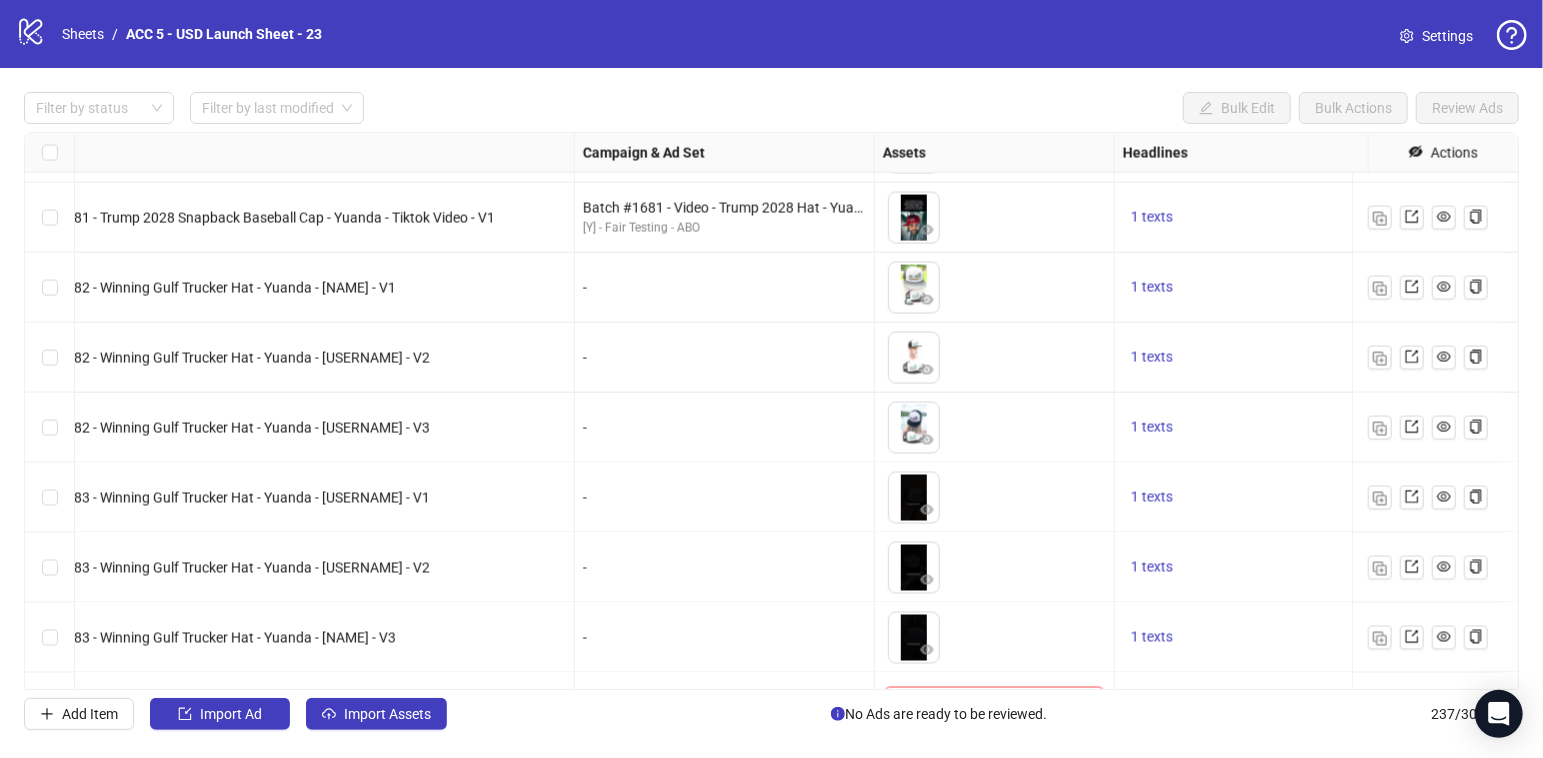 scroll, scrollTop: 16020, scrollLeft: 0, axis: vertical 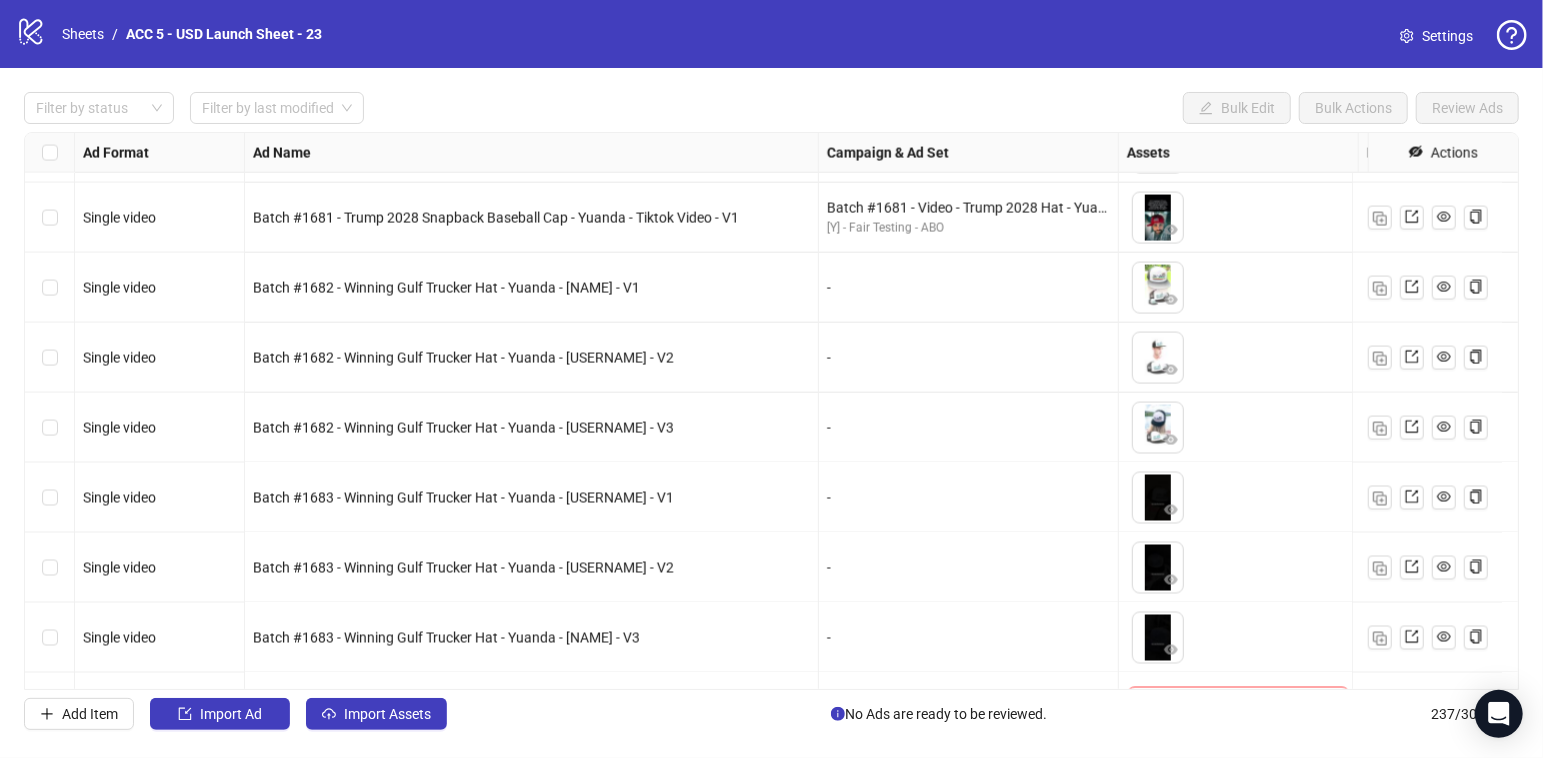 click on "Ad Format Ad Name Campaign & Ad Set Assets Headlines Primary Texts Descriptions Destination URL App Product Page ID Display URL Leadgen Form Product Set ID Call to Action Actions Single video Batch #1679 - Trumpamania T Shirt - Yuanda - V1 Batch #1679 - Video - Trumpamania T Shirt - Yuanda - August 5 [Y] - Fair Testing - ABO
To pick up a draggable item, press the space bar.
While dragging, use the arrow keys to move the item.
Press space again to drop the item in its new position, or press escape to cancel.
1 texts 1 texts Single image Batch #1680 - Trumpamania Trucker Hat - Yuanda - V1 Batch #1680 - Image - Trumpamania Trucker Hat - Yuanda - August 5 [Y] - Fair Testing - ABO
To pick up a draggable item, press the space bar.
While dragging, use the arrow keys to move the item.
Press space again to drop the item in its new position, or press escape to cancel.
1 texts 1 texts Single video Batch #1681 - Trump 2028 Snapback Baseball Cap - Yuanda - Tiktok Video - V1 1 texts 1 texts" at bounding box center [771, 411] 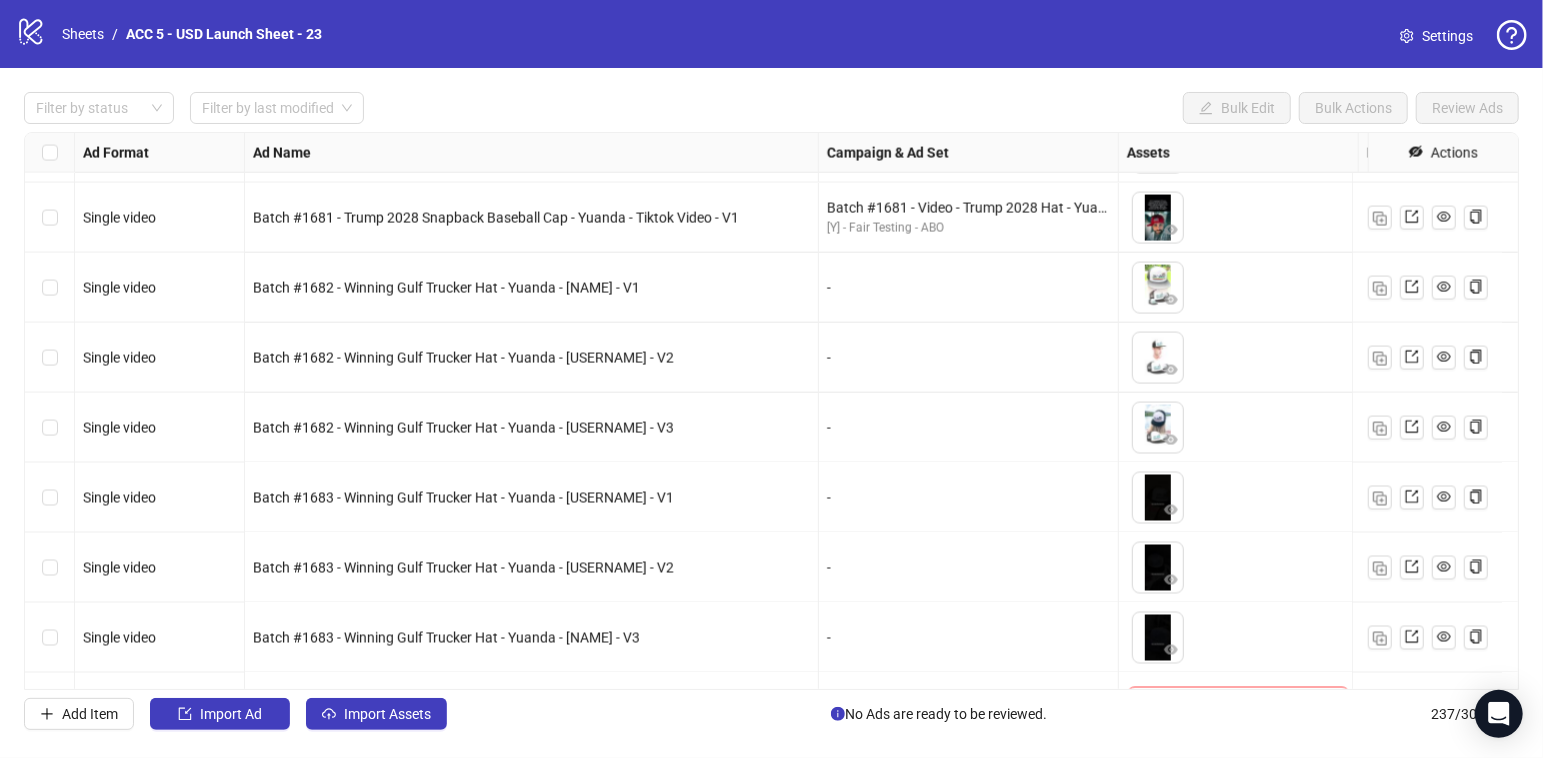 click on "Ad Format Ad Name Campaign & Ad Set Assets Headlines Primary Texts Descriptions Destination URL App Product Page ID Display URL Leadgen Form Product Set ID Call to Action Actions Single image Batch #1680 - Trumpamania Trucker Hat - Yuanda - V1 Batch #1680 - Image - Trumpamania Trucker Hat - Yuanda - August 5 [Y] - Fair Testing - ABO
To pick up a draggable item, press the space bar.
While dragging, use the arrow keys to move the item.
Press space again to drop the item in its new position, or press escape to cancel.
1 texts 1 texts Single video Batch #1681 - Trump 2028 Snapback Baseball Cap - Yuanda - Tiktok Video - V1 Batch #1681 - Video - Trump 2028 Hat - Yuanda - Tiktok Video - August 6 [Y] - Fair Testing - ABO
To pick up a draggable item, press the space bar.
While dragging, use the arrow keys to move the item.
Press space again to drop the item in its new position, or press escape to cancel.
1 texts 1 texts Single video - 1 texts 1 texts Single video - 1 texts 1 texts - - -" at bounding box center (771, 411) 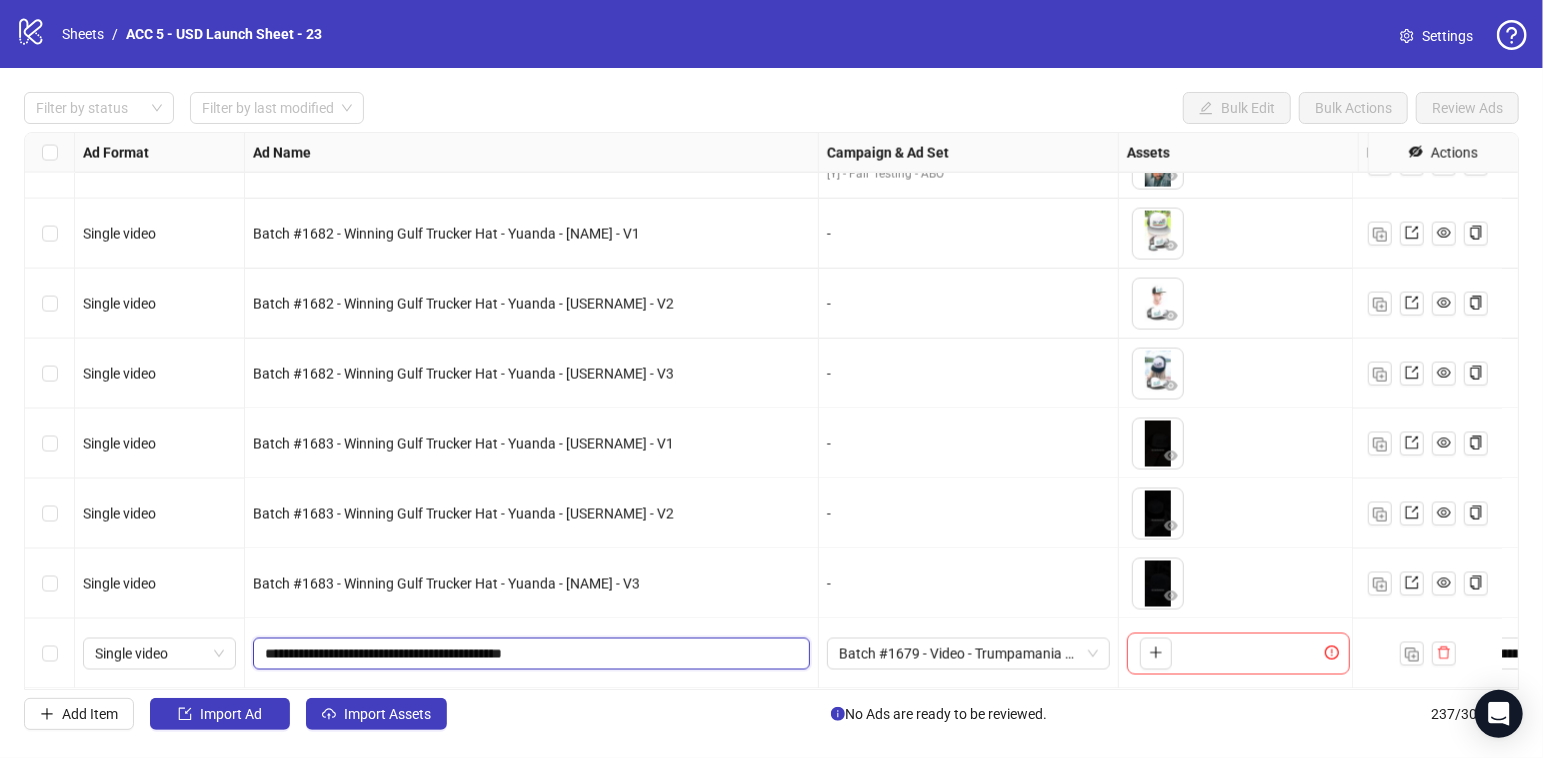 click on "**********" at bounding box center [529, 654] 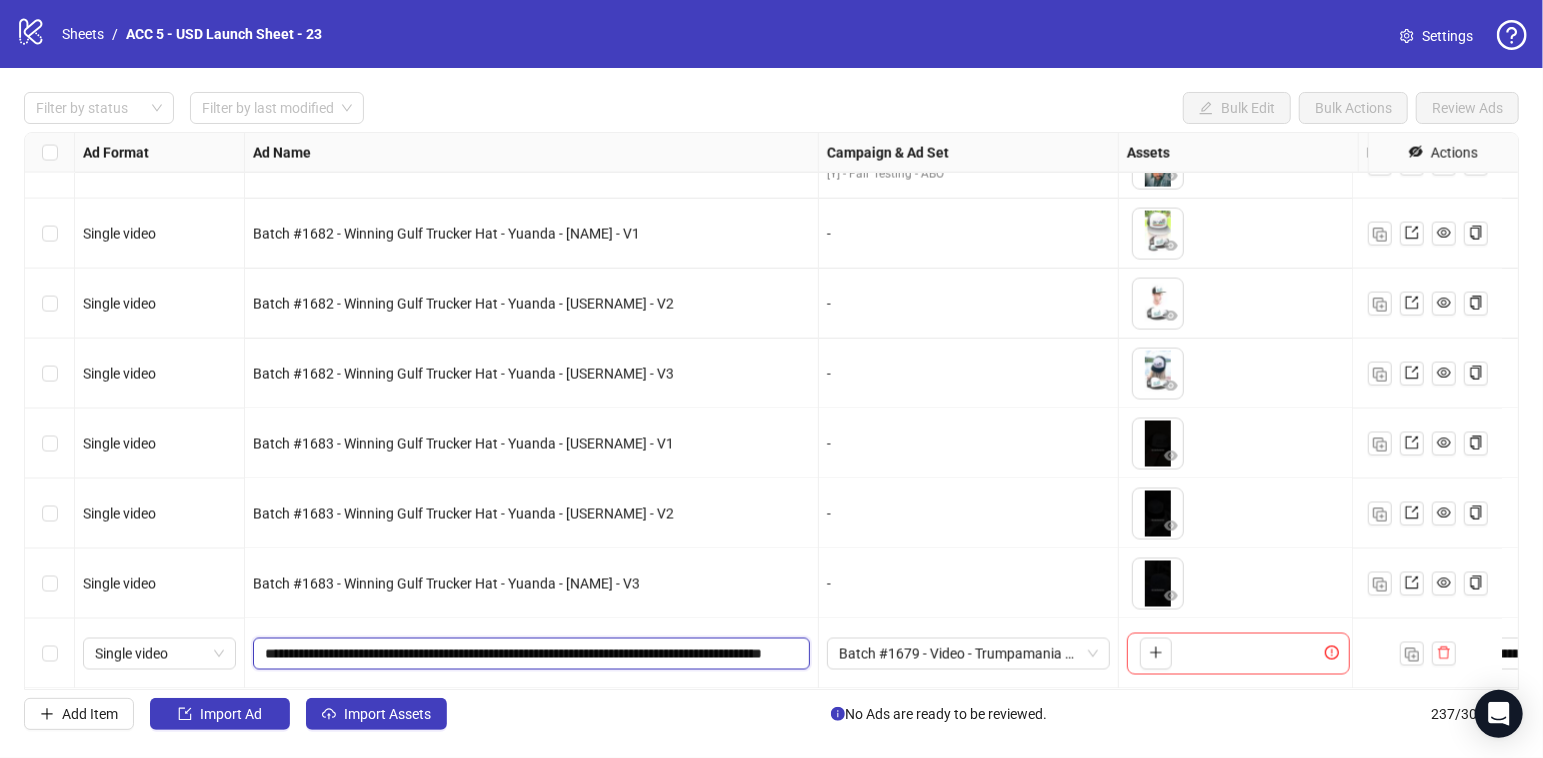 scroll, scrollTop: 0, scrollLeft: 65, axis: horizontal 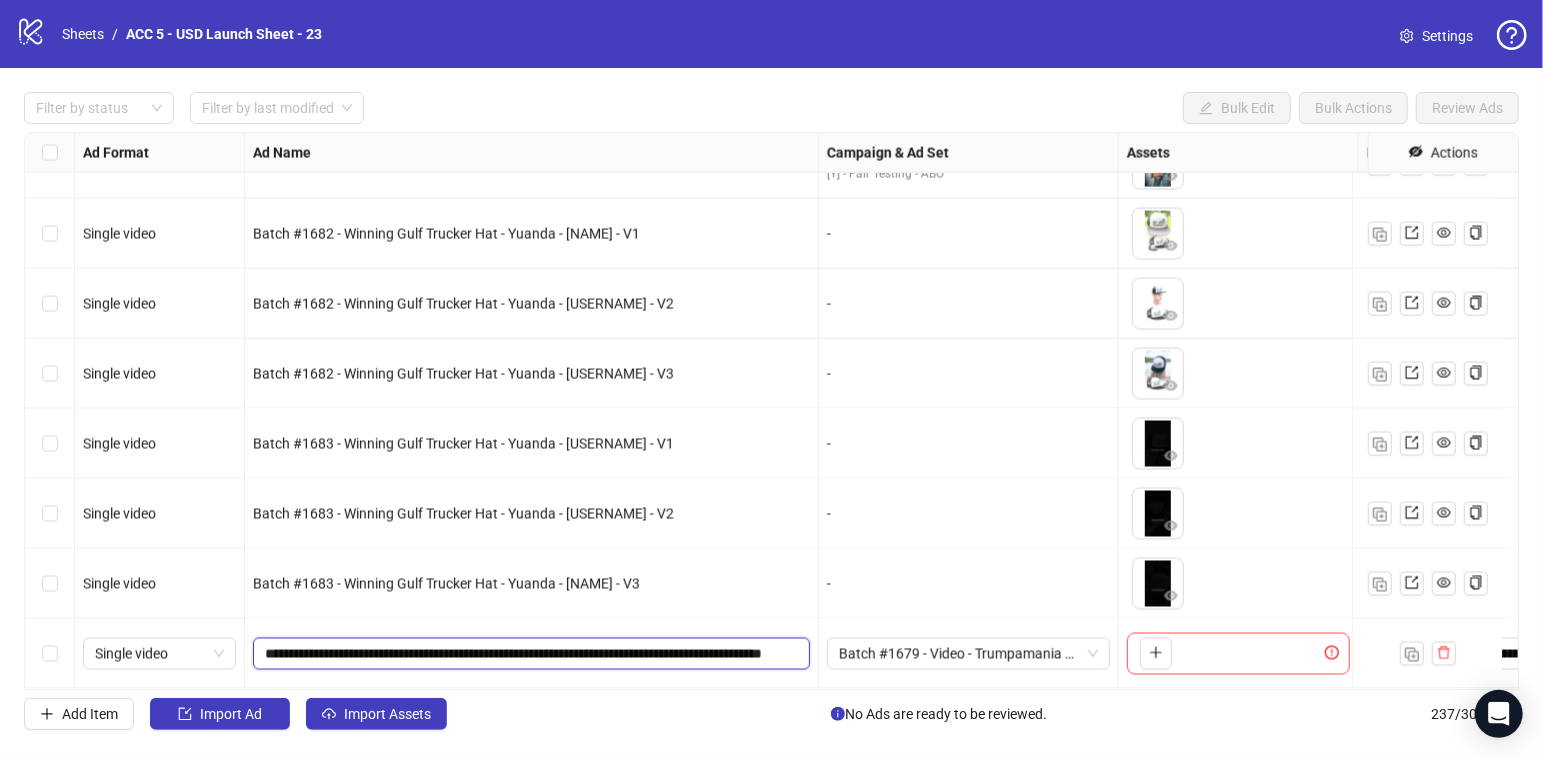 drag, startPoint x: 740, startPoint y: 636, endPoint x: 907, endPoint y: 667, distance: 169.85287 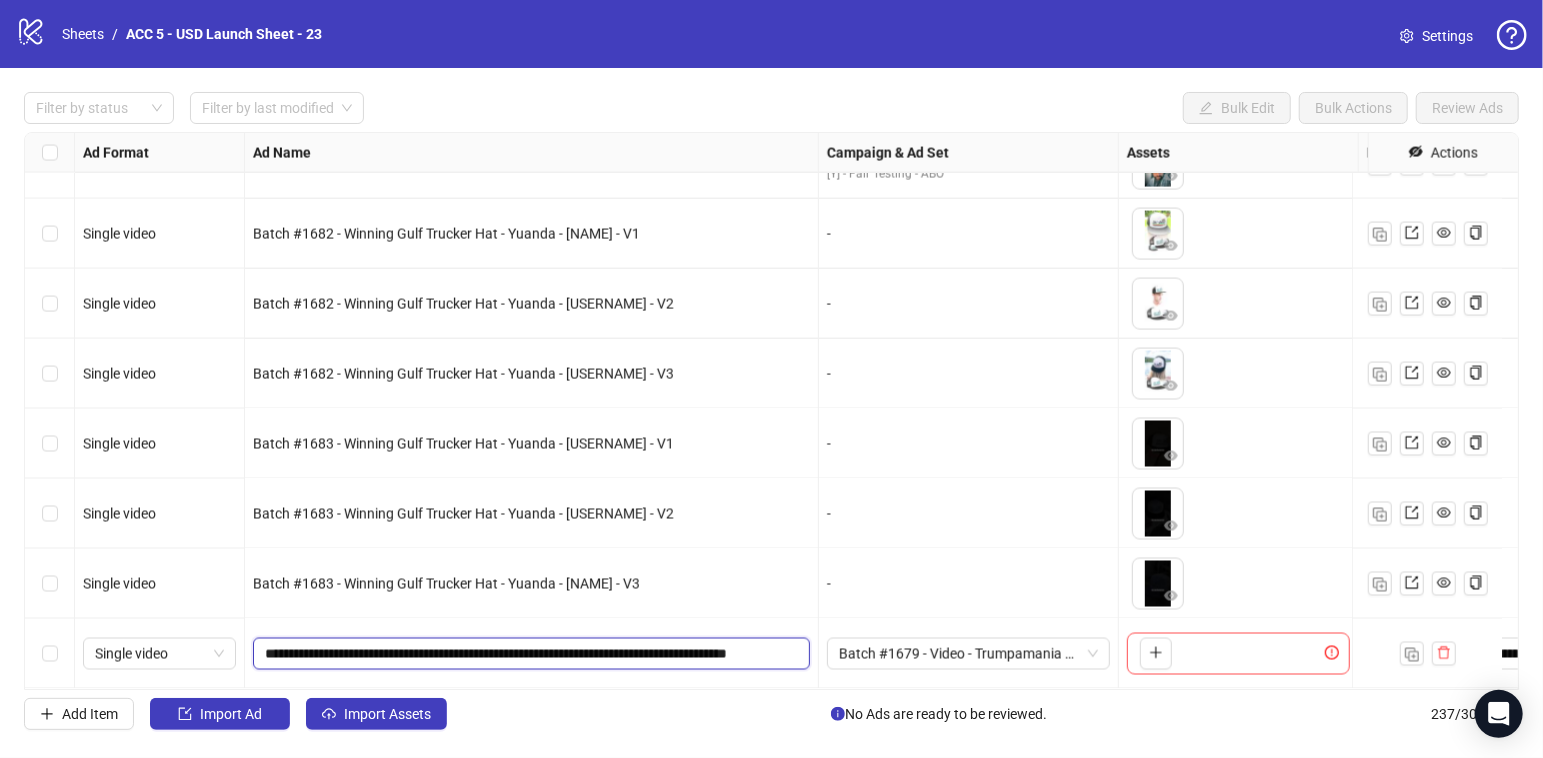 scroll, scrollTop: 0, scrollLeft: 18, axis: horizontal 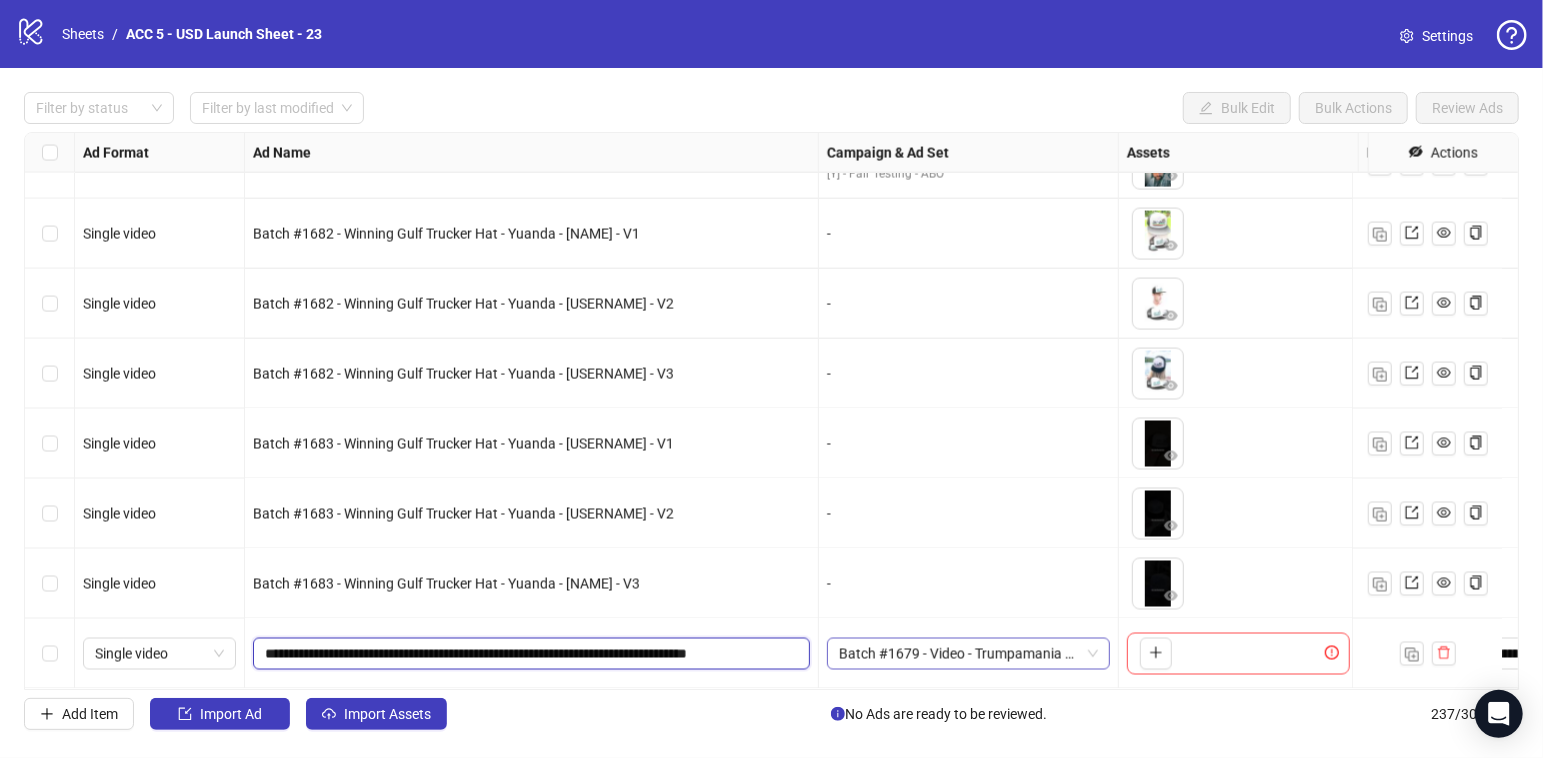 click on "Batch #1679 - Video - Trumpamania T Shirt - Yuanda - August 5" at bounding box center (968, 654) 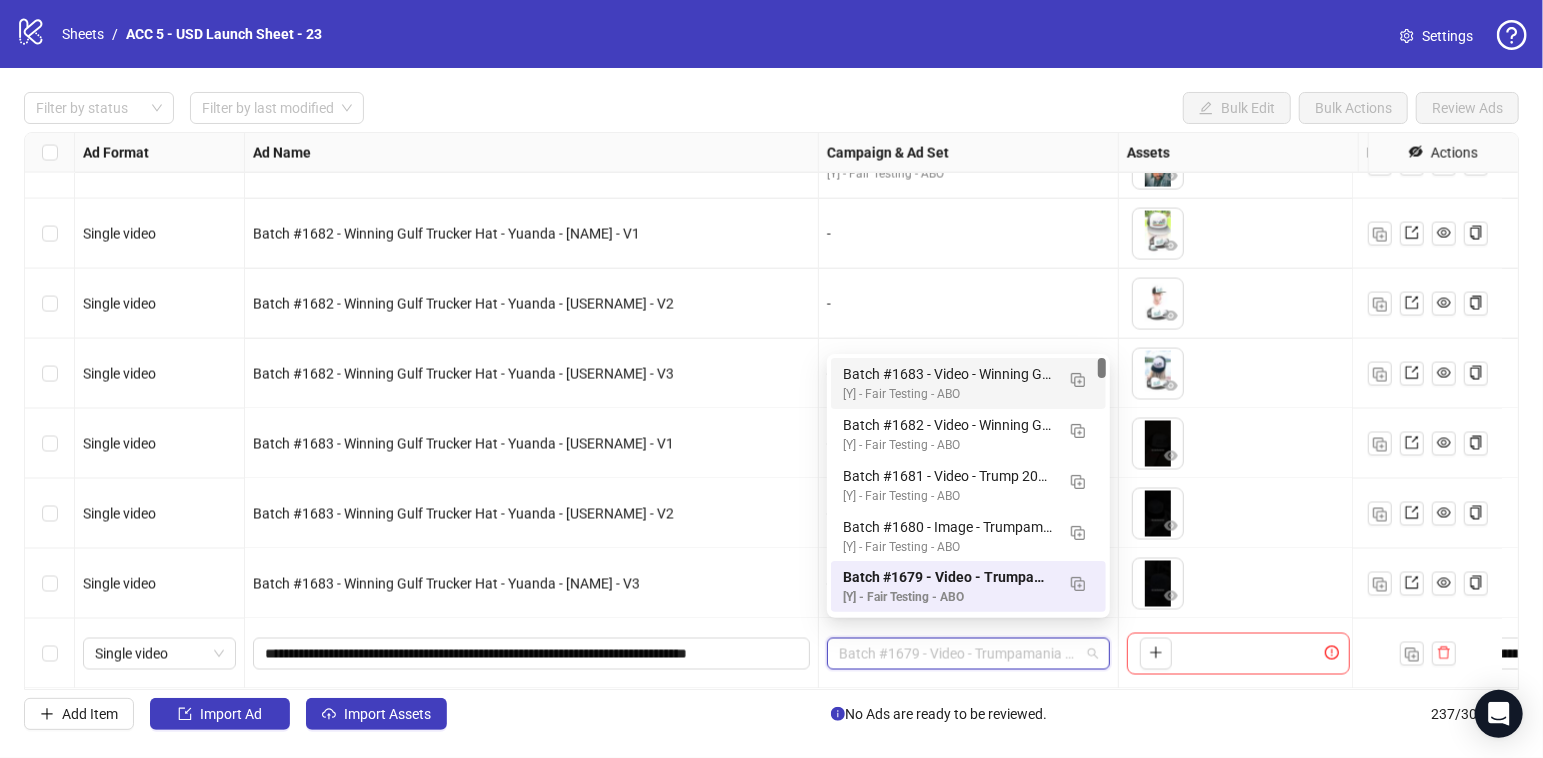 drag, startPoint x: 1103, startPoint y: 366, endPoint x: 1101, endPoint y: 331, distance: 35.057095 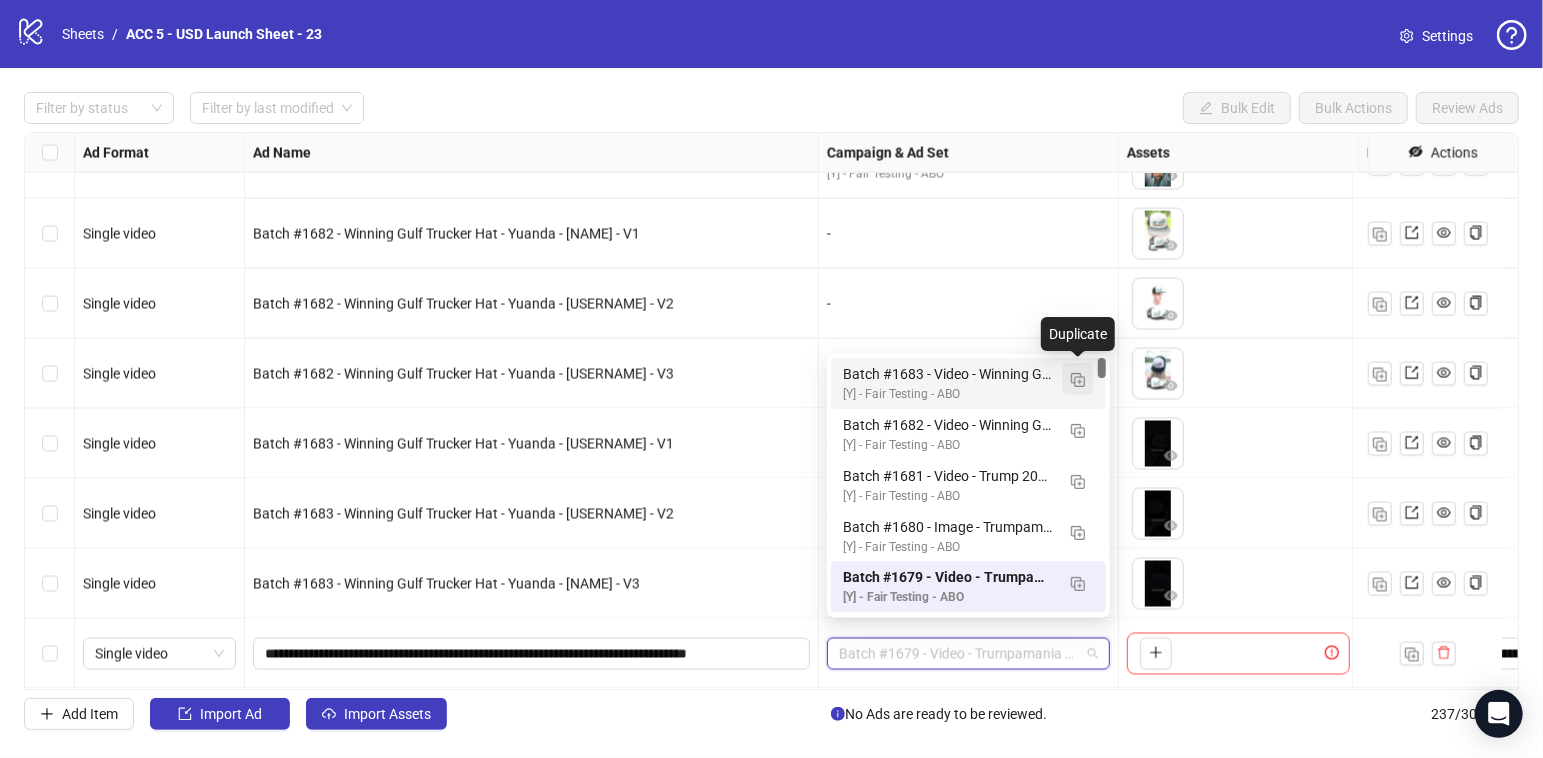 click at bounding box center [1078, 380] 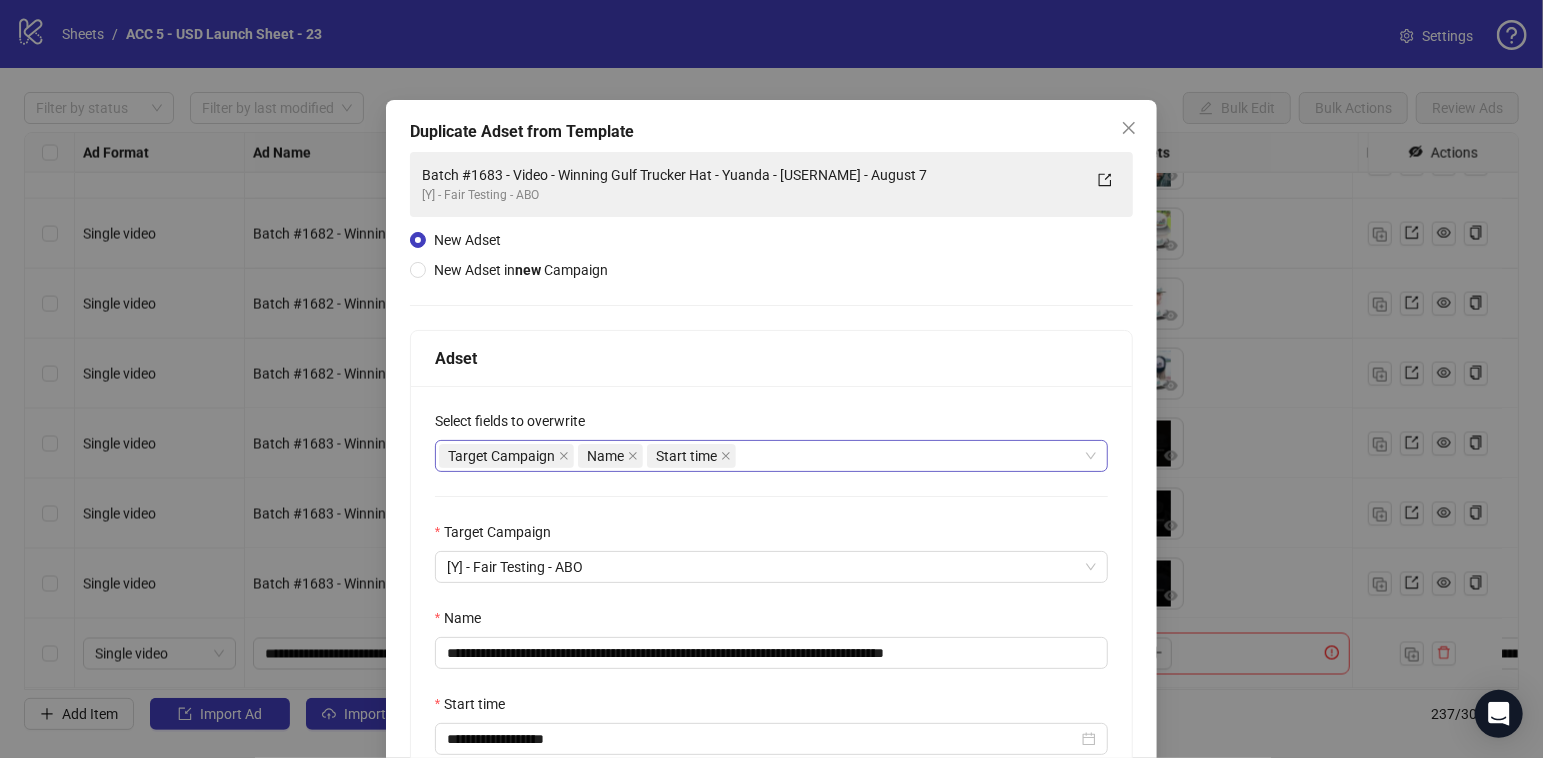 click on "Target Campaign Name Start time" at bounding box center (761, 456) 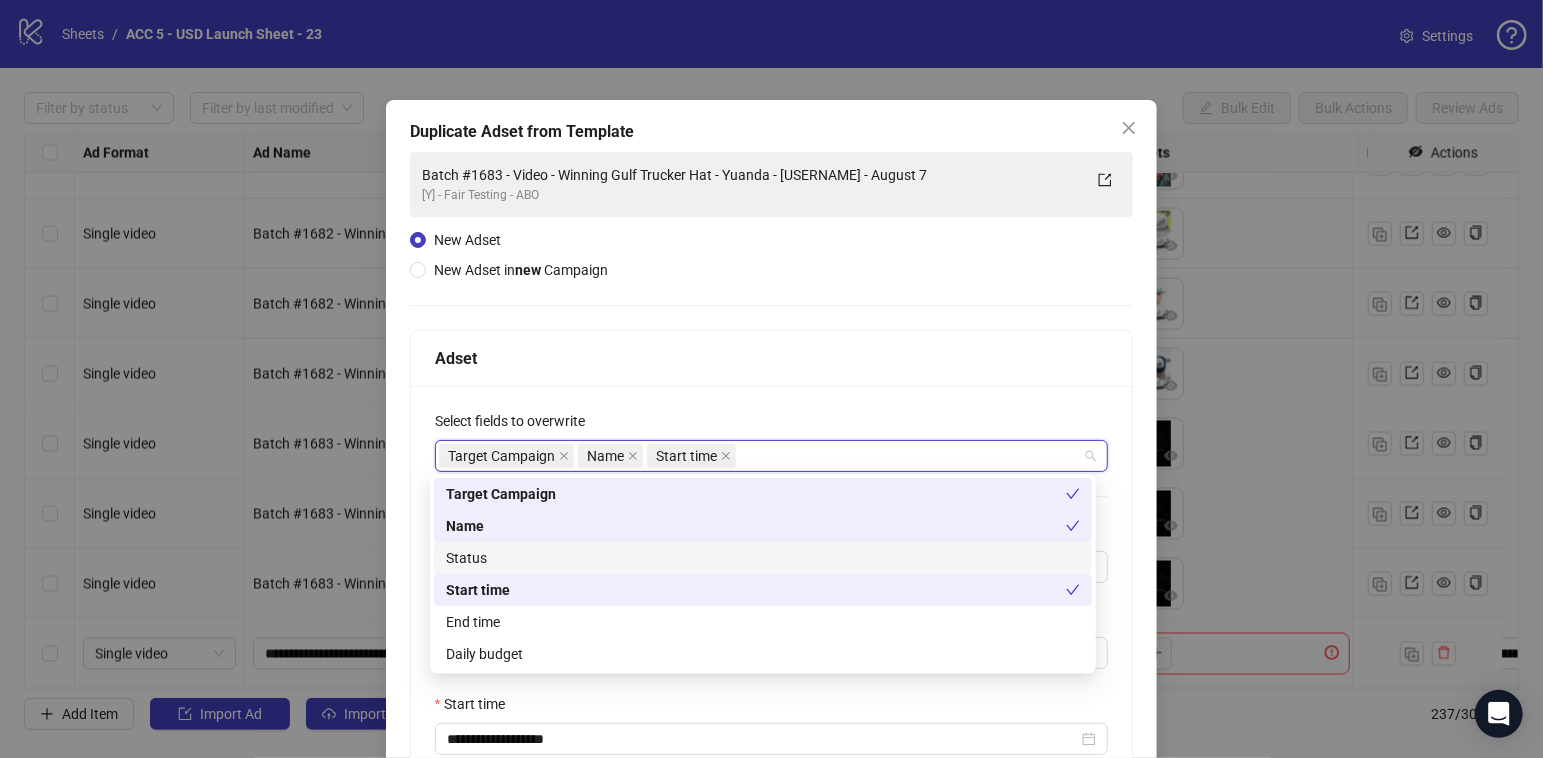 click on "Status" at bounding box center (763, 558) 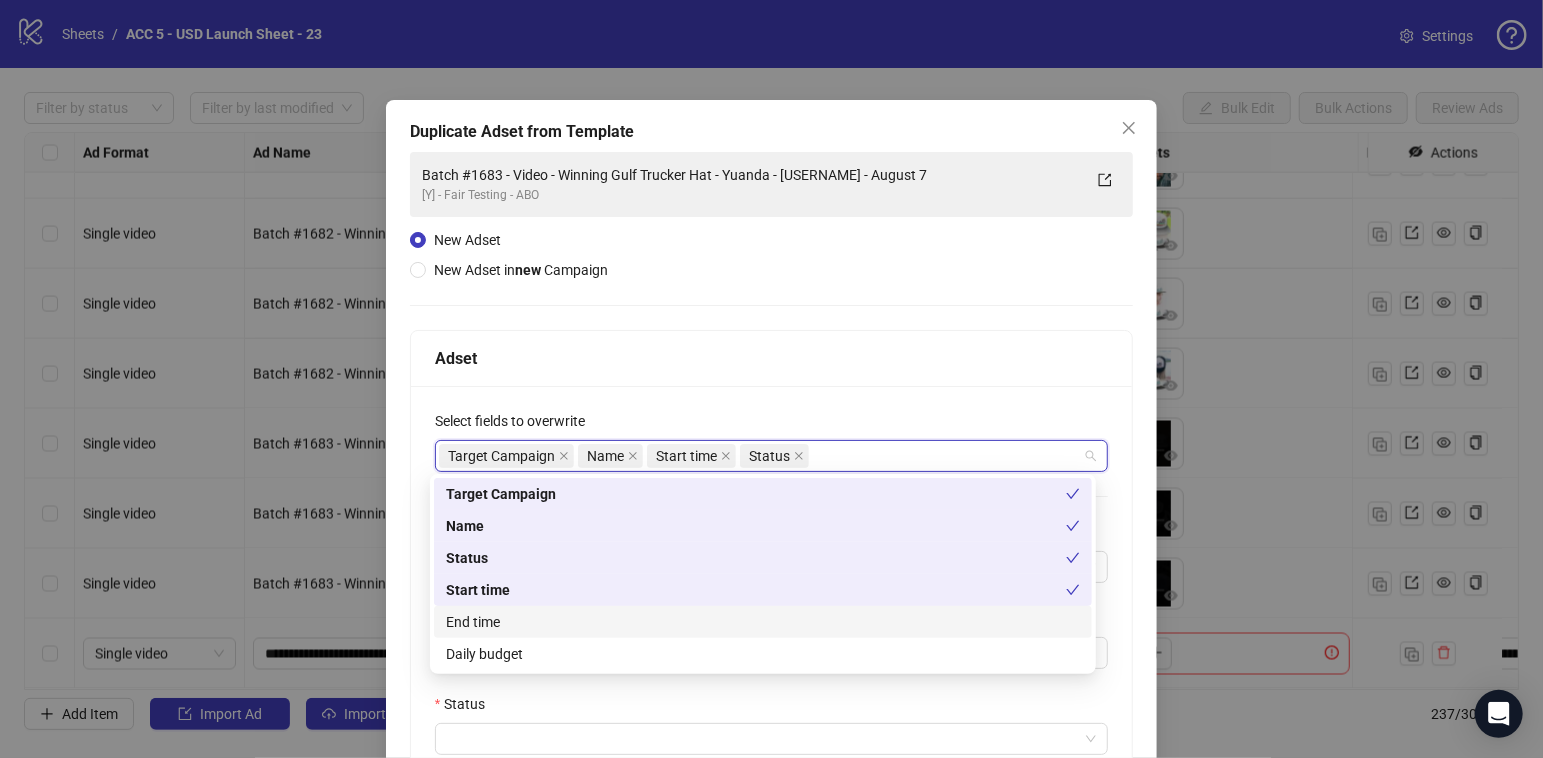 click on "End time" at bounding box center [763, 622] 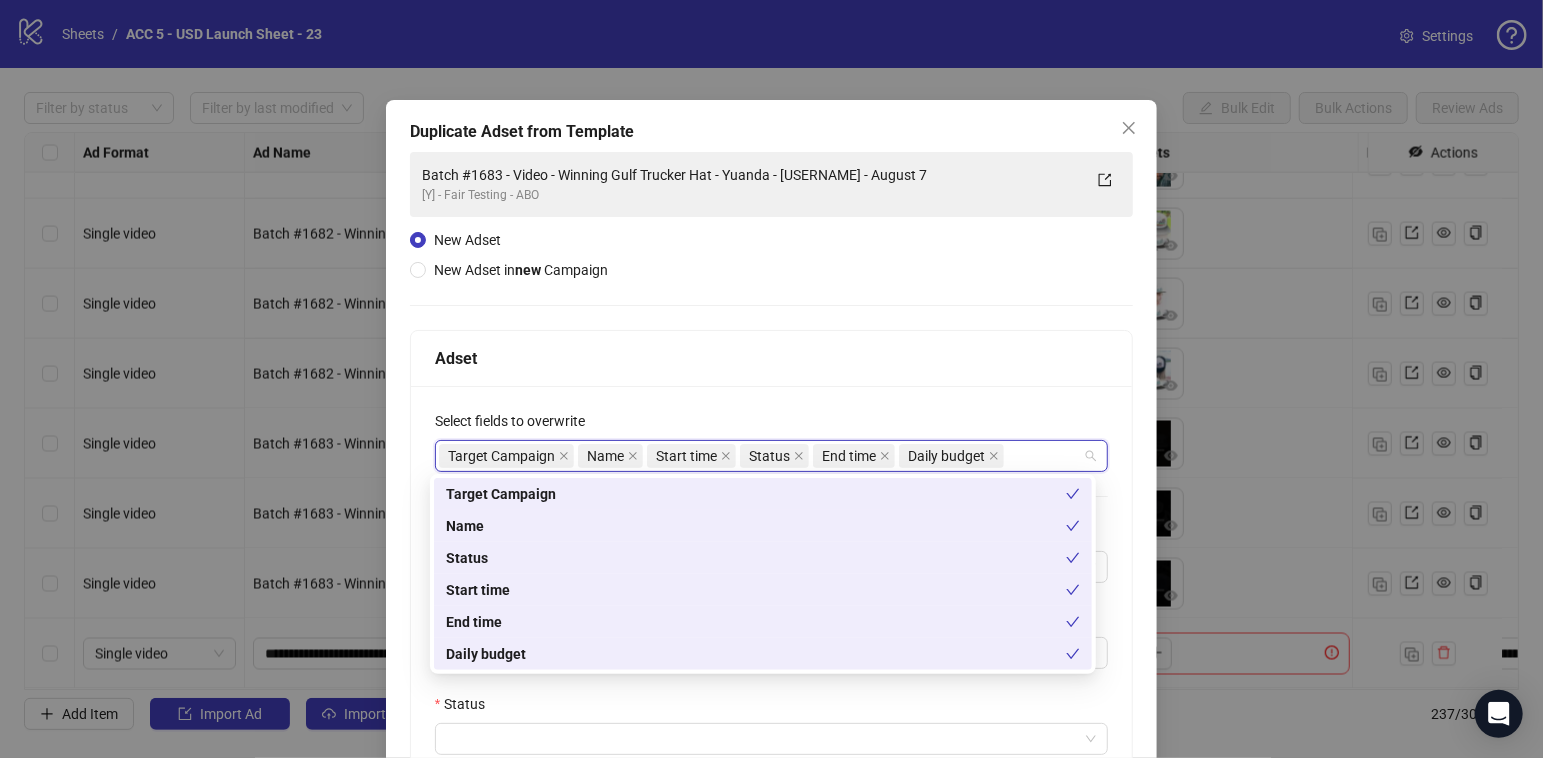 click on "Status" at bounding box center (772, 708) 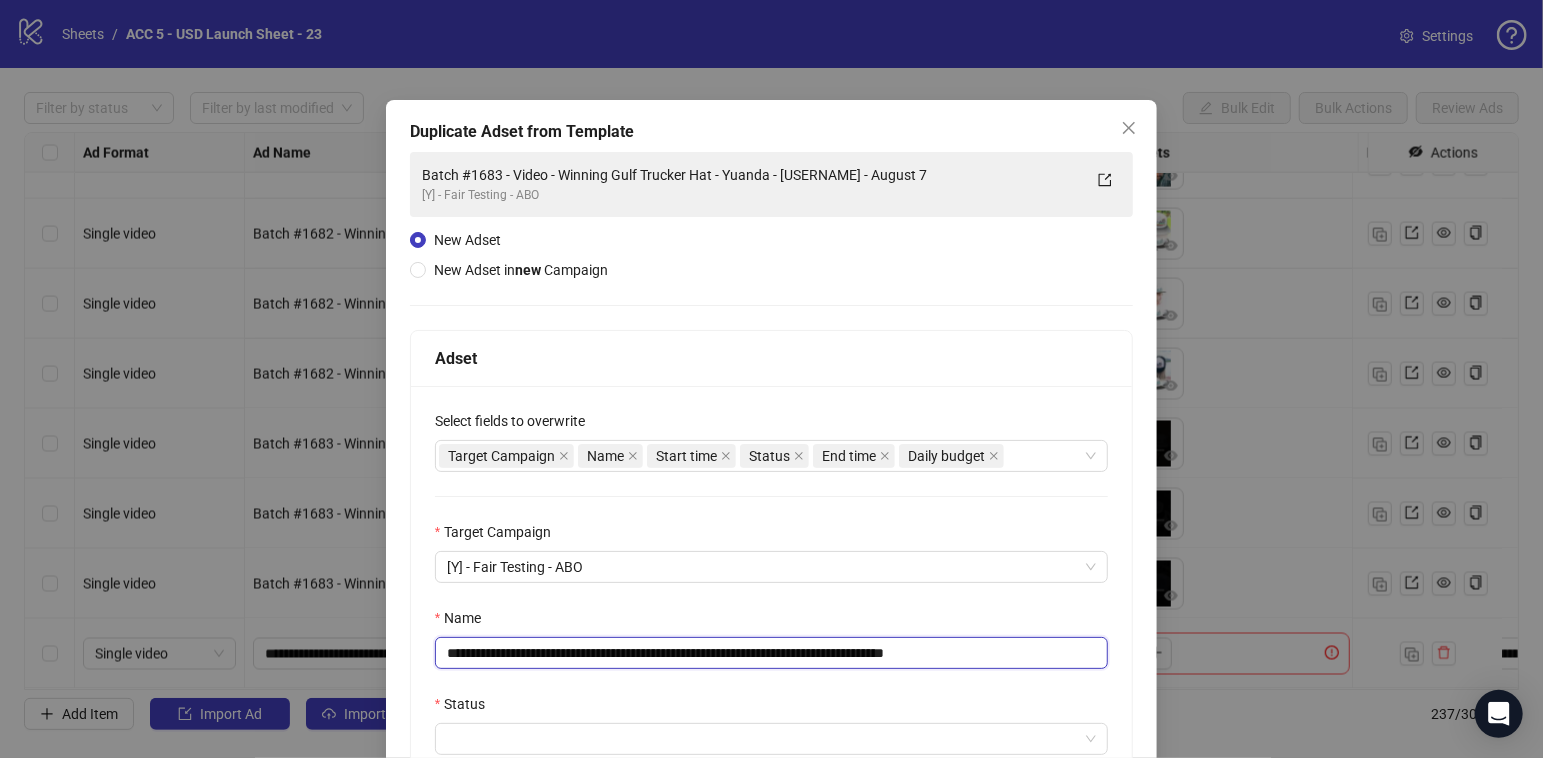 click on "**********" at bounding box center (772, 653) 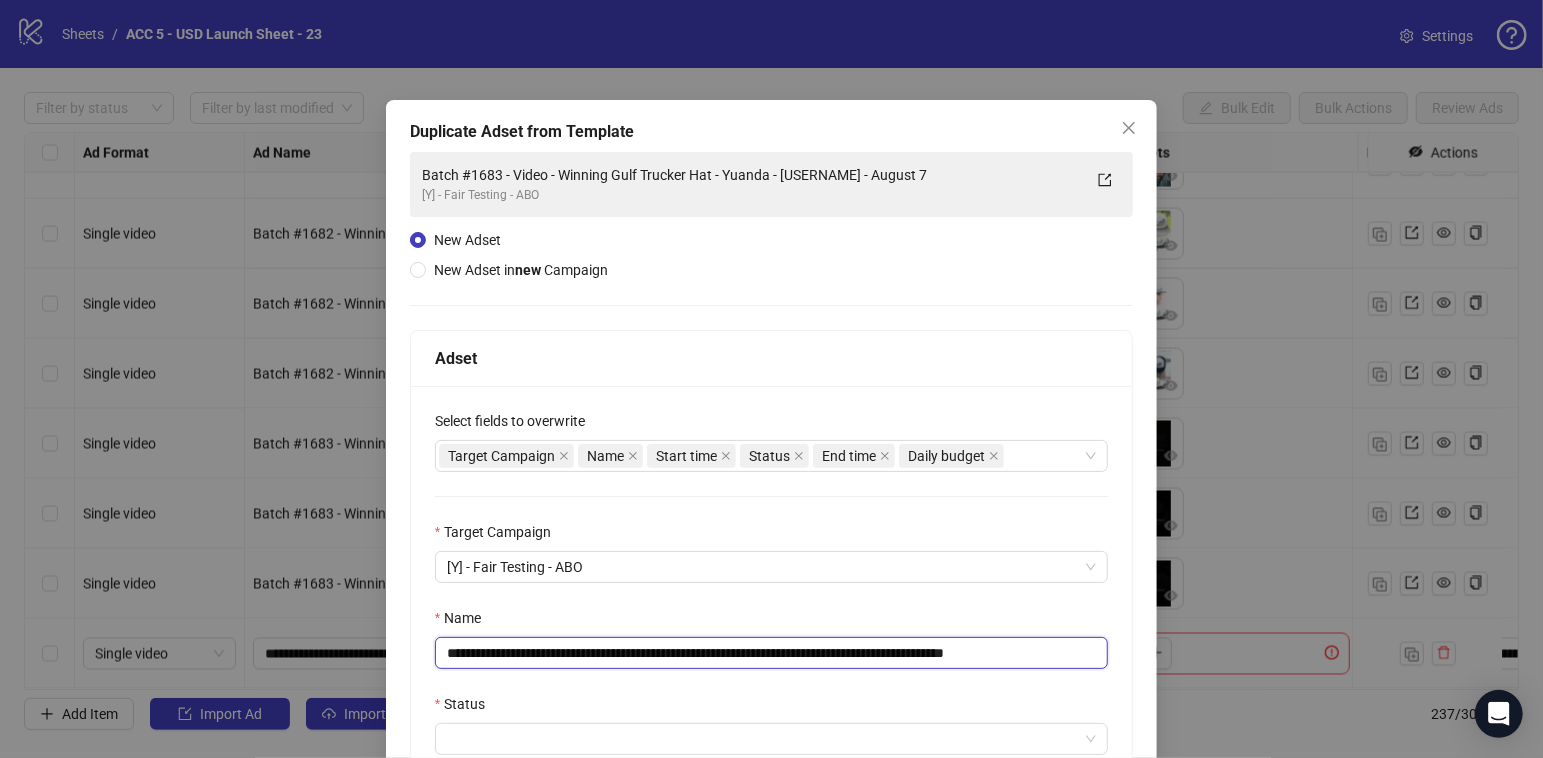 scroll, scrollTop: 392, scrollLeft: 0, axis: vertical 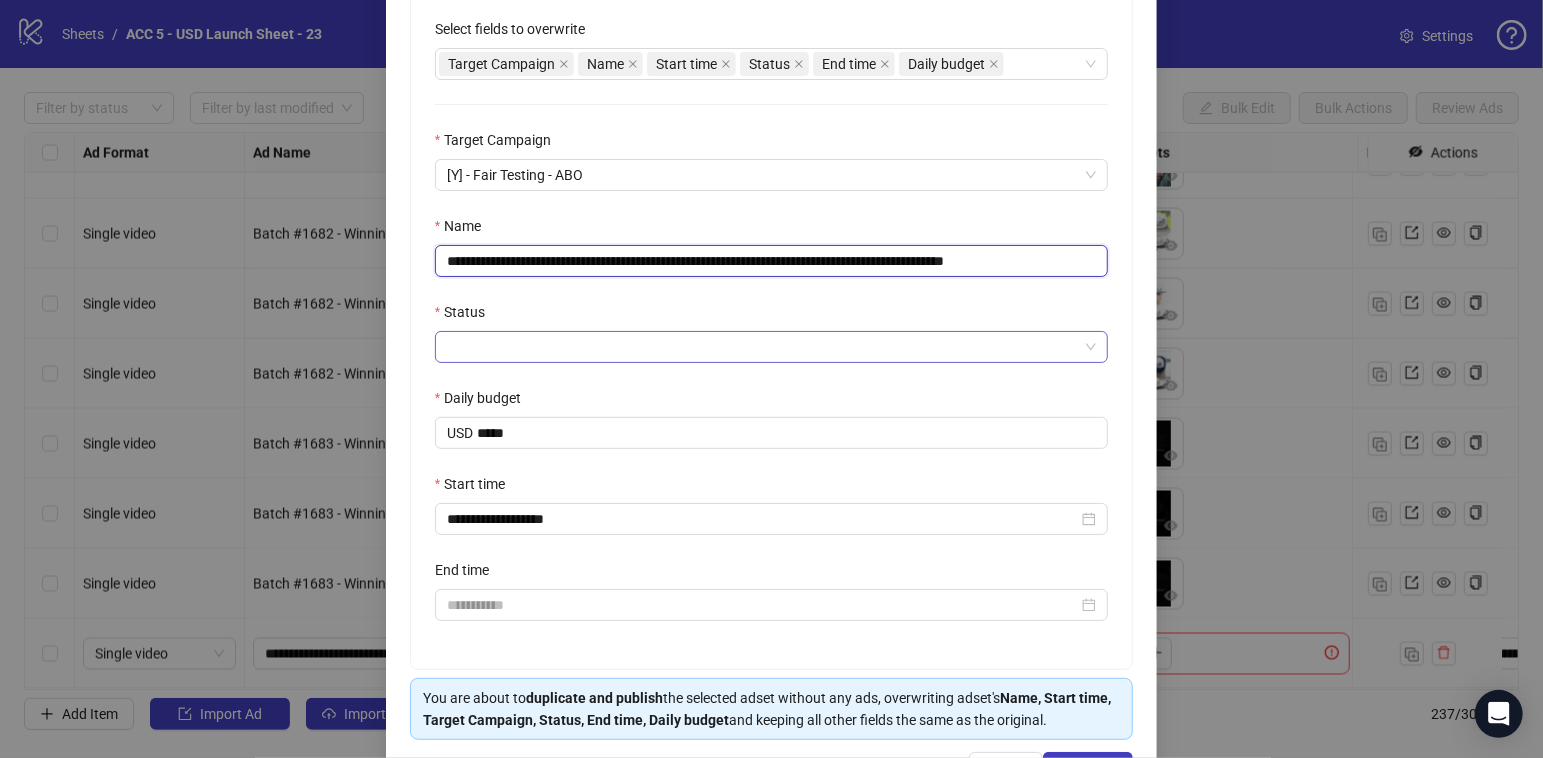 type on "**********" 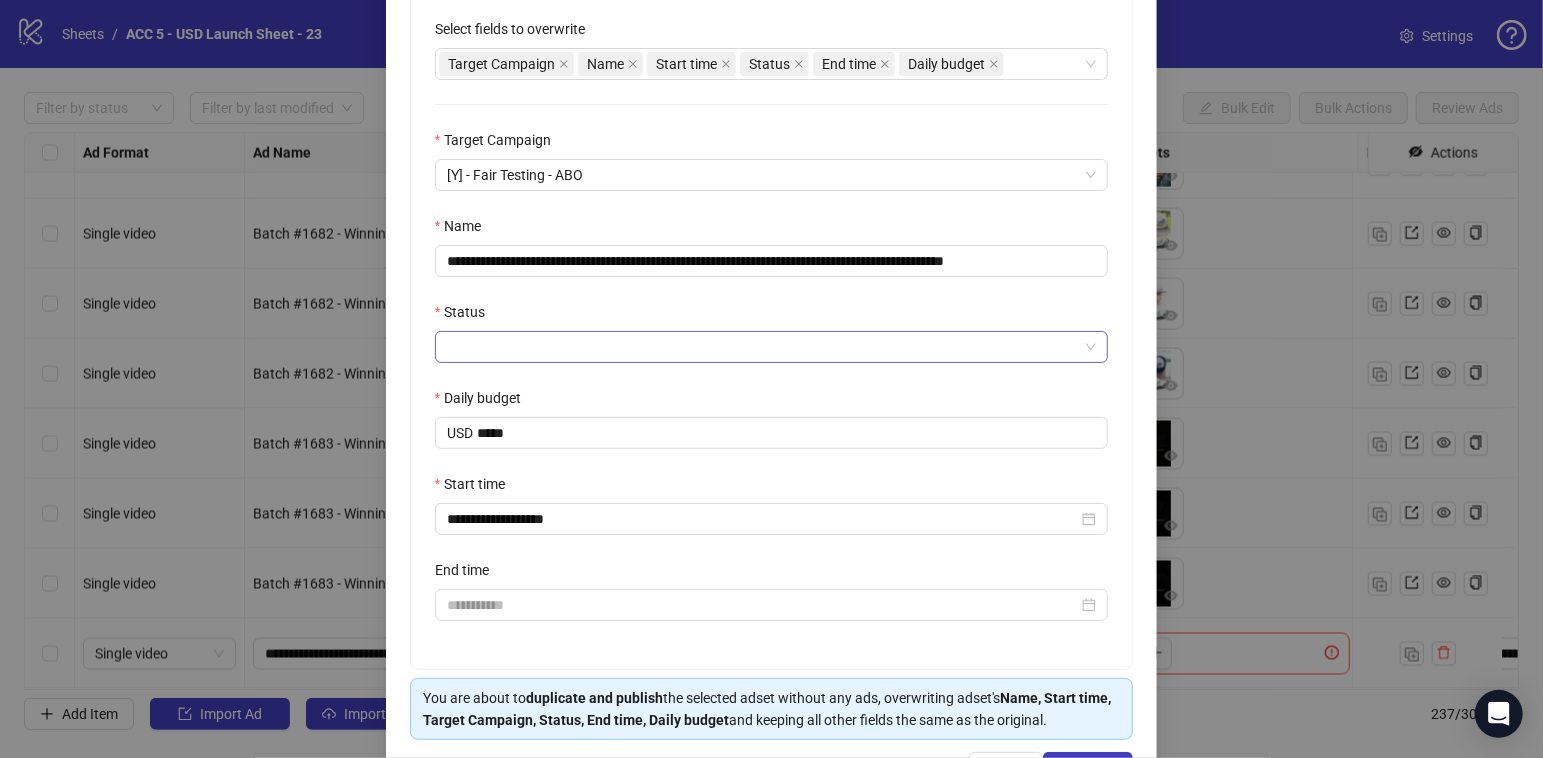 click on "Status" at bounding box center (763, 347) 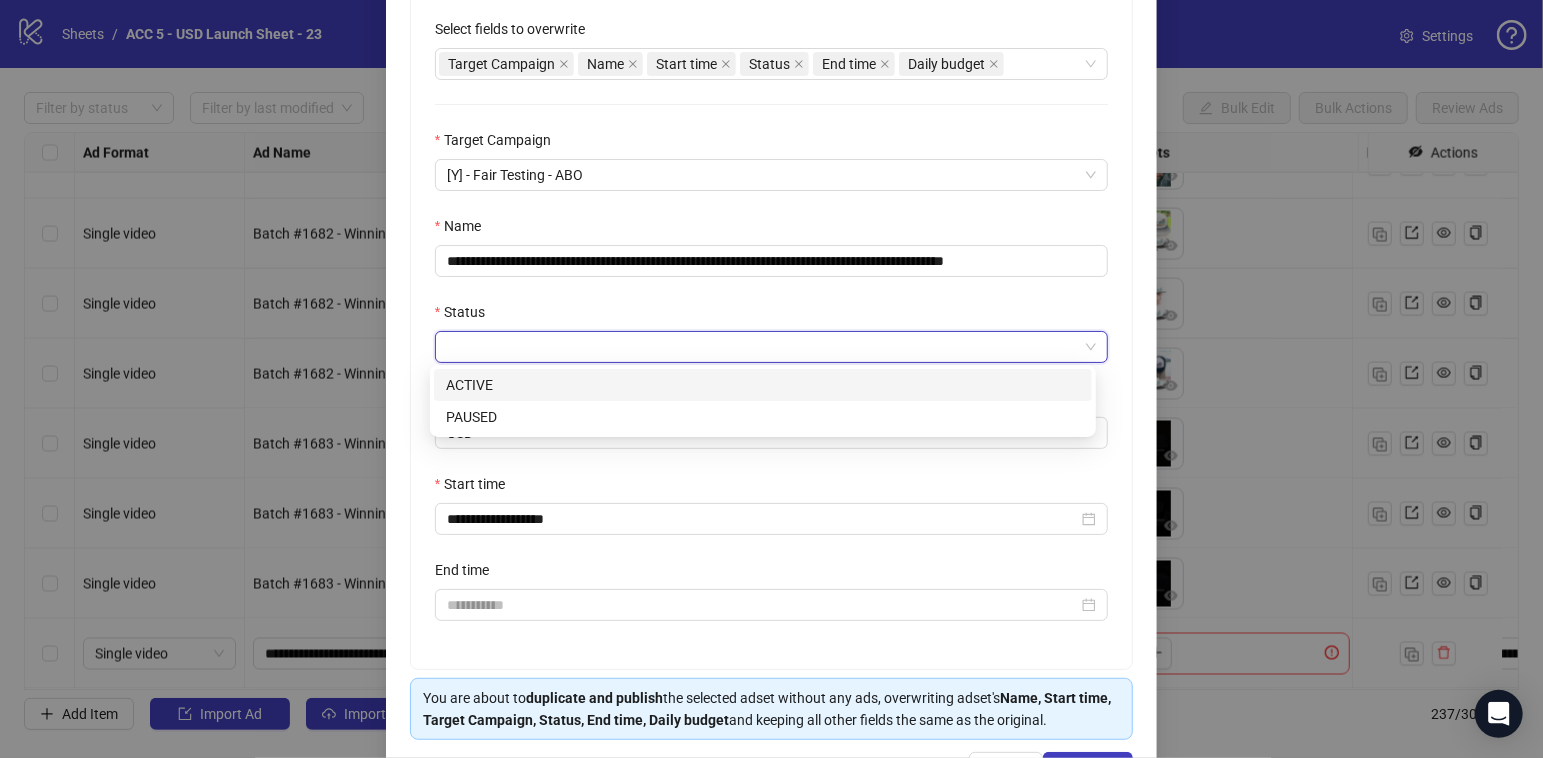 click on "ACTIVE" at bounding box center (763, 385) 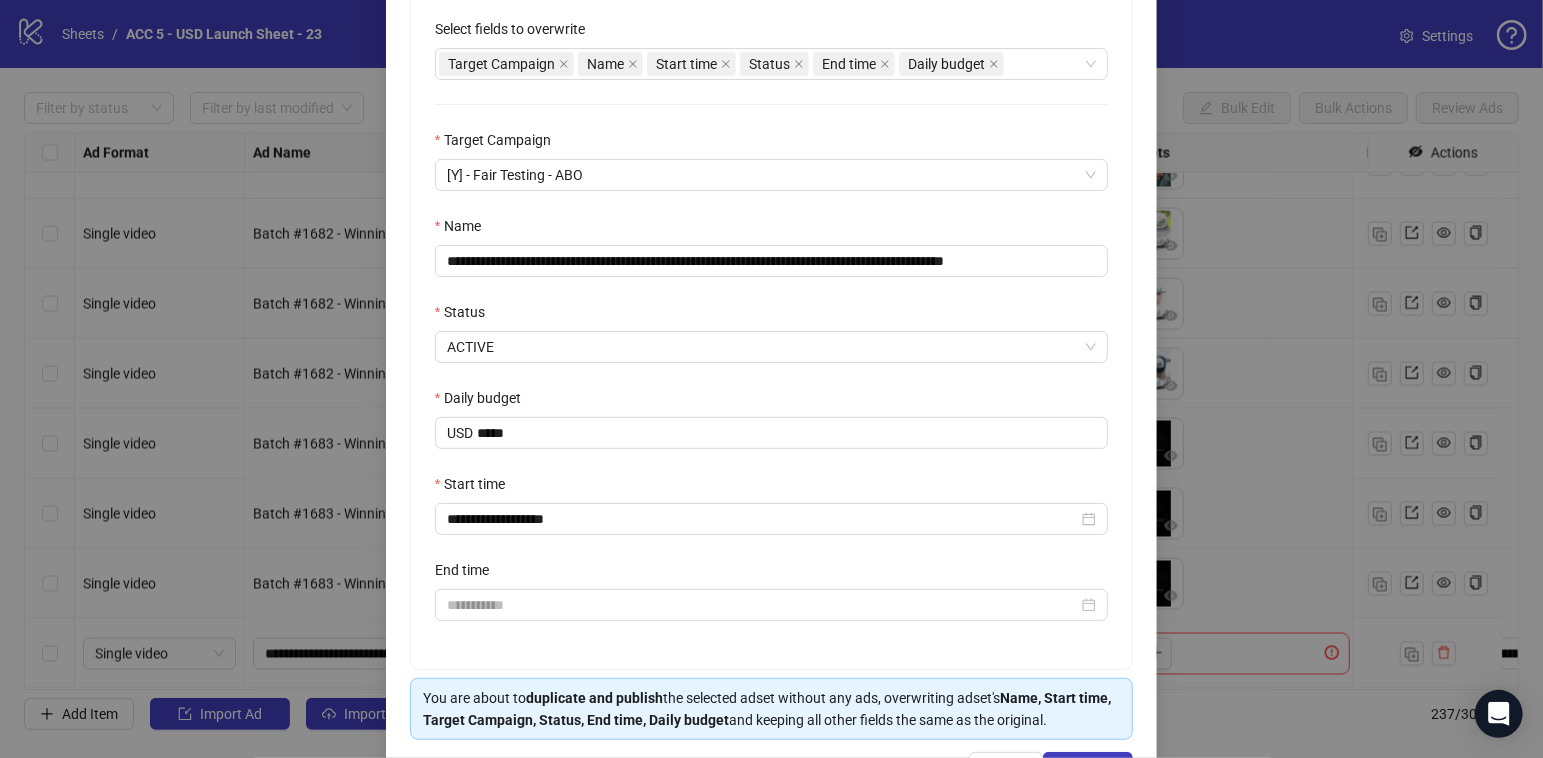 click on "Start time" at bounding box center [772, 488] 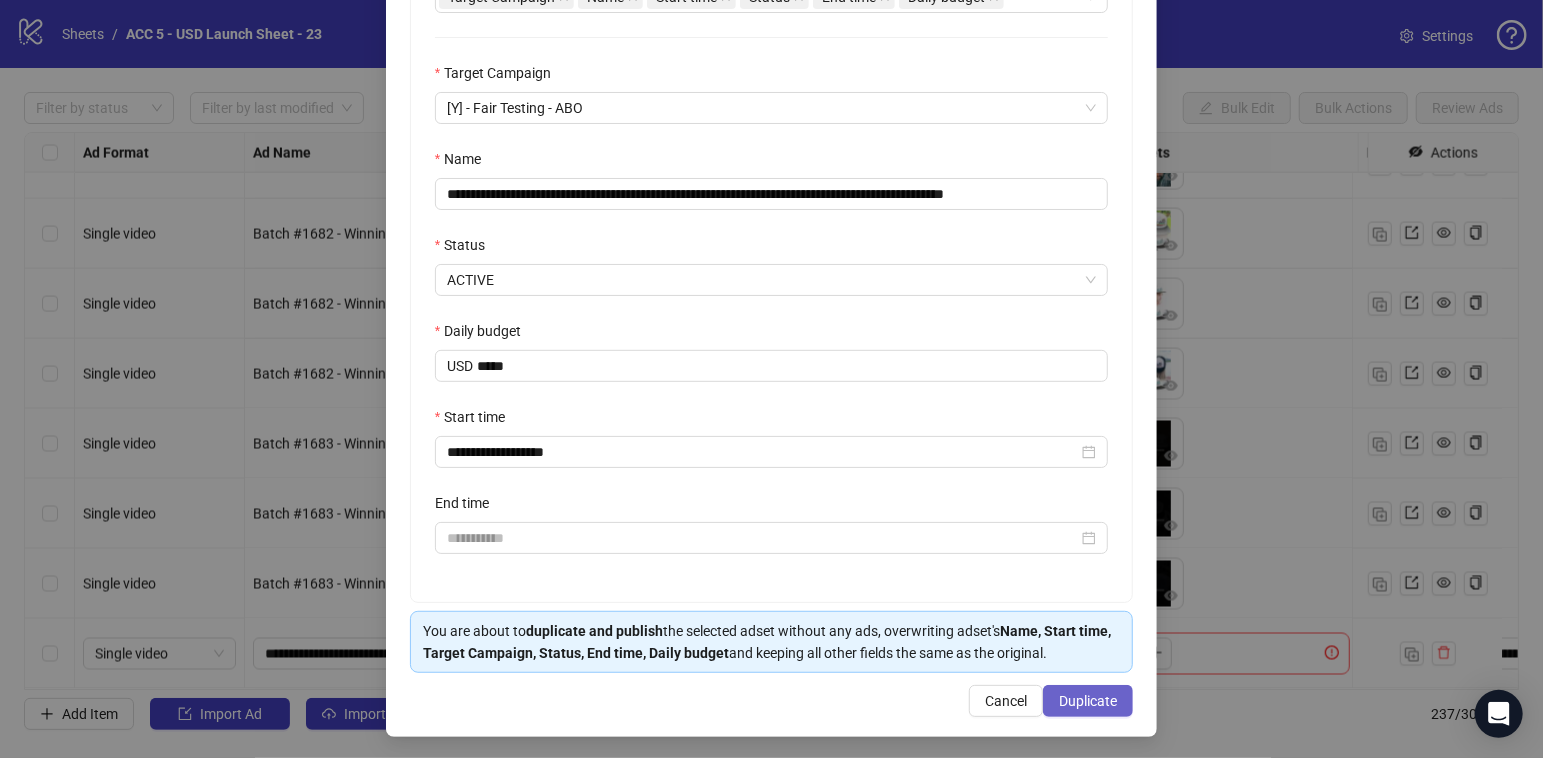 click on "Duplicate" at bounding box center [1088, 701] 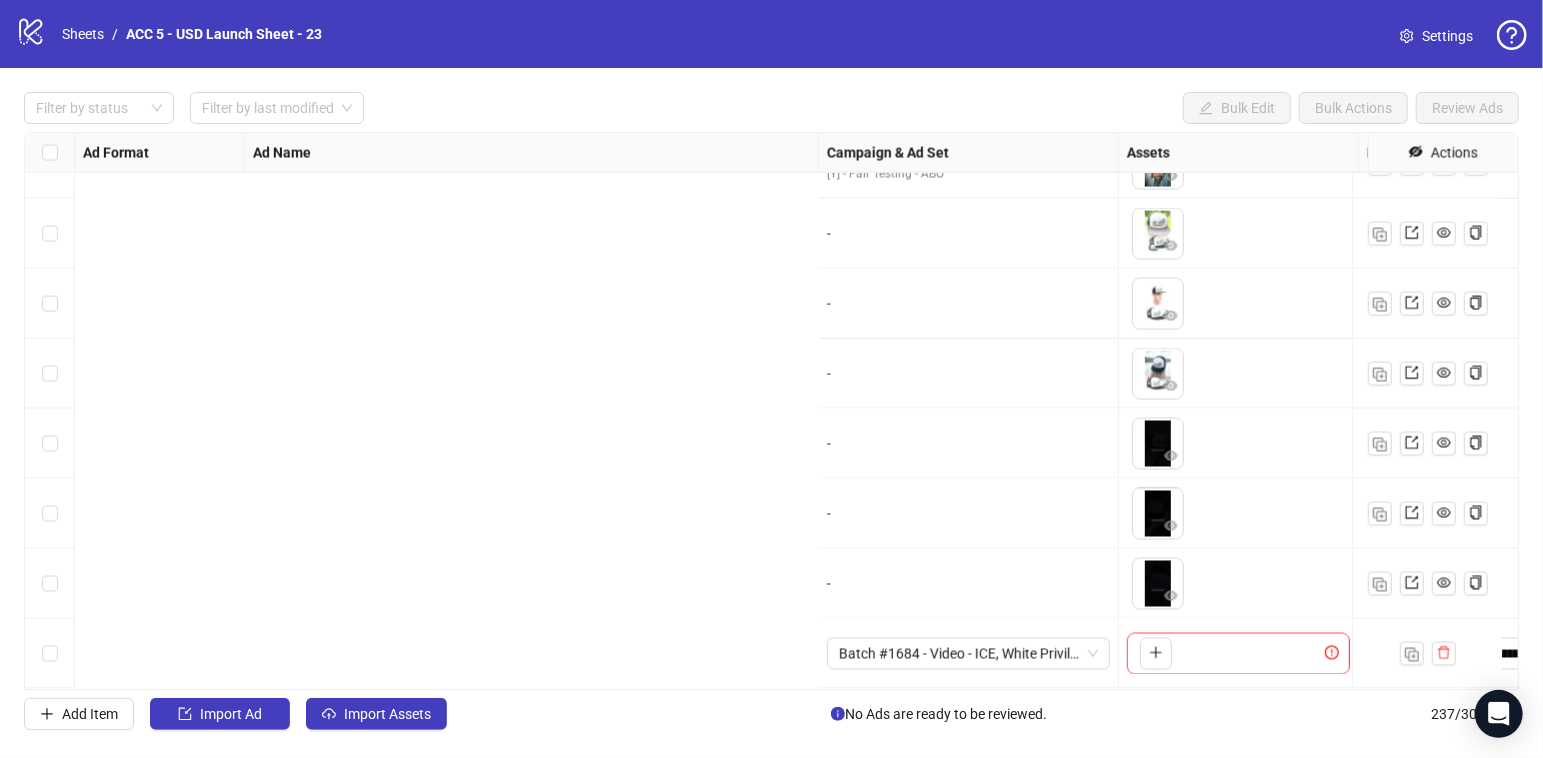scroll, scrollTop: 16090, scrollLeft: 1678, axis: both 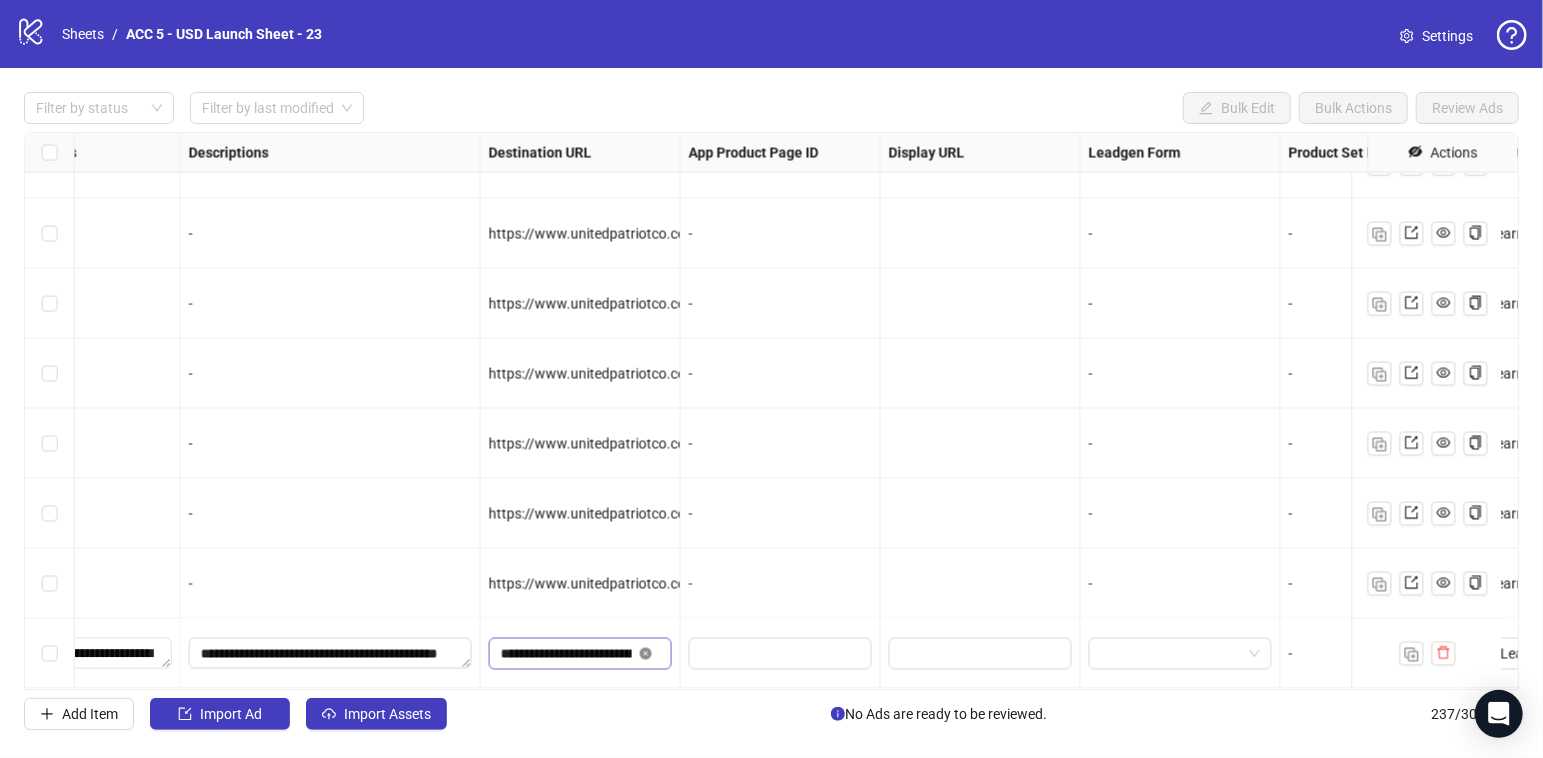 click 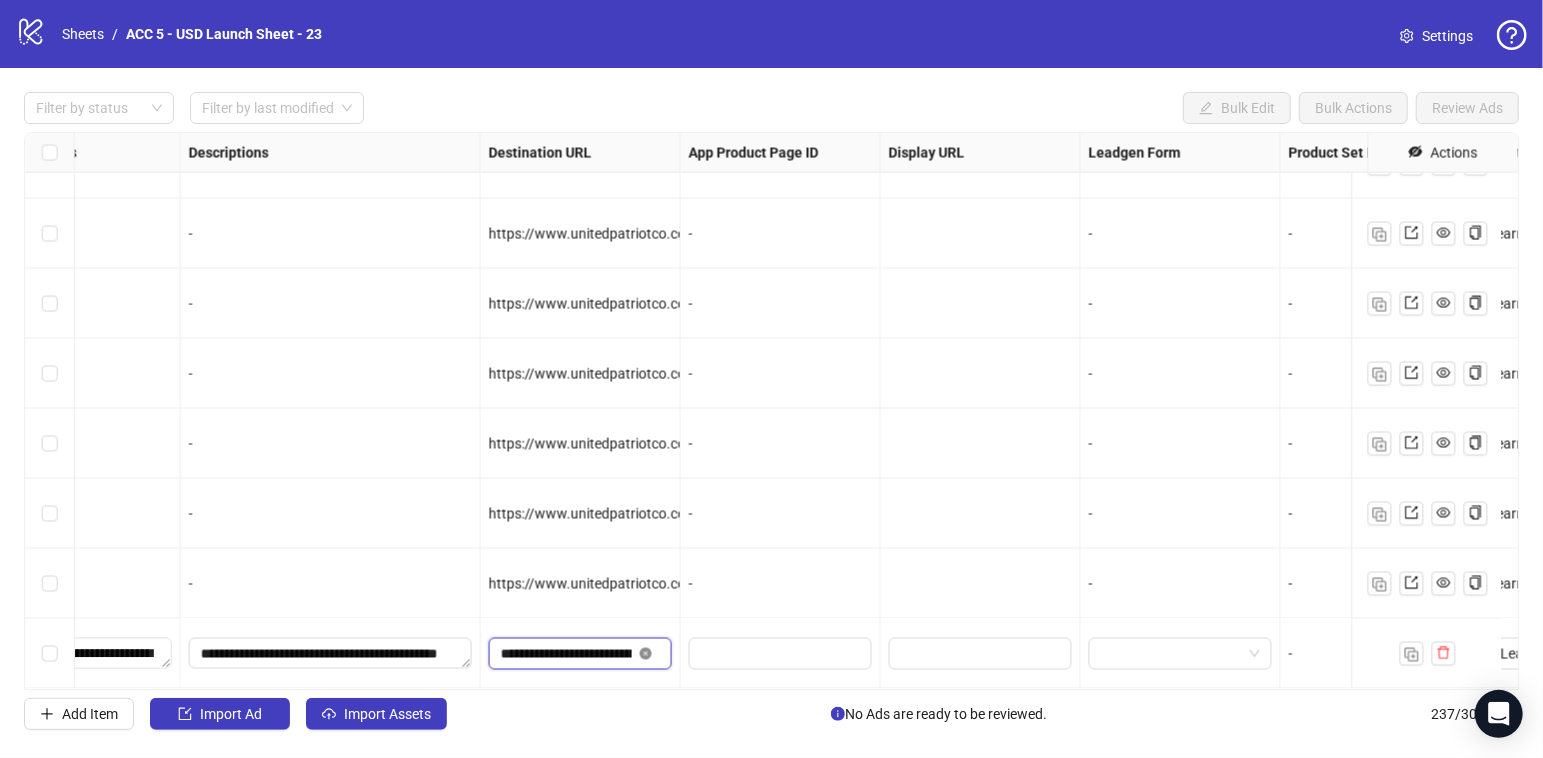 type 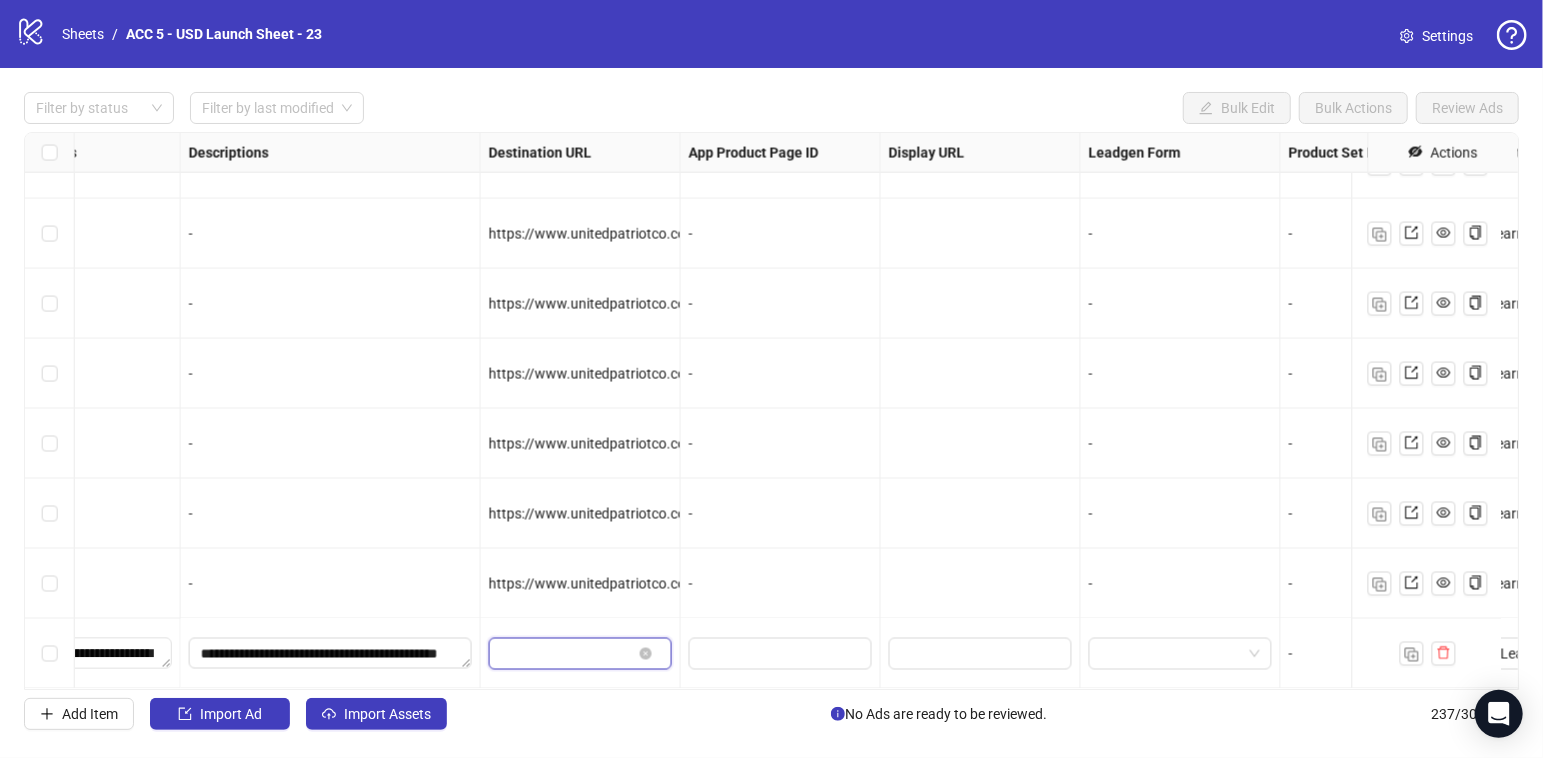 scroll, scrollTop: 0, scrollLeft: 0, axis: both 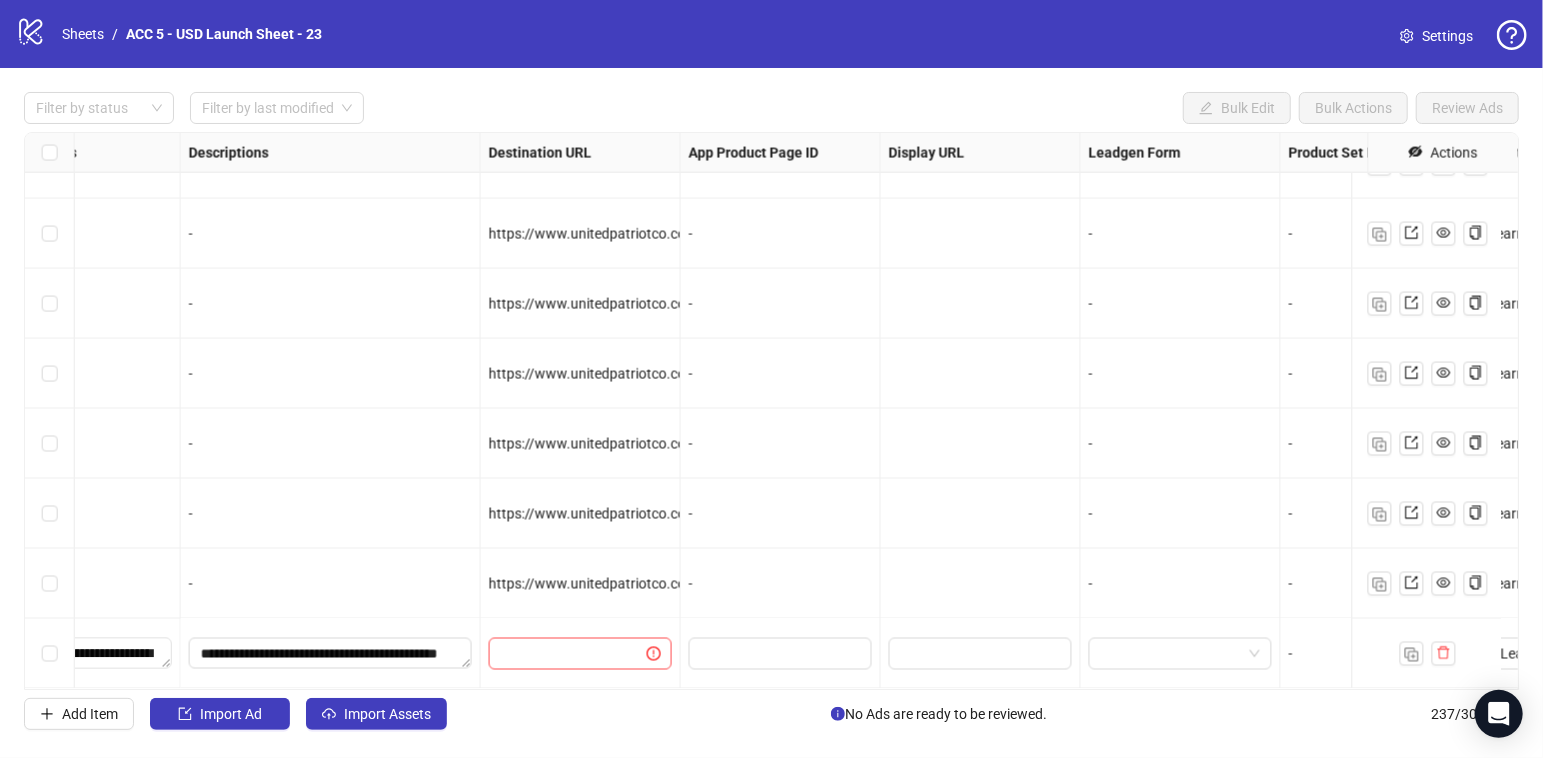 drag, startPoint x: 976, startPoint y: 528, endPoint x: 1396, endPoint y: 573, distance: 422.40384 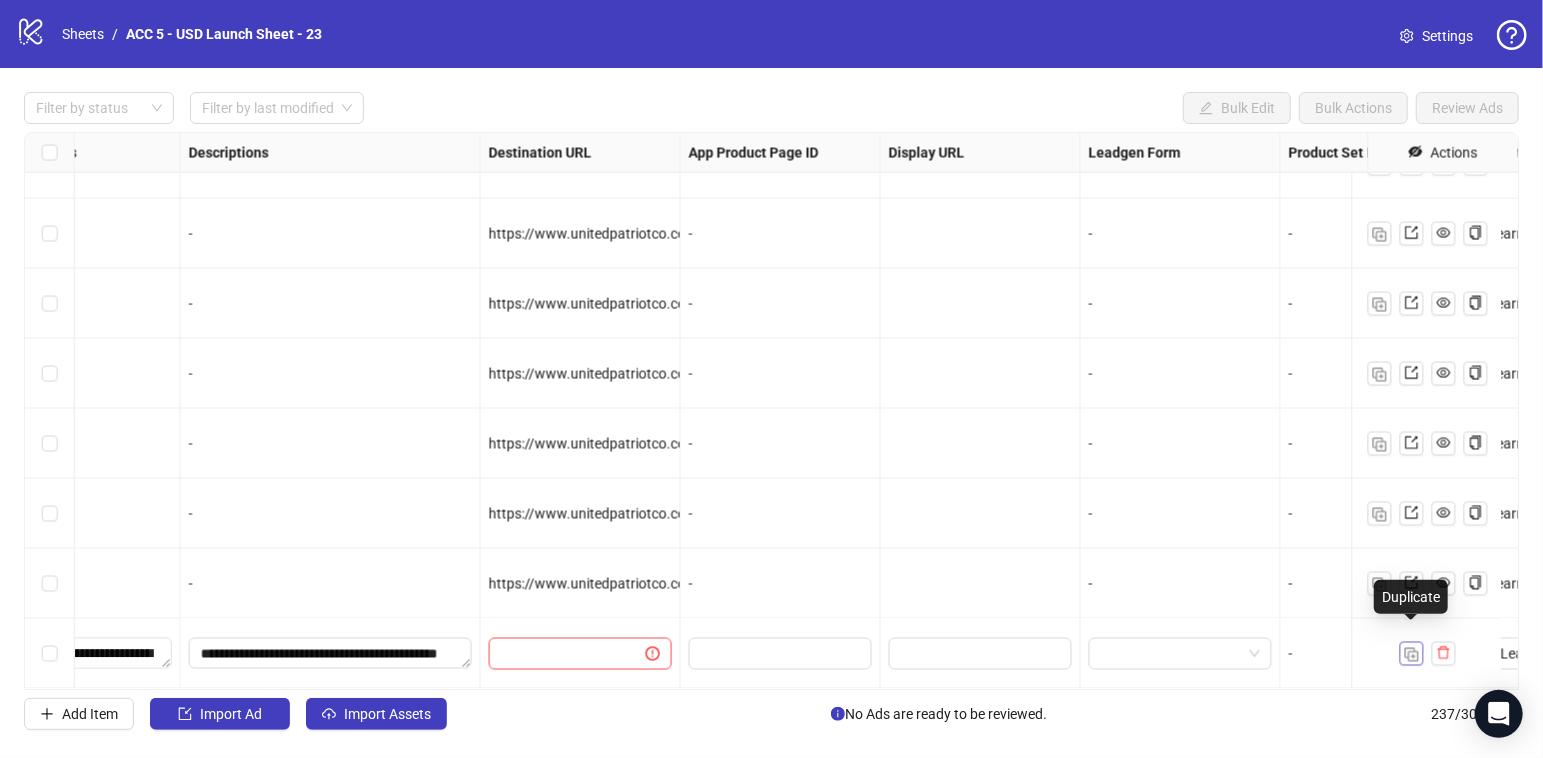 click at bounding box center (1412, 655) 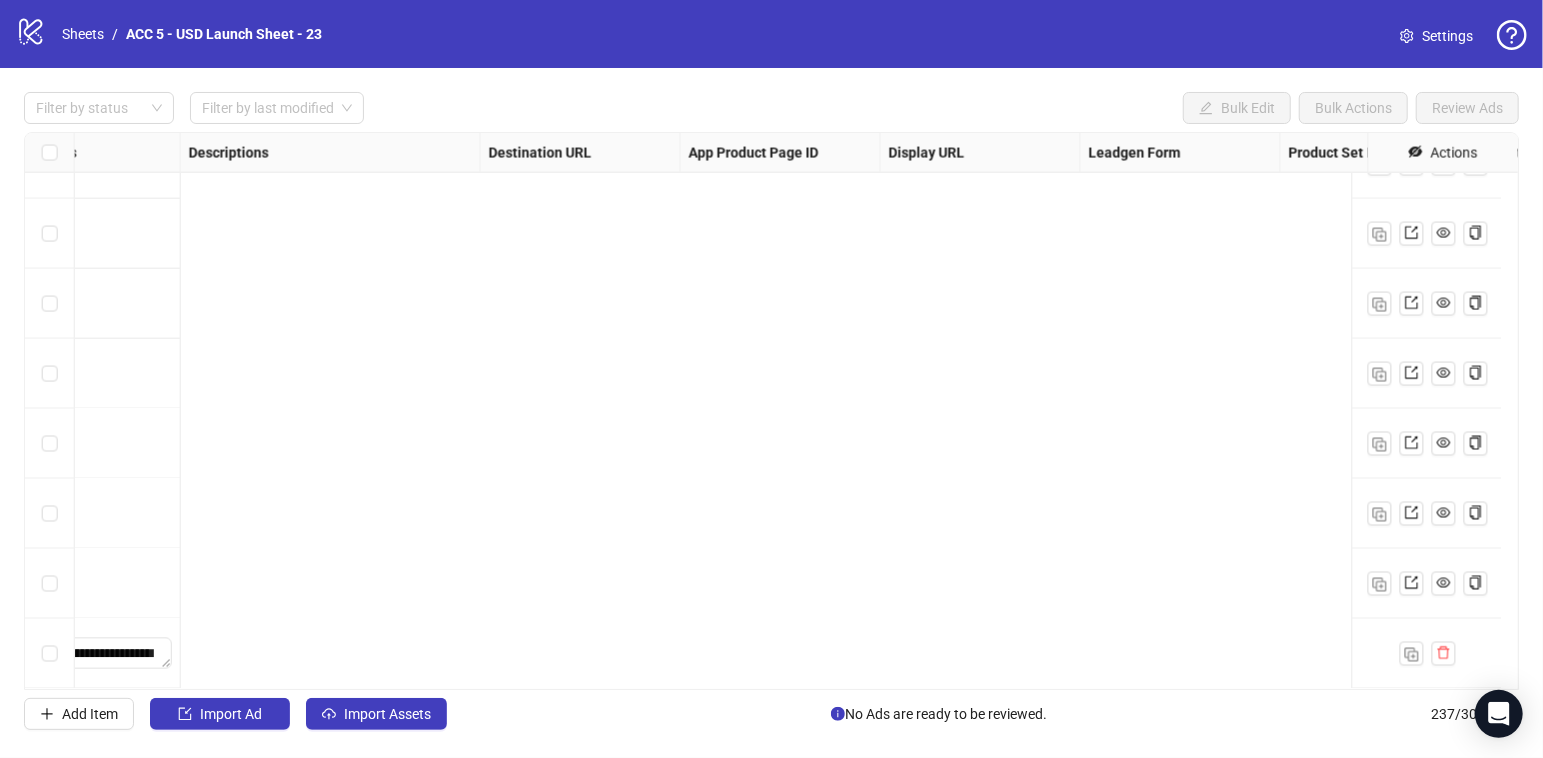 scroll, scrollTop: 16090, scrollLeft: 62, axis: both 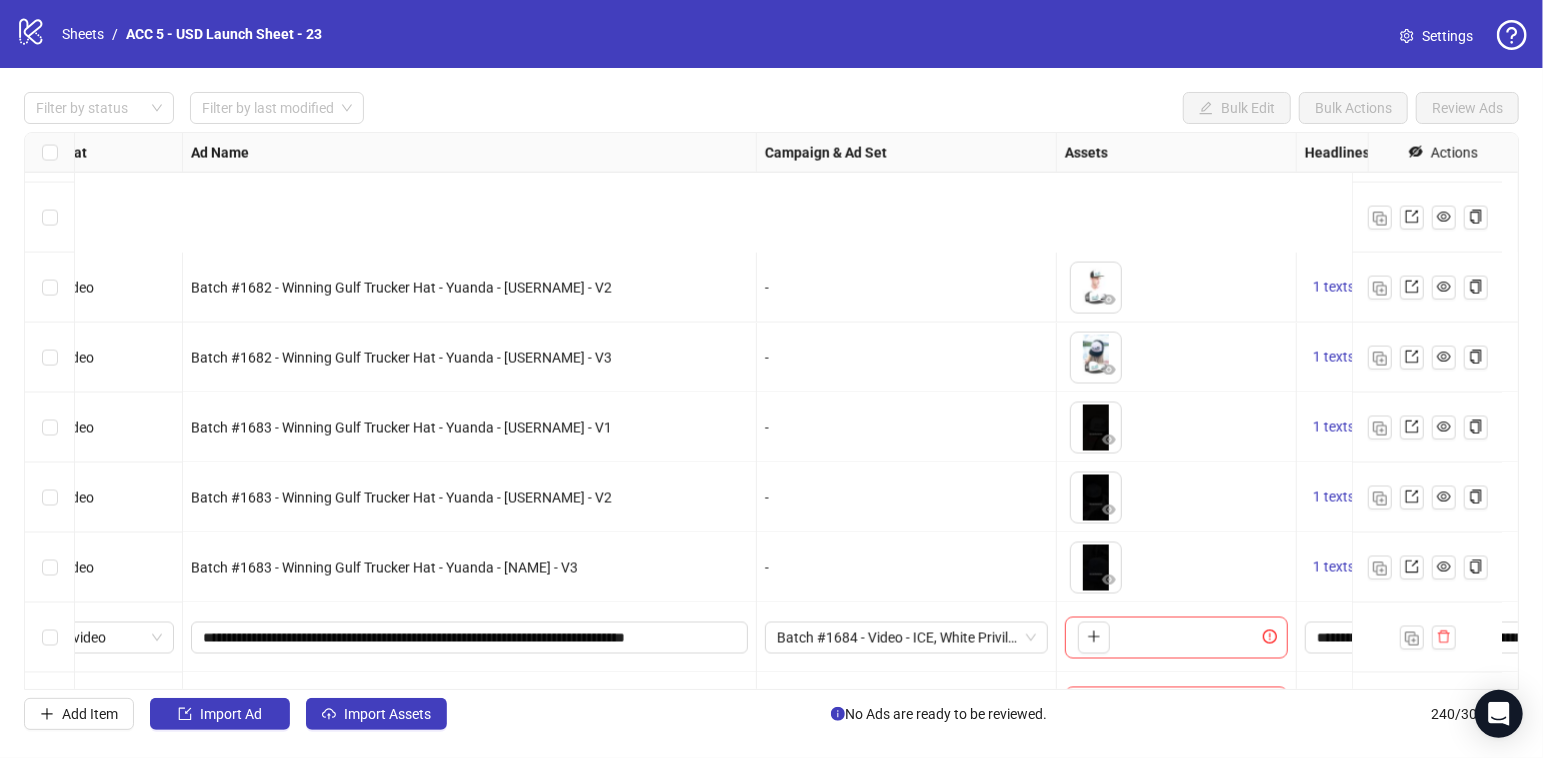 click on "Ad Format Ad Name Campaign & Ad Set Assets Headlines Primary Texts Descriptions Destination URL App Product Page ID Display URL Leadgen Form Product Set ID Call to Action Actions Single video Batch #1682 - Winning Gulf Trucker Hat - Yuanda - [USERNAME] - V2 -
To pick up a draggable item, press the space bar.
While dragging, use the arrow keys to move the item.
Press space again to drop the item in its new position, or press escape to cancel.
1 texts 1 texts Single video Batch #1682 - Winning Gulf Trucker Hat - Yuanda - [USERNAME] - V3 -
To pick up a draggable item, press the space bar.
While dragging, use the arrow keys to move the item.
Press space again to drop the item in its new position, or press escape to cancel.
1 texts 1 texts Single video Batch #1683 - Winning Gulf Trucker Hat - Yuanda - [USERNAME] - V1 - 1 texts 1 texts Single video Batch #1683 - Winning Gulf Trucker Hat - Yuanda - [USERNAME] - V2 - 1 texts 1 texts Single video - 1 texts 1 texts Single video" at bounding box center [771, 411] 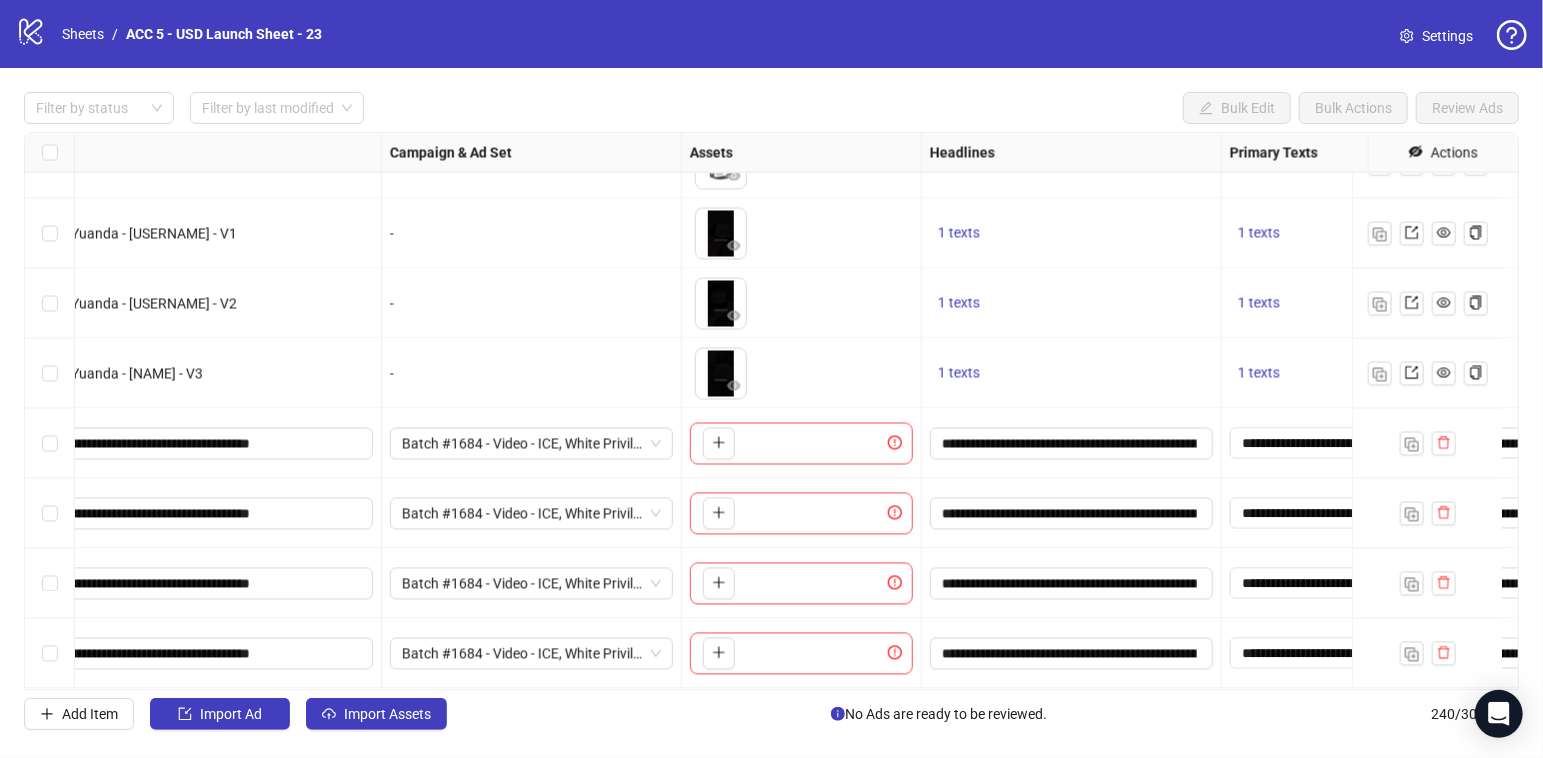 click on "1 texts" at bounding box center [1072, 374] 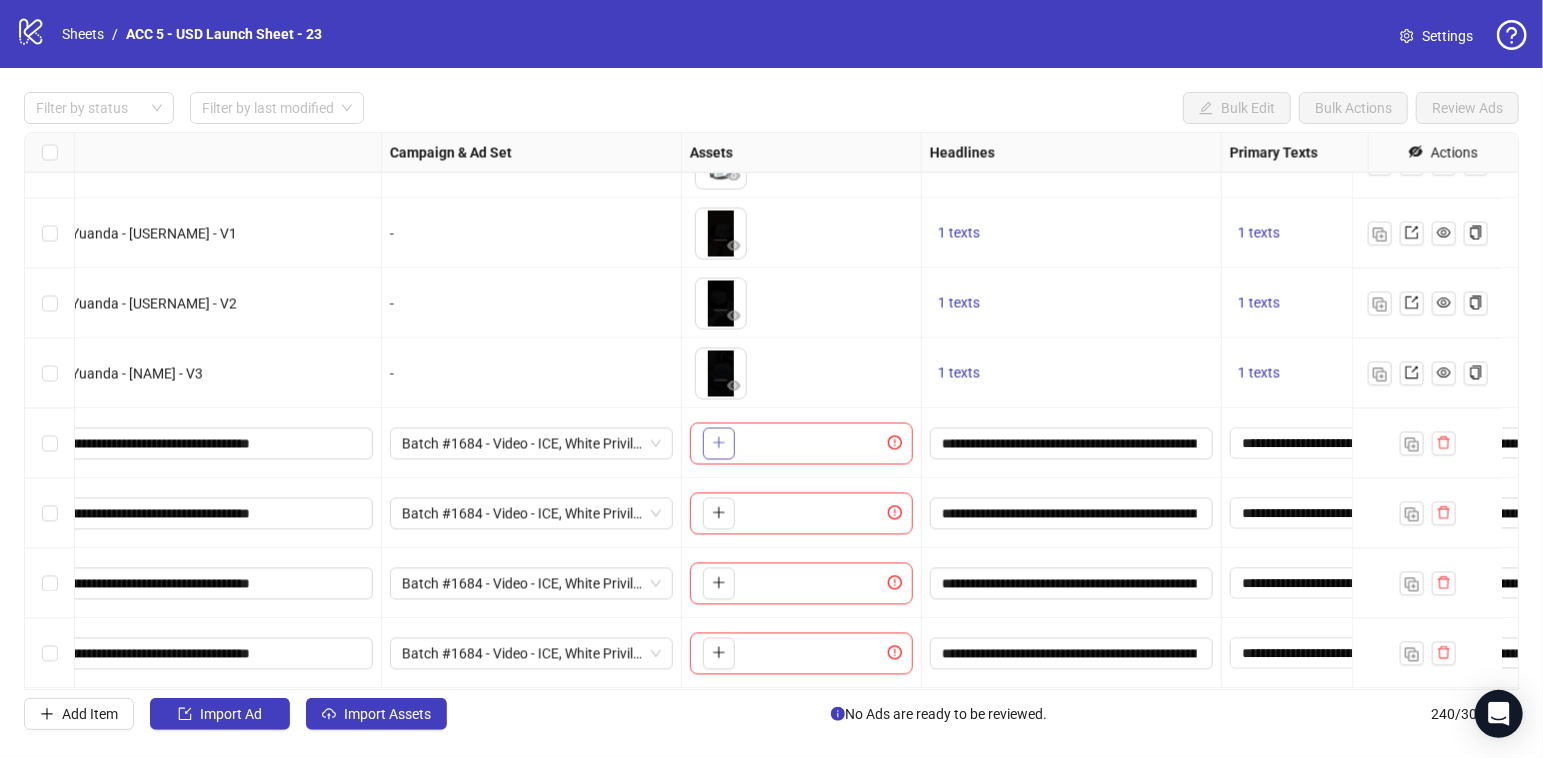 click 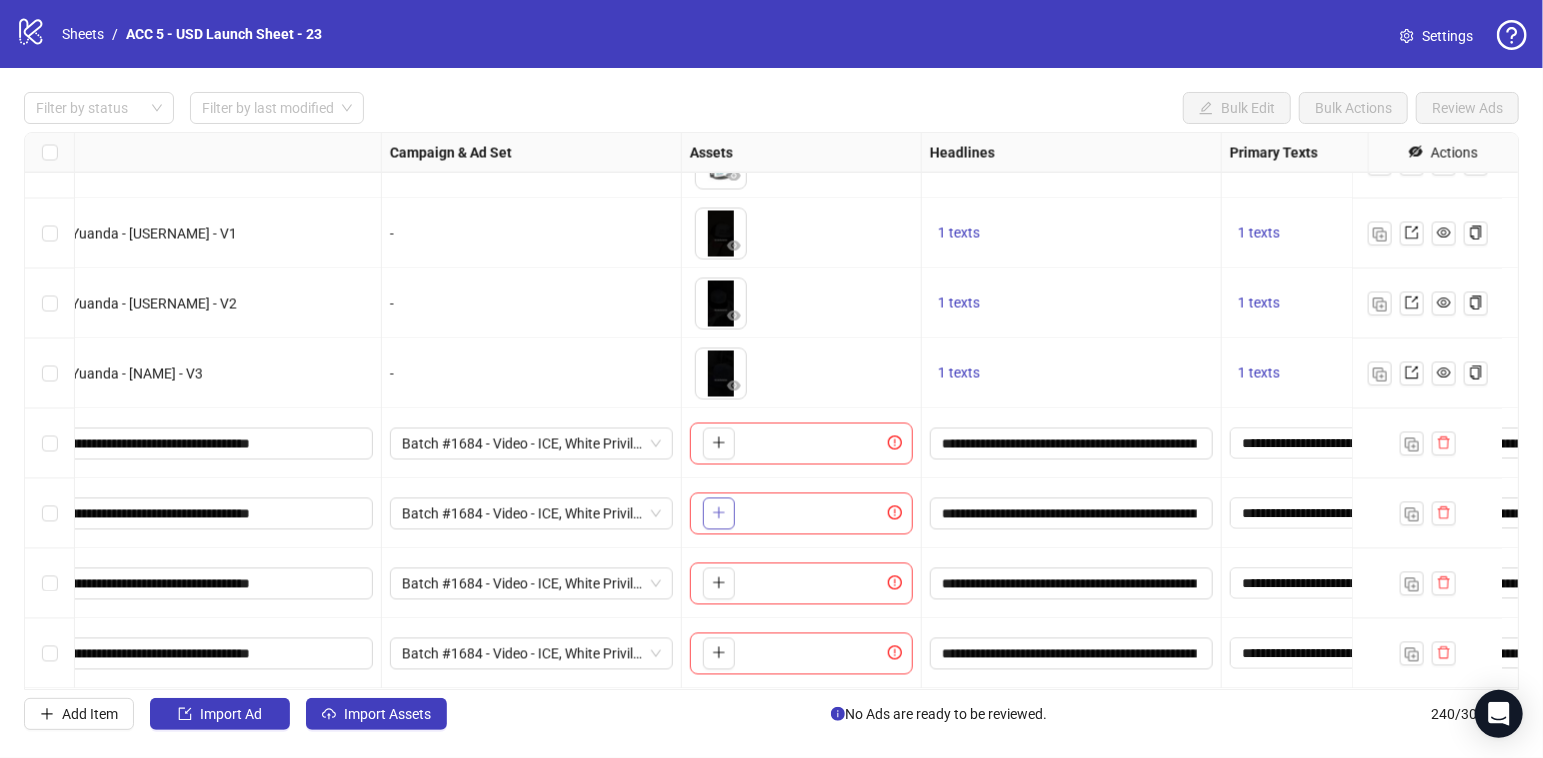 click at bounding box center (719, 514) 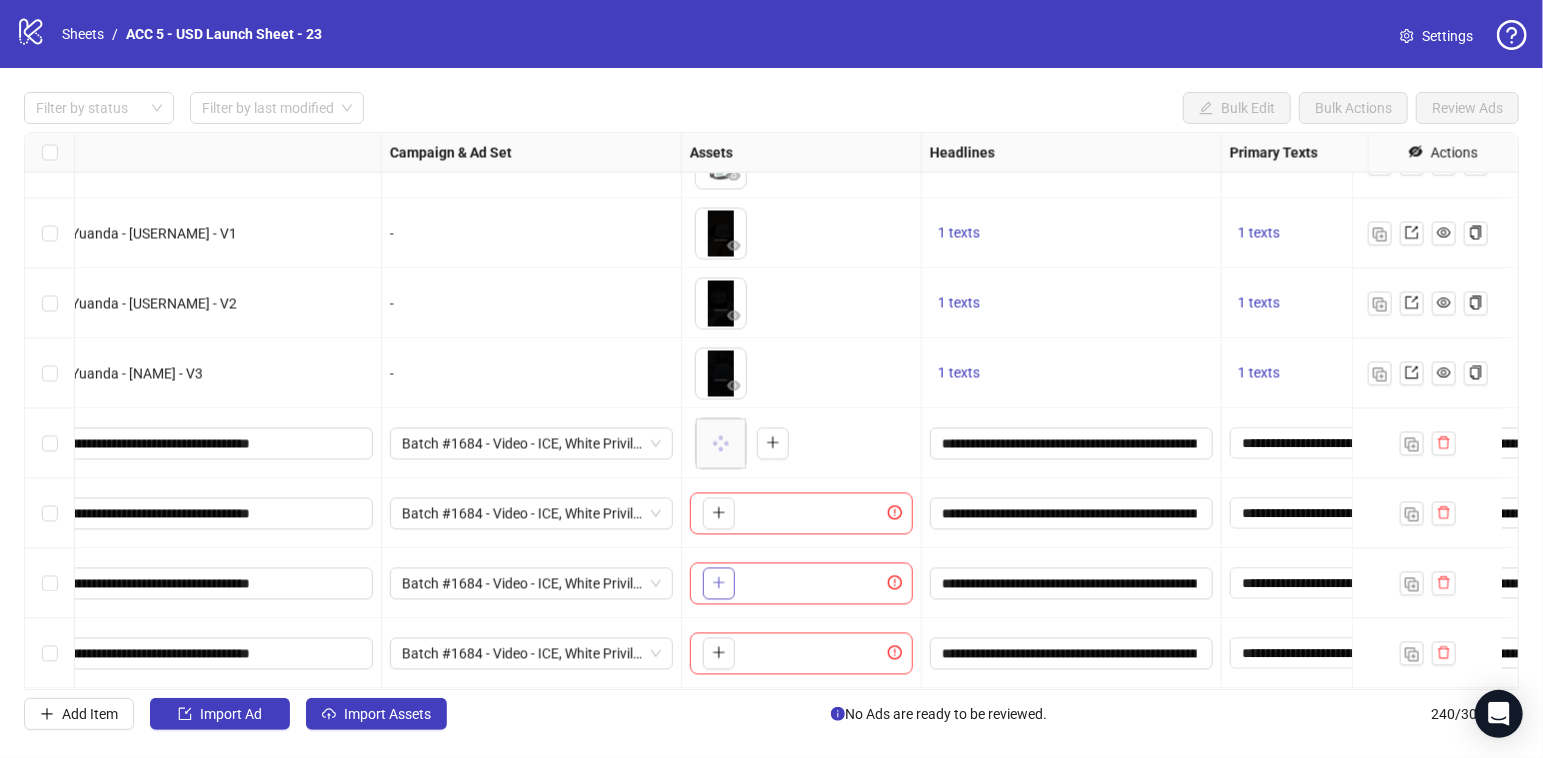 click 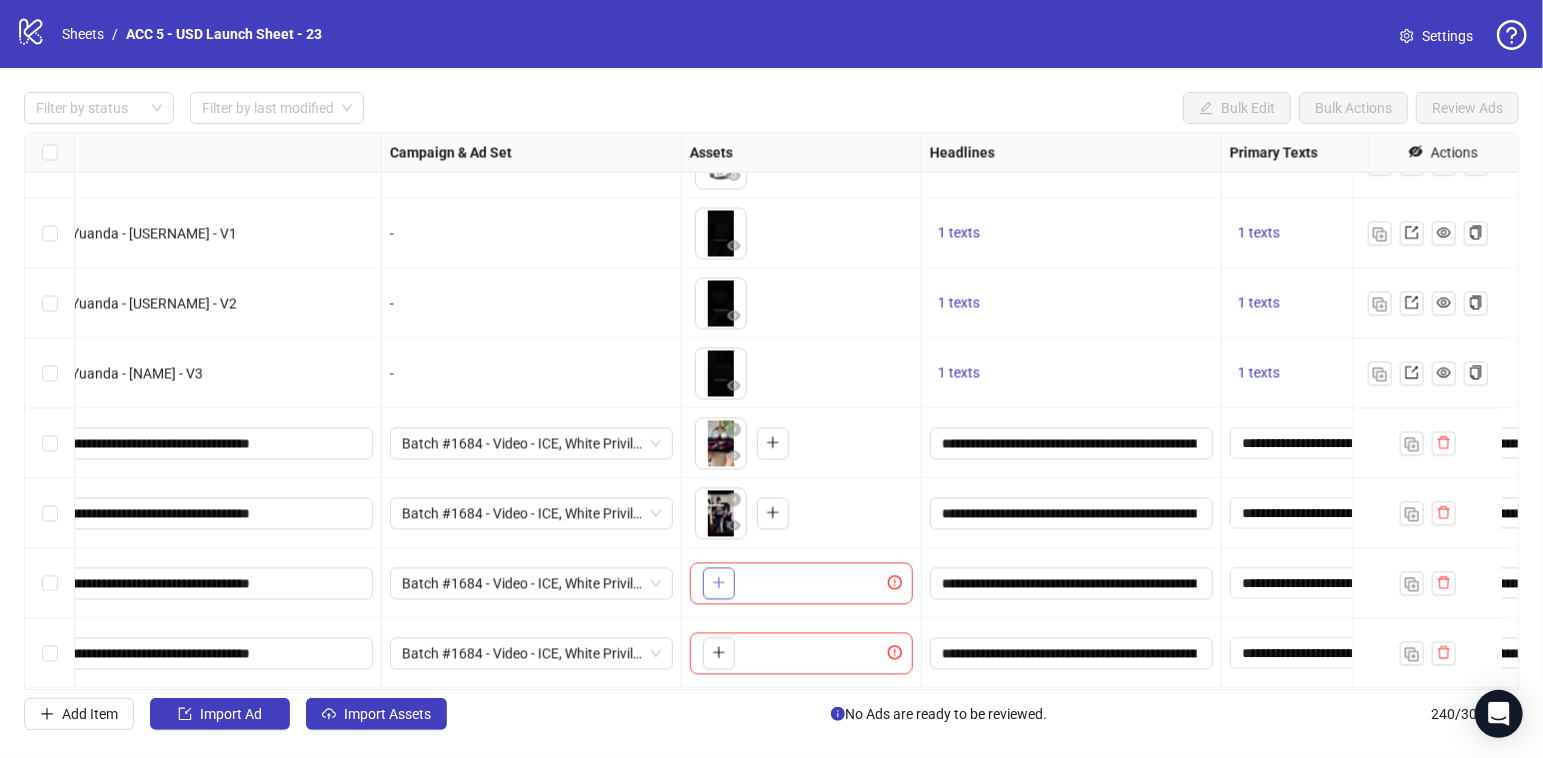 click 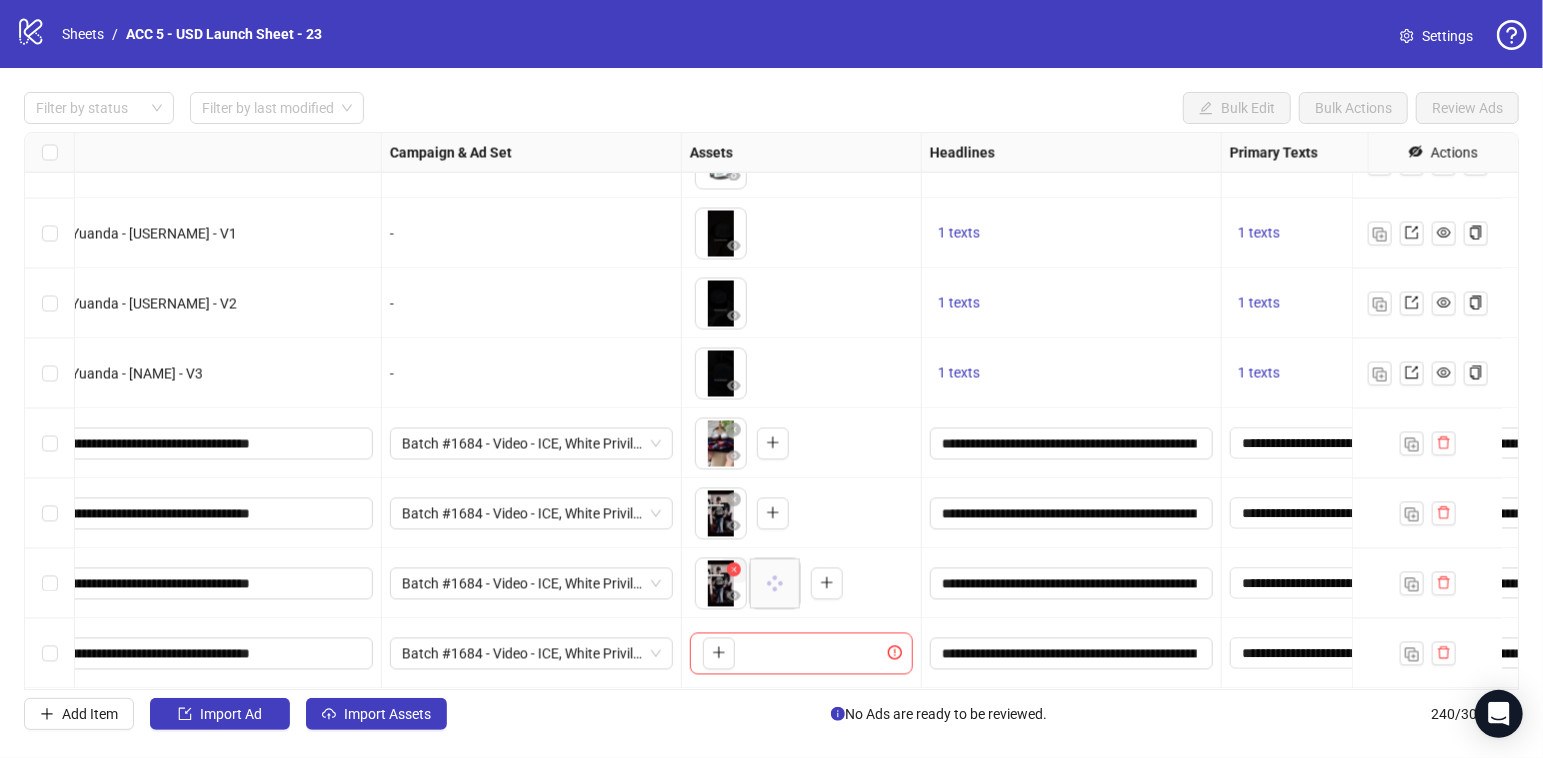 click at bounding box center (734, 570) 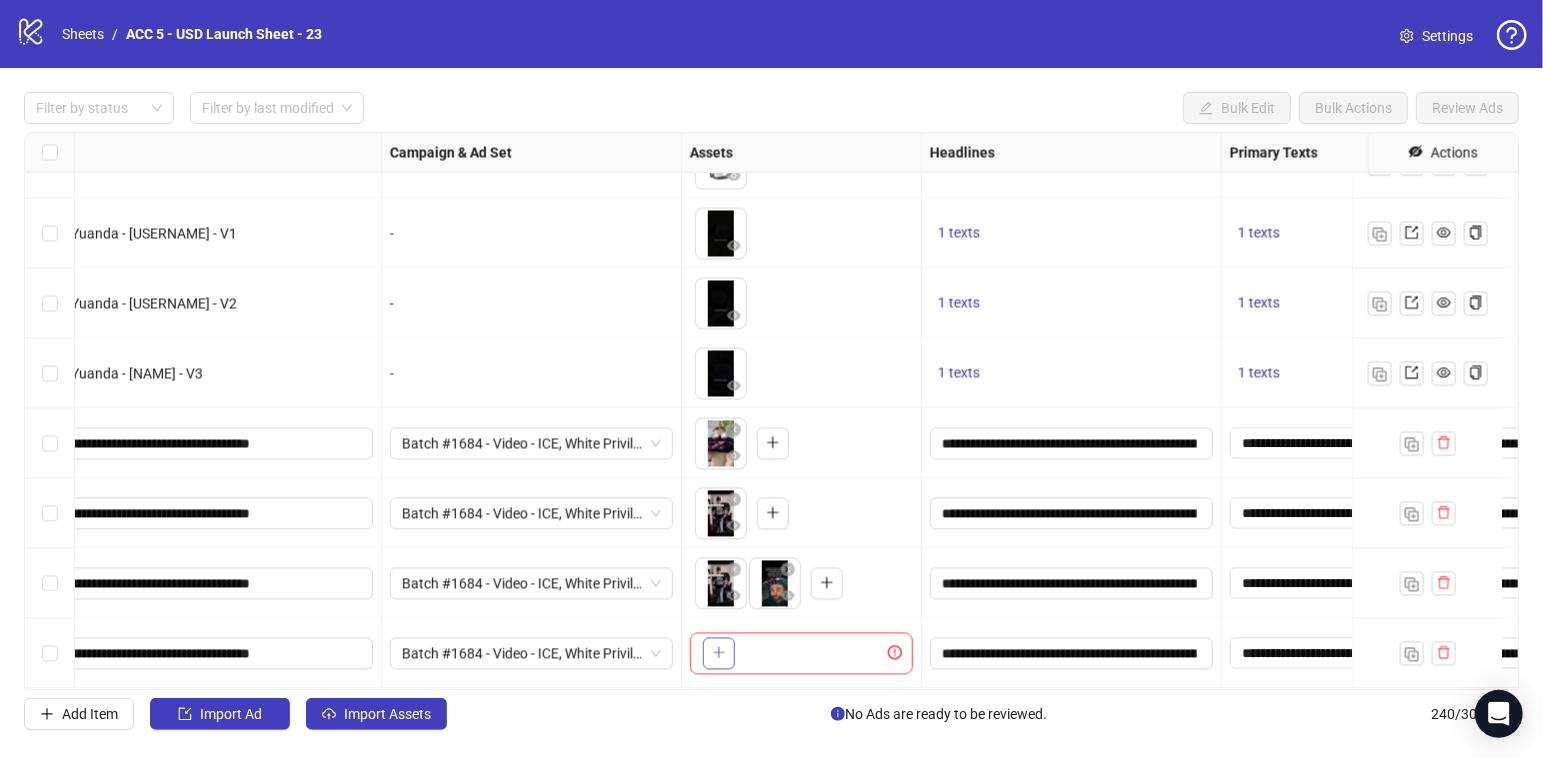 click 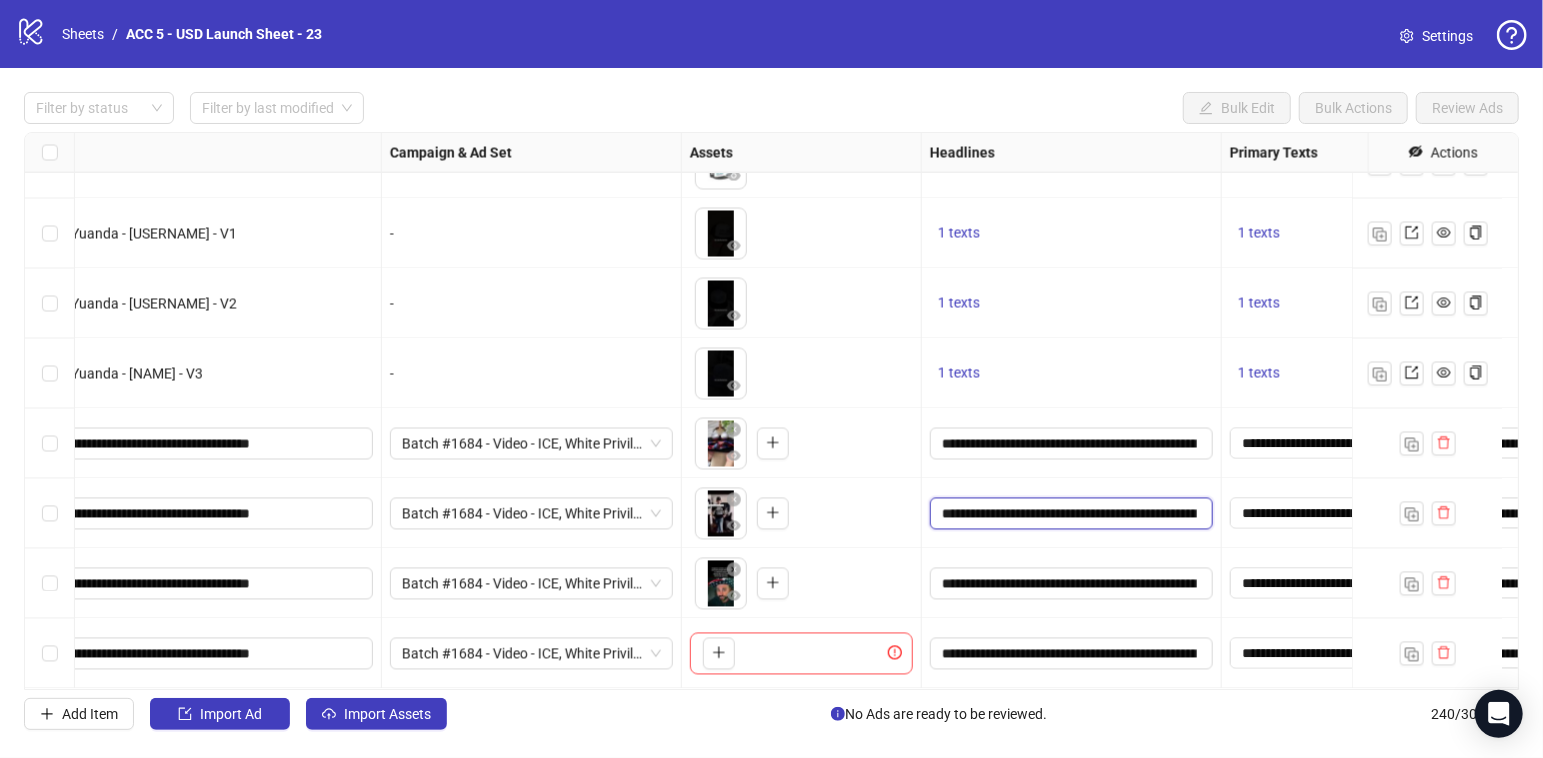 click on "**********" at bounding box center [1069, 514] 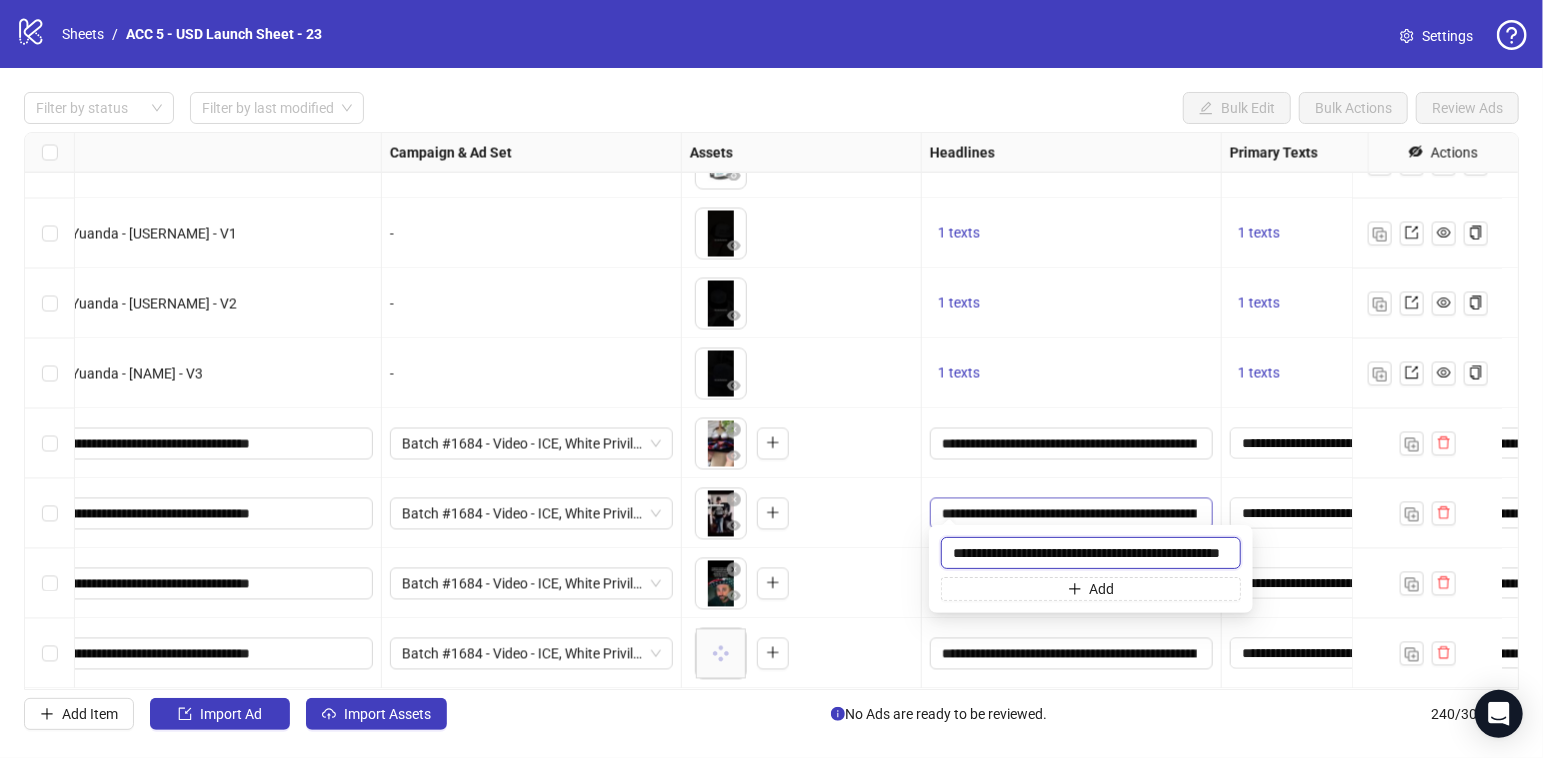 scroll, scrollTop: 0, scrollLeft: 47, axis: horizontal 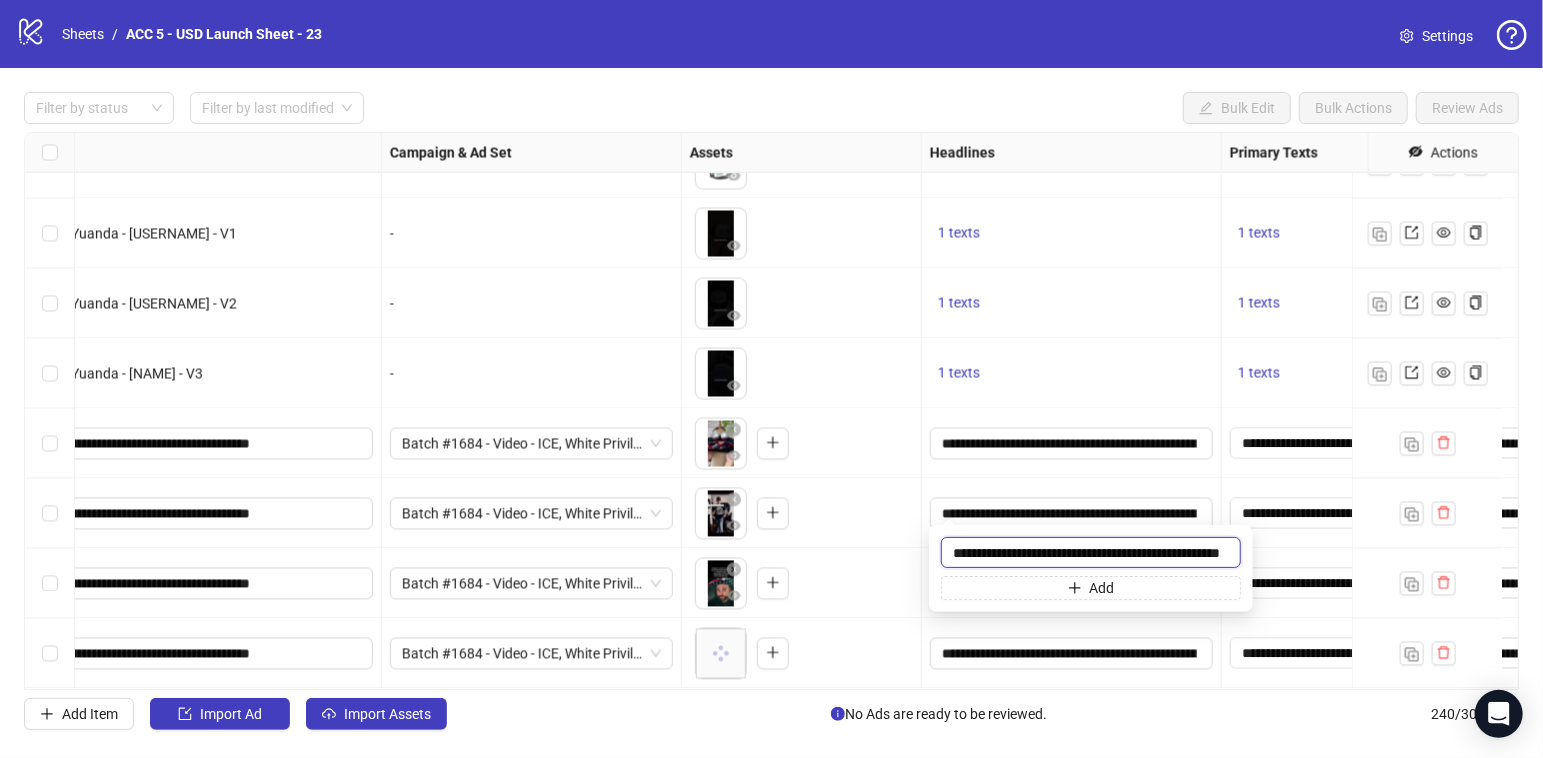 click on "**********" at bounding box center [1091, 552] 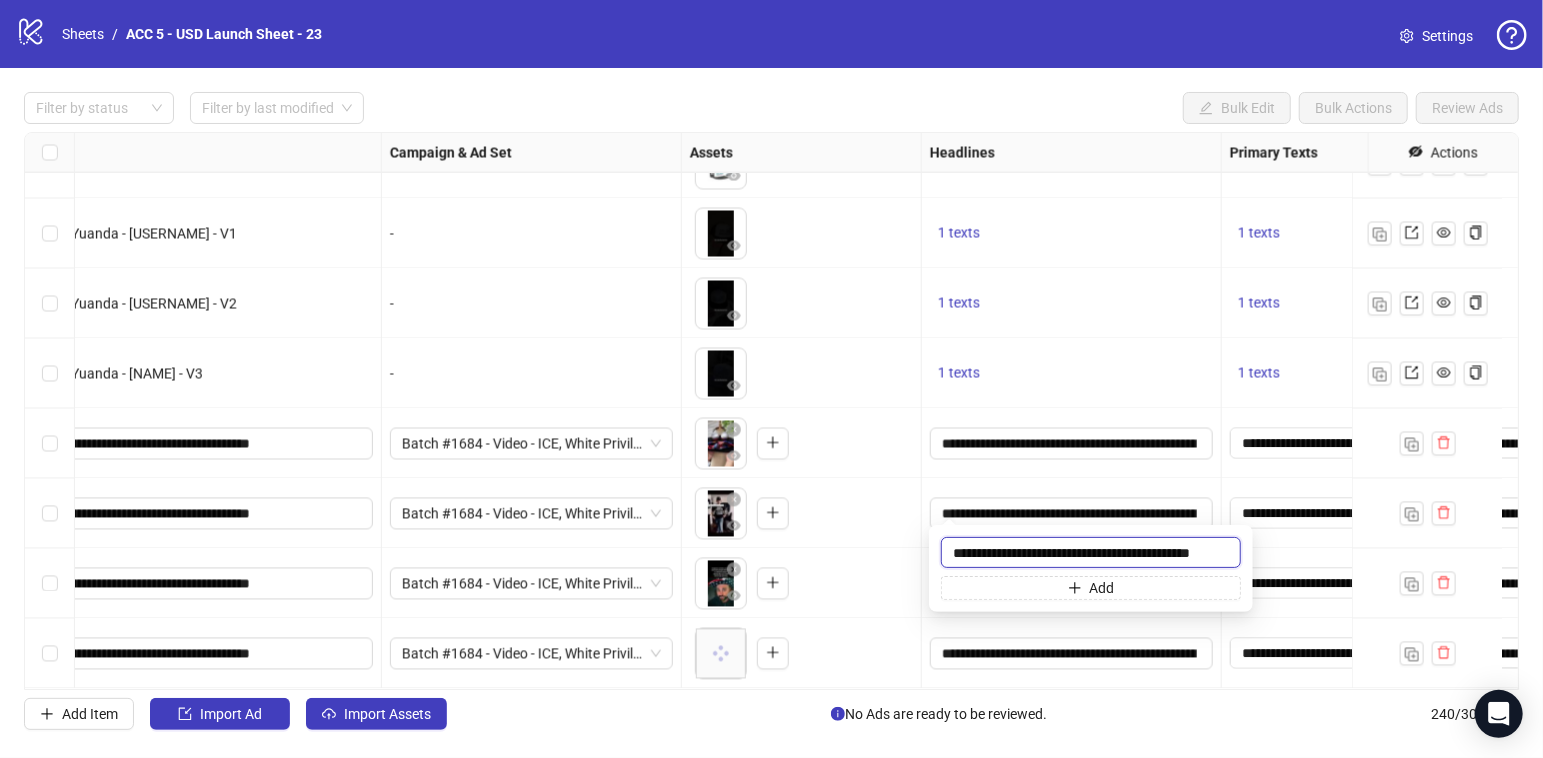 scroll, scrollTop: 0, scrollLeft: 3, axis: horizontal 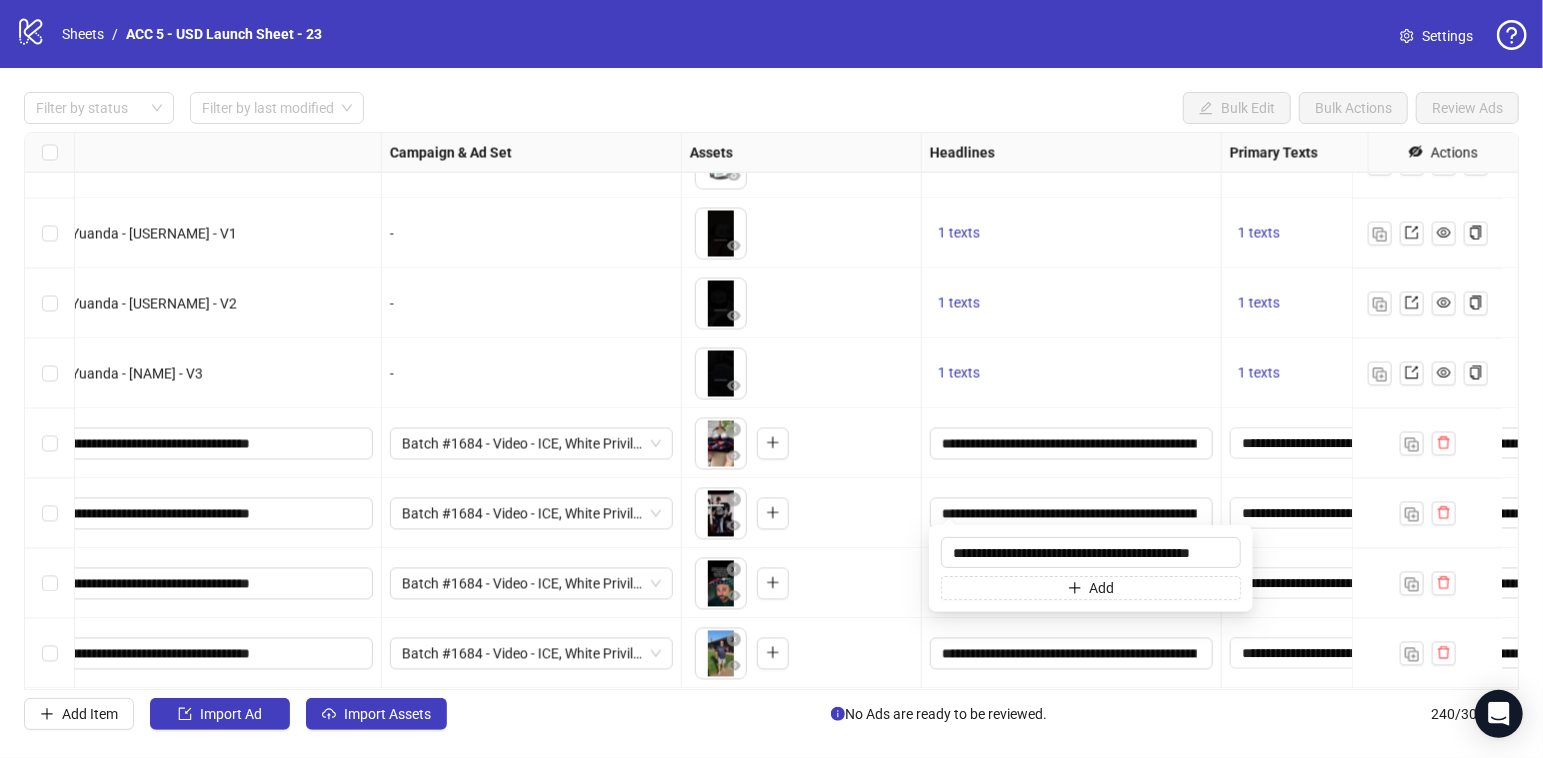 click on "**********" at bounding box center [1072, 514] 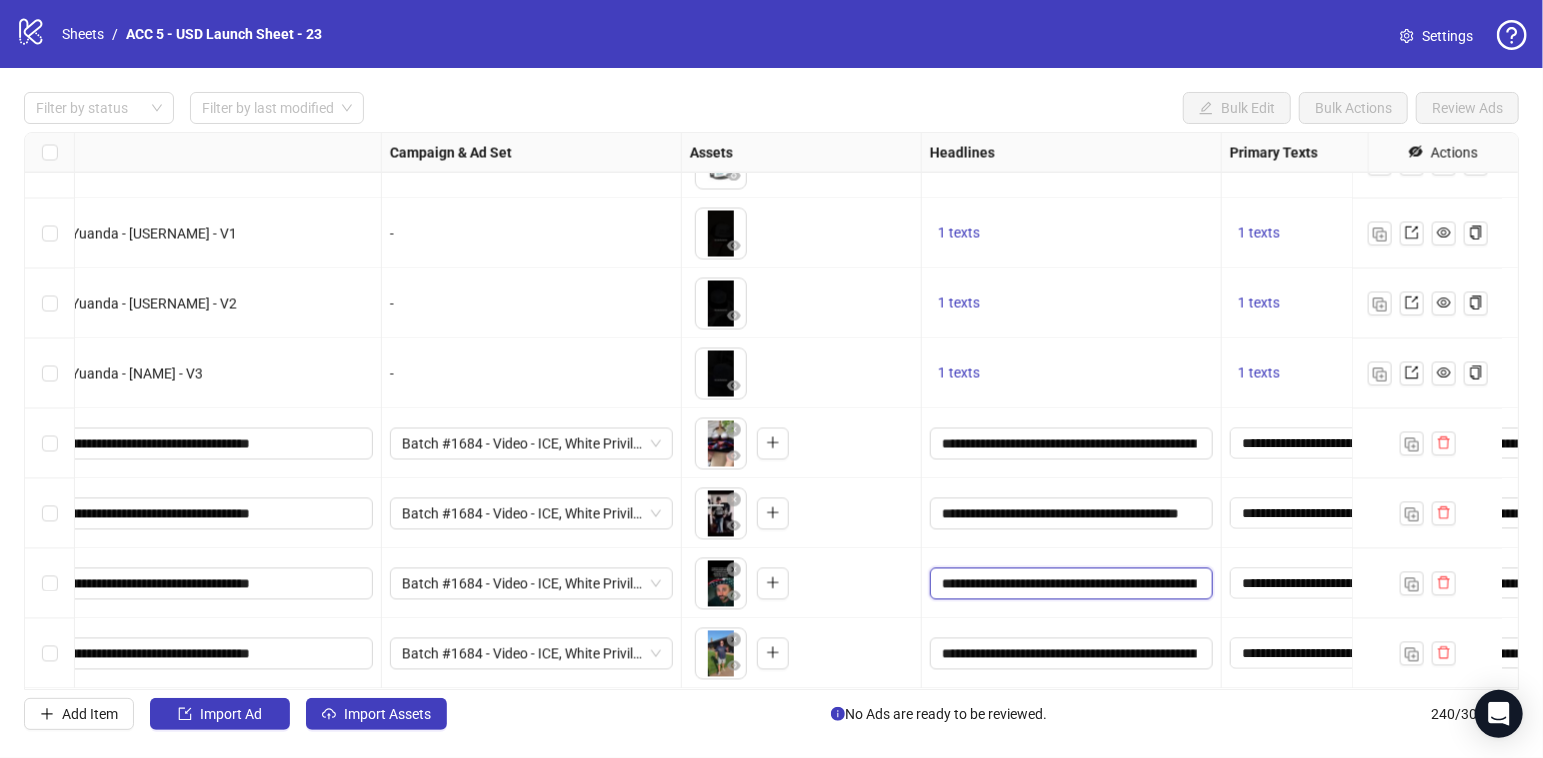 click on "**********" at bounding box center [1069, 584] 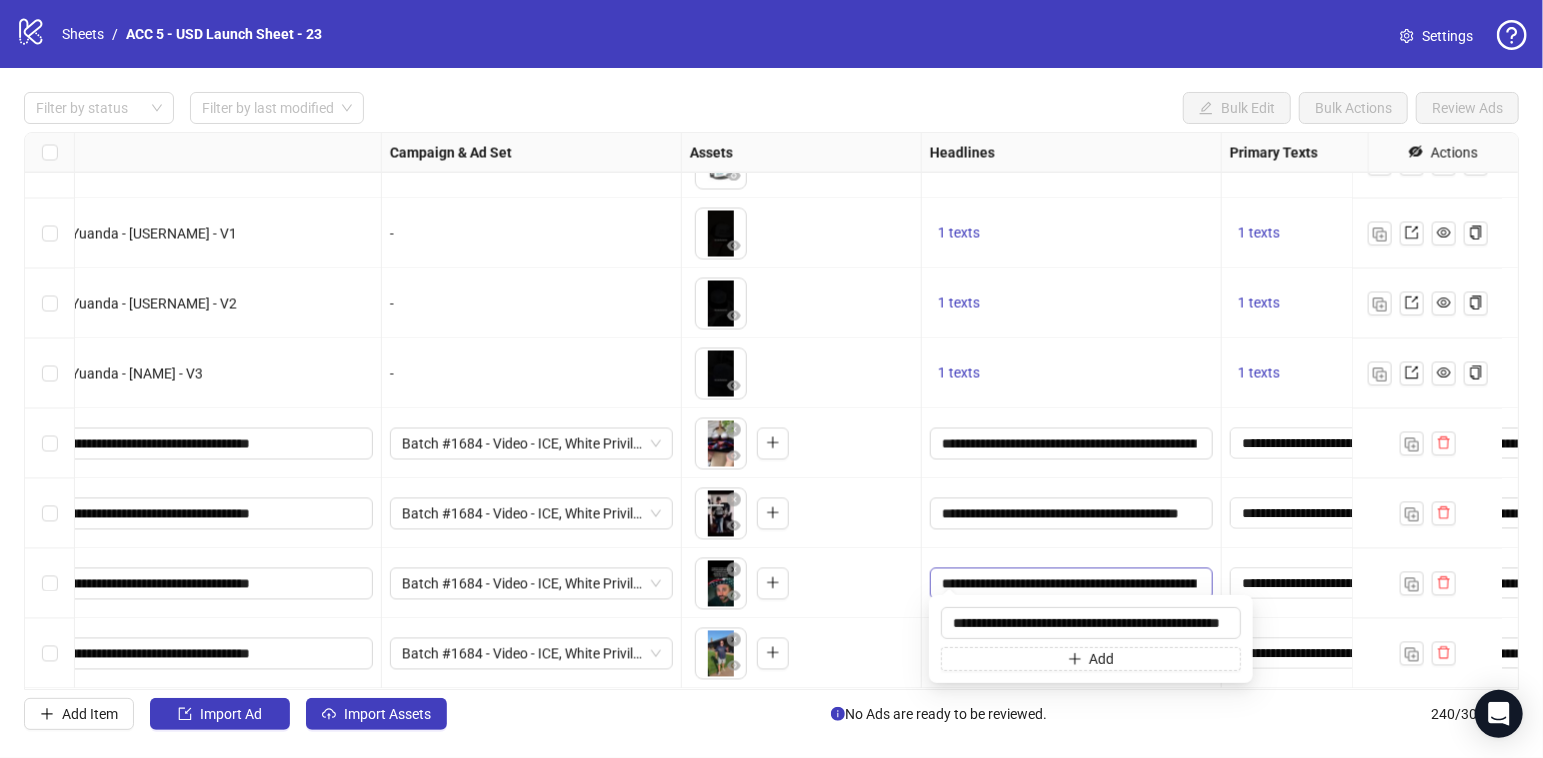 scroll, scrollTop: 0, scrollLeft: 47, axis: horizontal 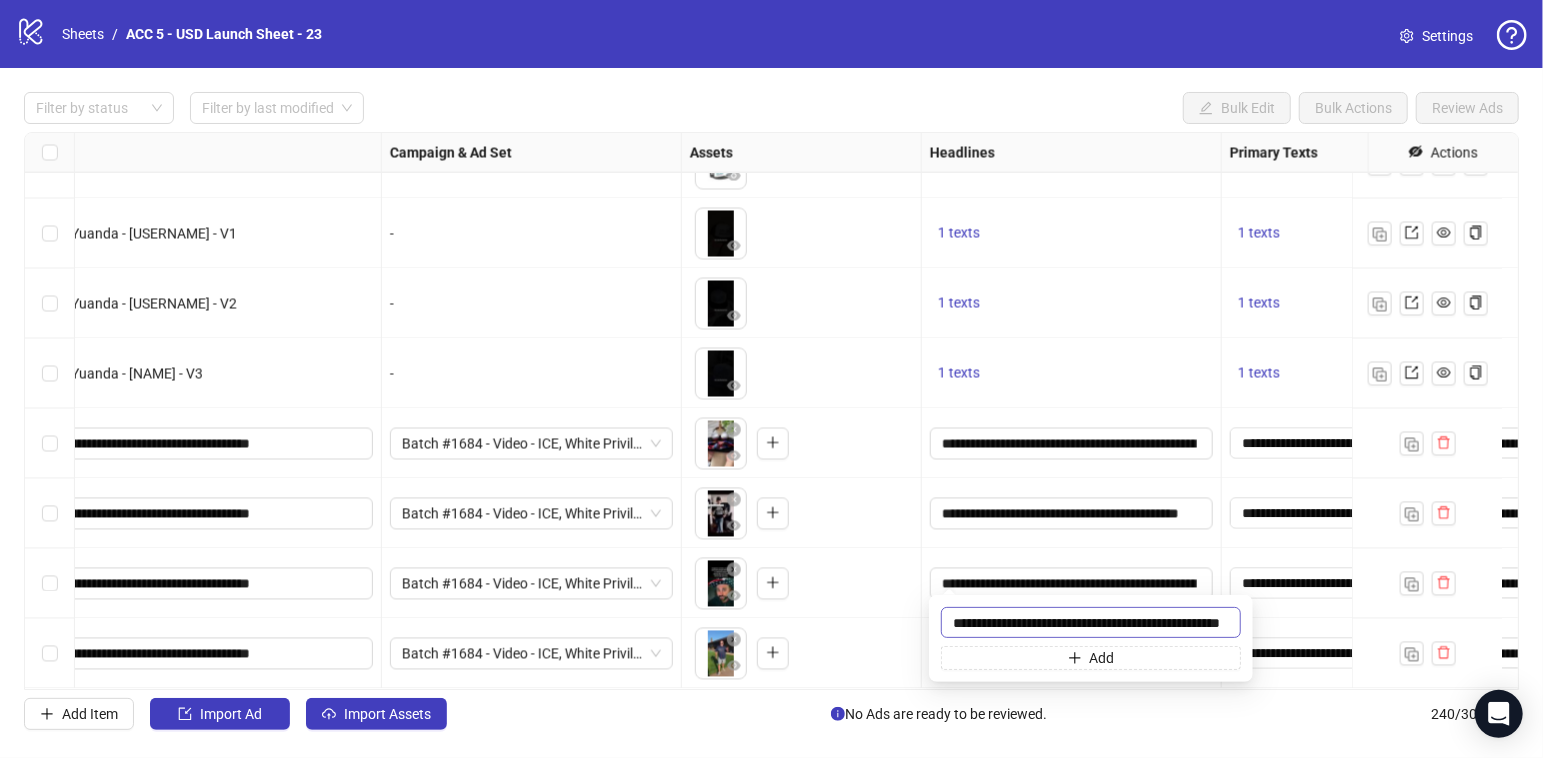 click on "**********" at bounding box center [1091, 622] 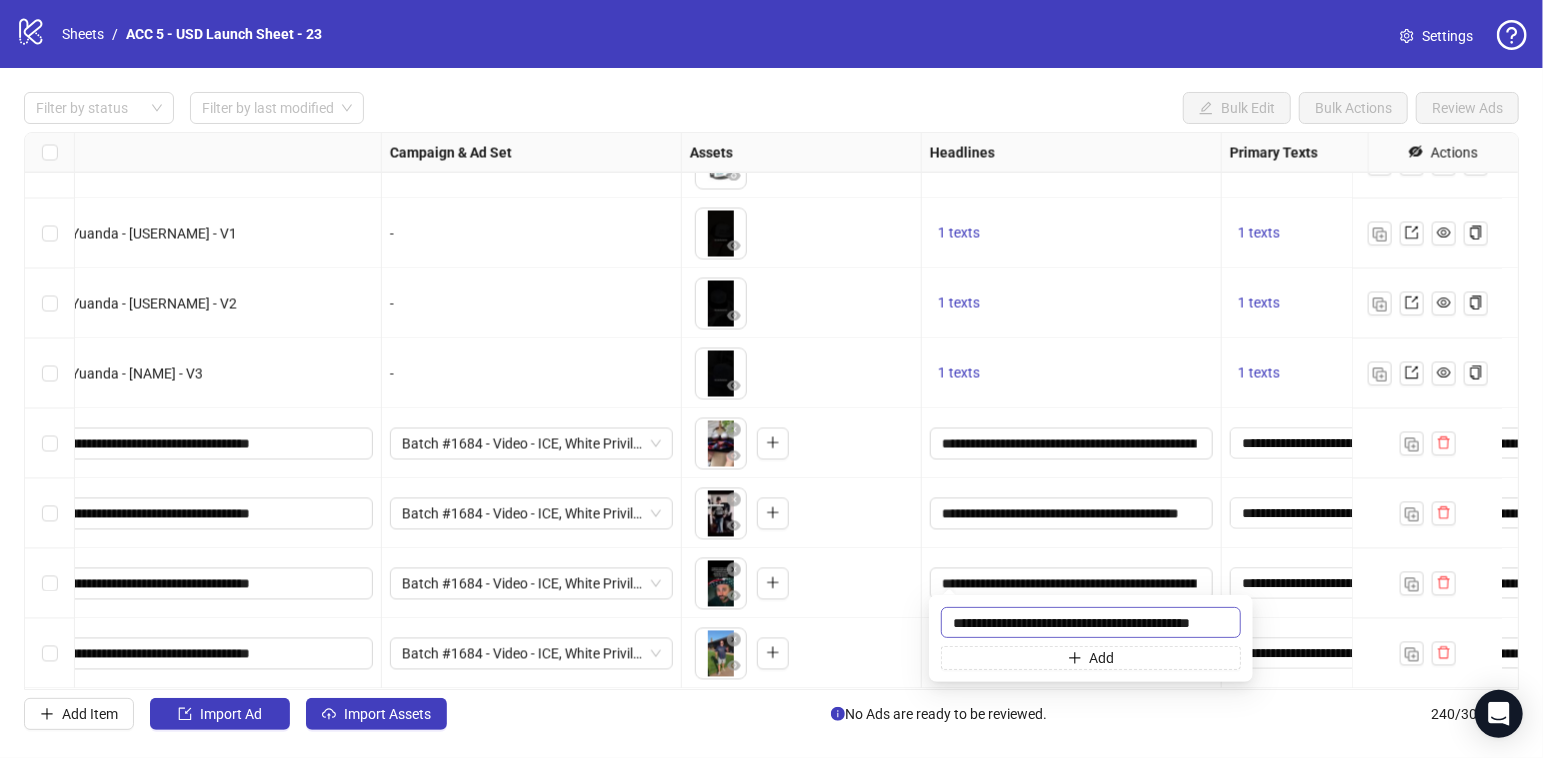 scroll, scrollTop: 0, scrollLeft: 3, axis: horizontal 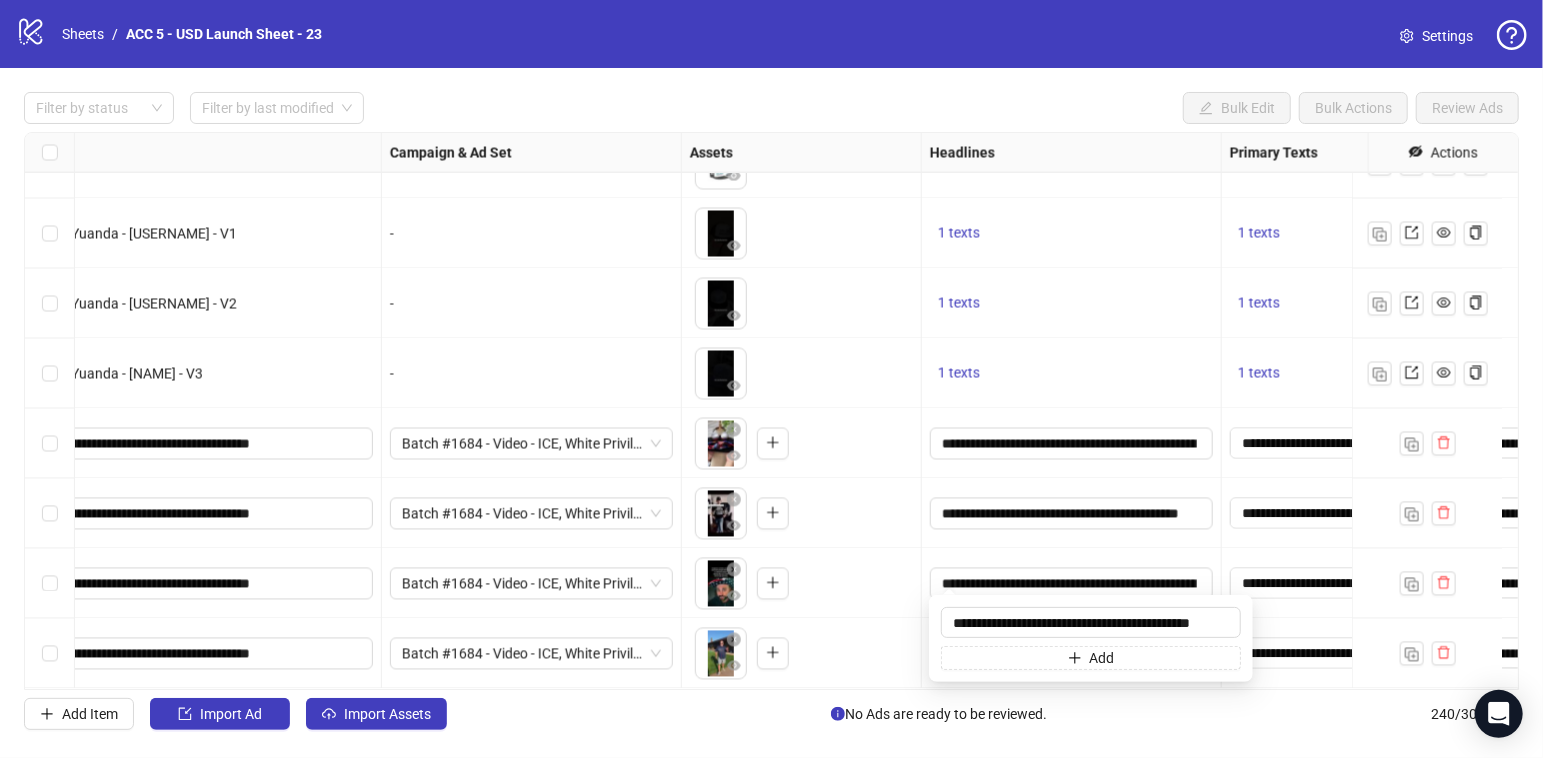 click on "**********" at bounding box center (1072, 514) 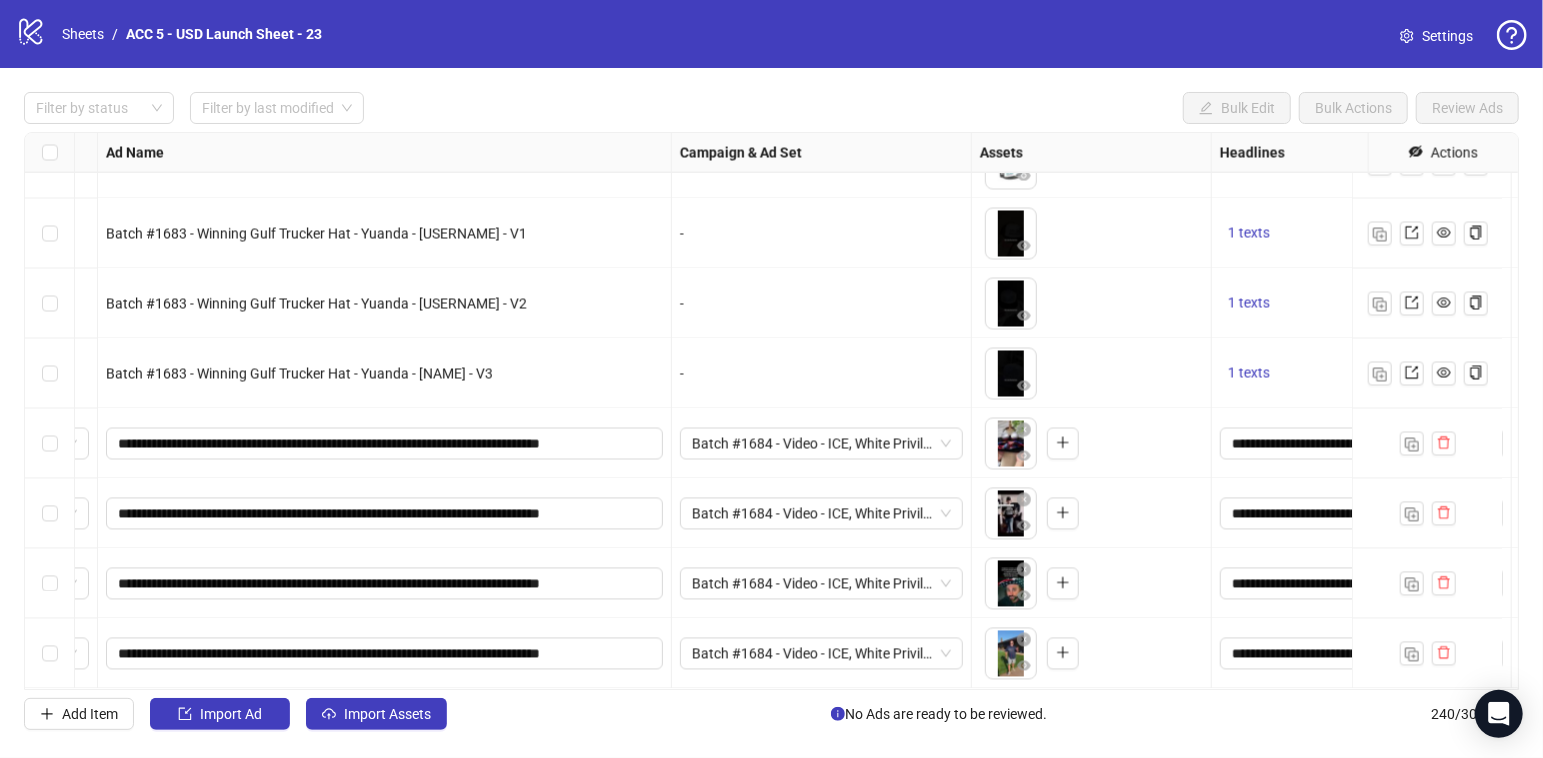 scroll, scrollTop: 16300, scrollLeft: 144, axis: both 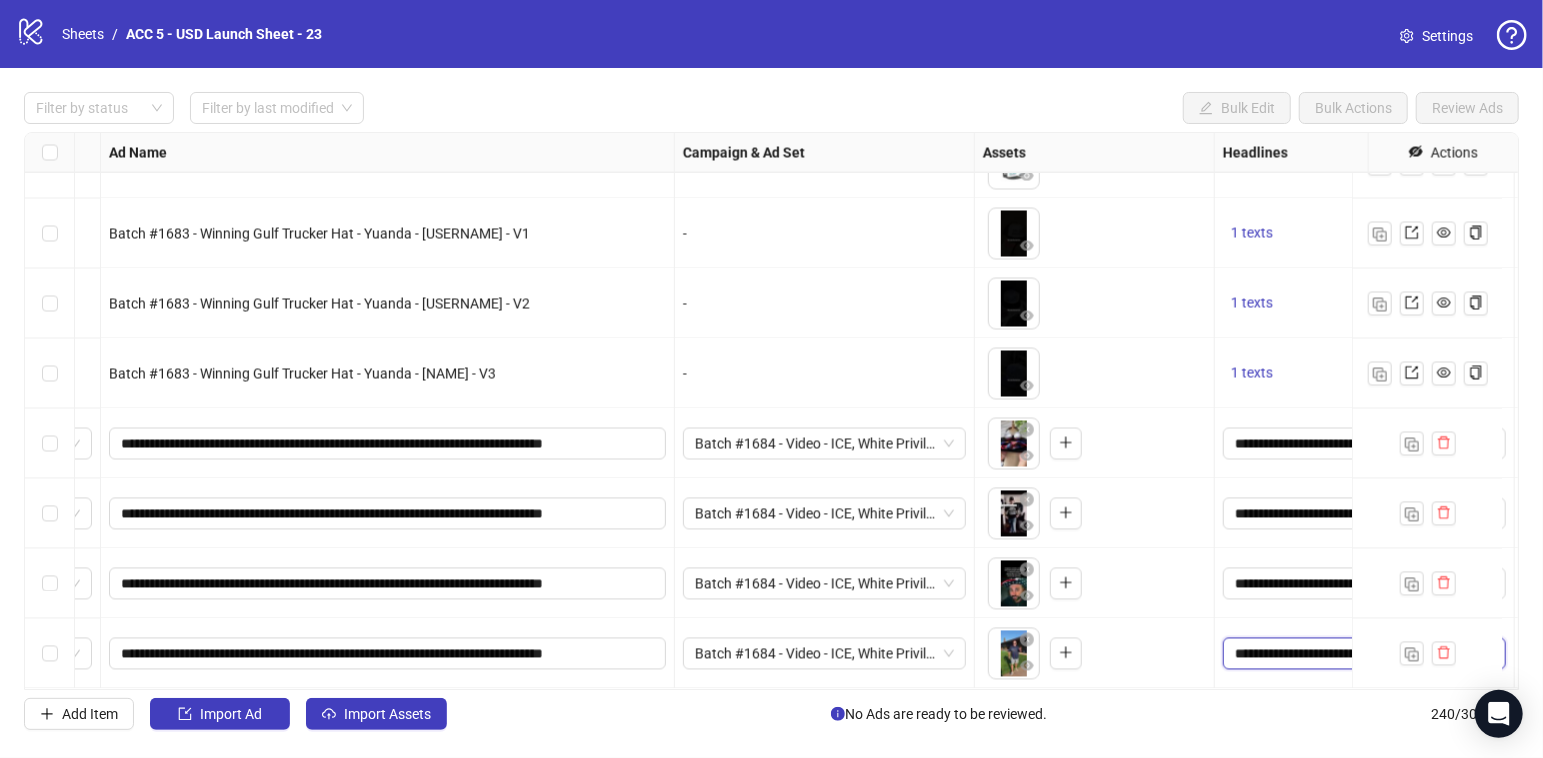 click on "**********" at bounding box center [1362, 654] 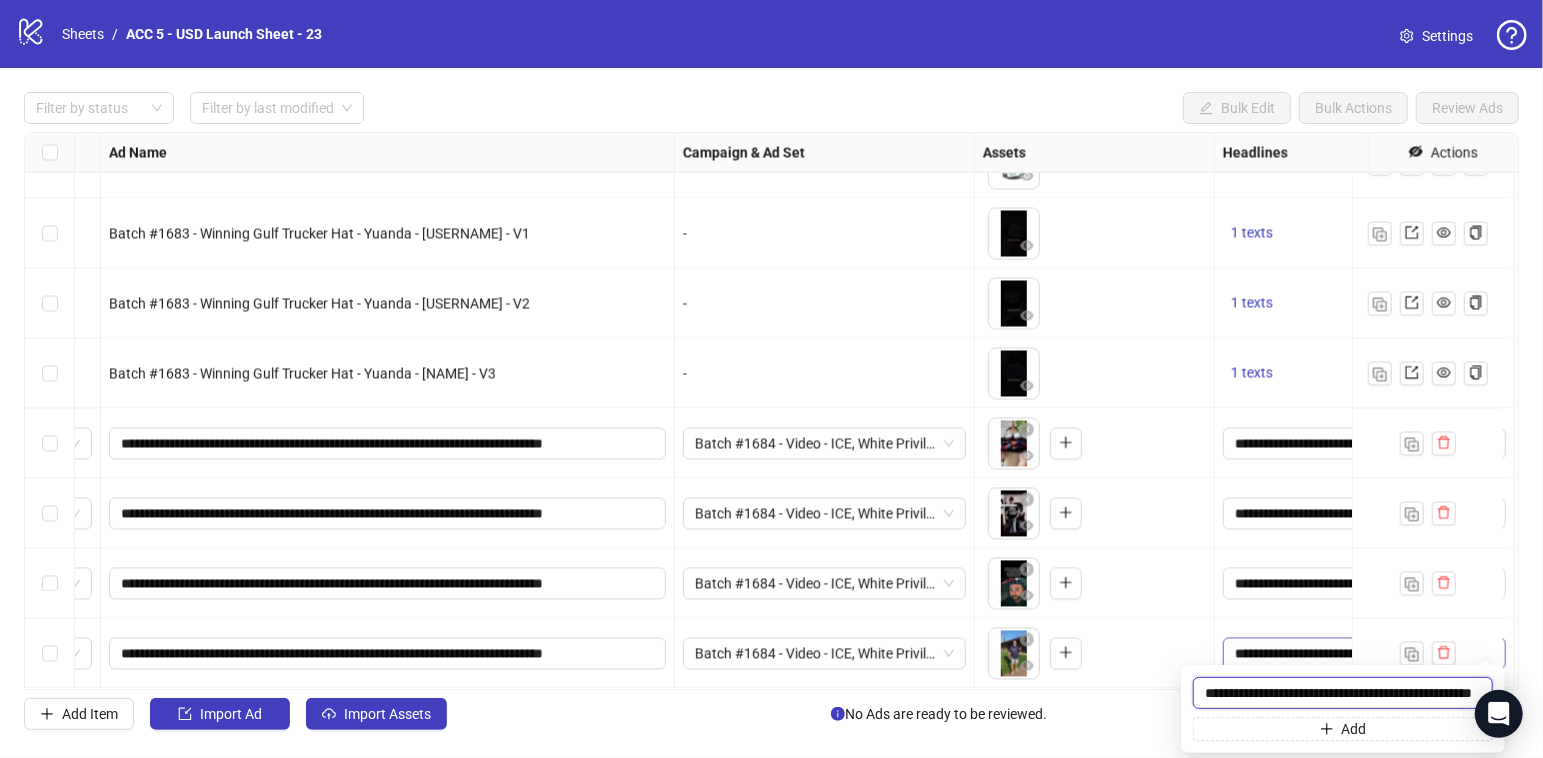 scroll, scrollTop: 0, scrollLeft: 47, axis: horizontal 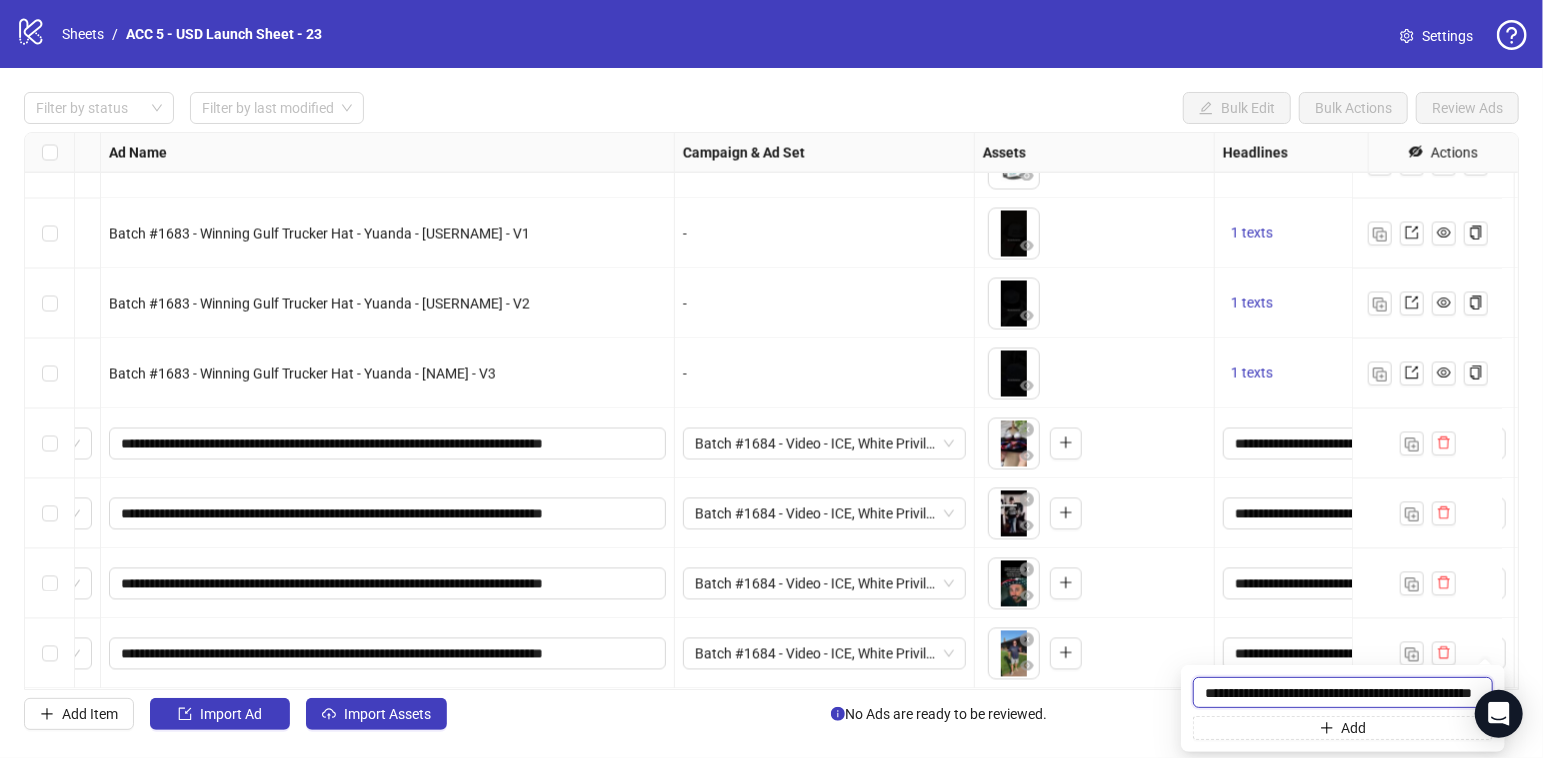 click on "**********" at bounding box center (1343, 692) 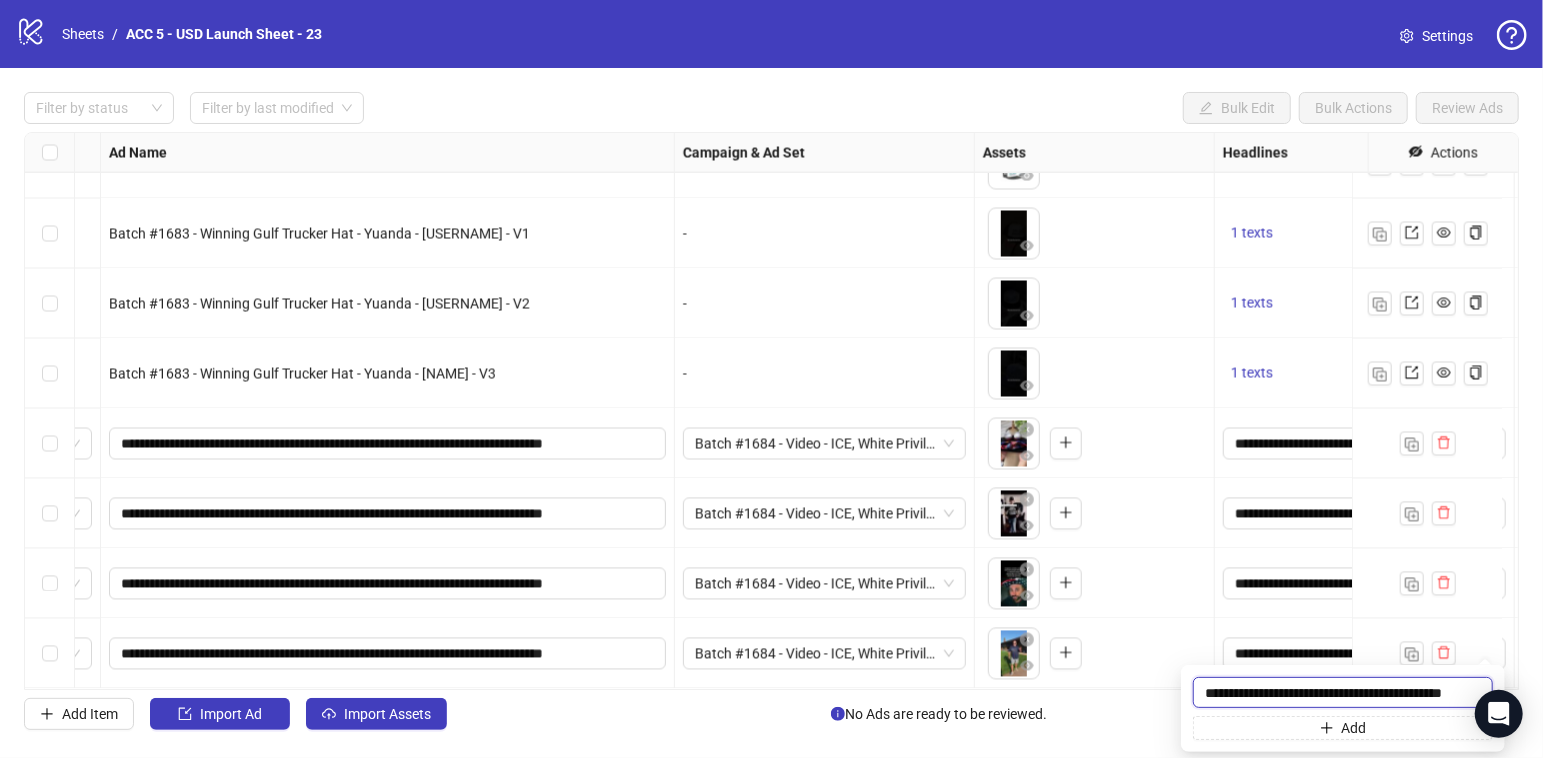 scroll, scrollTop: 0, scrollLeft: 3, axis: horizontal 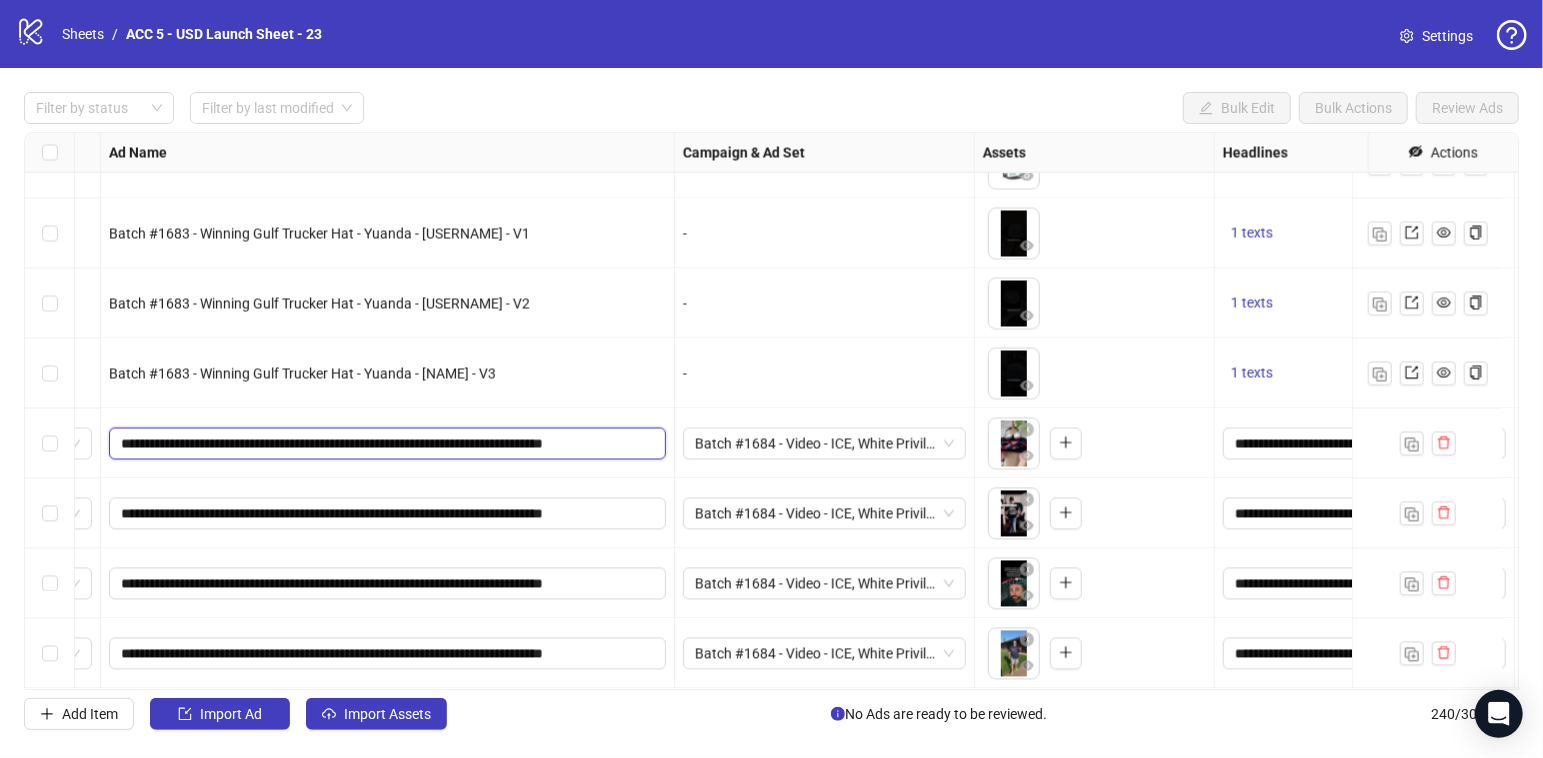 click on "**********" at bounding box center [385, 444] 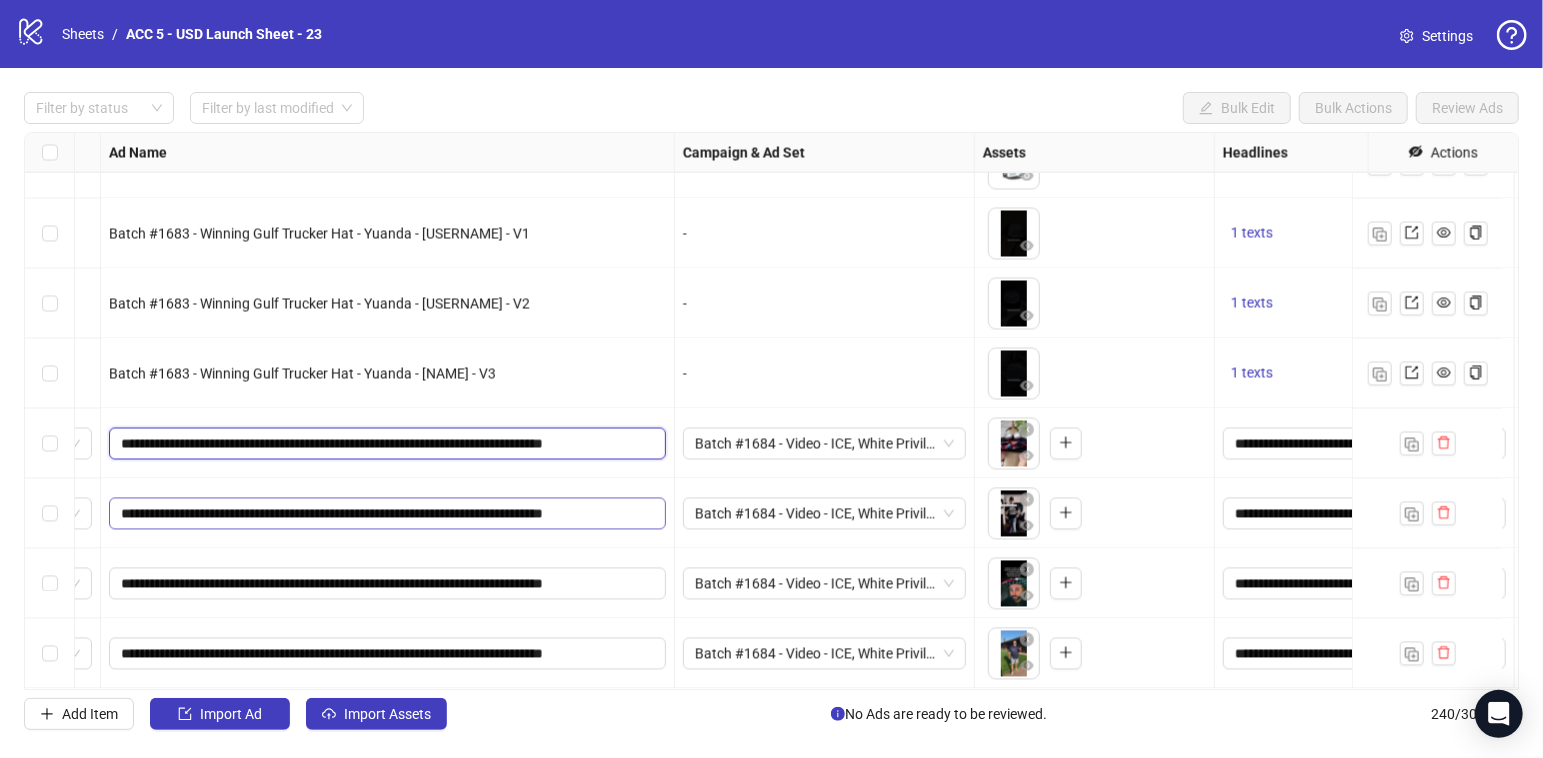 type on "**********" 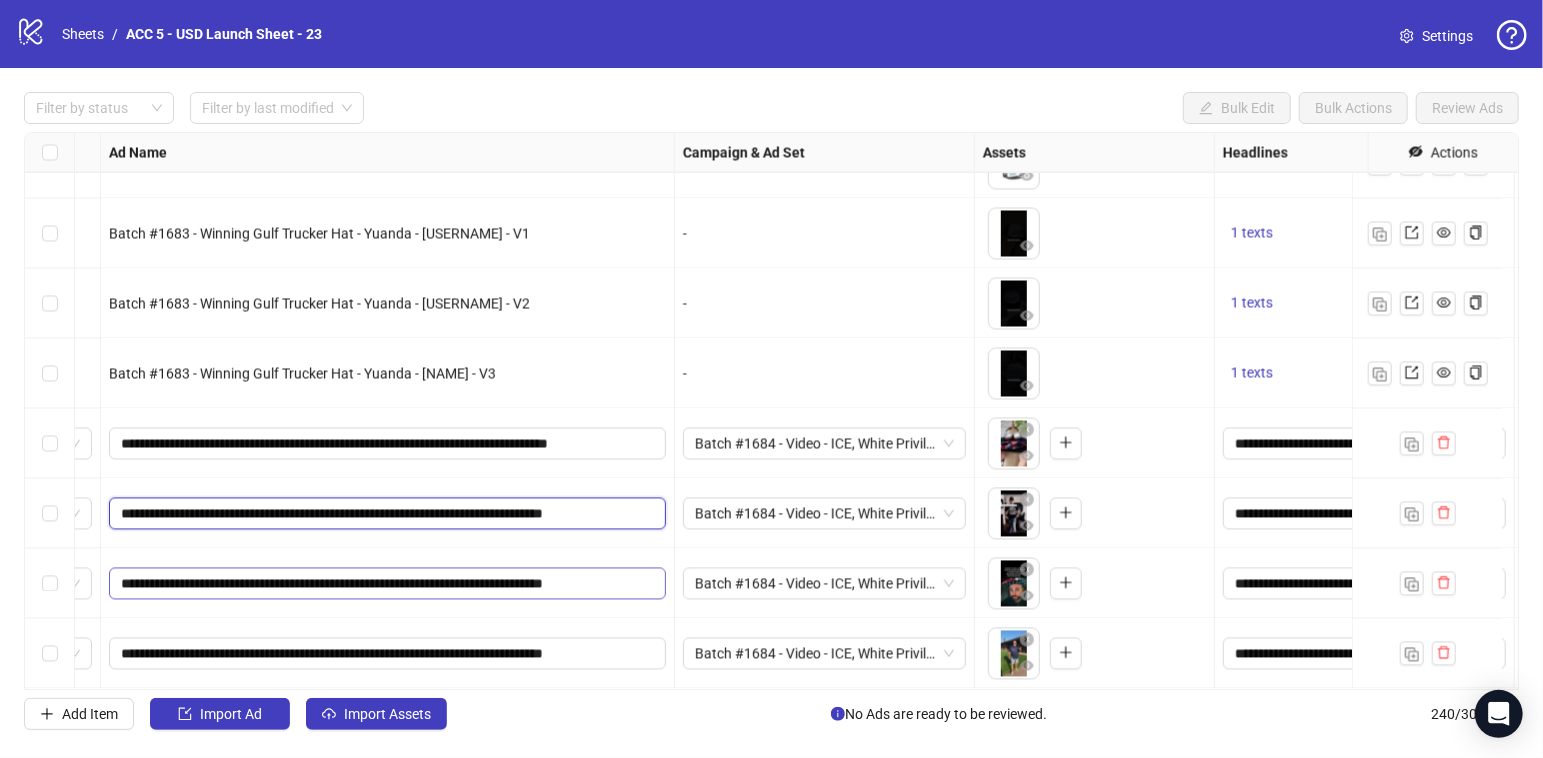 click on "**********" at bounding box center [385, 514] 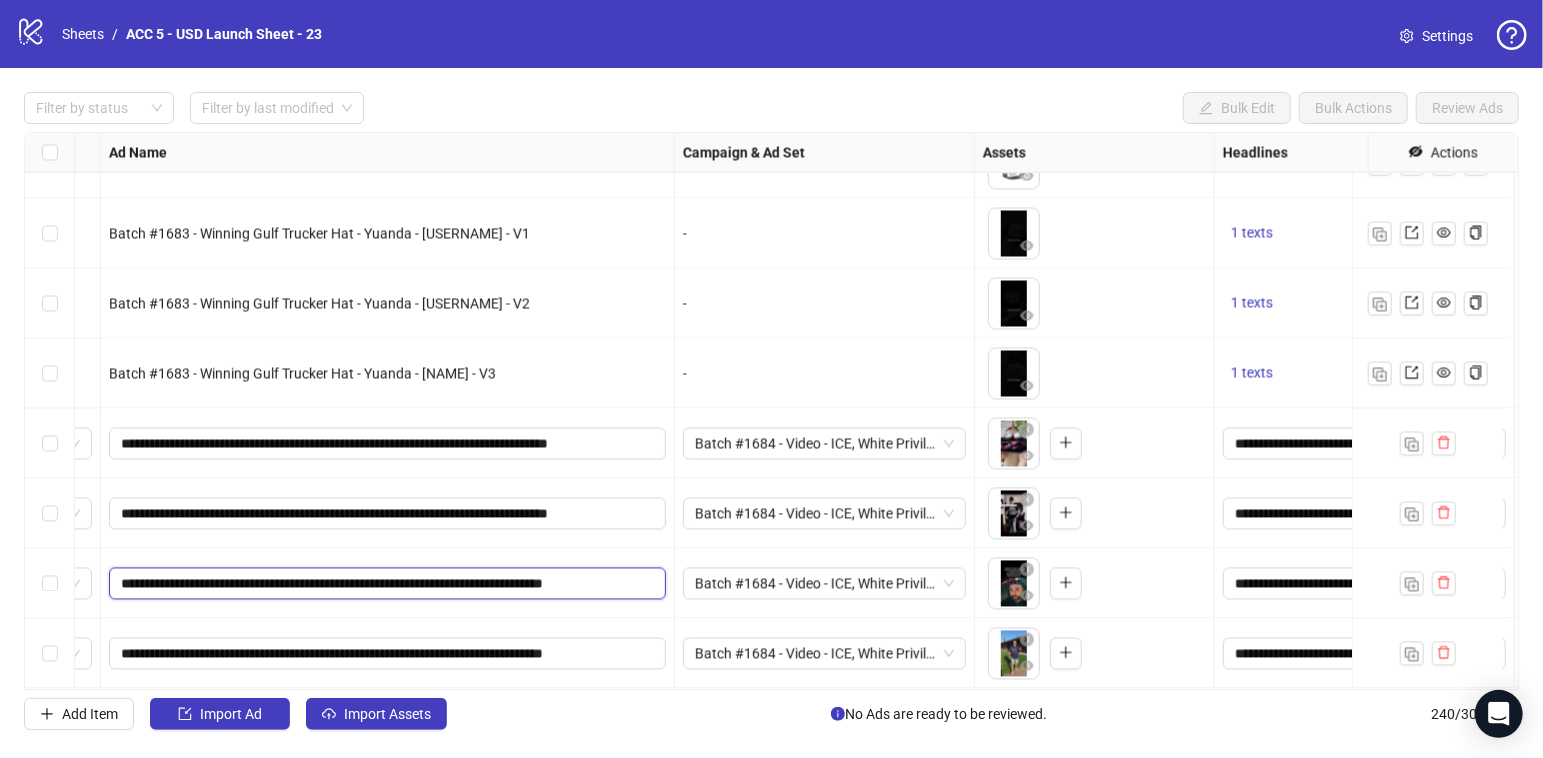 click on "**********" at bounding box center [385, 584] 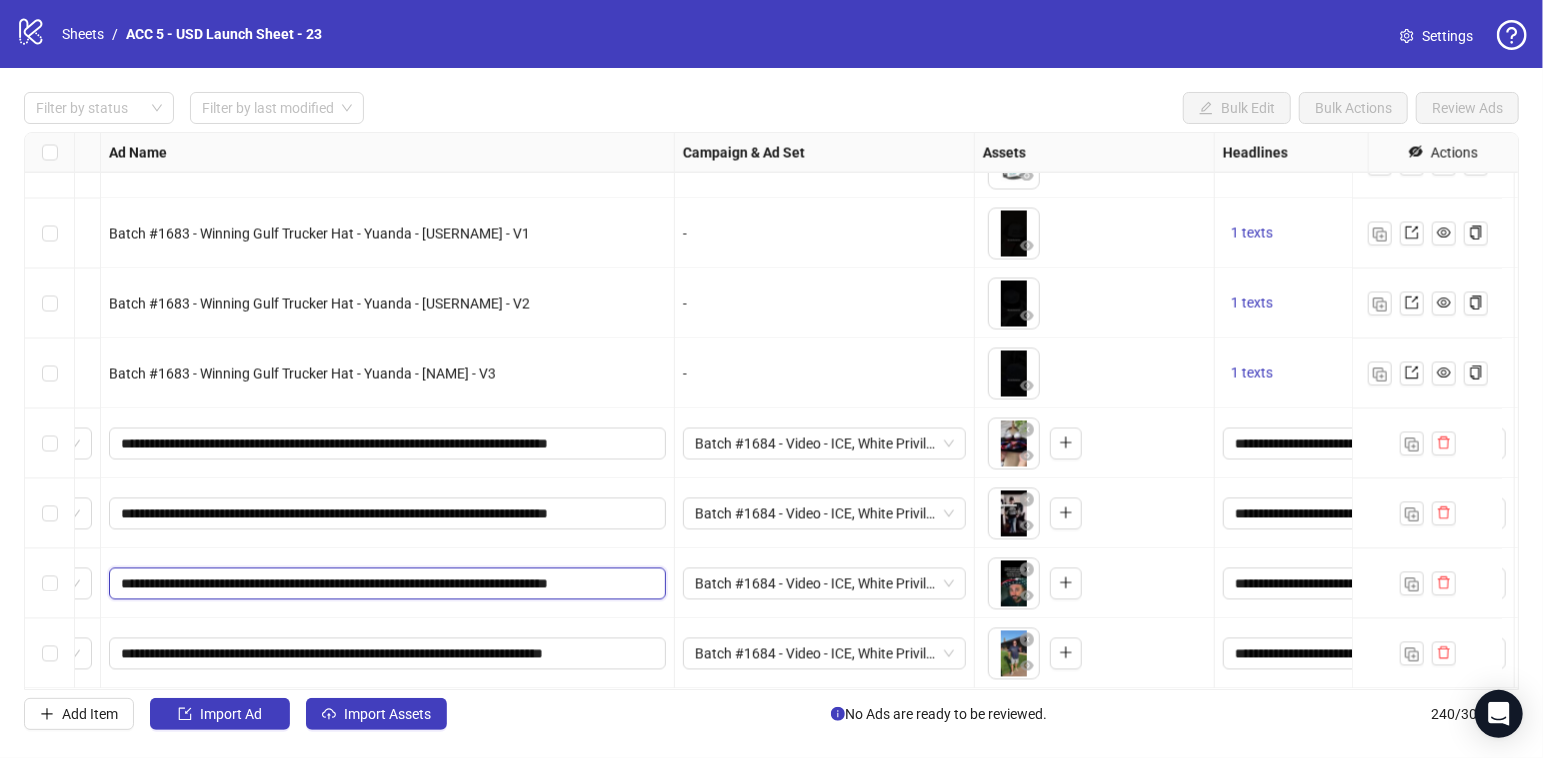 type on "**********" 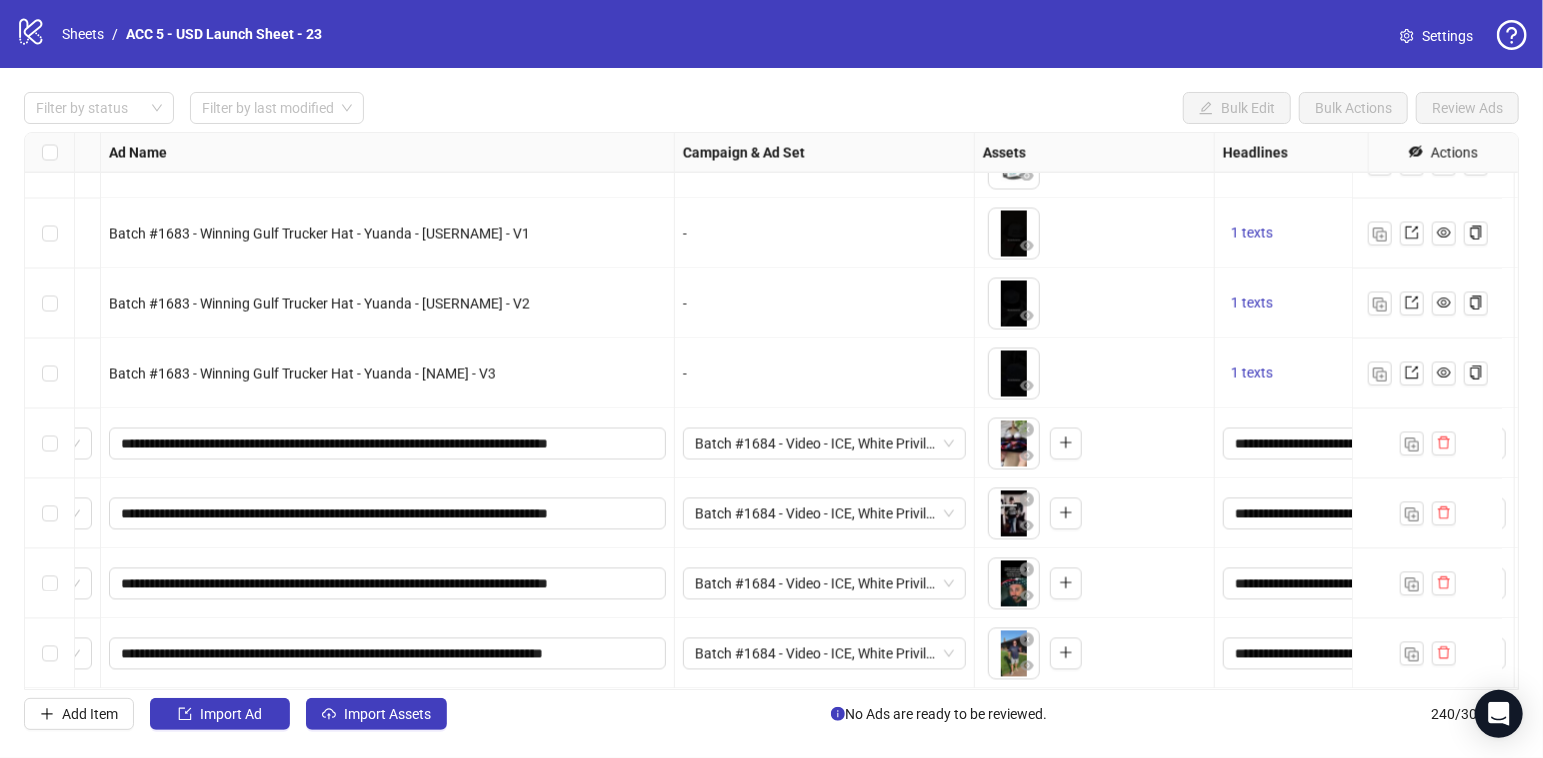 click on "Batch #1684 - Video - ICE, White Privilege, If This Flag Offends - Yuanda - Tiktok Video - August 7" at bounding box center (825, 514) 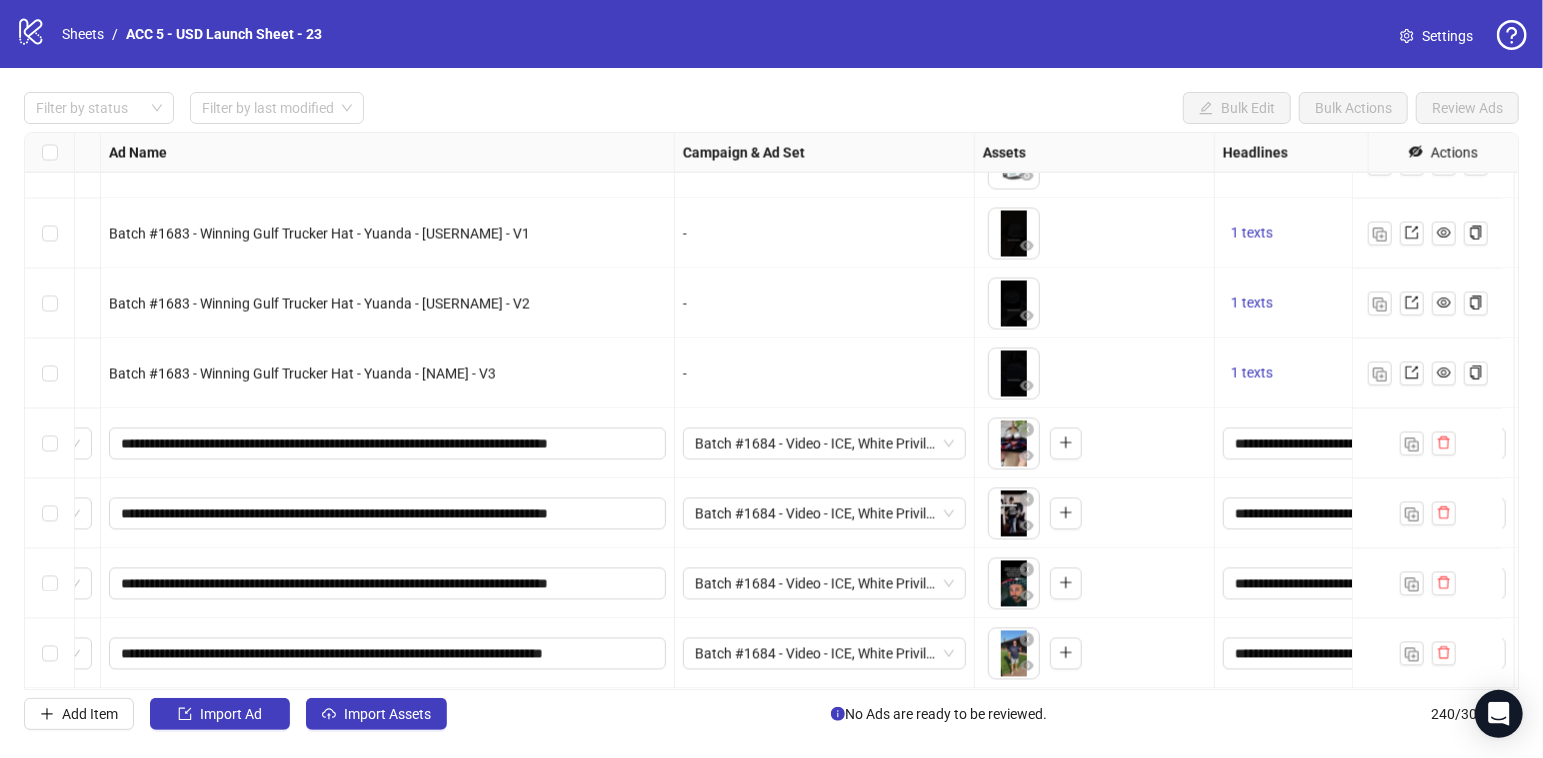 scroll, scrollTop: 16300, scrollLeft: 107, axis: both 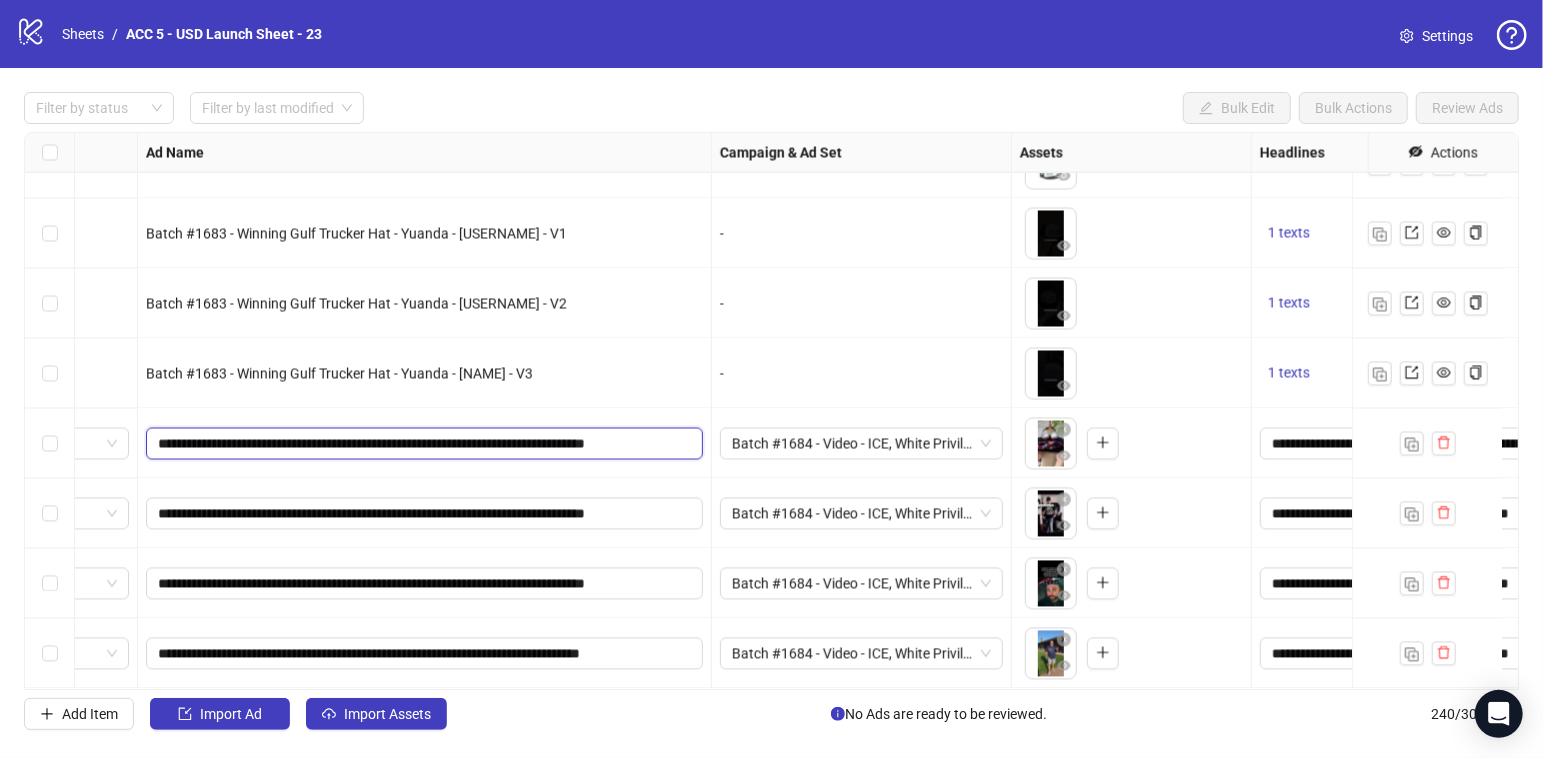 drag, startPoint x: 247, startPoint y: 425, endPoint x: 493, endPoint y: 425, distance: 246 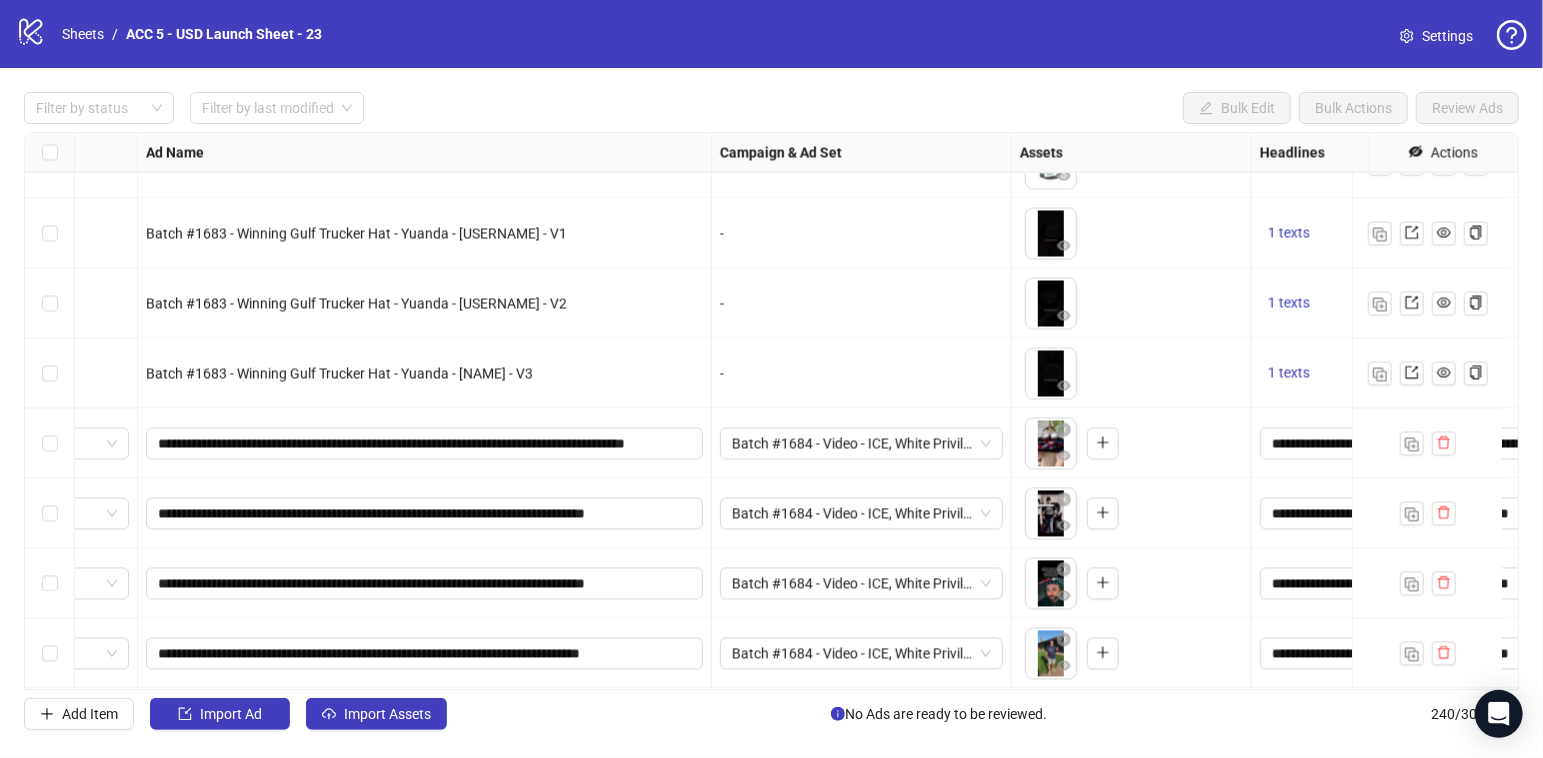 click on "**********" at bounding box center [425, 444] 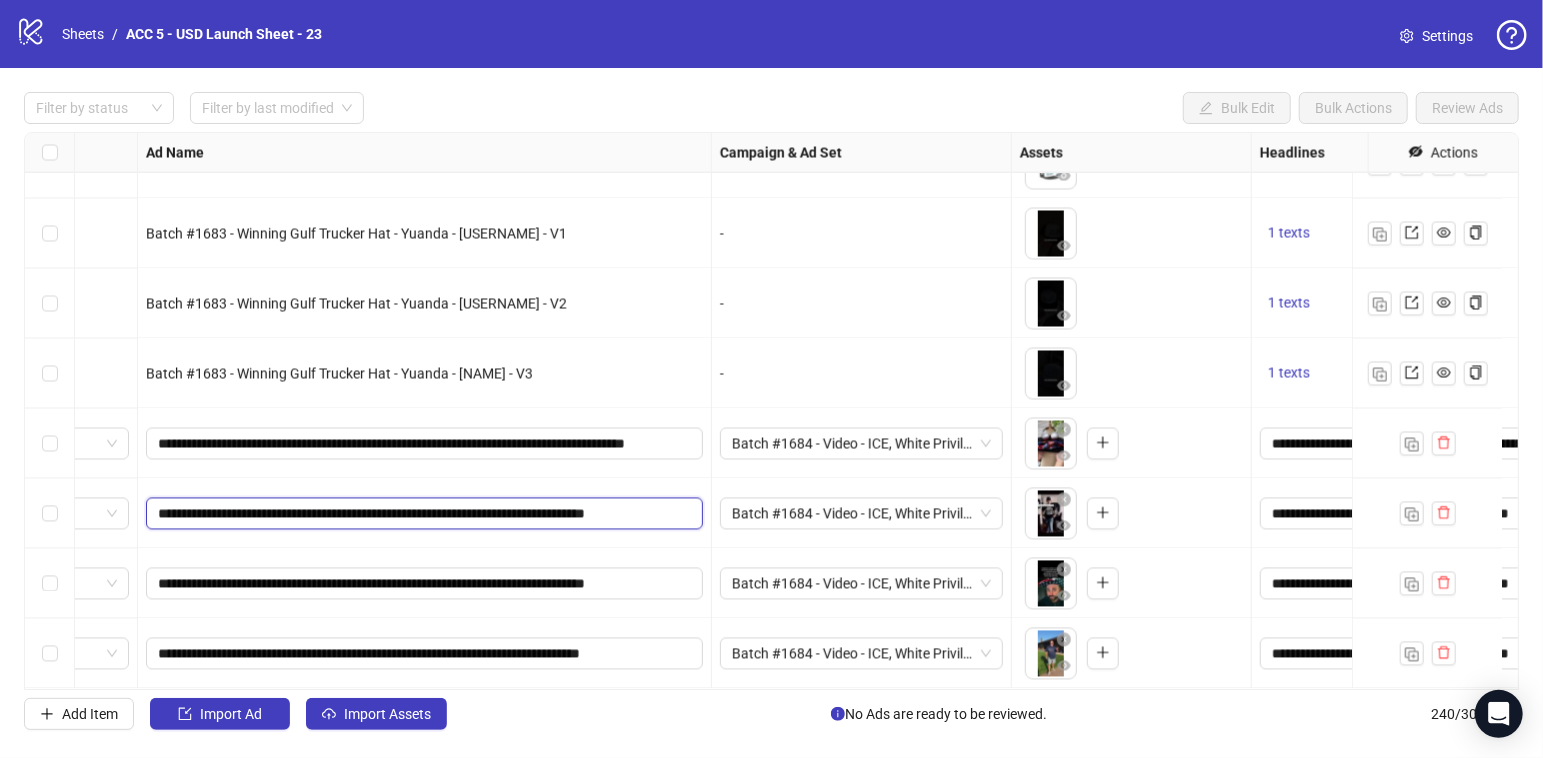 drag, startPoint x: 245, startPoint y: 492, endPoint x: 545, endPoint y: 462, distance: 301.49628 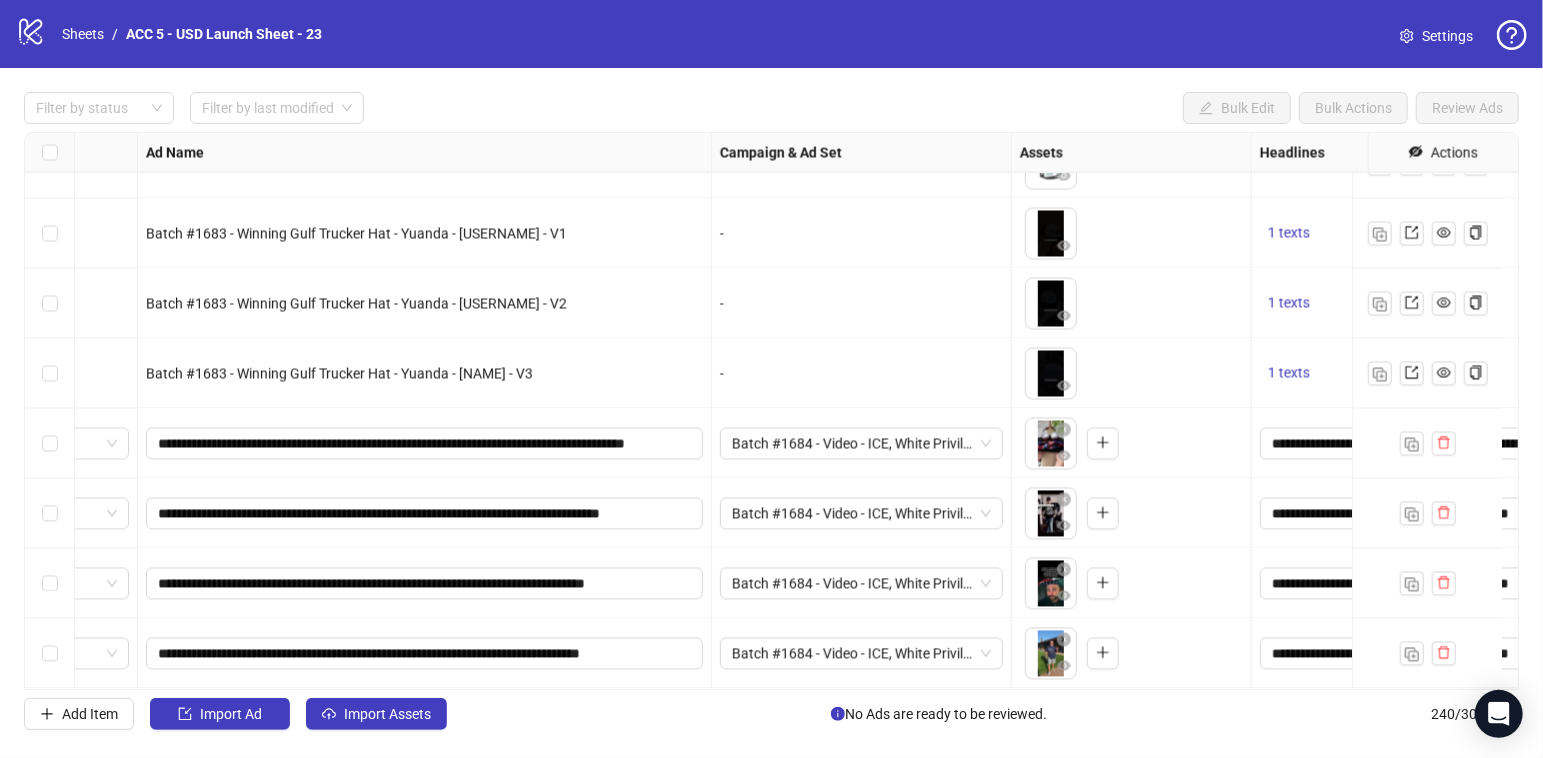 click on "**********" at bounding box center (425, 444) 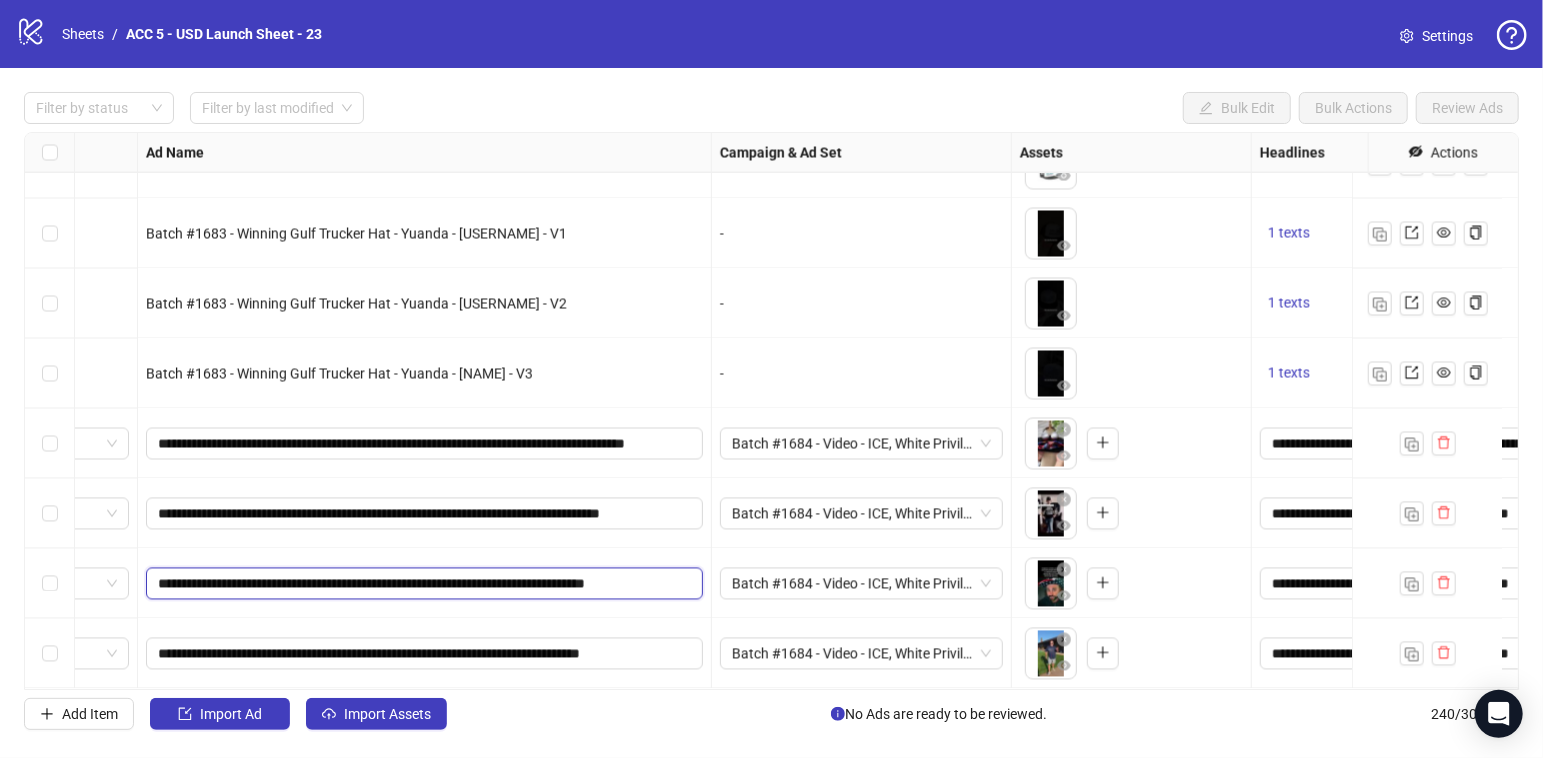 drag, startPoint x: 247, startPoint y: 568, endPoint x: 493, endPoint y: 567, distance: 246.00203 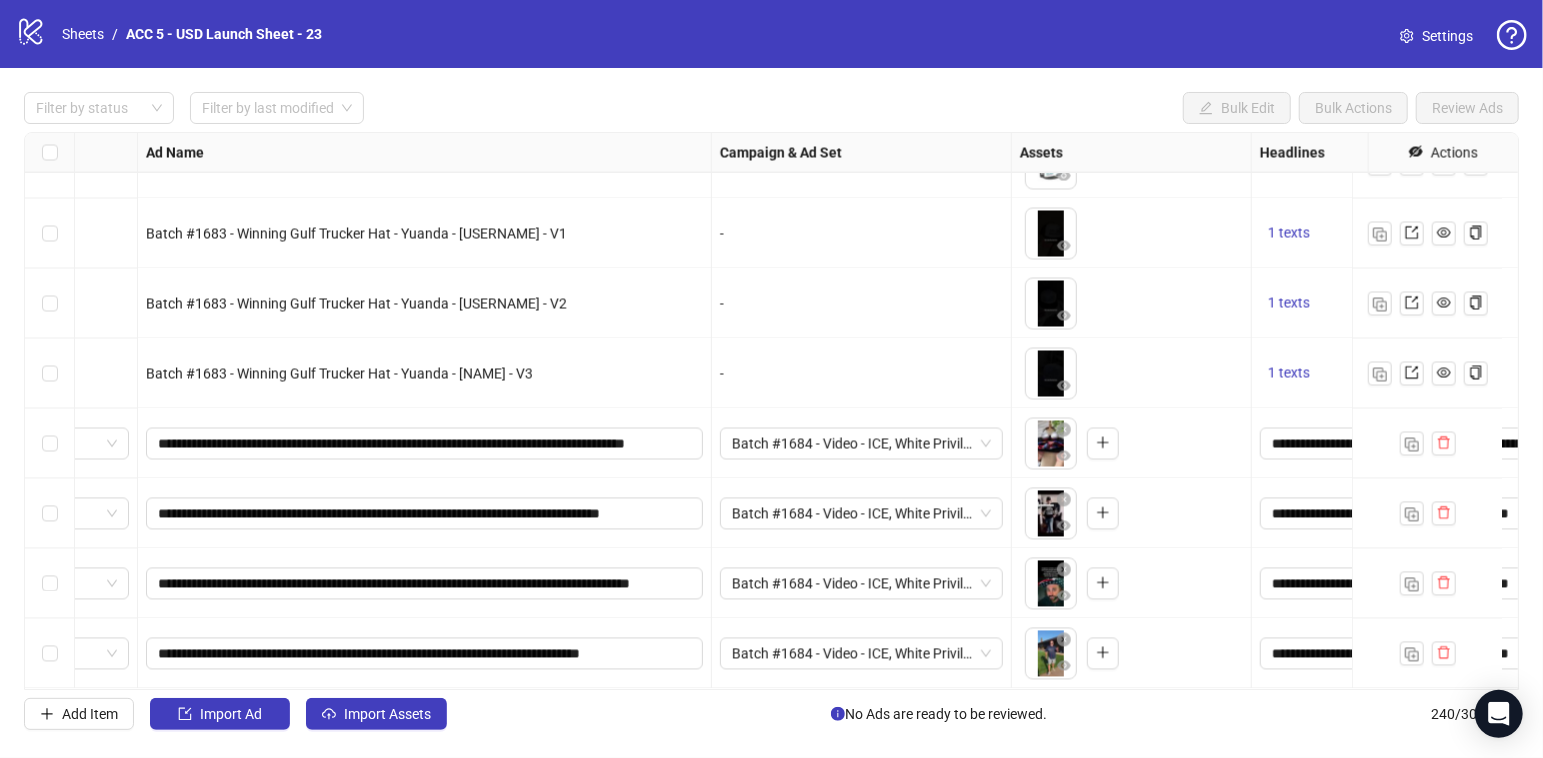 click on "**********" at bounding box center (425, 514) 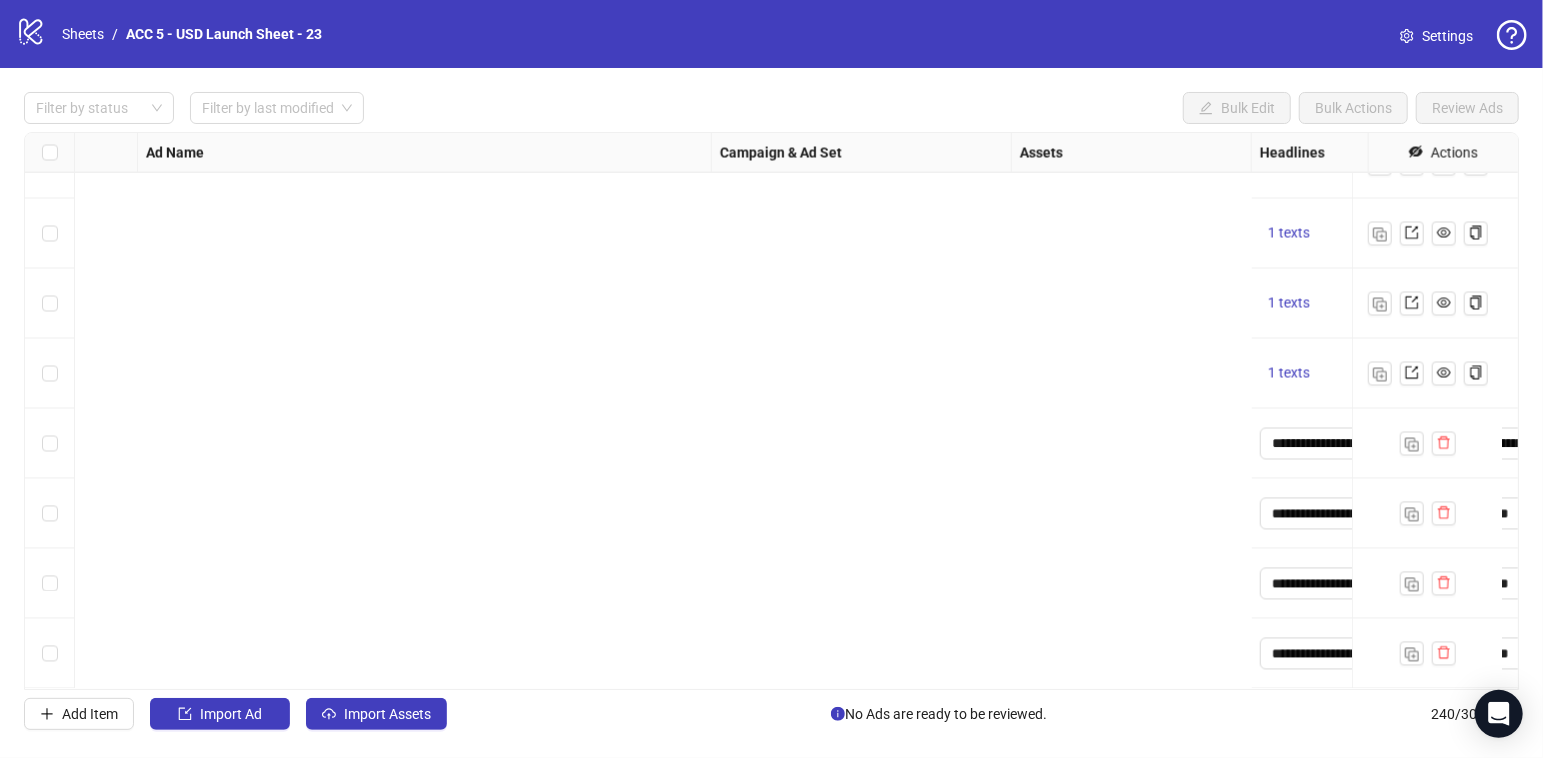 scroll, scrollTop: 16300, scrollLeft: 1966, axis: both 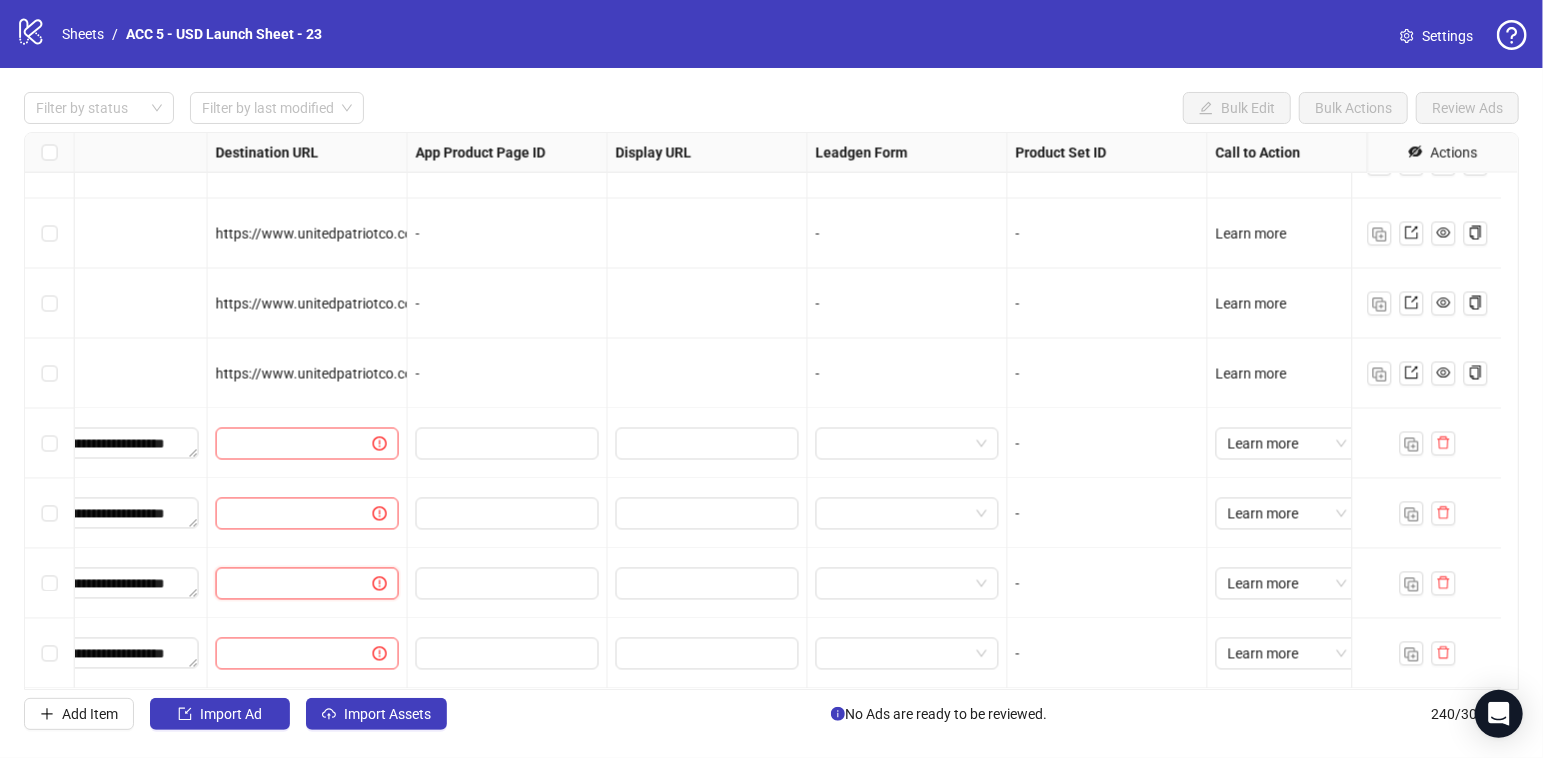 click at bounding box center (286, 584) 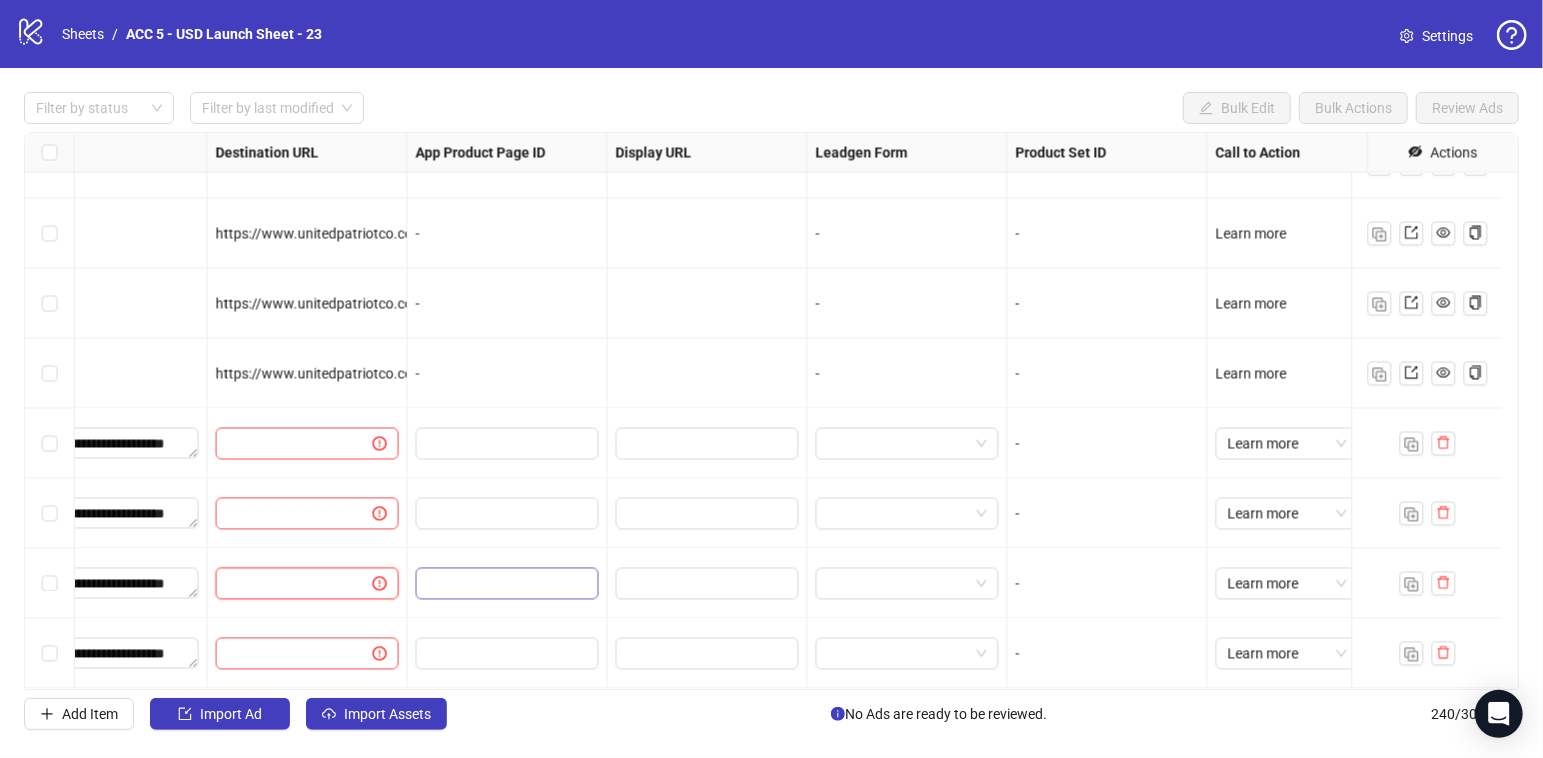 paste on "**********" 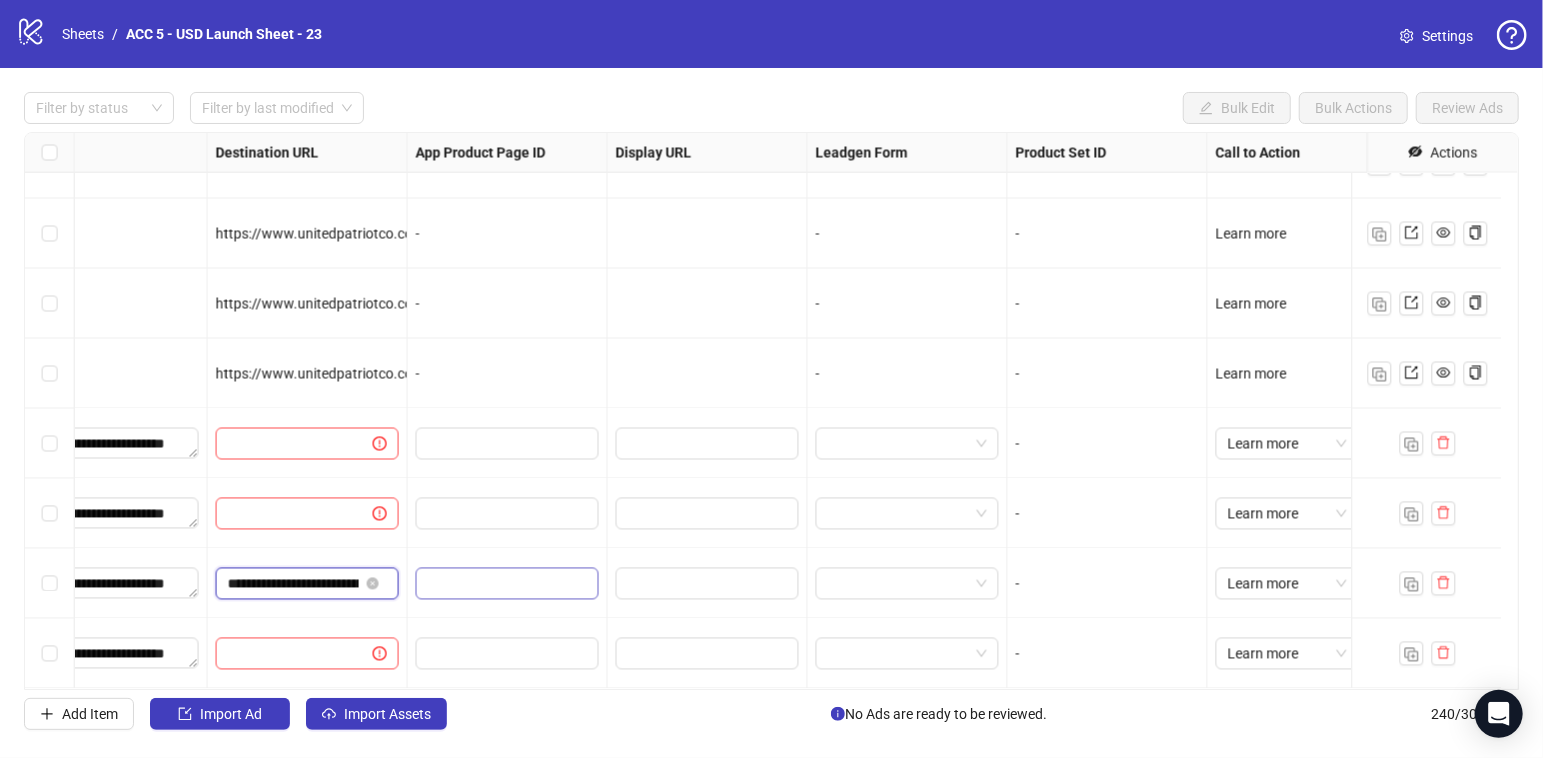 scroll, scrollTop: 0, scrollLeft: 425, axis: horizontal 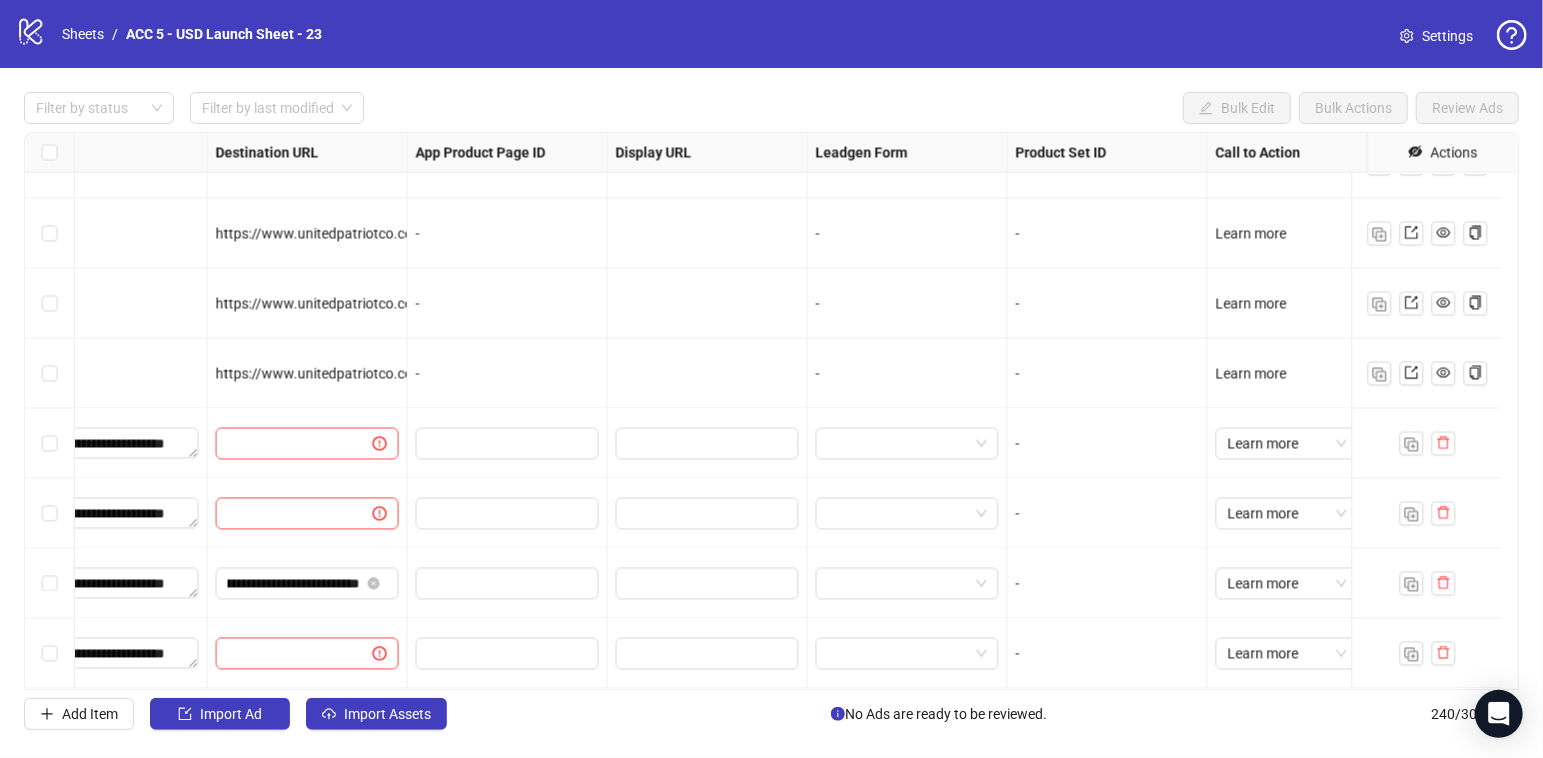 click at bounding box center (508, 514) 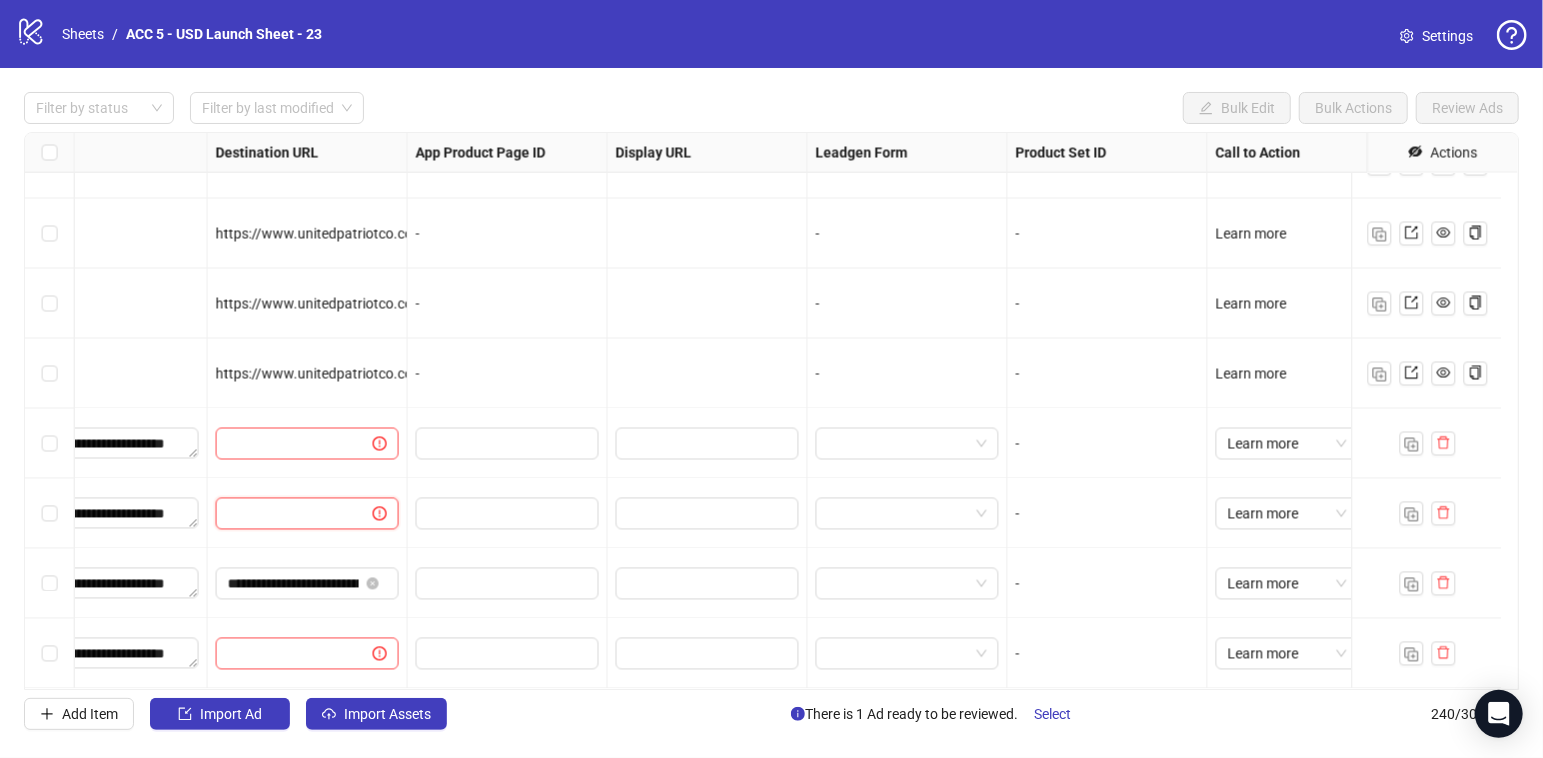 click at bounding box center [286, 514] 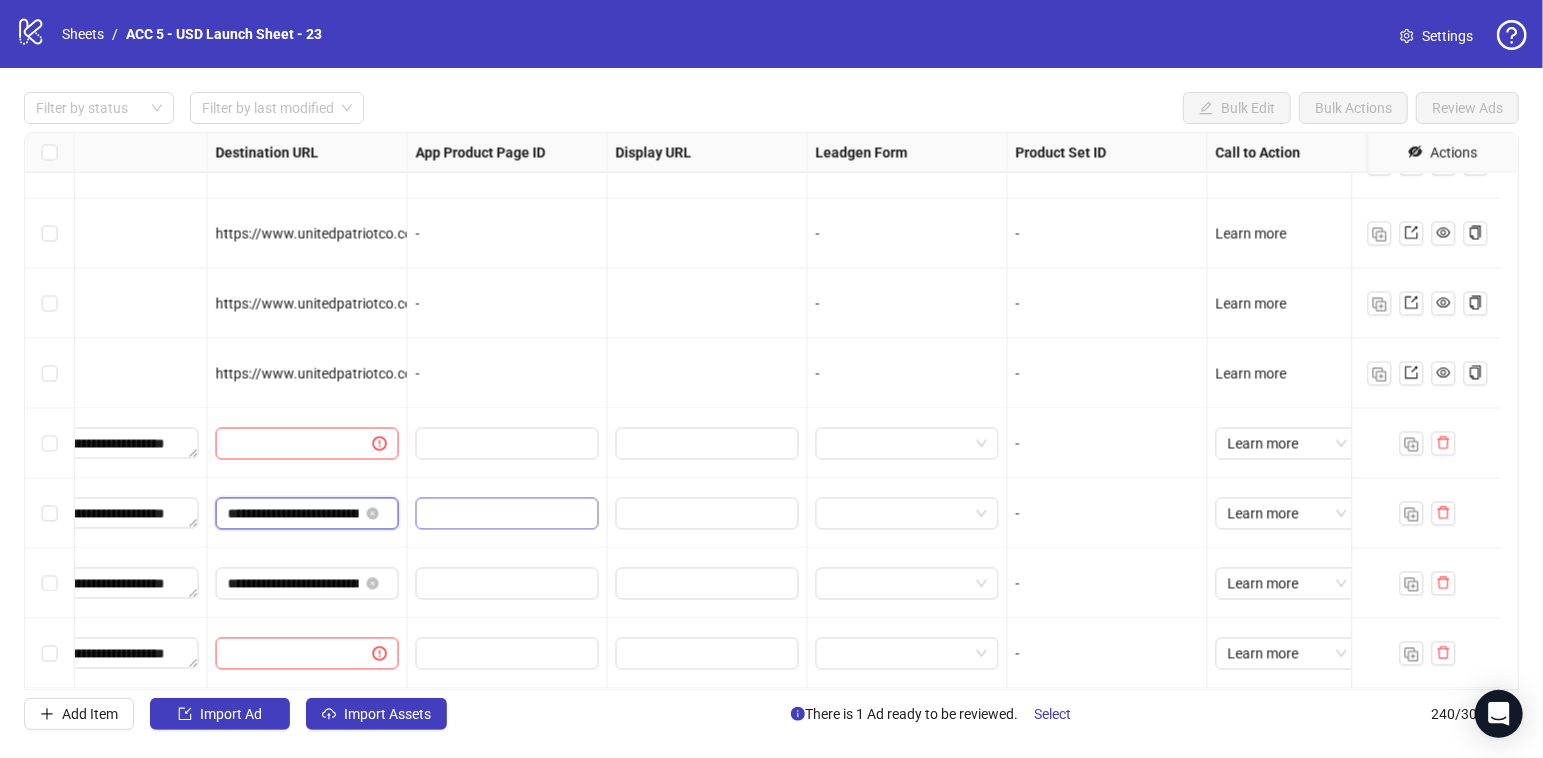 scroll, scrollTop: 0, scrollLeft: 391, axis: horizontal 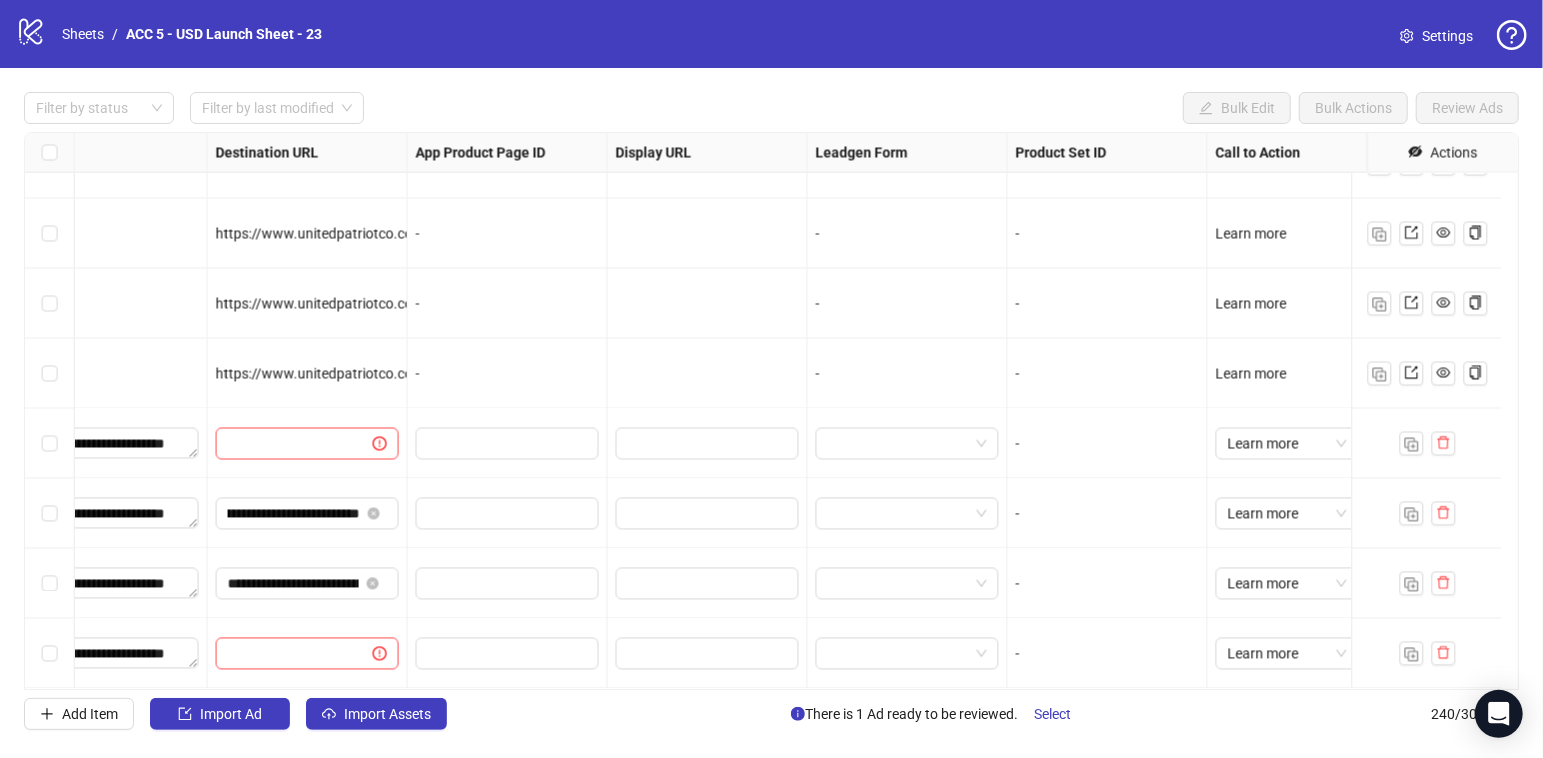 click at bounding box center (508, 514) 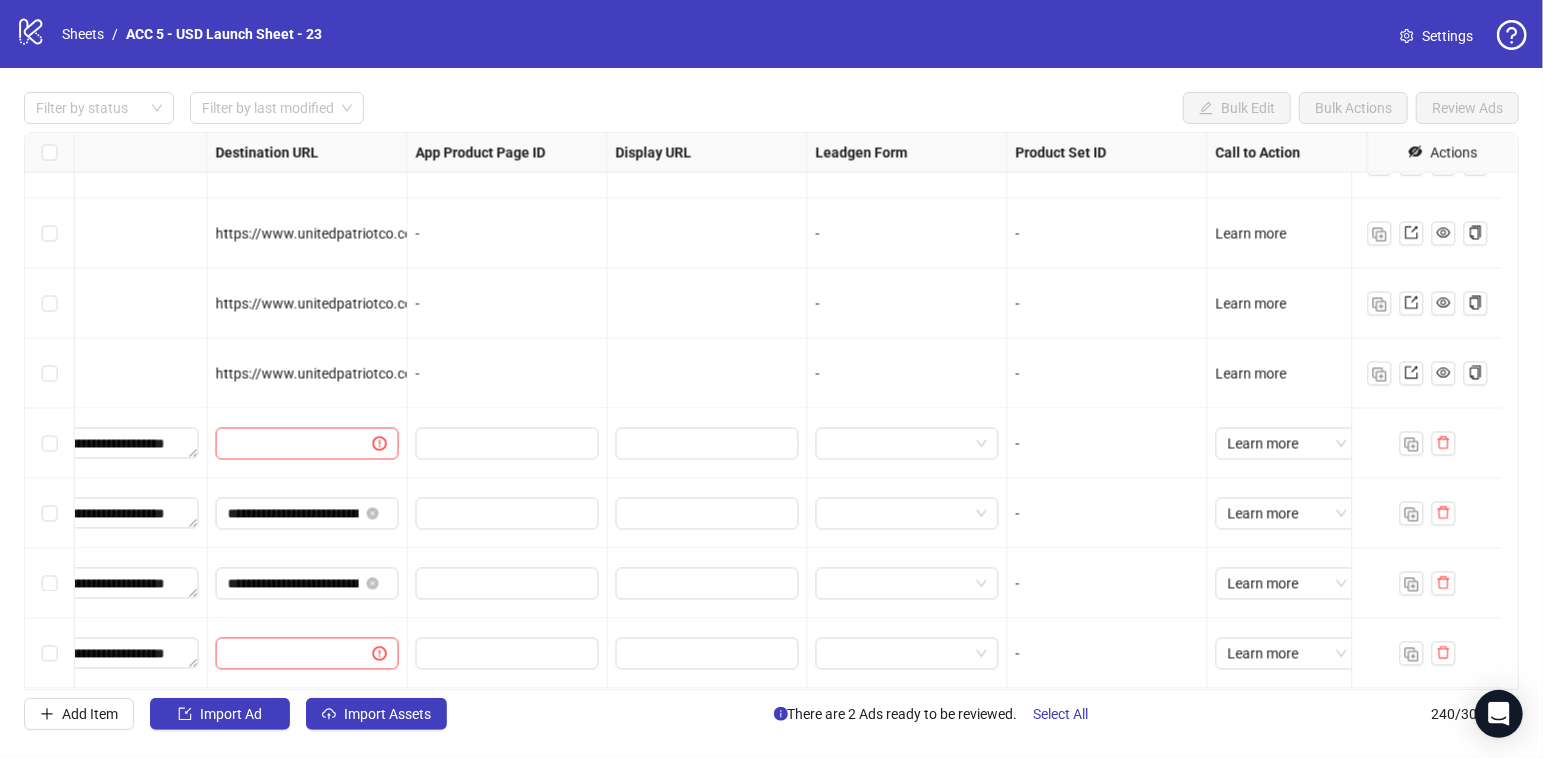 click at bounding box center (308, 444) 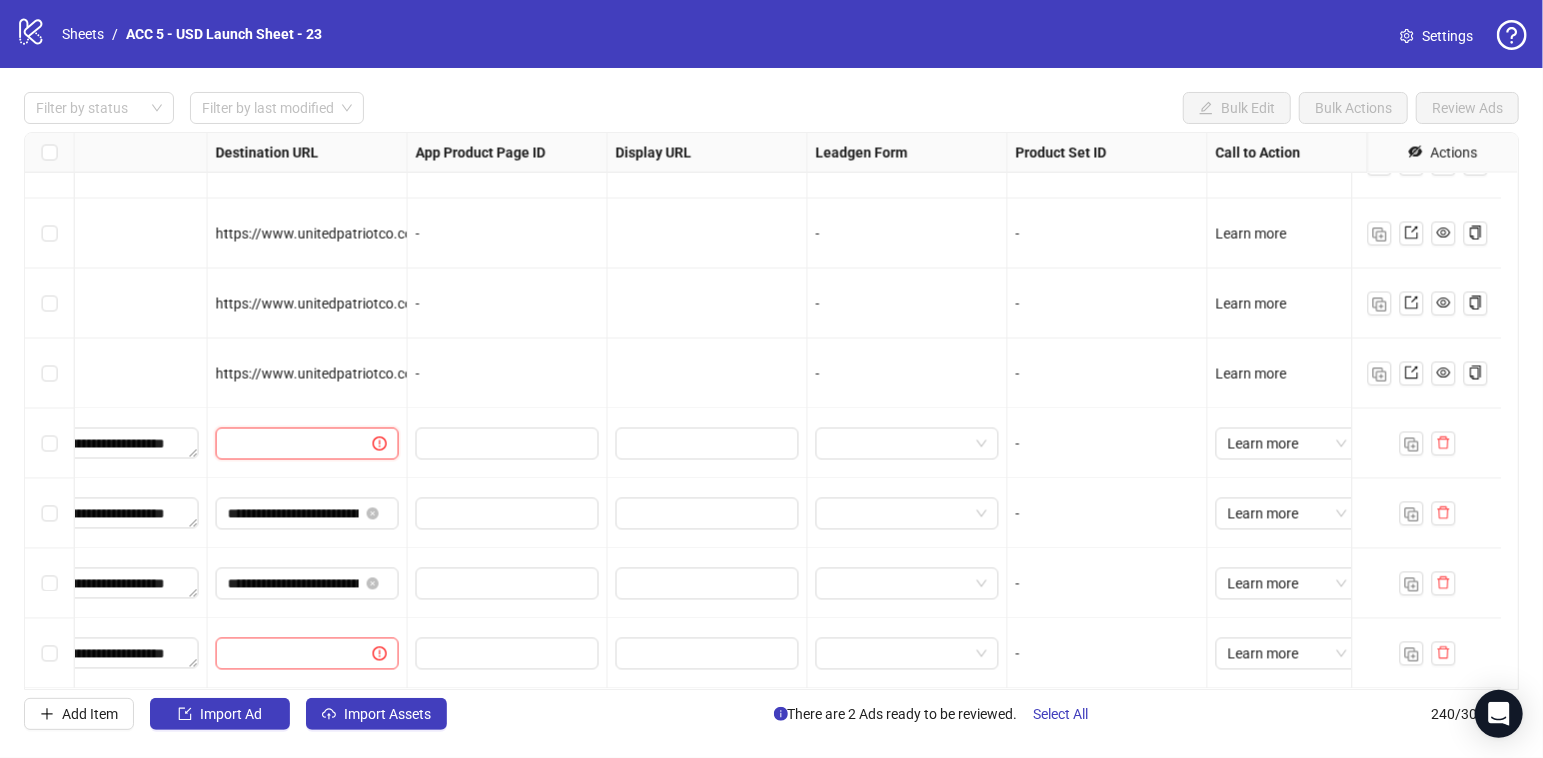 click at bounding box center [286, 444] 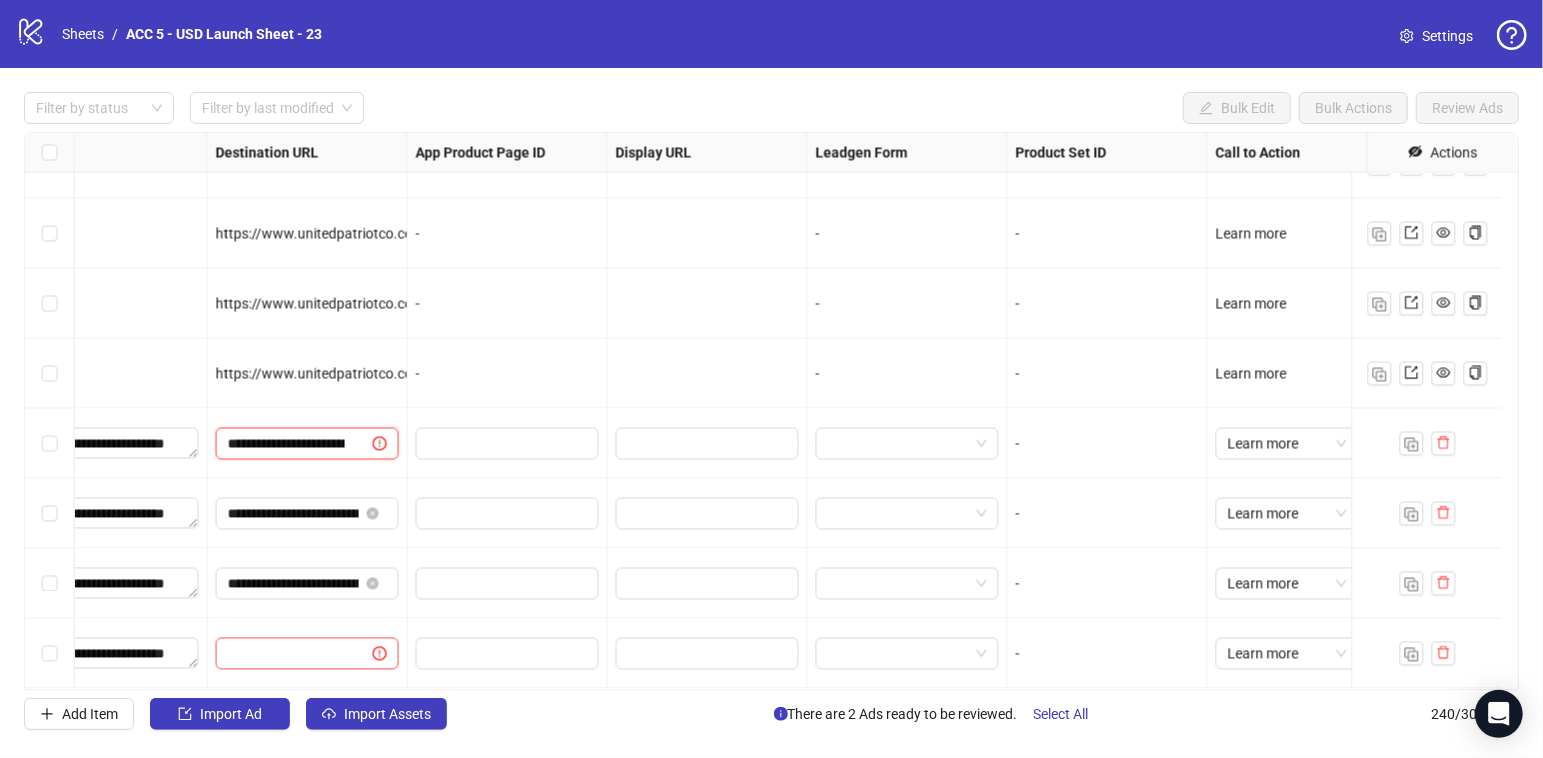 scroll, scrollTop: 0, scrollLeft: 426, axis: horizontal 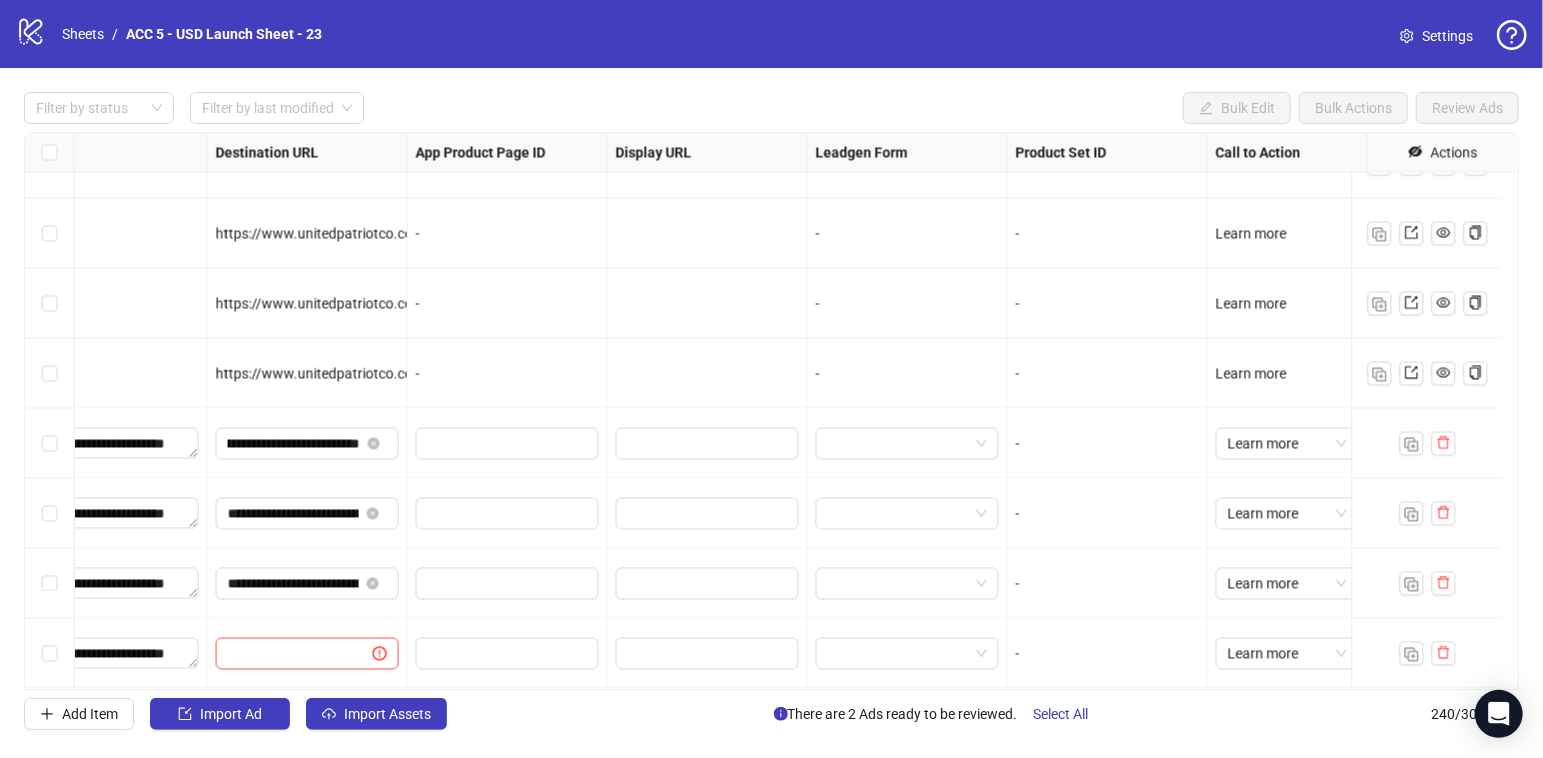 click on "-" at bounding box center [508, 374] 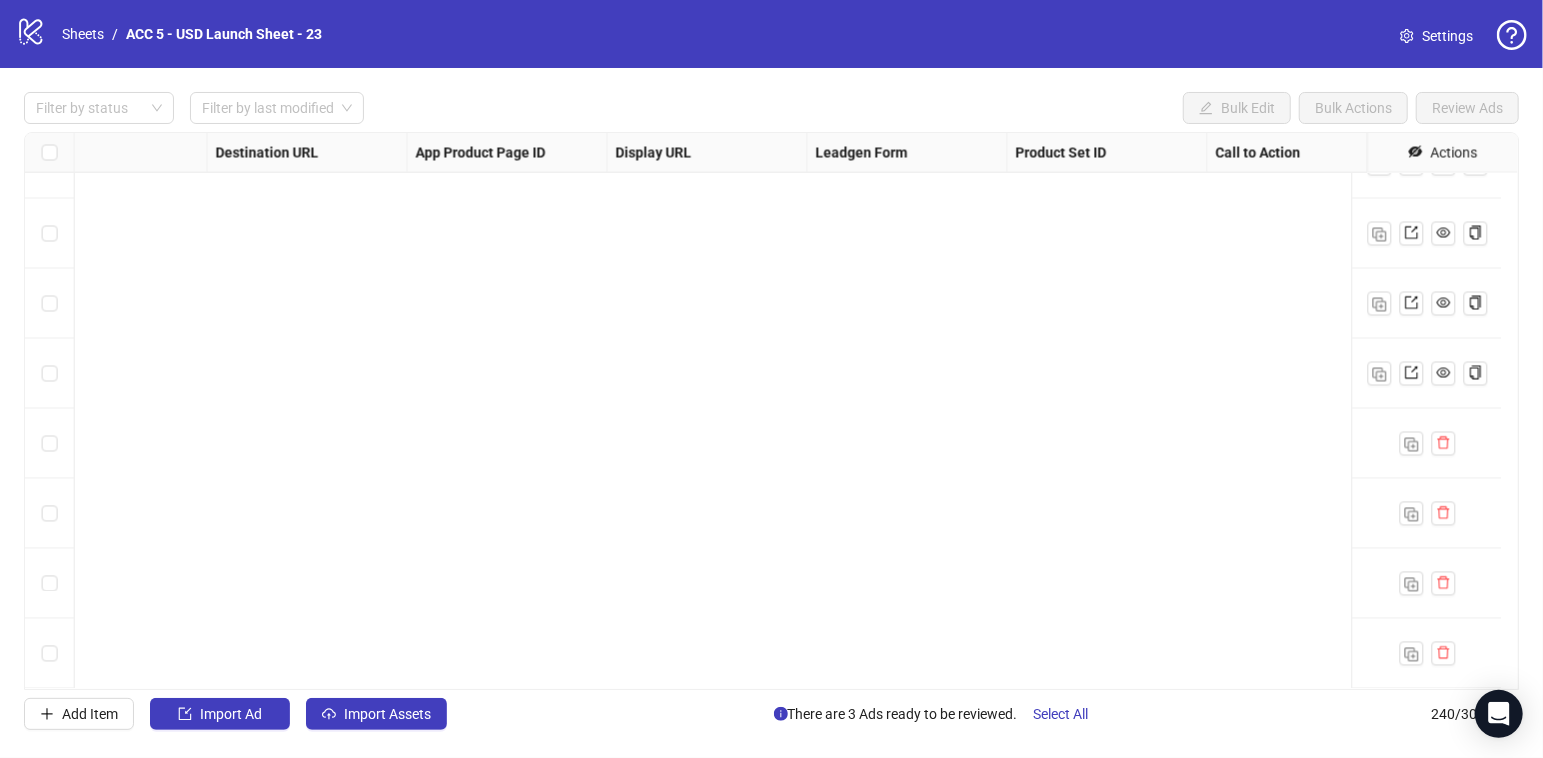 scroll, scrollTop: 16300, scrollLeft: 0, axis: vertical 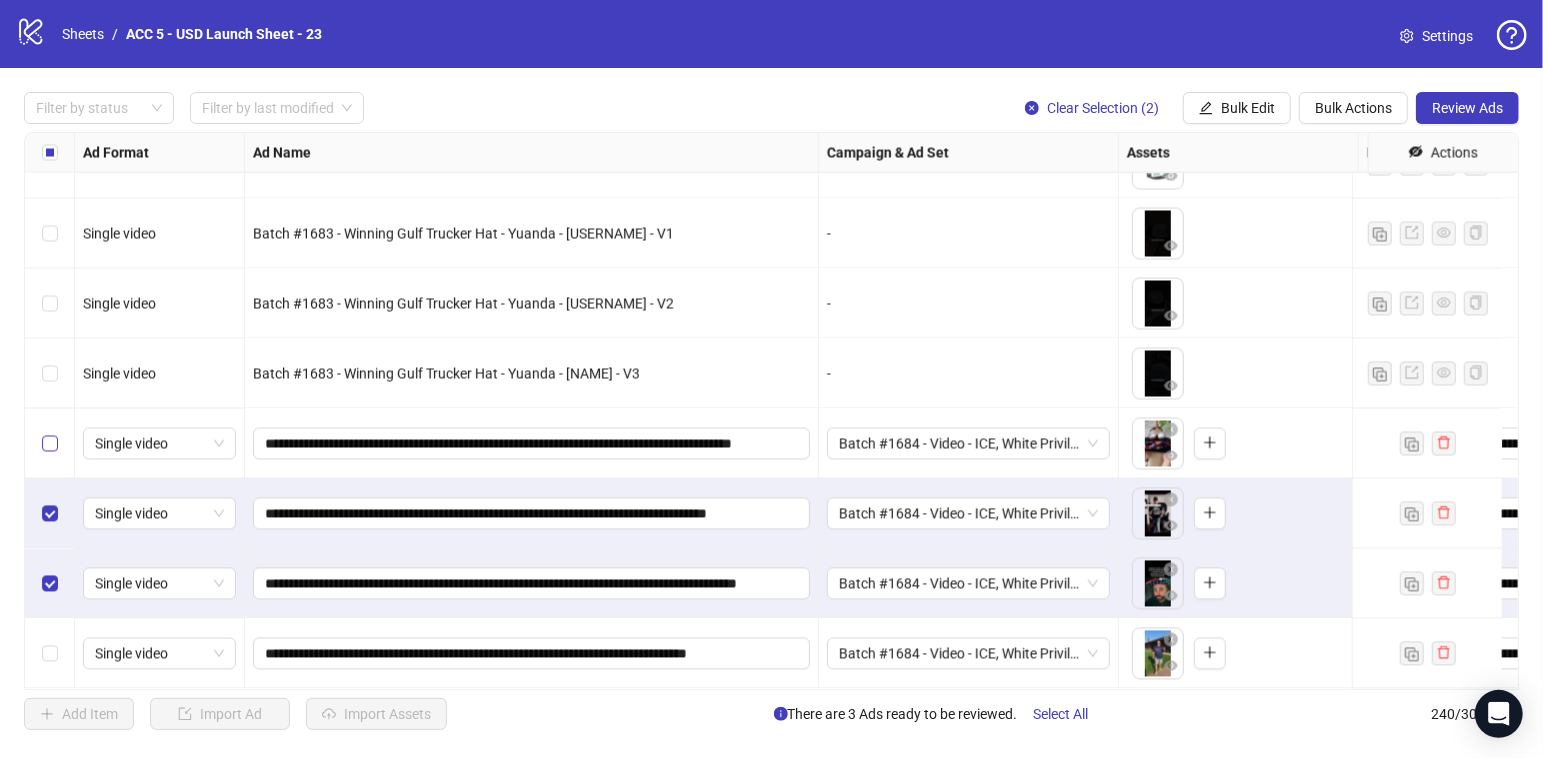 click at bounding box center (50, 444) 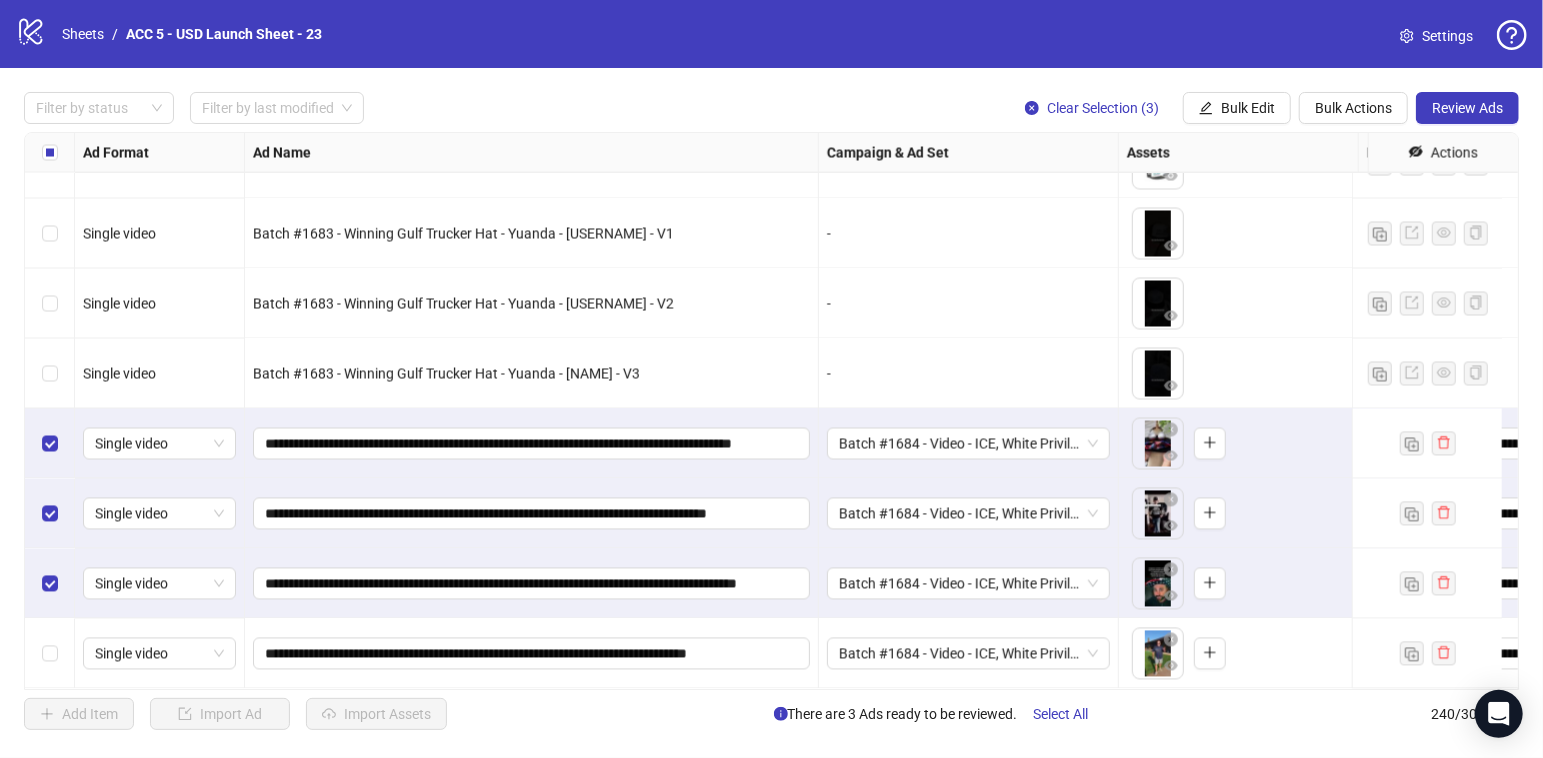 click on "Review Ads" at bounding box center [1467, 108] 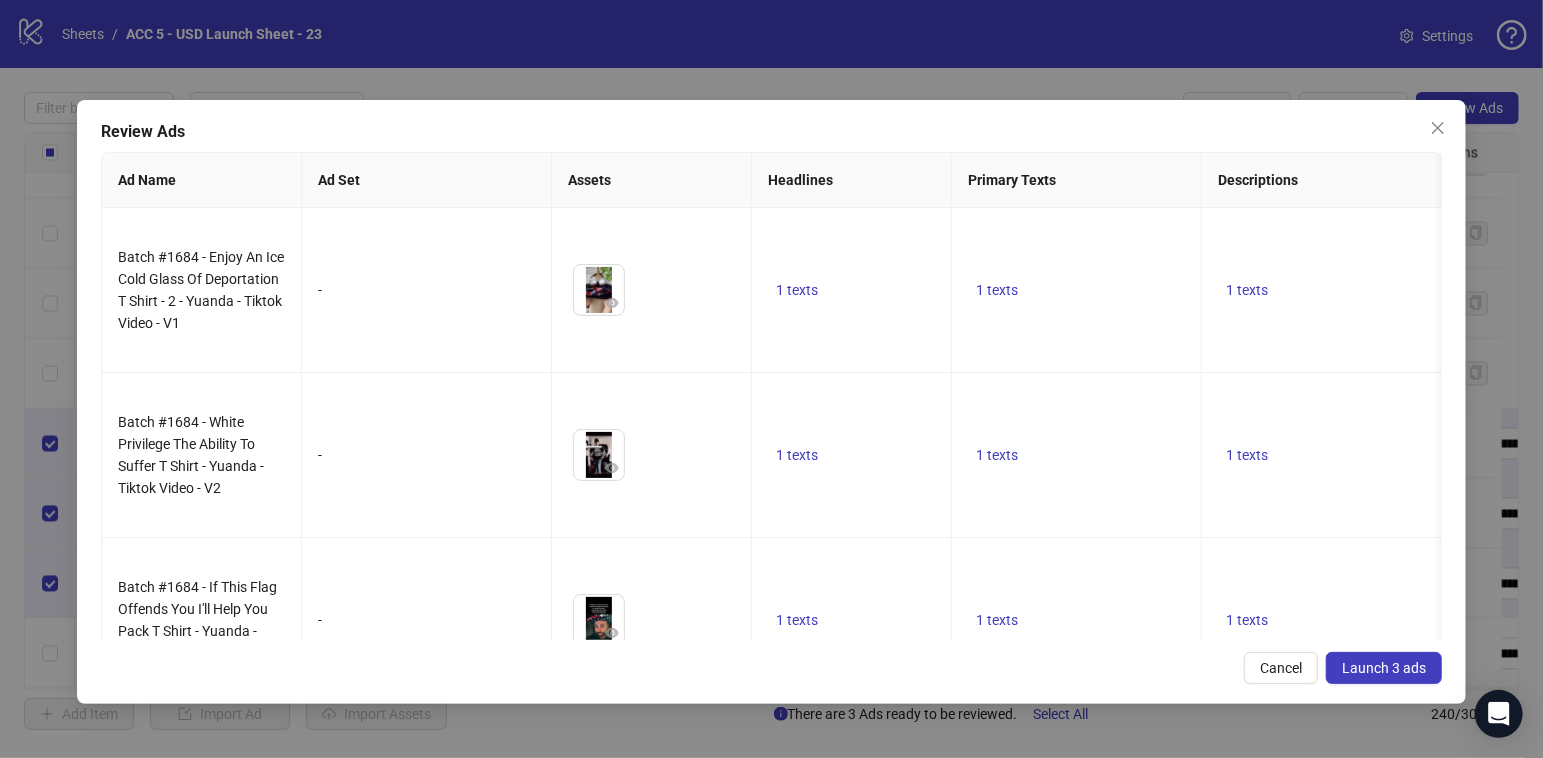 click on "Review Ads Ad Name Ad Set Assets Headlines Primary Texts Descriptions Destination URL Display URL Call to Action Facebook Page Product Set ID Leadgen Form Instagram User Status Pixel URL Parameters Card Destination URLs                                   Batch #1684 - Enjoy An Ice Cold Glass Of Deportation T Shirt - 2 - Yuanda - Tiktok Video - V1 -
To pick up a draggable item, press the space bar.
While dragging, use the arrow keys to move the item.
Press space again to drop the item in its new position, or press escape to cancel.
1 texts 1 texts 1 texts https://www.unitedpatriotco.com/products/enjoy-an-ice-cold-glass-of-deportation-t-shirt-1 Learn more United Patriot - Use Facebook Page ACTIVE UP 2 utm_source=facebook&utm_medium=cpc&utm_content={{adset.name}}&utm_campaign={{campaign.name}}&utm_term={{ad.name}}&utm_id={{campaign.id}}&ad_id={{ad.id}}&adset_id={{adset.id}}&placement={{placement}}&site_source_name={{site_source_name}} - 1 texts 1 texts 1 texts Learn more - ACTIVE" at bounding box center (771, 402) 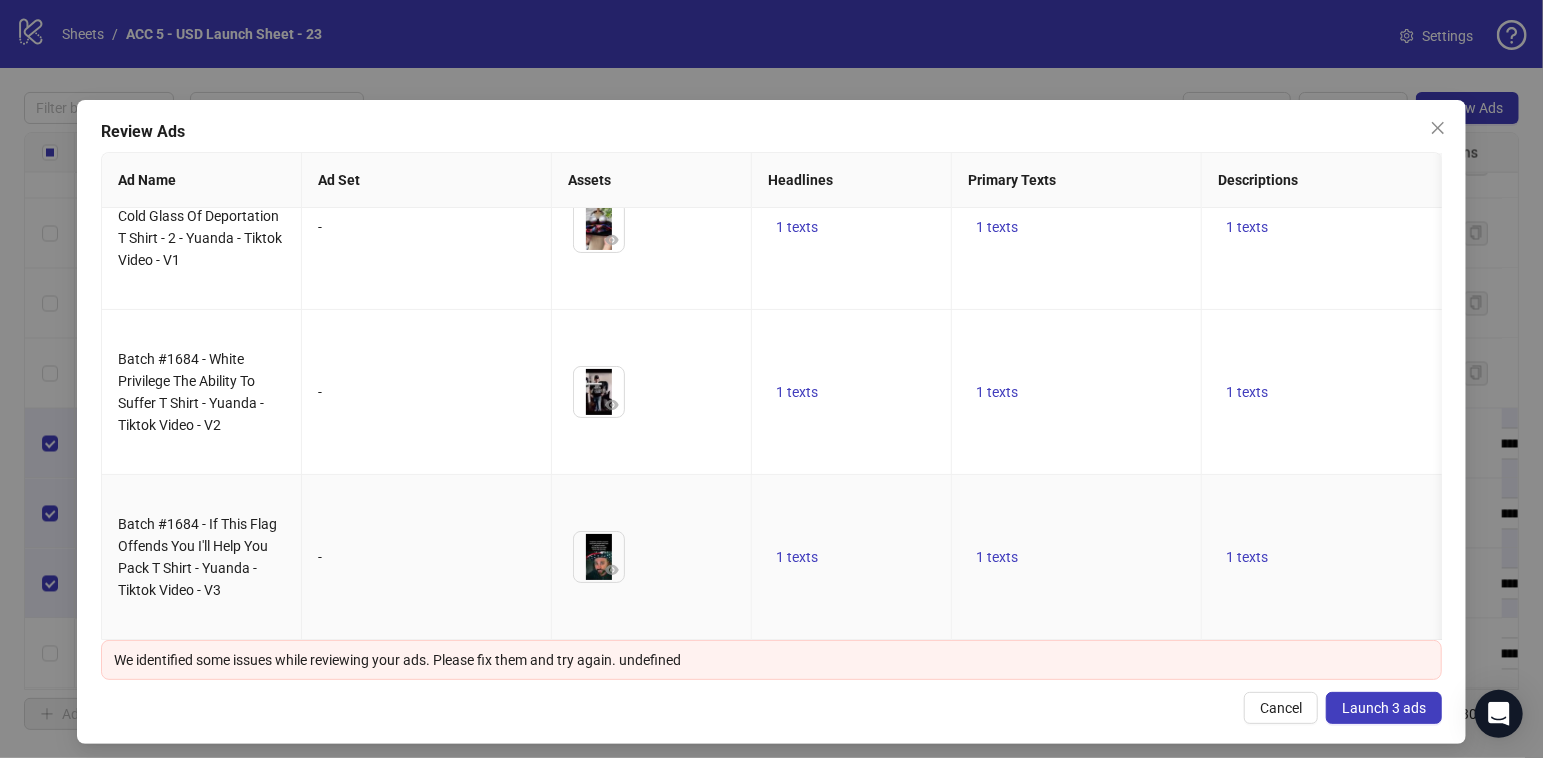 scroll, scrollTop: 77, scrollLeft: 535, axis: both 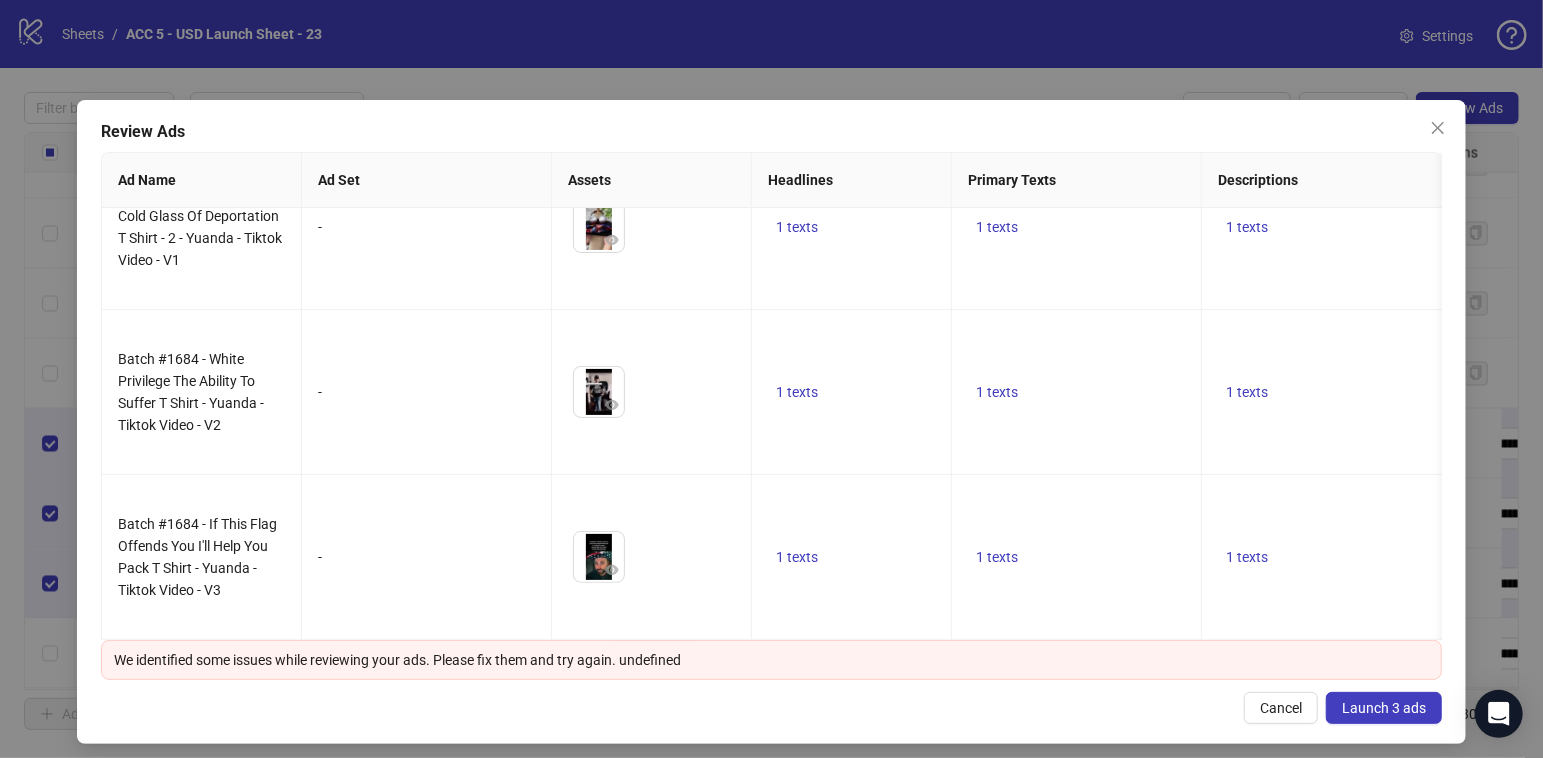 click on "Cancel" at bounding box center [1281, 708] 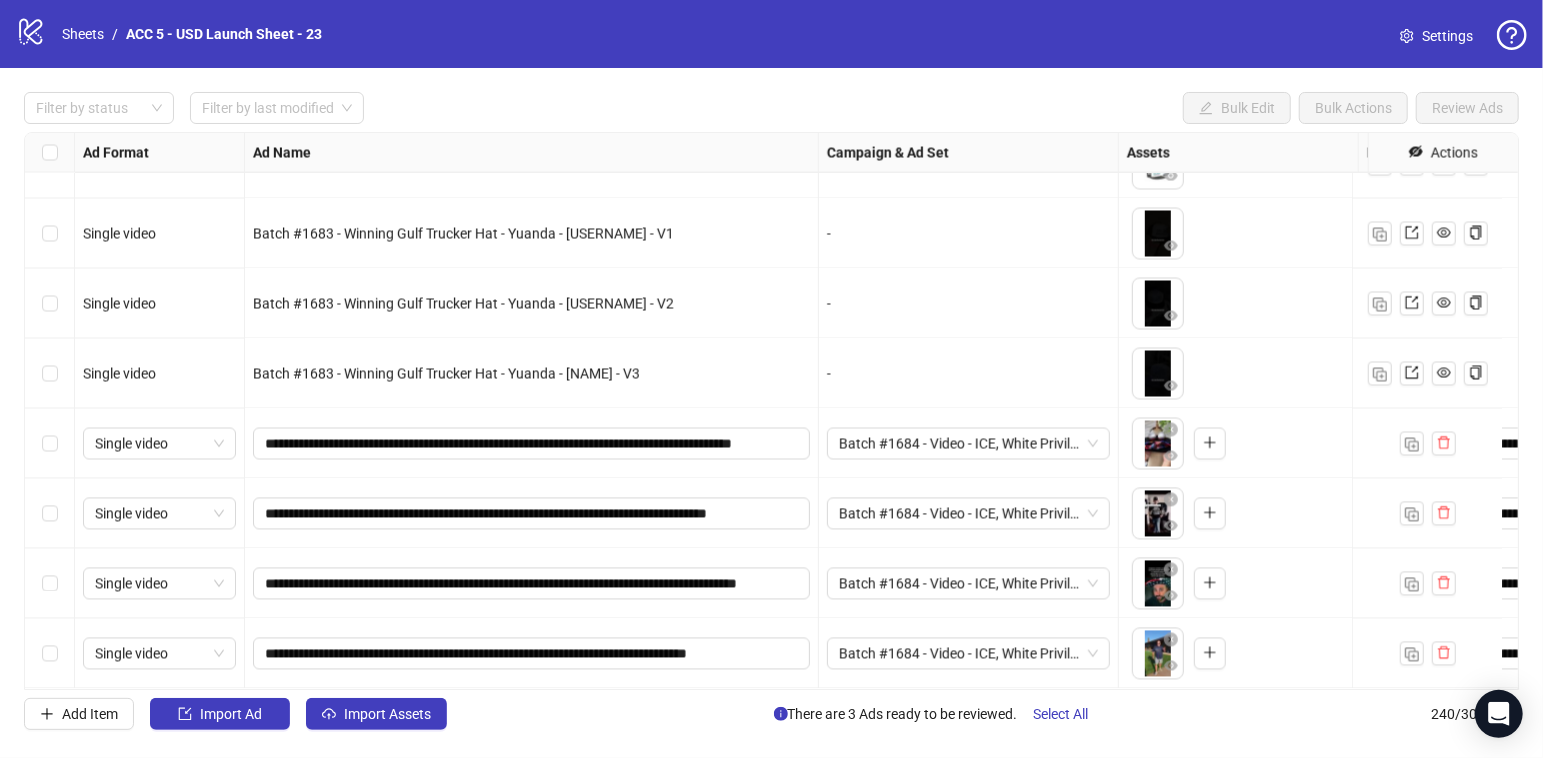 click at bounding box center (50, 514) 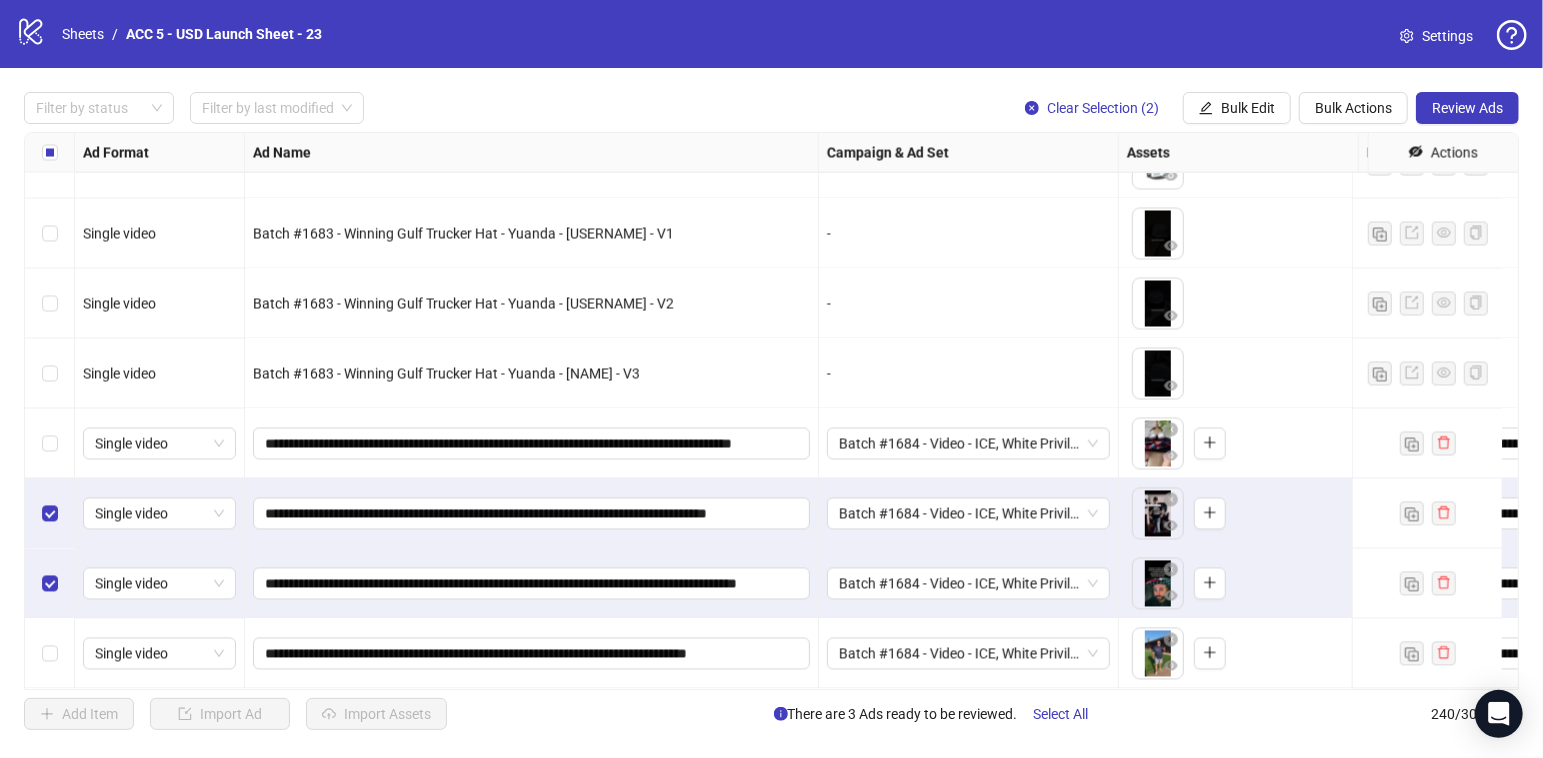 click at bounding box center [50, 444] 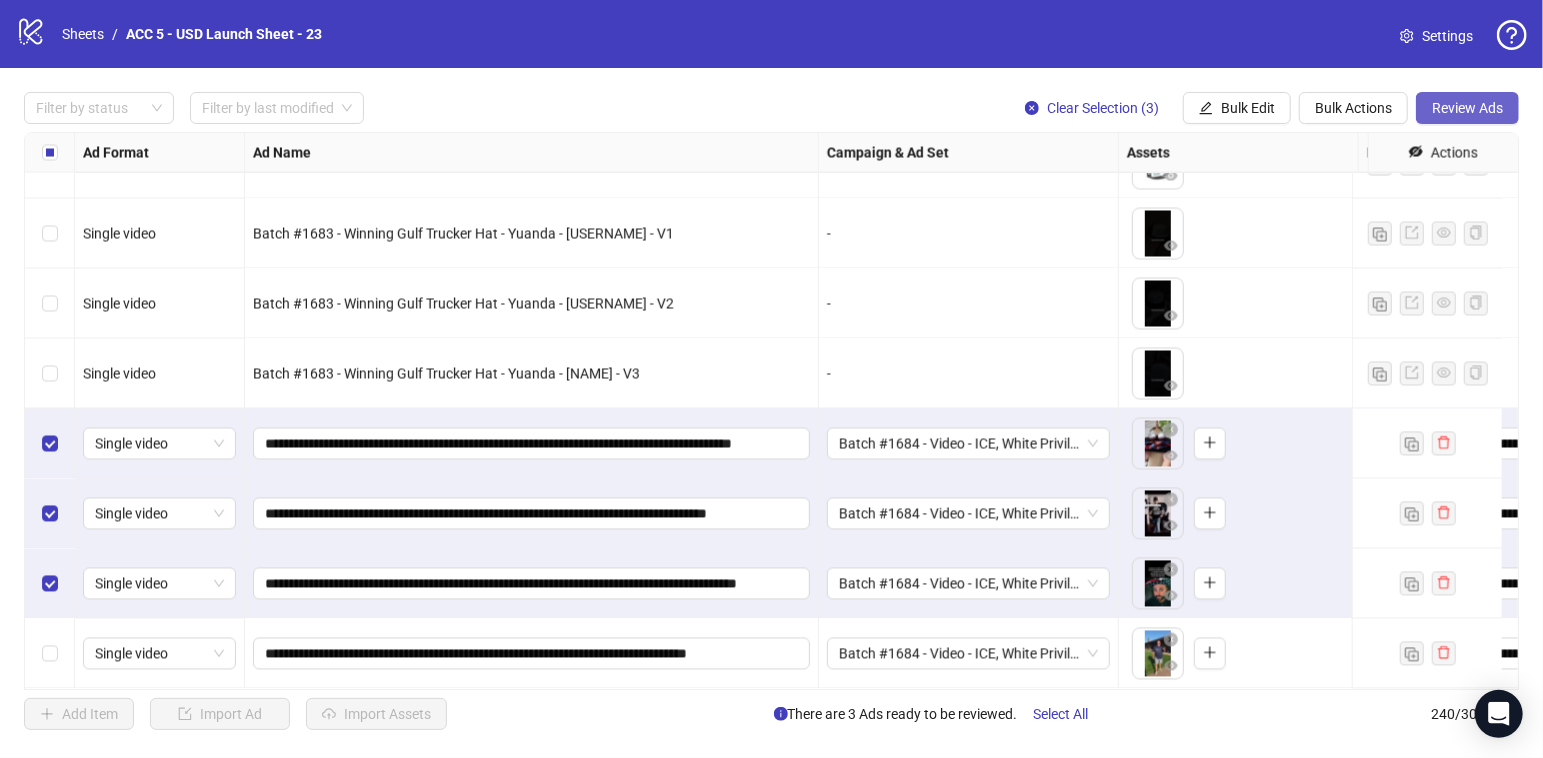 click on "Review Ads" at bounding box center (1467, 108) 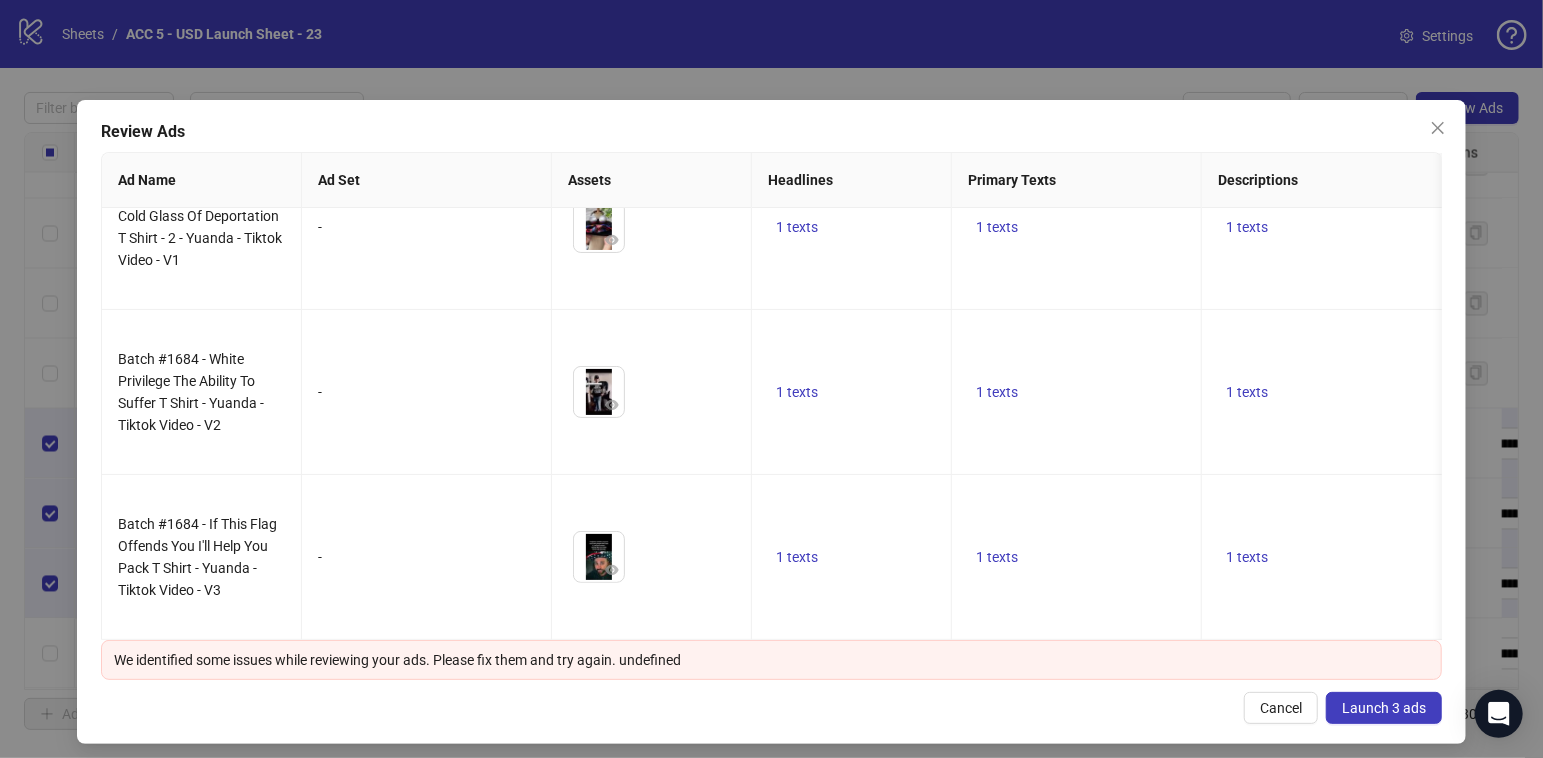 click on "Launch 3 ads" at bounding box center (1384, 708) 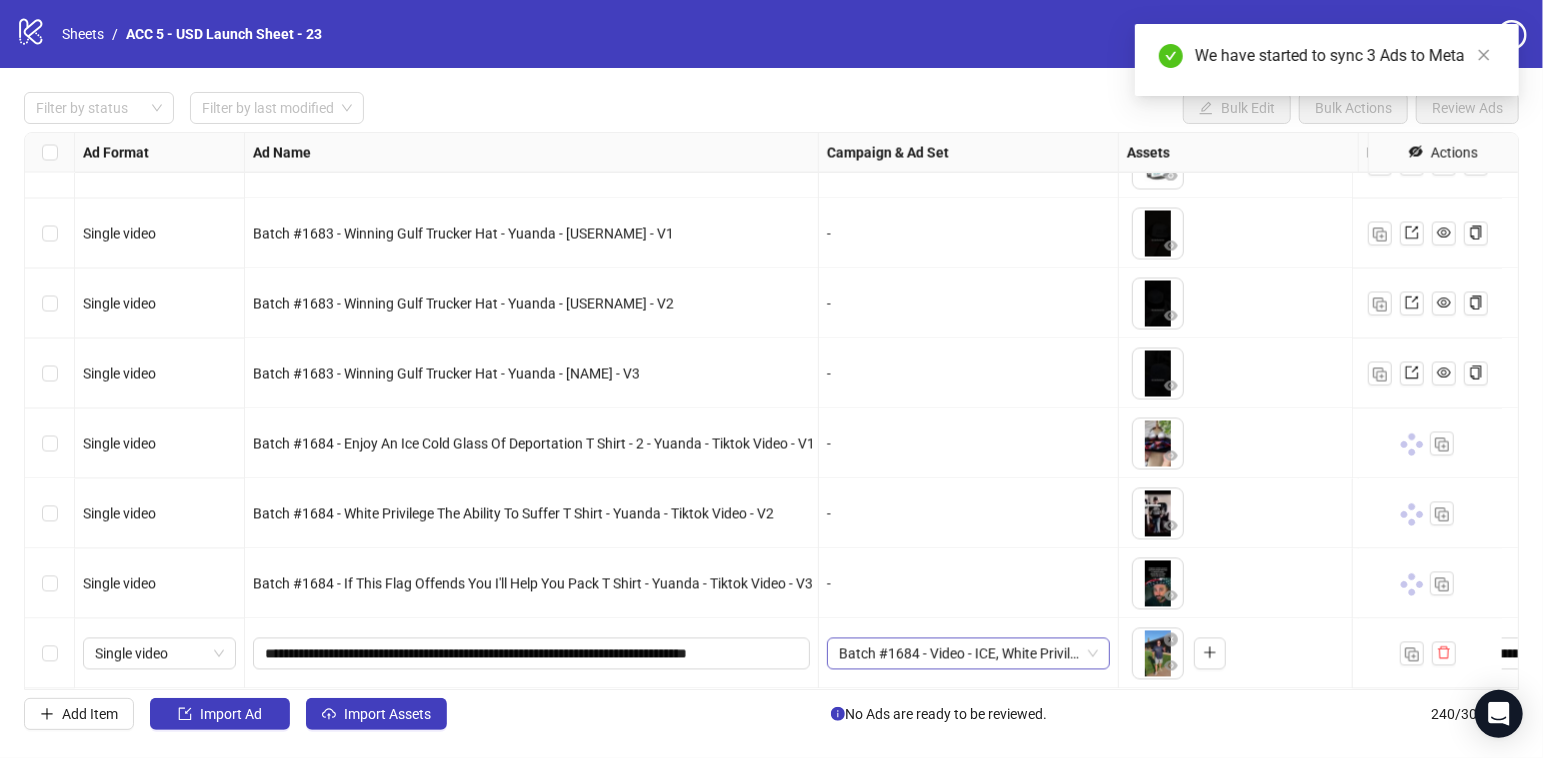 click on "Batch #1684 - Video - ICE, White Privilege, If This Flag Offends - Yuanda - Tiktok Video - August 7" at bounding box center [968, 654] 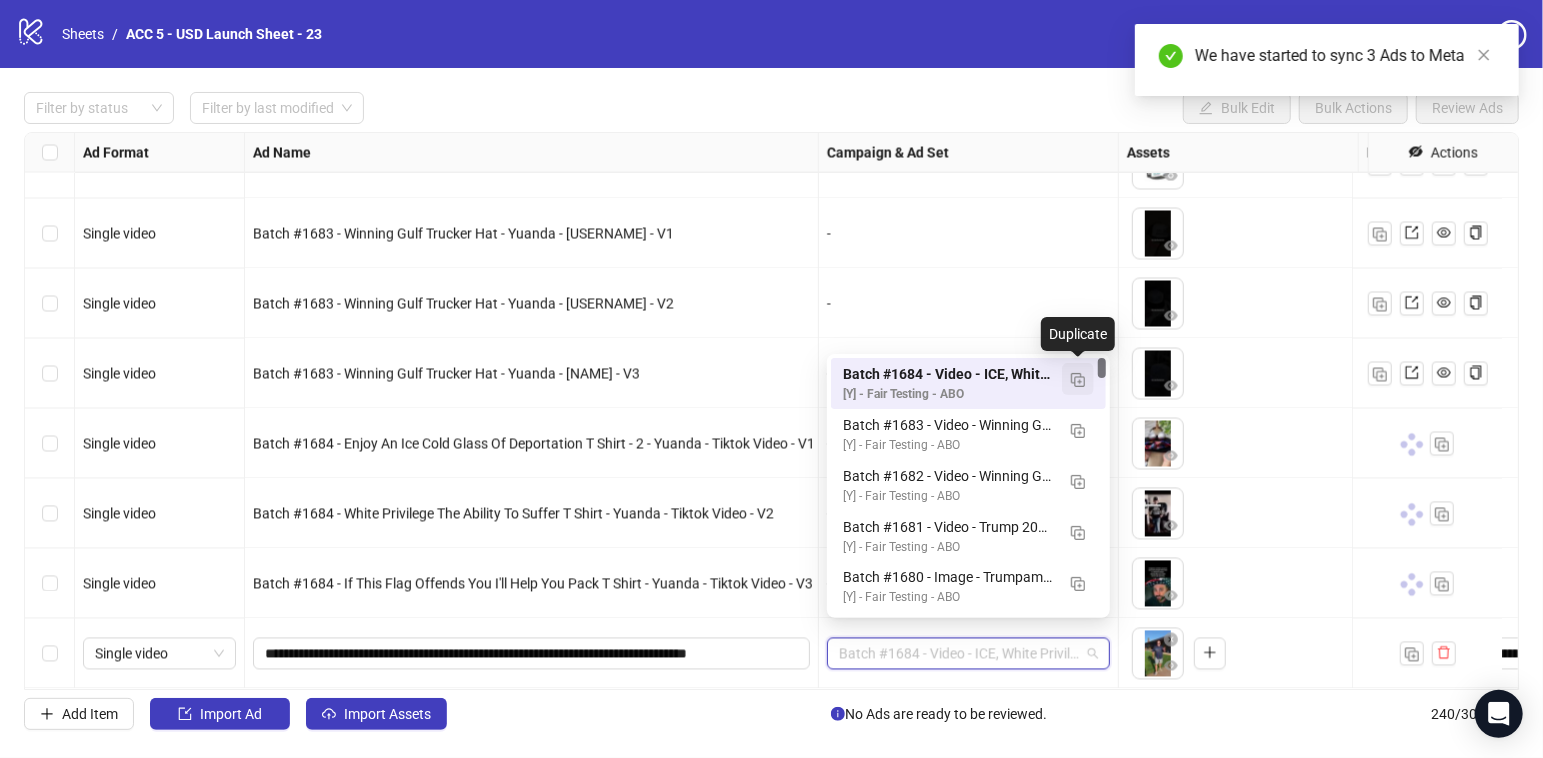click at bounding box center [1078, 380] 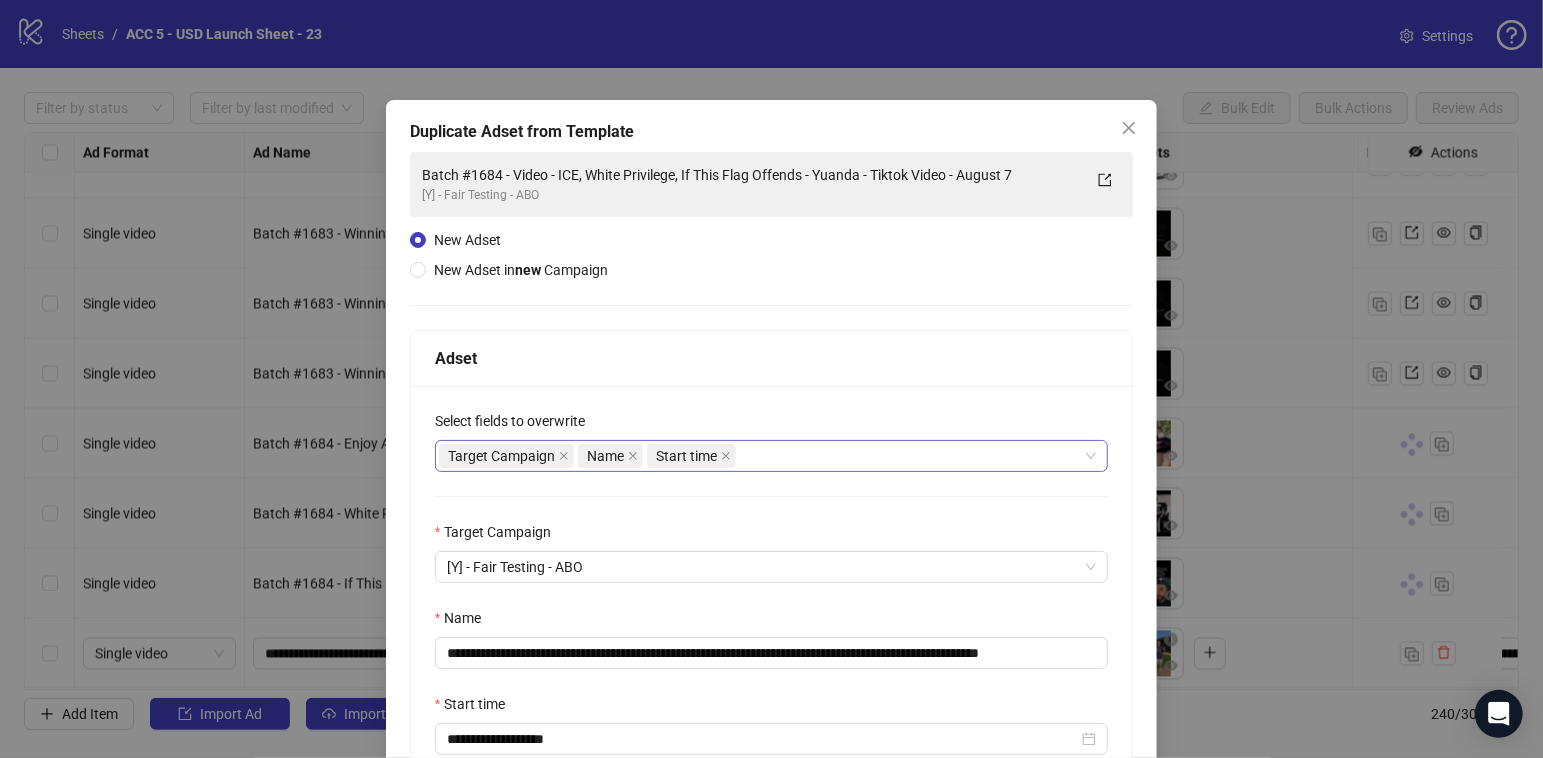 click on "Target Campaign Name Start time" at bounding box center [761, 456] 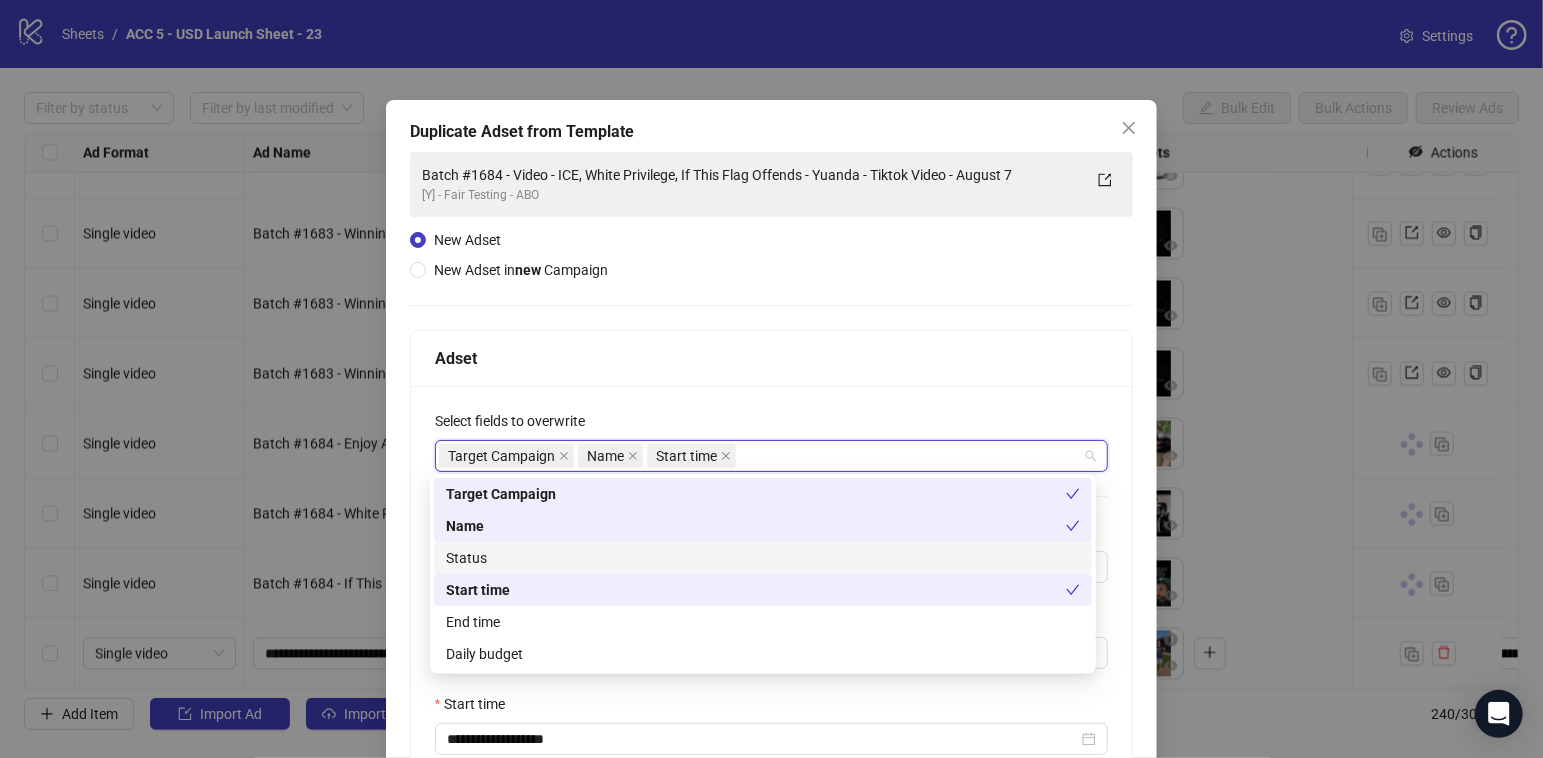 click on "Status" at bounding box center [763, 558] 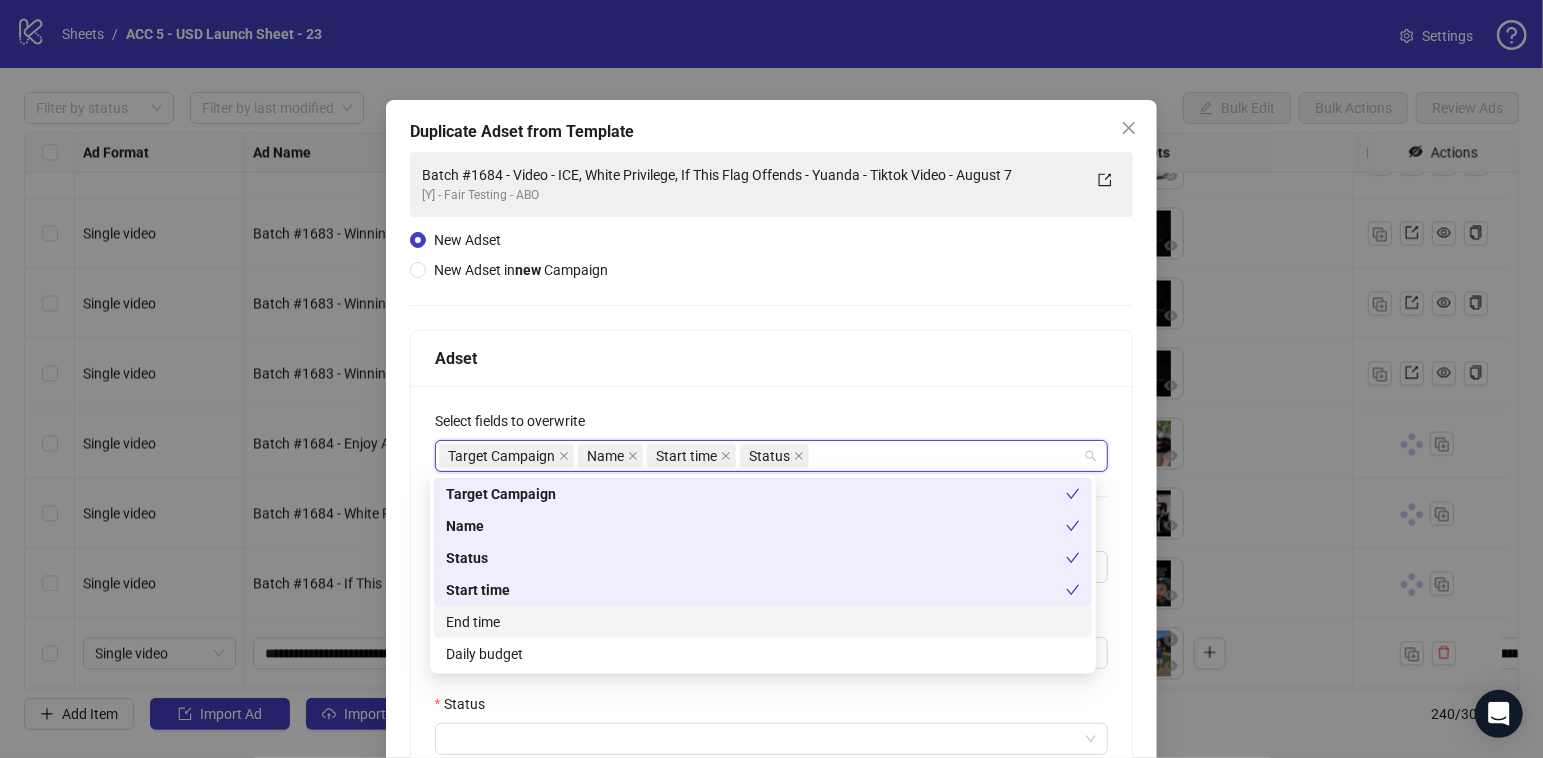 click on "End time" at bounding box center [763, 622] 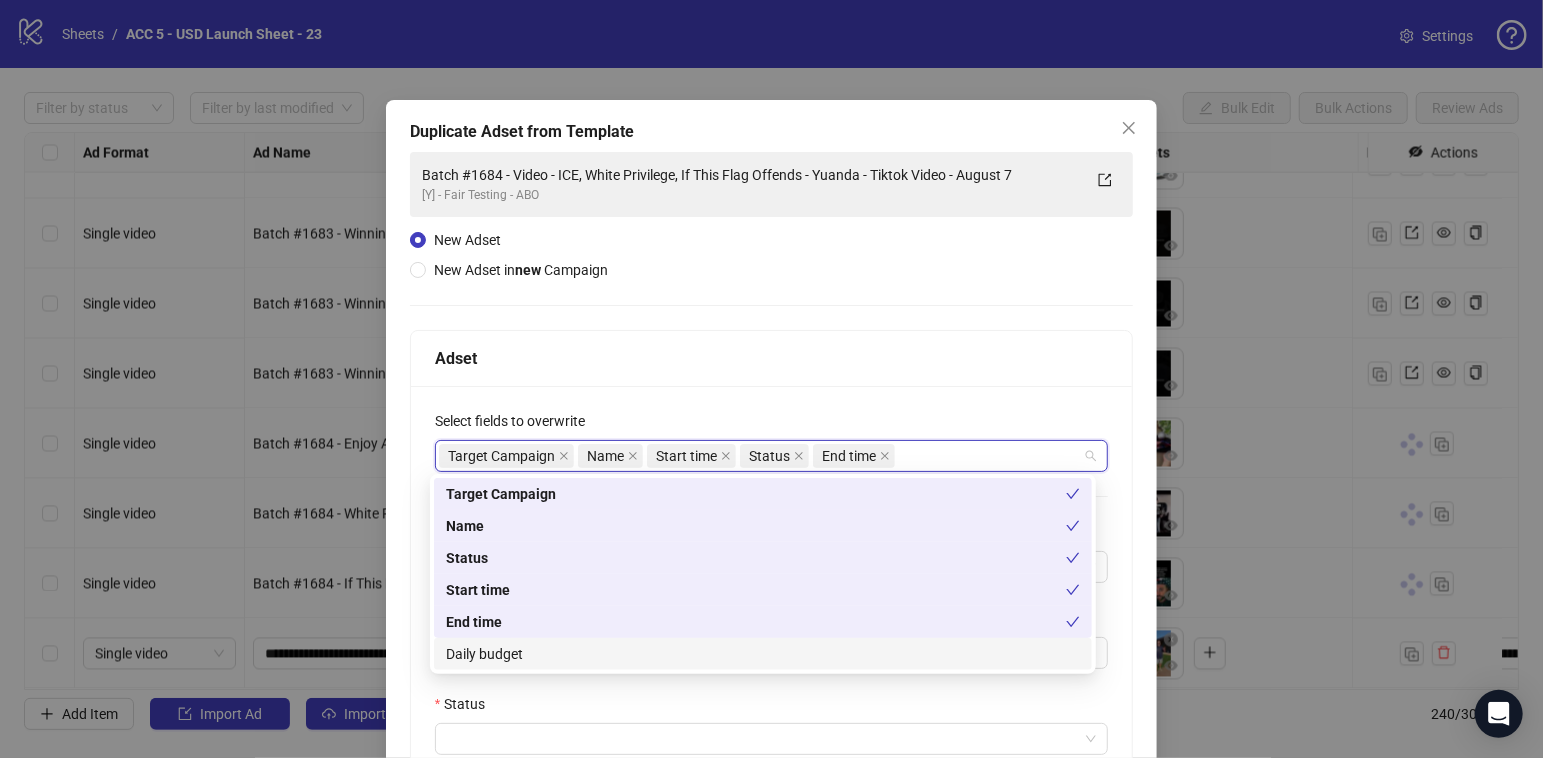 click on "Daily budget" at bounding box center (763, 654) 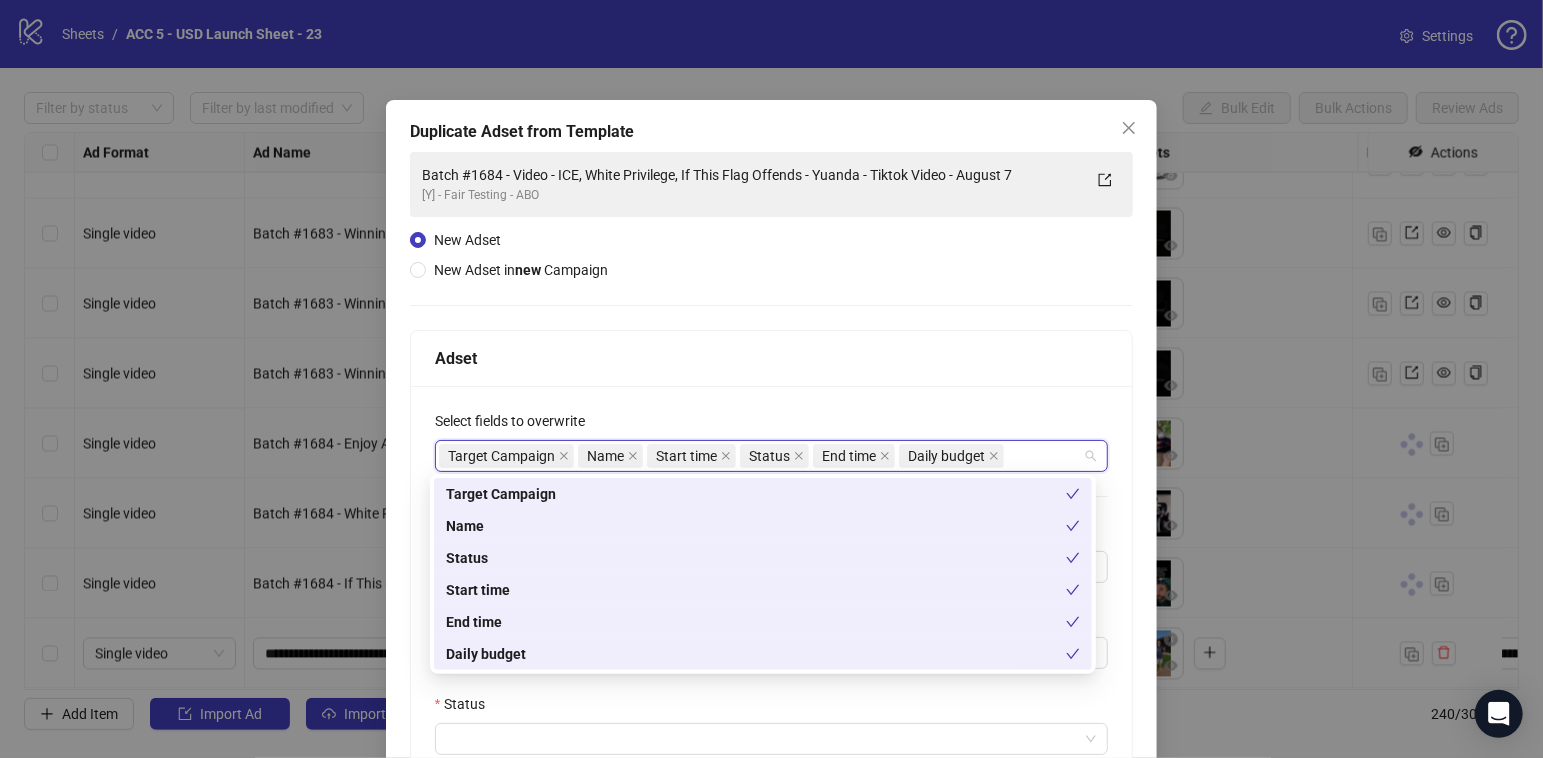 click on "**********" at bounding box center [772, 723] 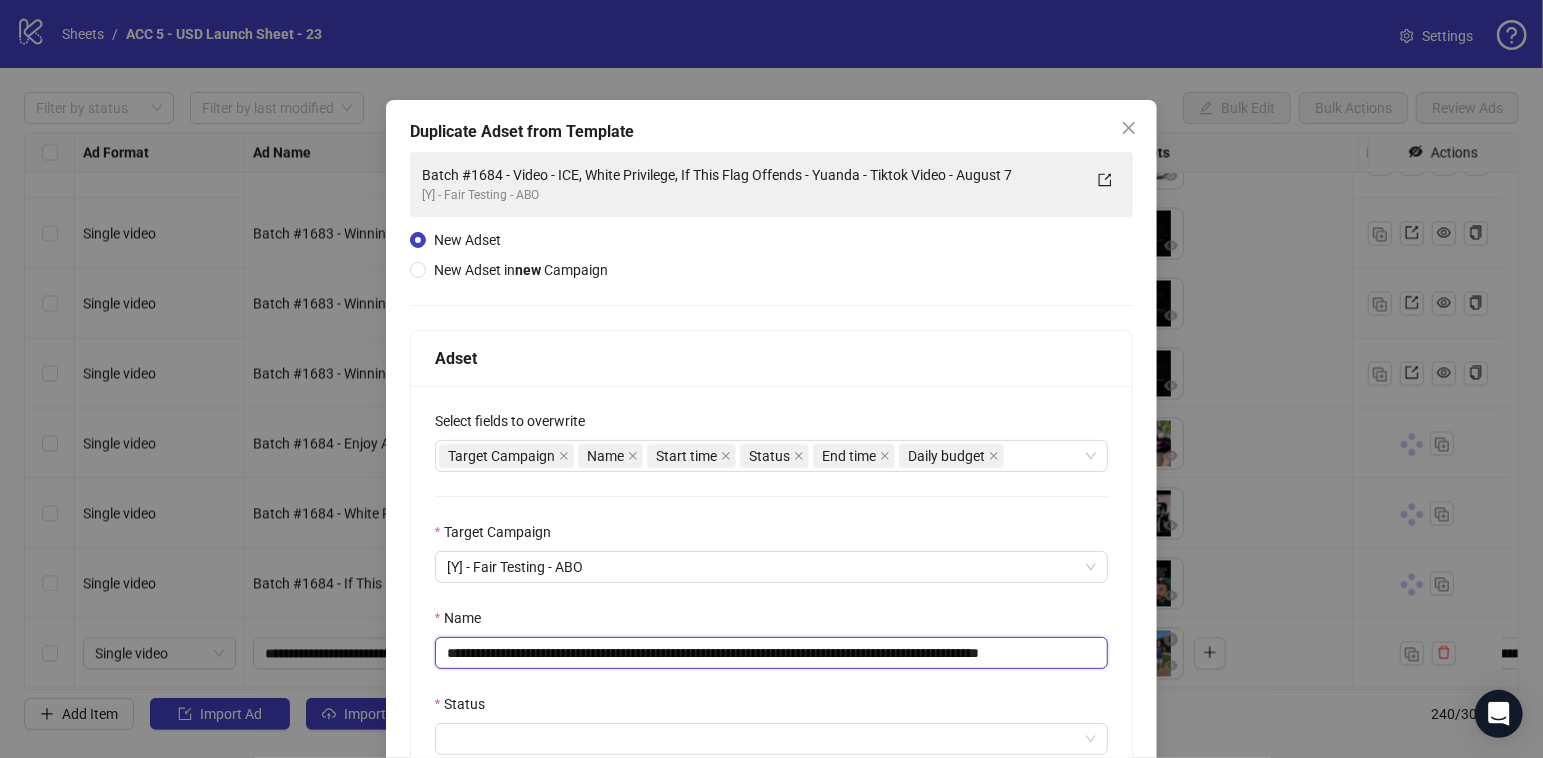 click on "**********" at bounding box center [772, 653] 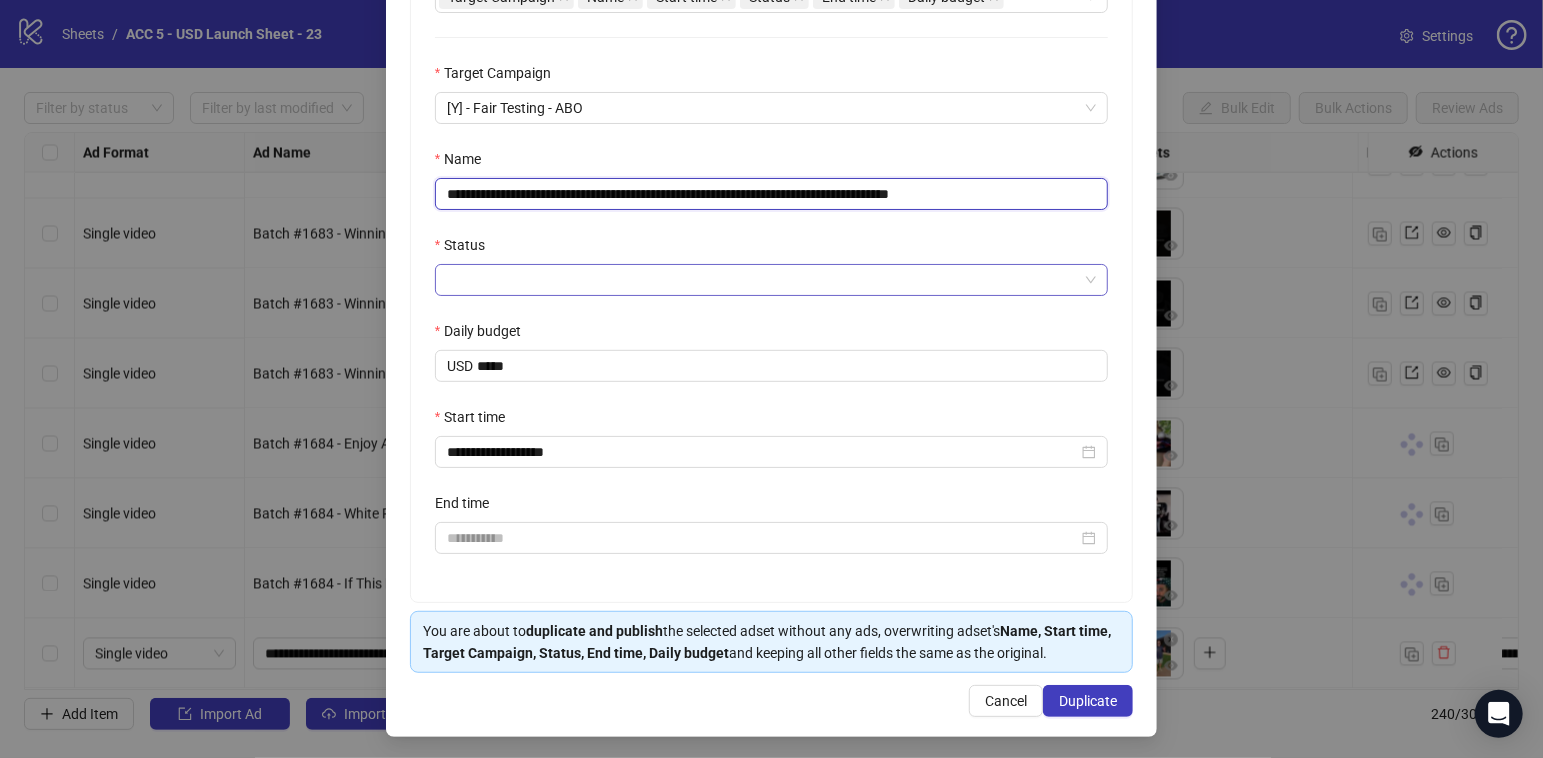 type on "**********" 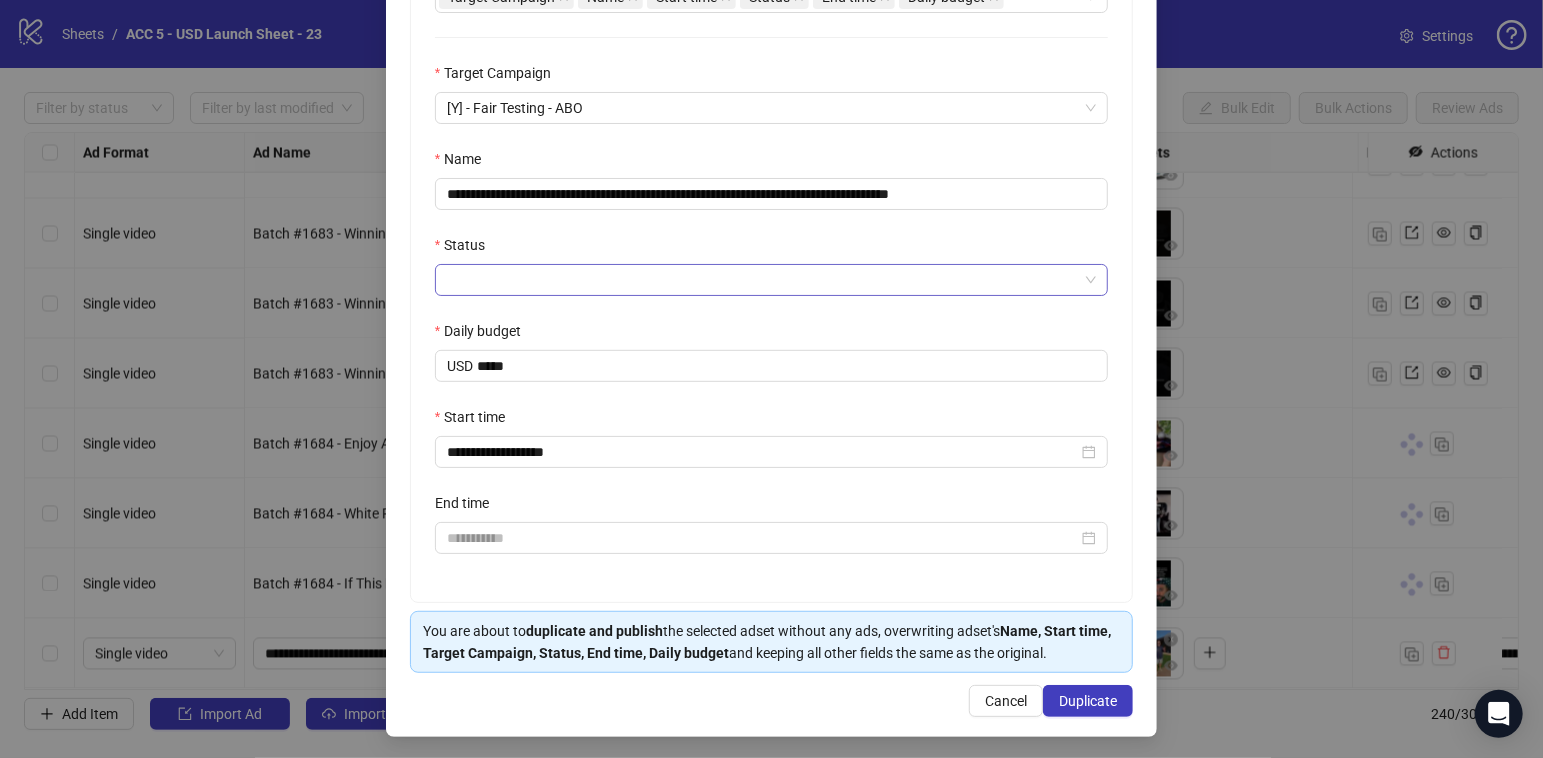 click on "Status" at bounding box center [763, 280] 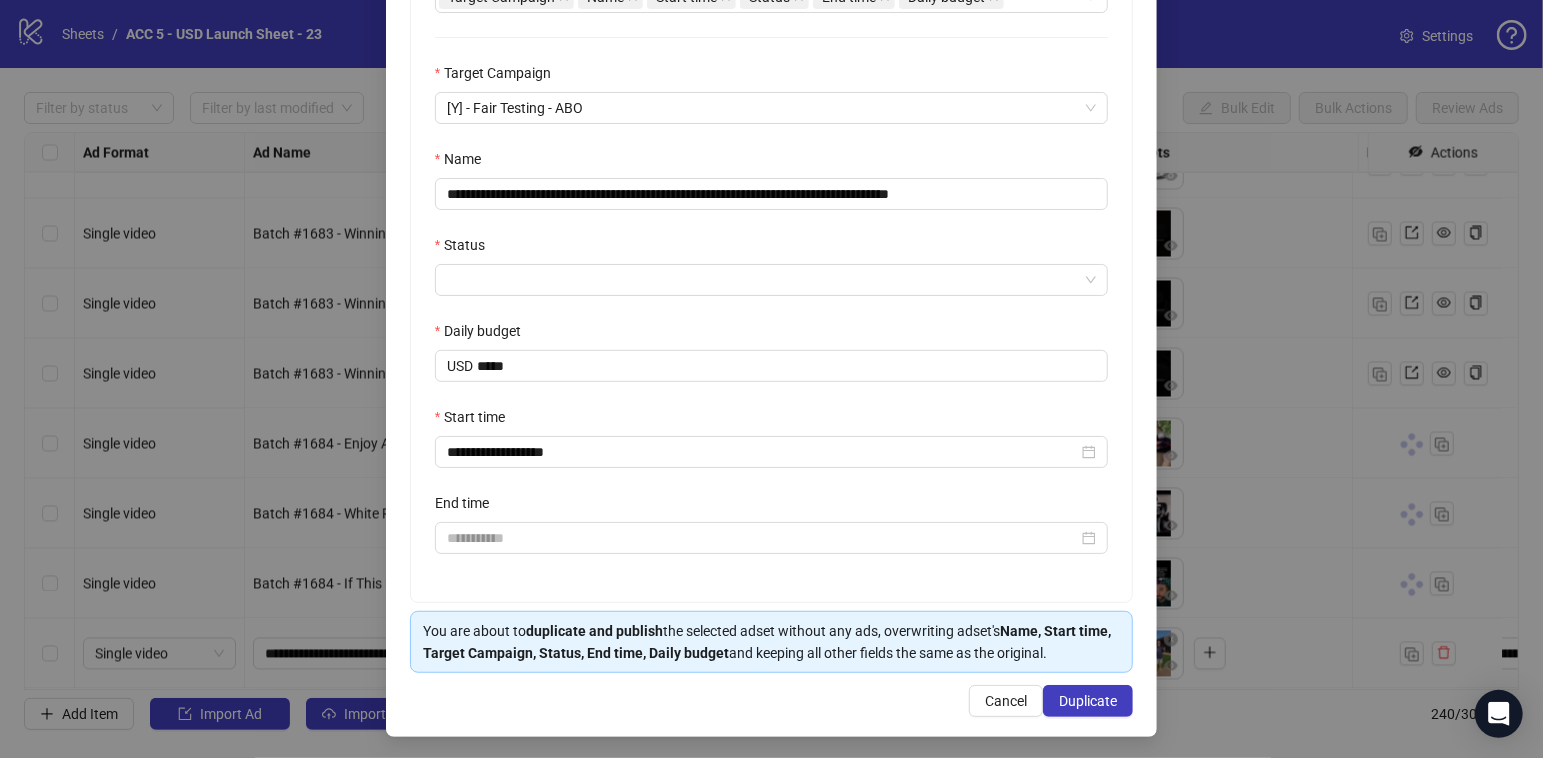 click on "ACTIVE" at bounding box center [763, 318] 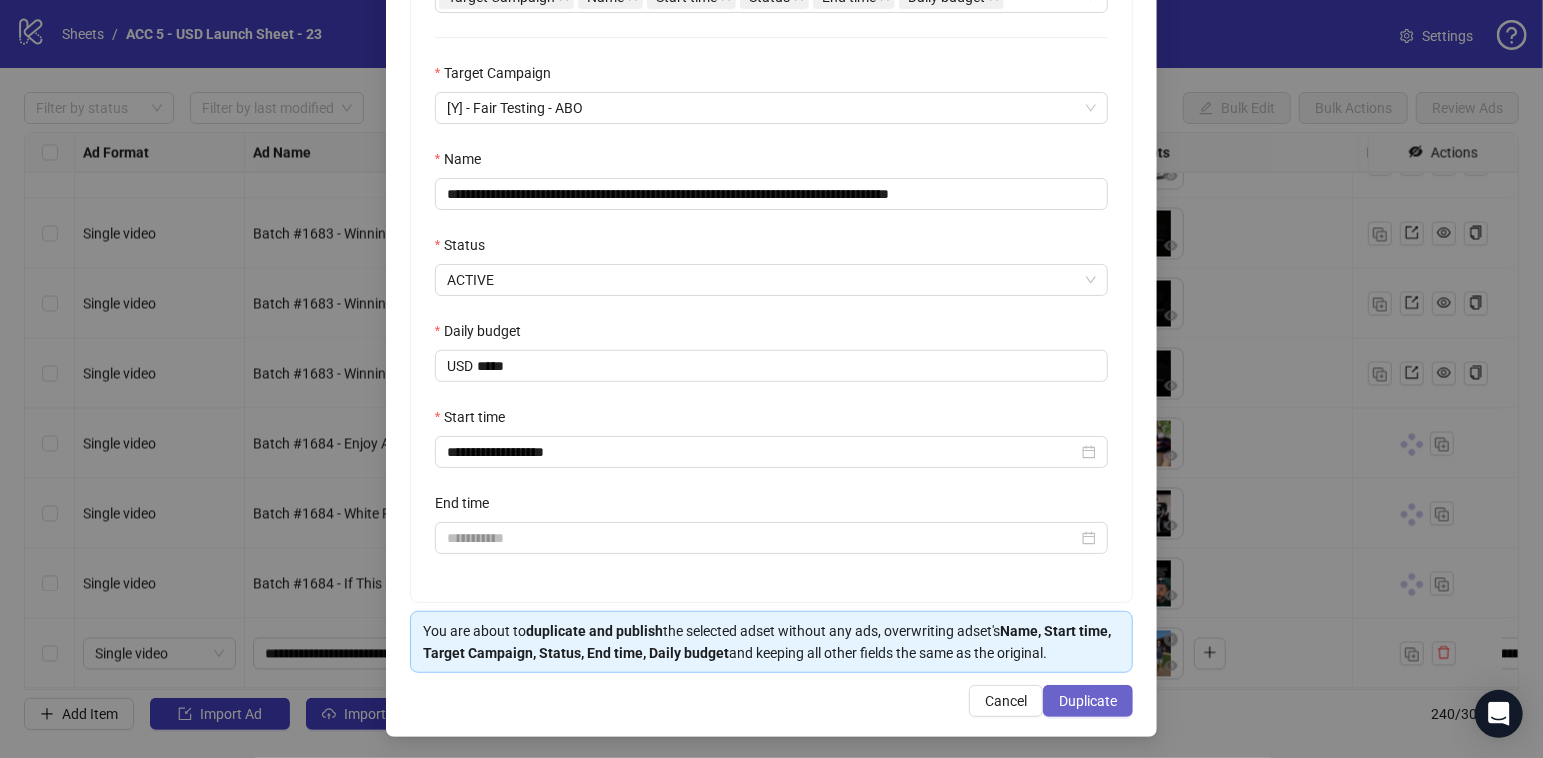 click on "Duplicate" at bounding box center [1088, 701] 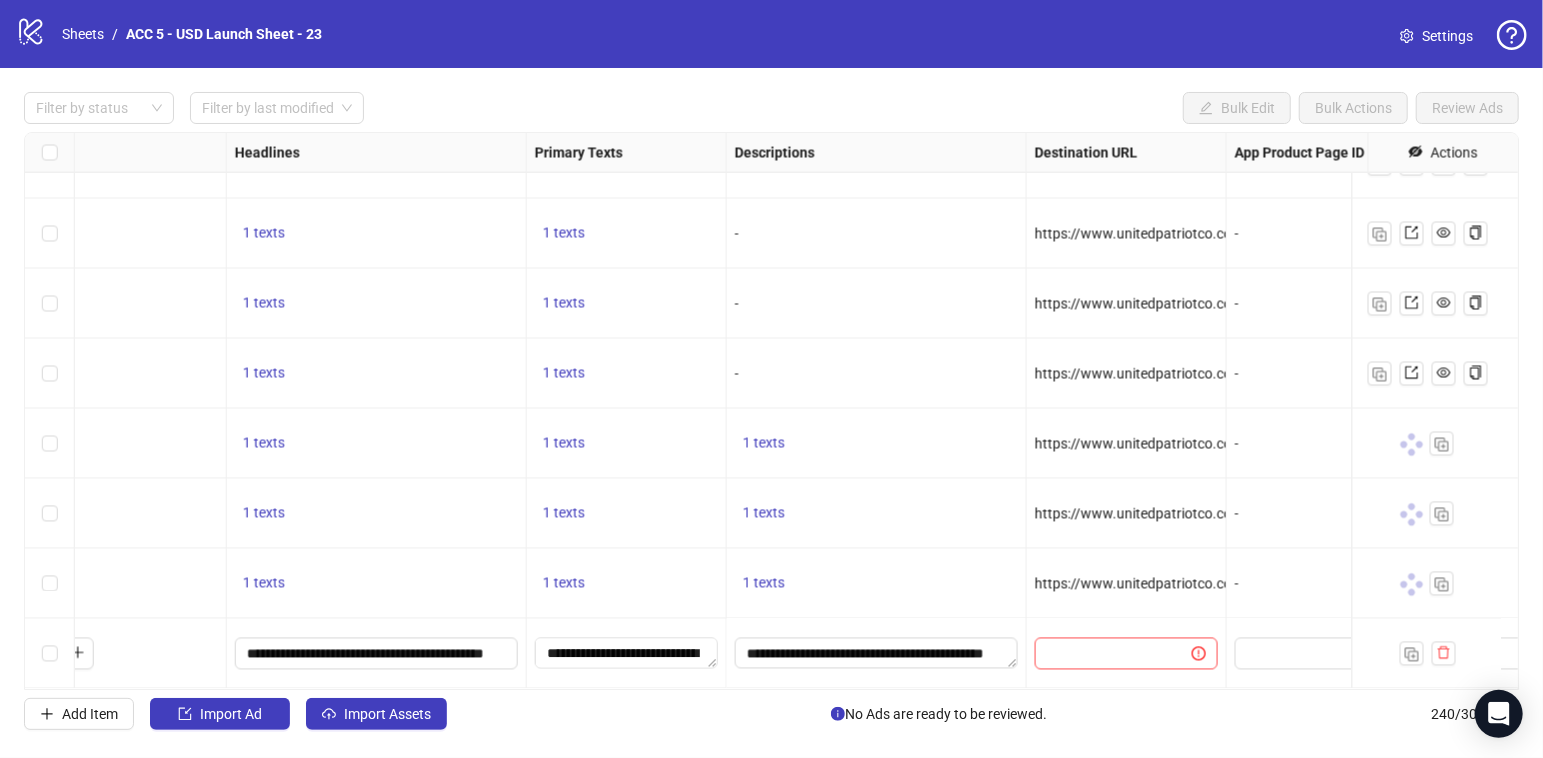 click on "Ad Format Ad Name Campaign & Ad Set Assets Headlines Primary Texts Descriptions Destination URL App Product Page ID Display URL Leadgen Form Product Set ID Call to Action Actions
To pick up a draggable item, press the space bar.
While dragging, use the arrow keys to move the item.
Press space again to drop the item in its new position, or press escape to cancel.
1 texts 1 texts - https://www.unitedpatriotco.com/products/gulf-of-america-est-2025-trucker-hat-2 - - -
To pick up a draggable item, press the space bar.
While dragging, use the arrow keys to move the item.
Press space again to drop the item in its new position, or press escape to cancel.
1 texts 1 texts - https://www.unitedpatriotco.com/products/gulf-of-america-est-2025-trucker-hat-2 - - -
To pick up a draggable item, press the space bar.
While dragging, use the arrow keys to move the item.
Press space again to drop the item in its new position, or press escape to cancel.
1 texts 1 texts - - - - 1 texts" at bounding box center (771, 411) 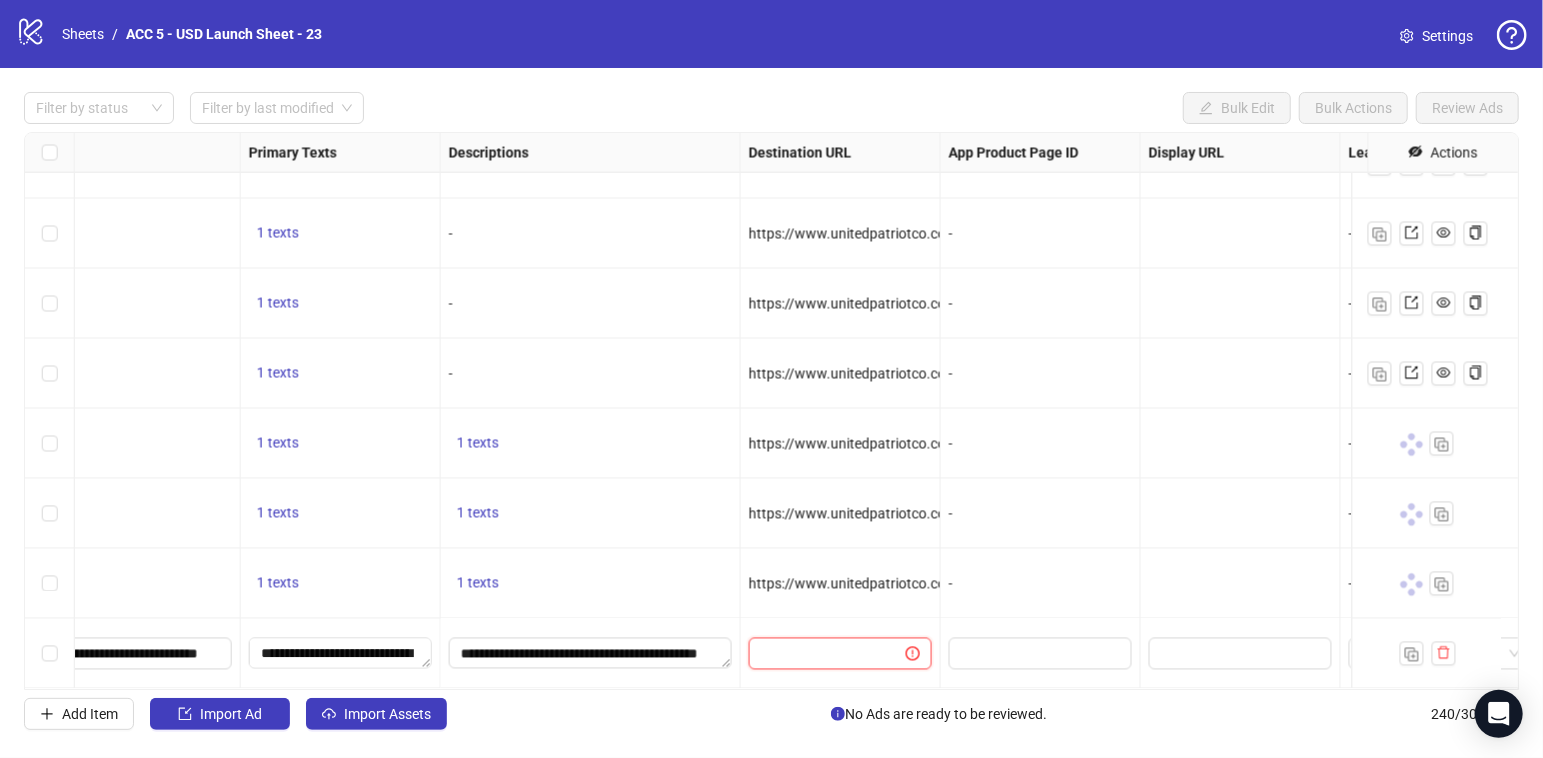 click at bounding box center (819, 654) 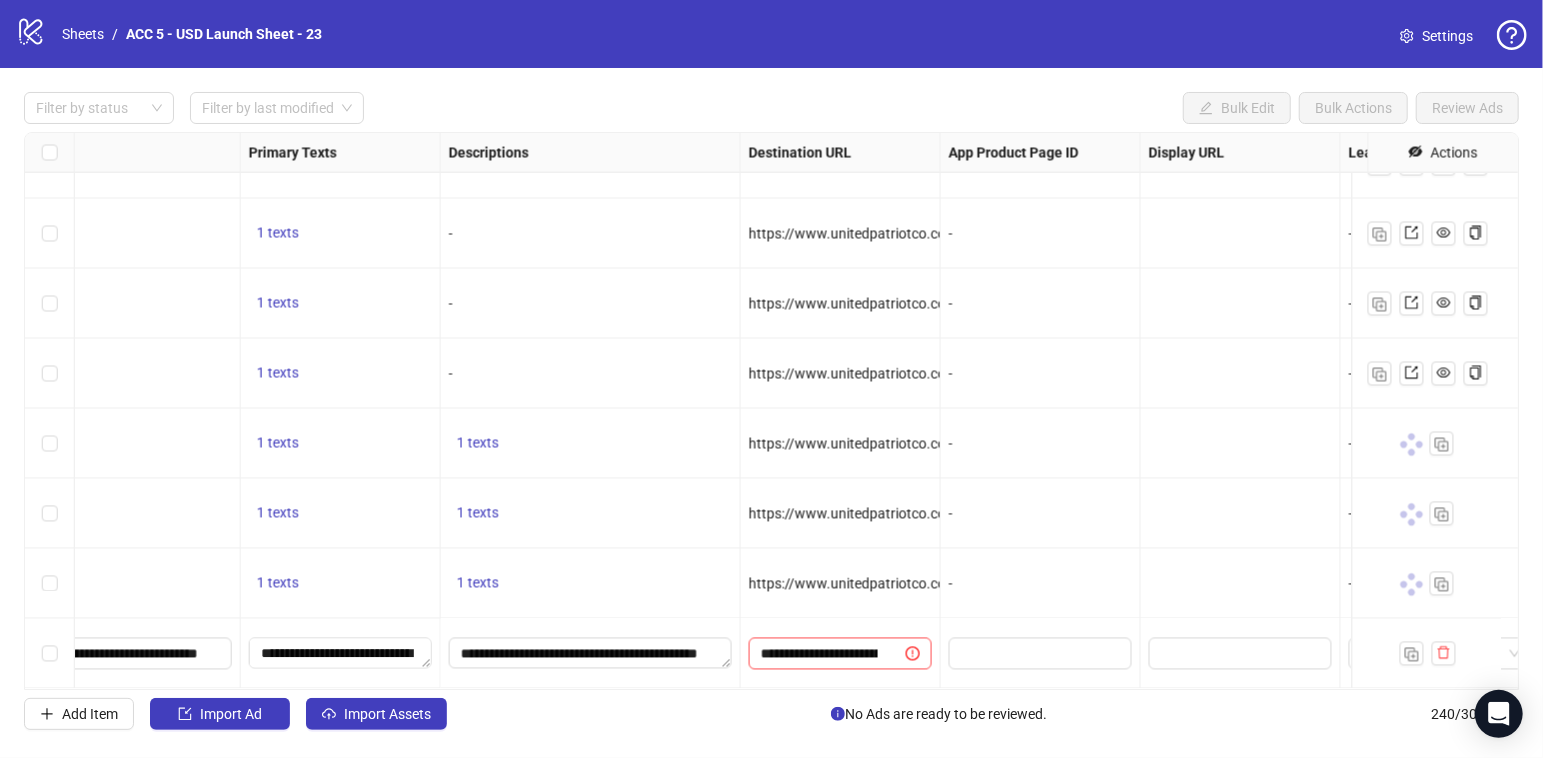 click on "-" at bounding box center [1041, 584] 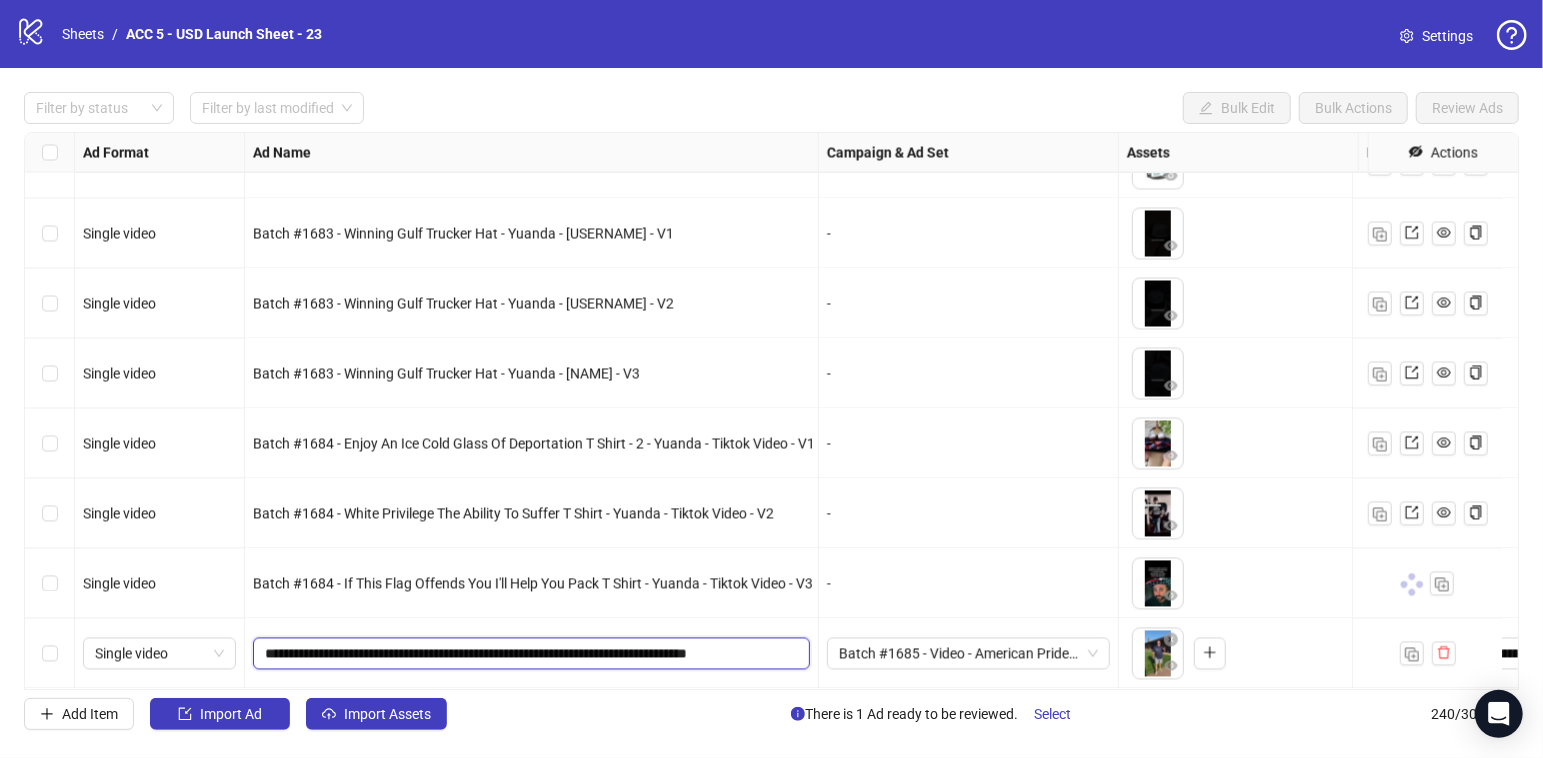 click on "**********" at bounding box center [529, 654] 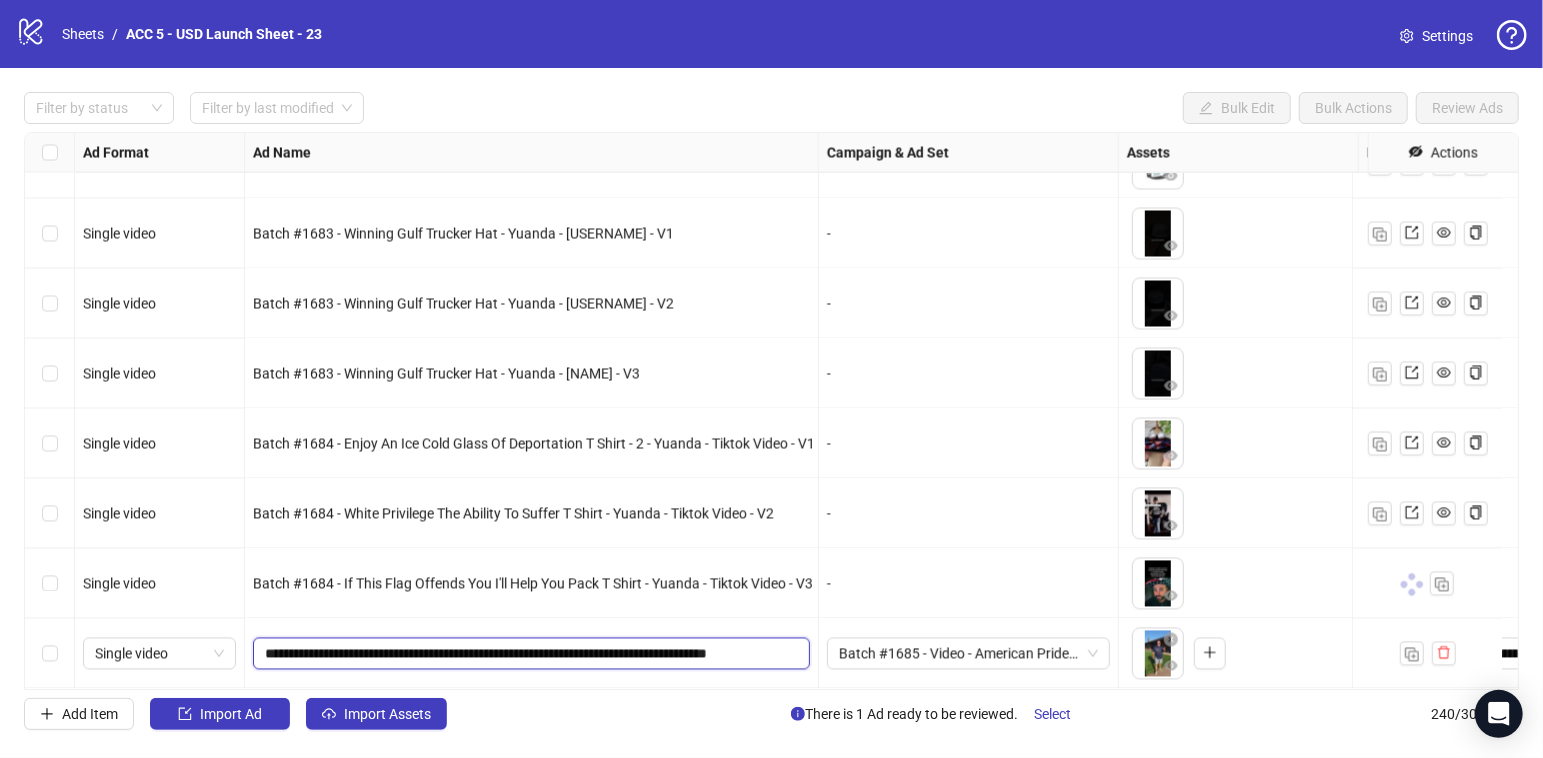 scroll, scrollTop: 0, scrollLeft: 17, axis: horizontal 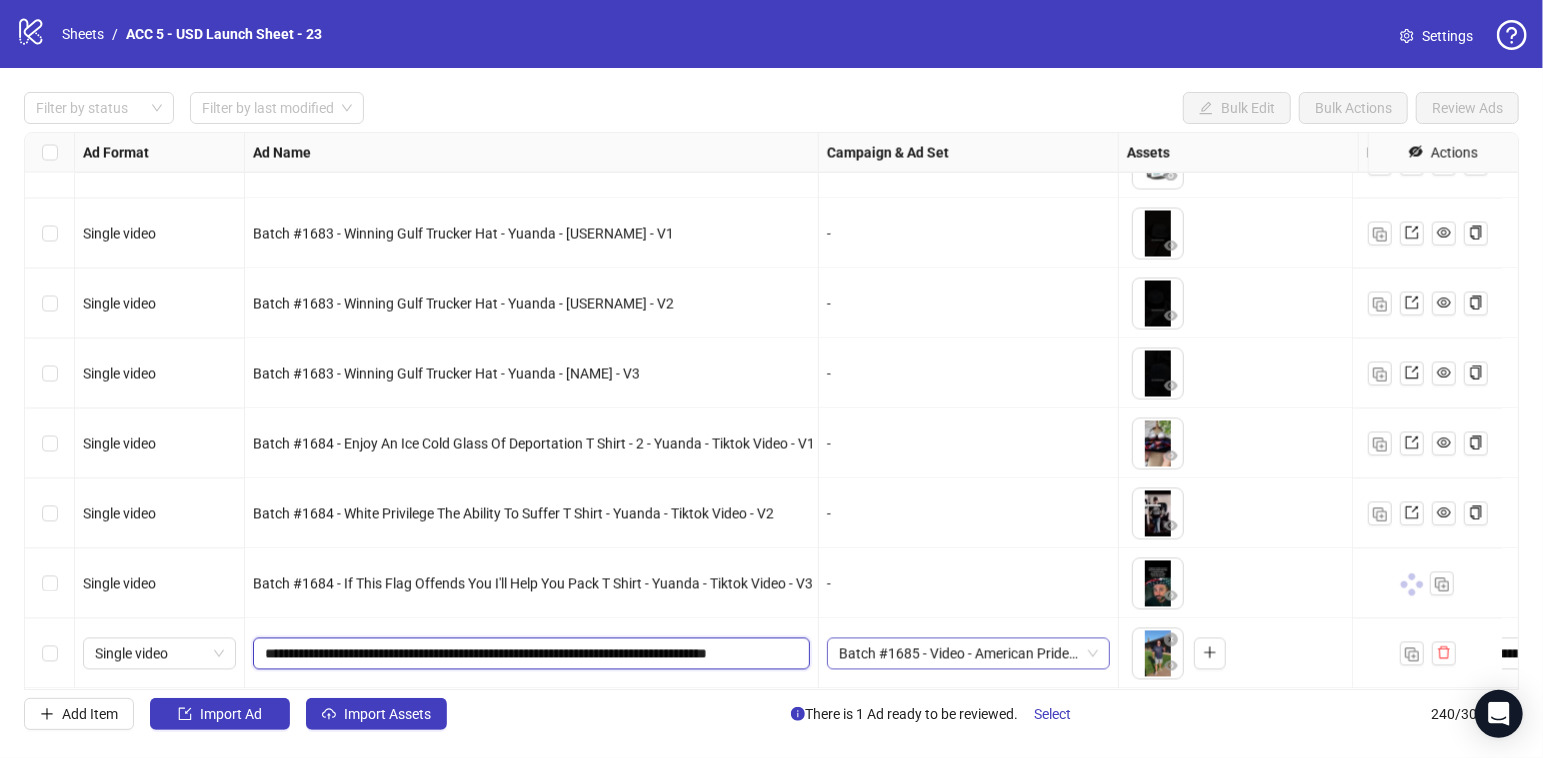 drag, startPoint x: 742, startPoint y: 637, endPoint x: 898, endPoint y: 648, distance: 156.38734 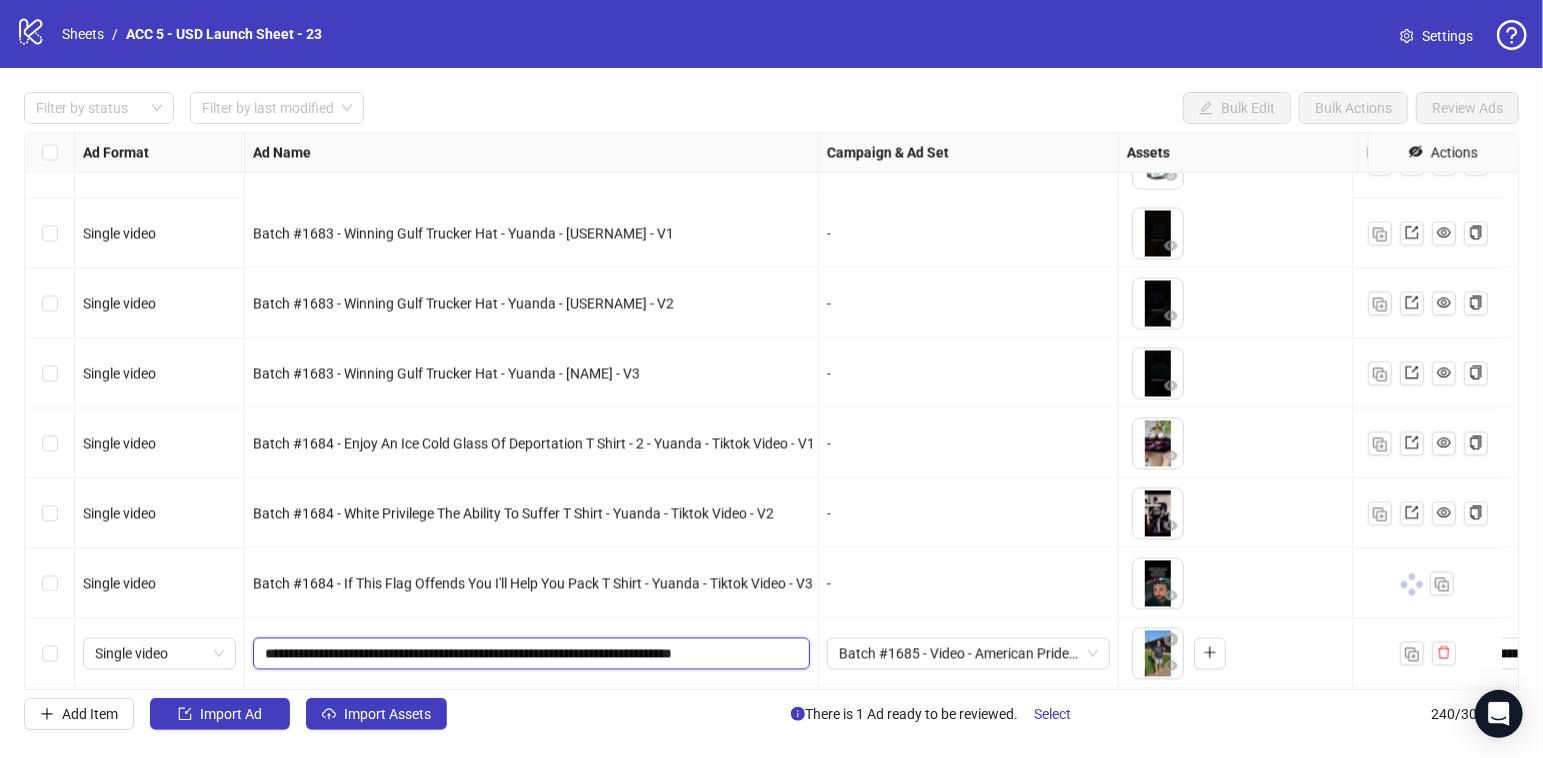 scroll, scrollTop: 0, scrollLeft: 0, axis: both 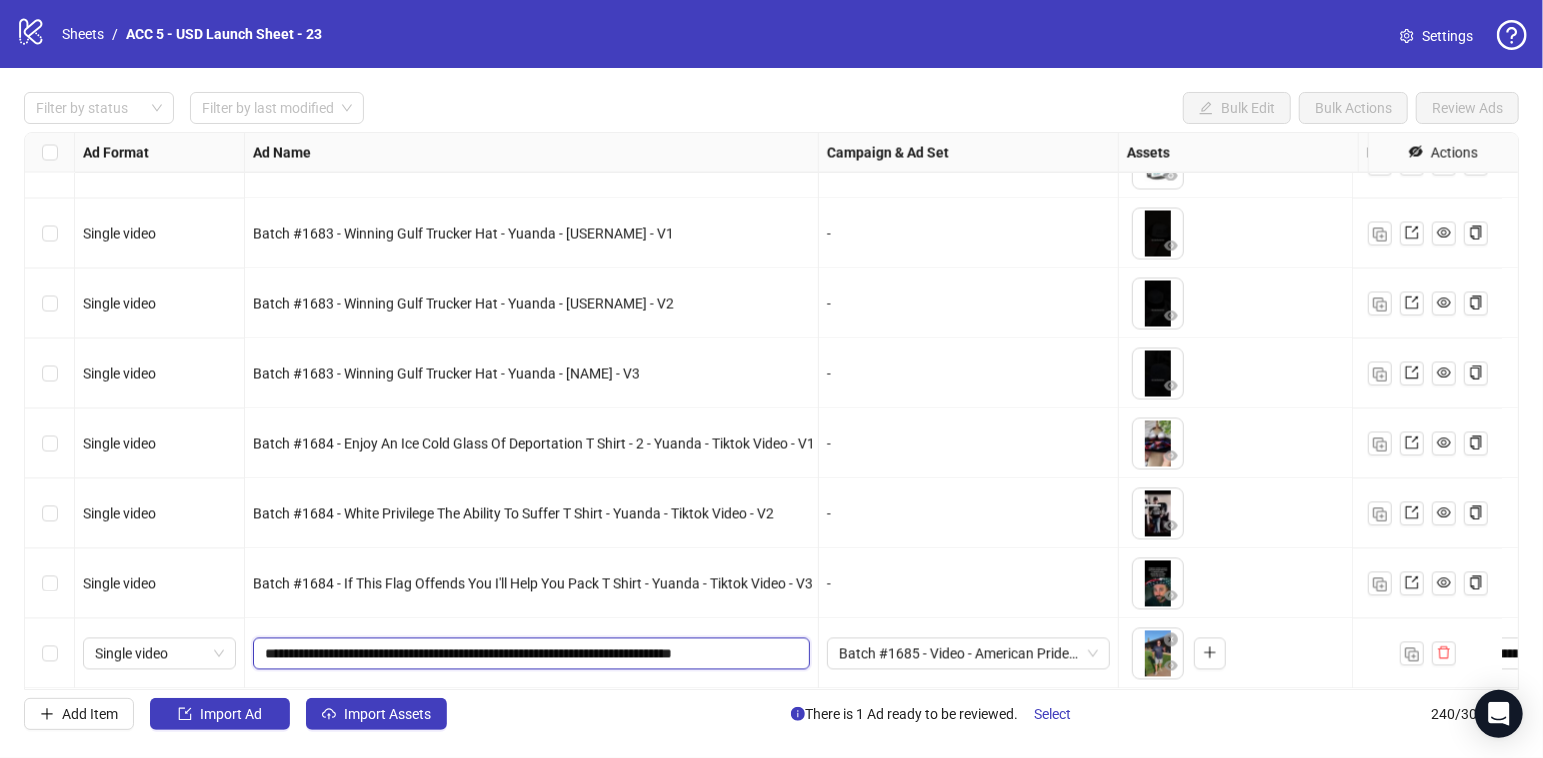 drag, startPoint x: 390, startPoint y: 633, endPoint x: 343, endPoint y: 634, distance: 47.010635 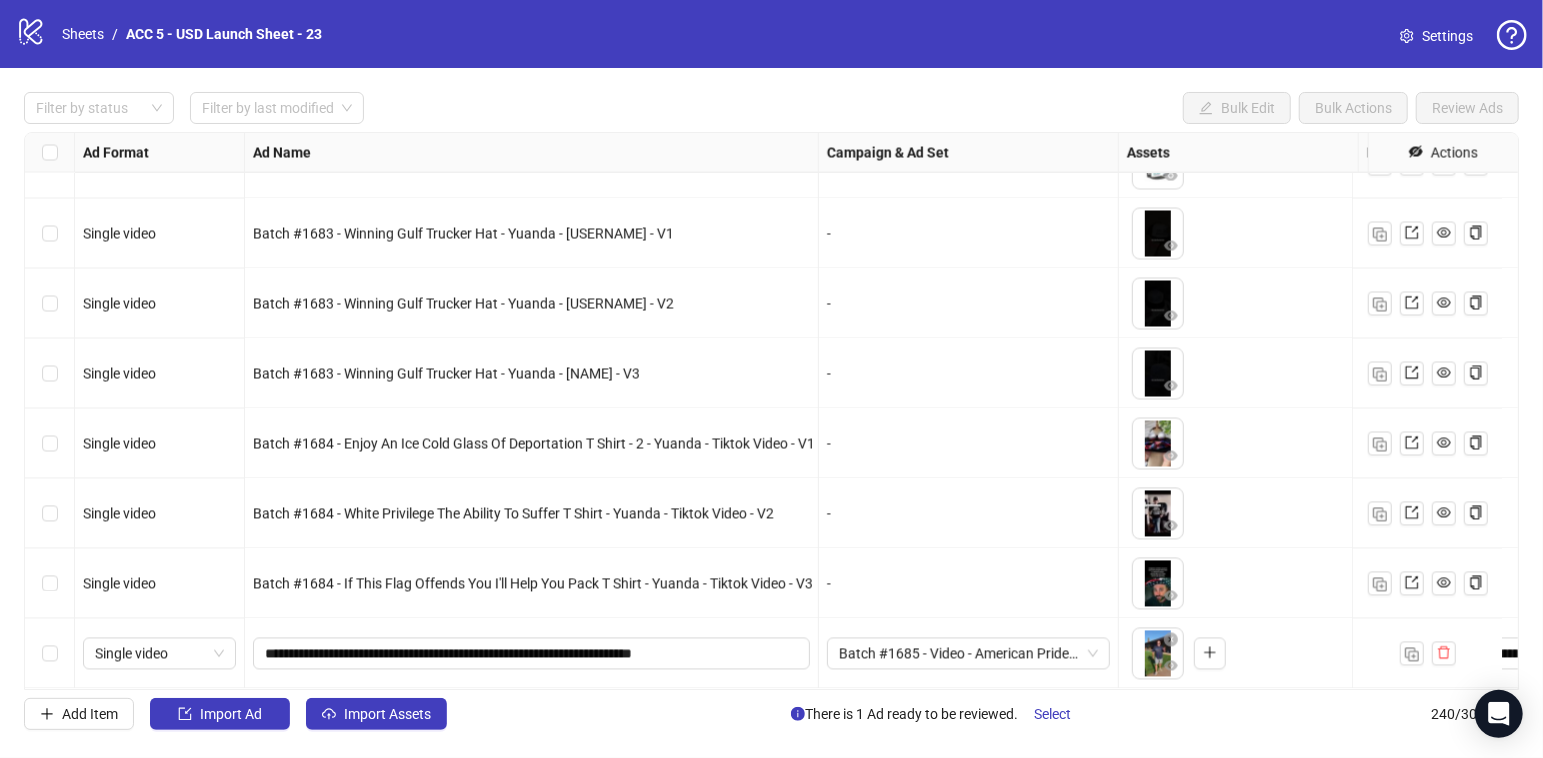click on "-" at bounding box center [969, 514] 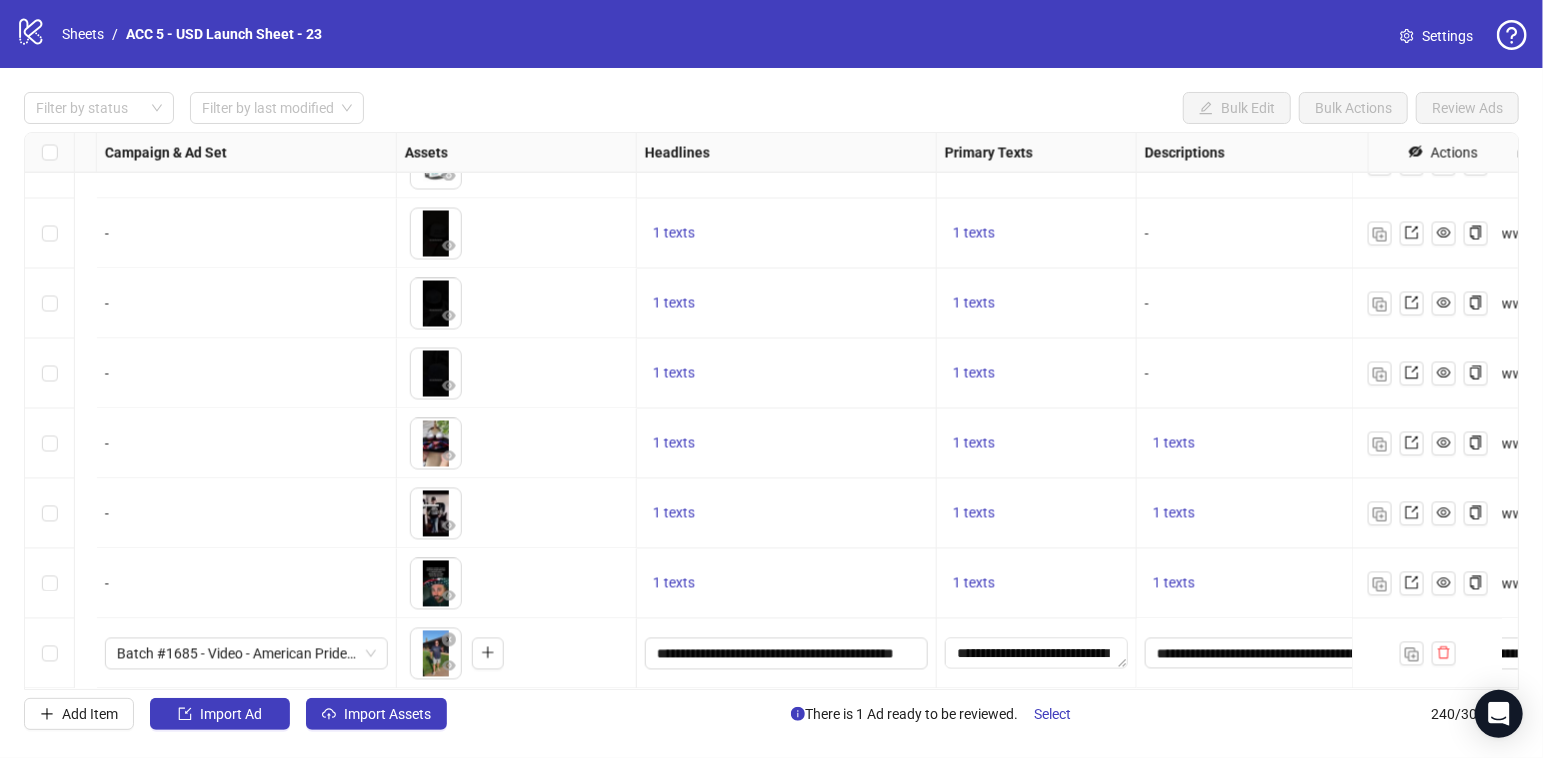 scroll, scrollTop: 16300, scrollLeft: 1292, axis: both 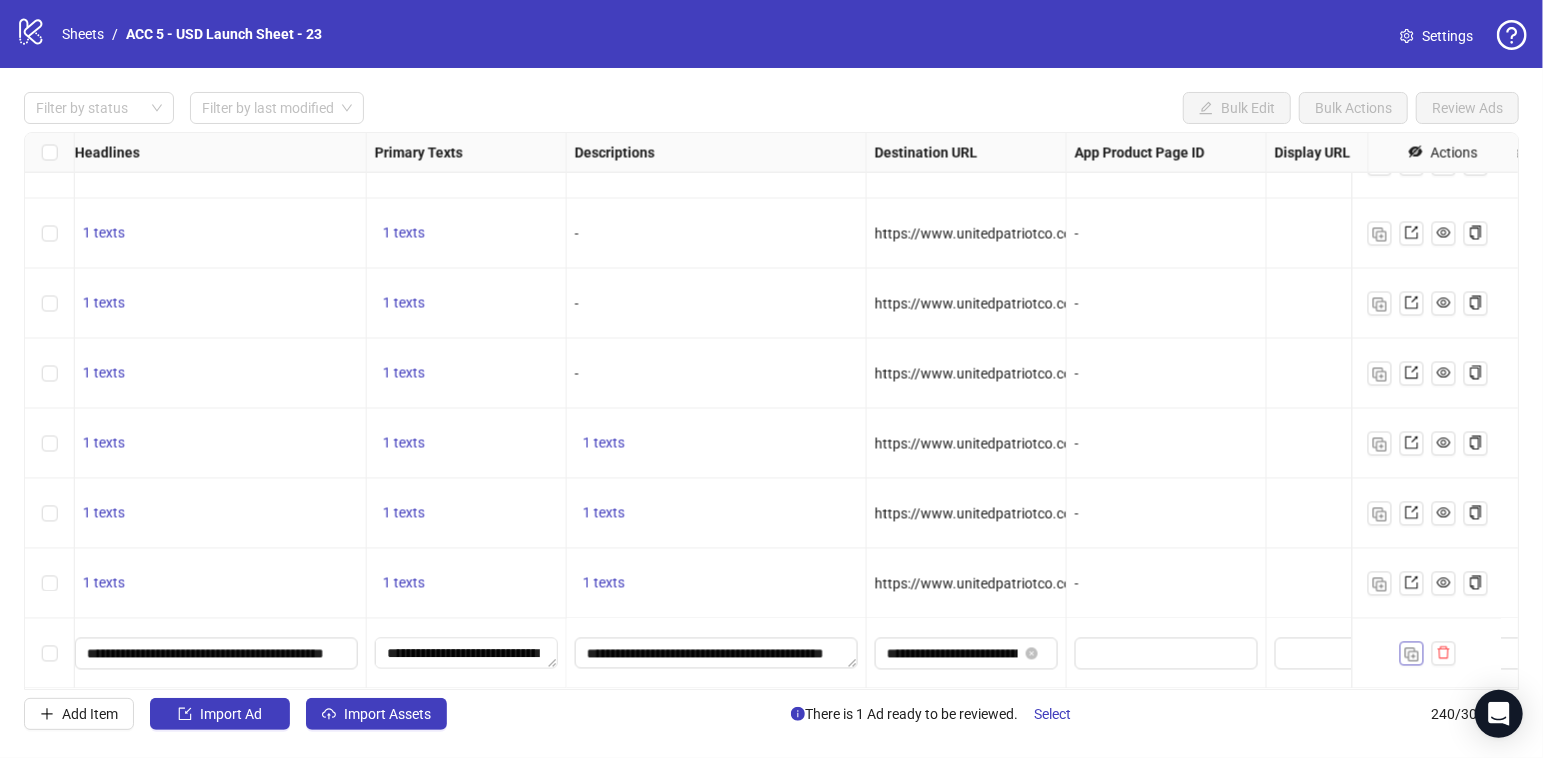 click at bounding box center (1412, 655) 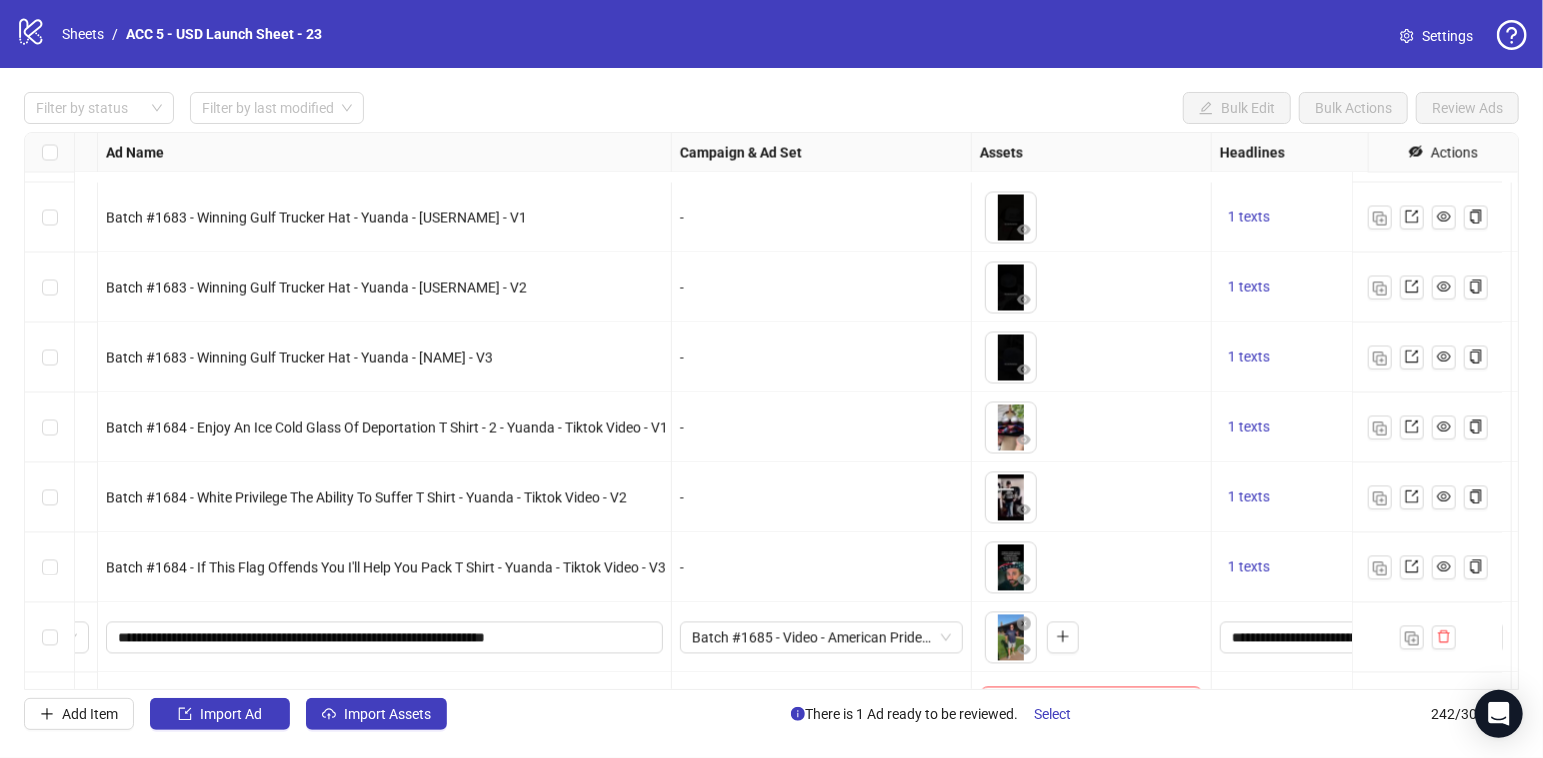 scroll, scrollTop: 16440, scrollLeft: 77, axis: both 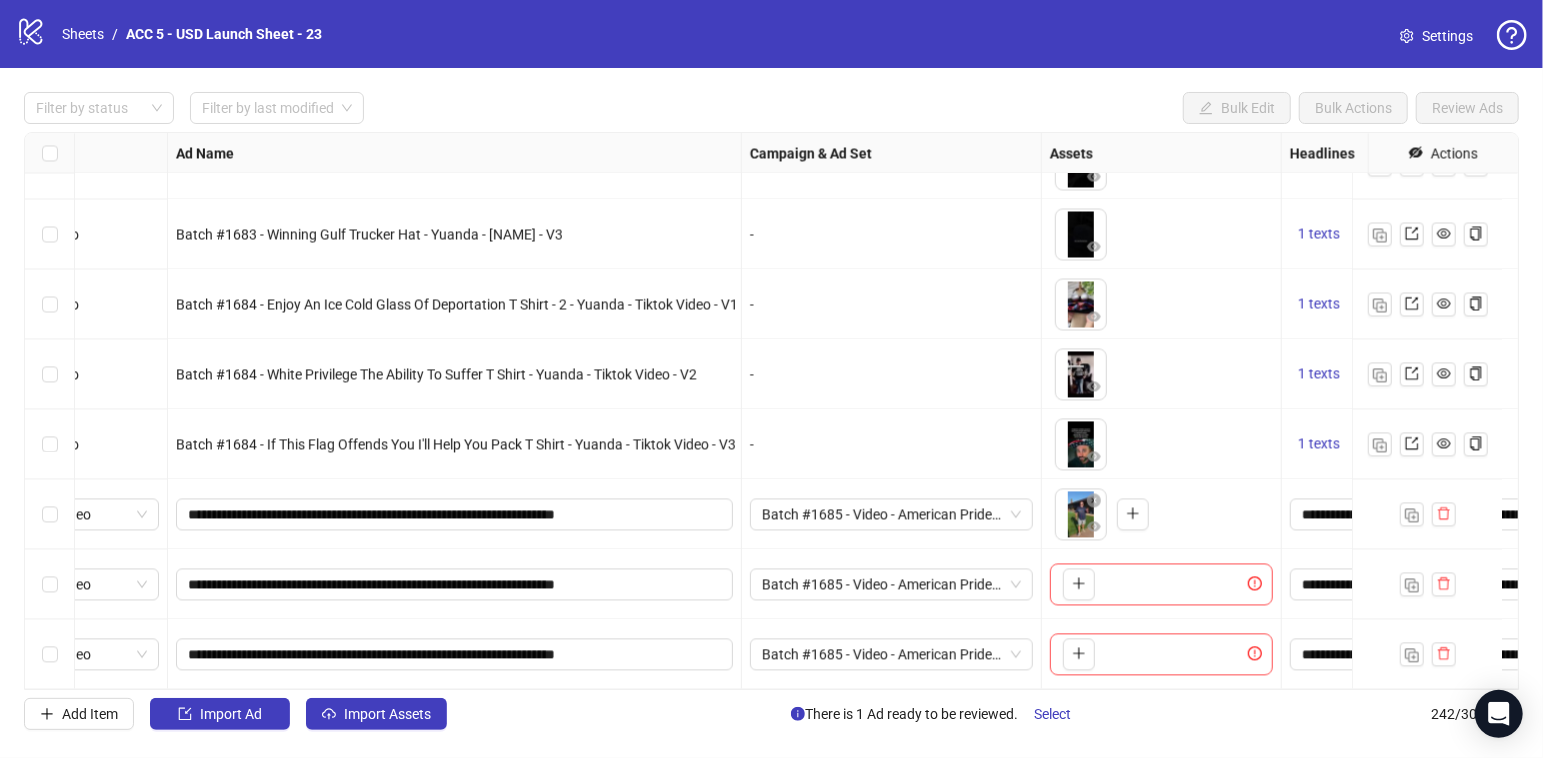 click on "To pick up a draggable item, press the space bar.
While dragging, use the arrow keys to move the item.
Press space again to drop the item in its new position, or press escape to cancel." at bounding box center [1162, 584] 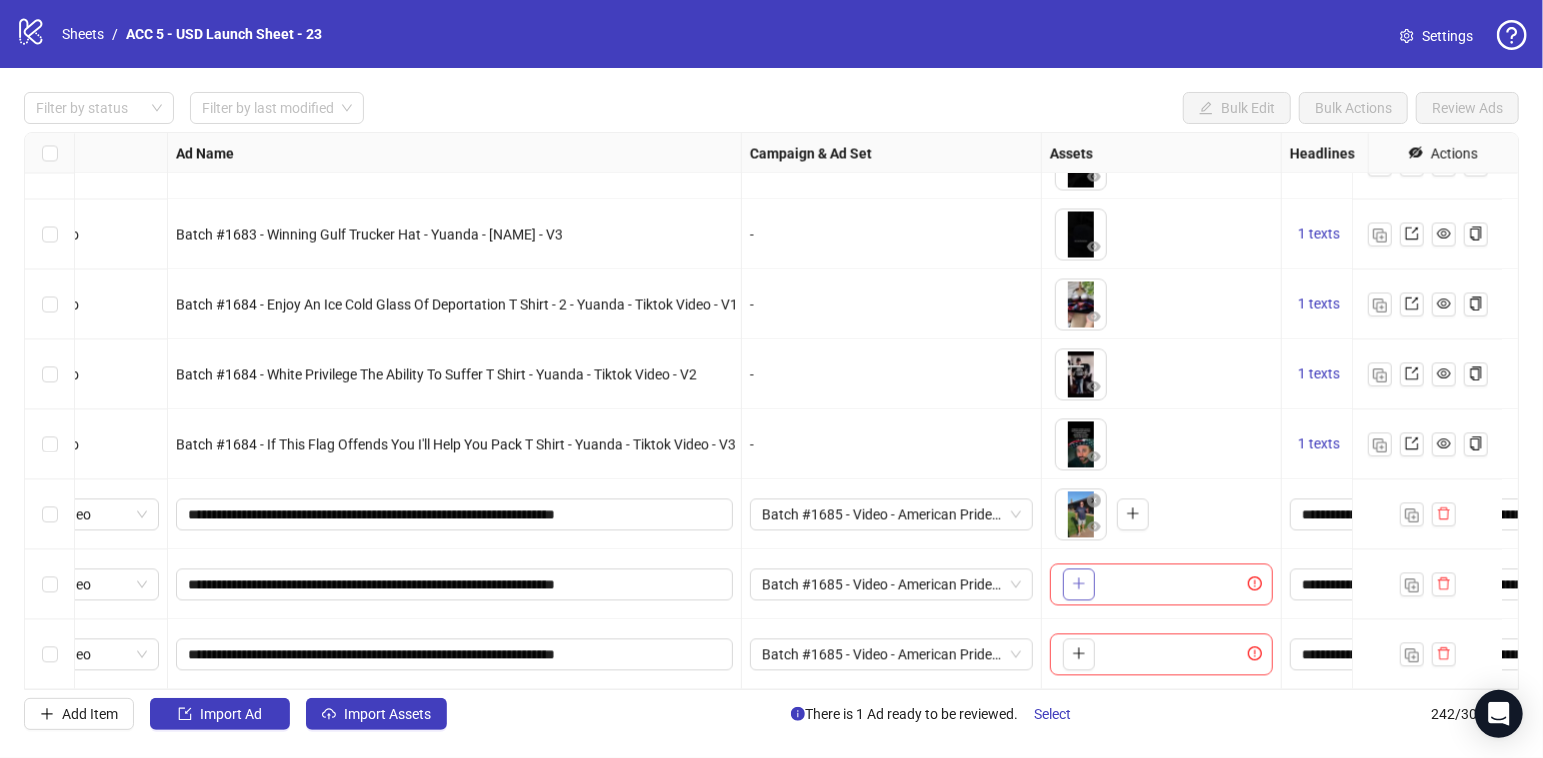 click 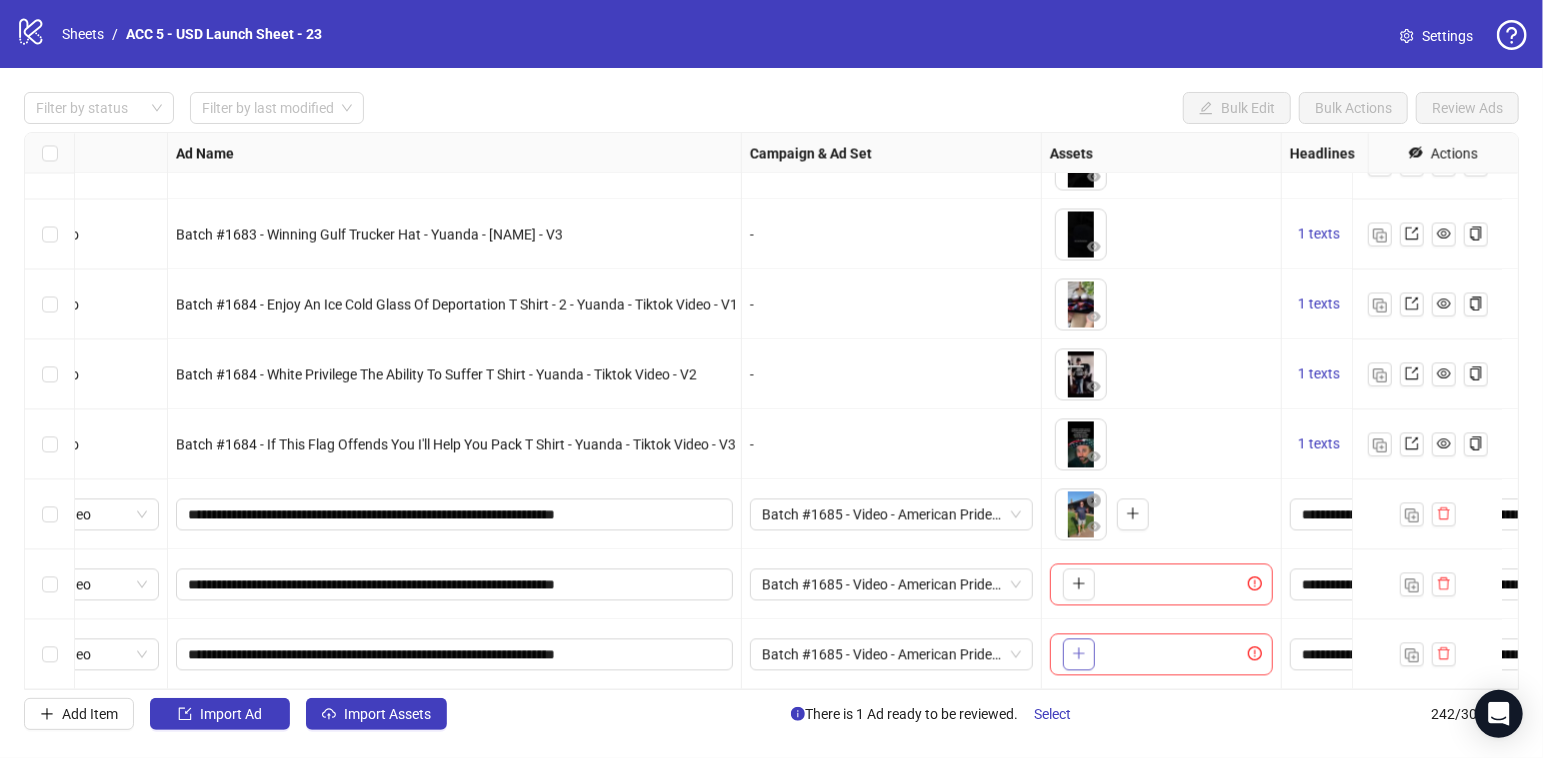 click 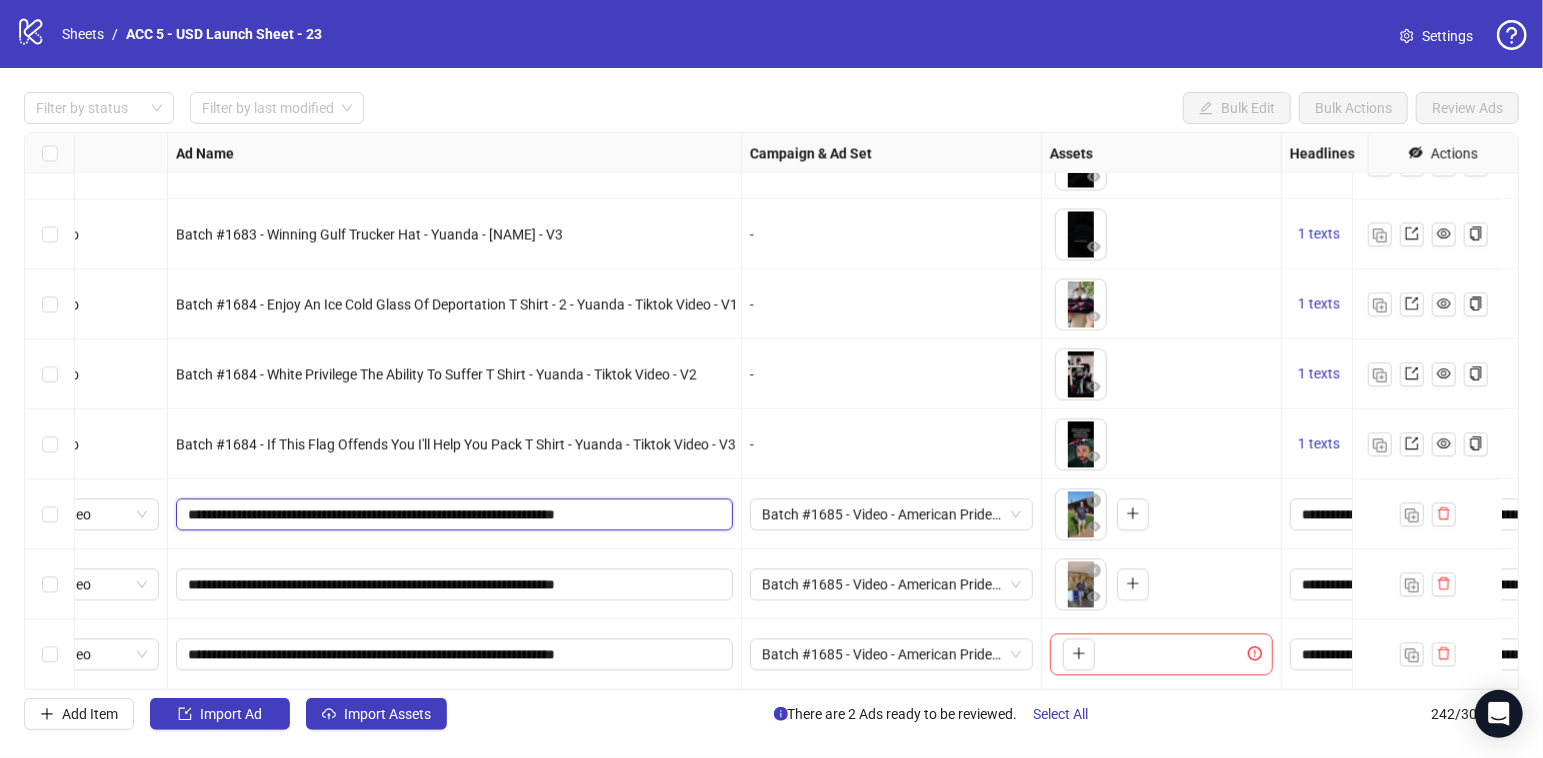 click on "**********" at bounding box center (452, 514) 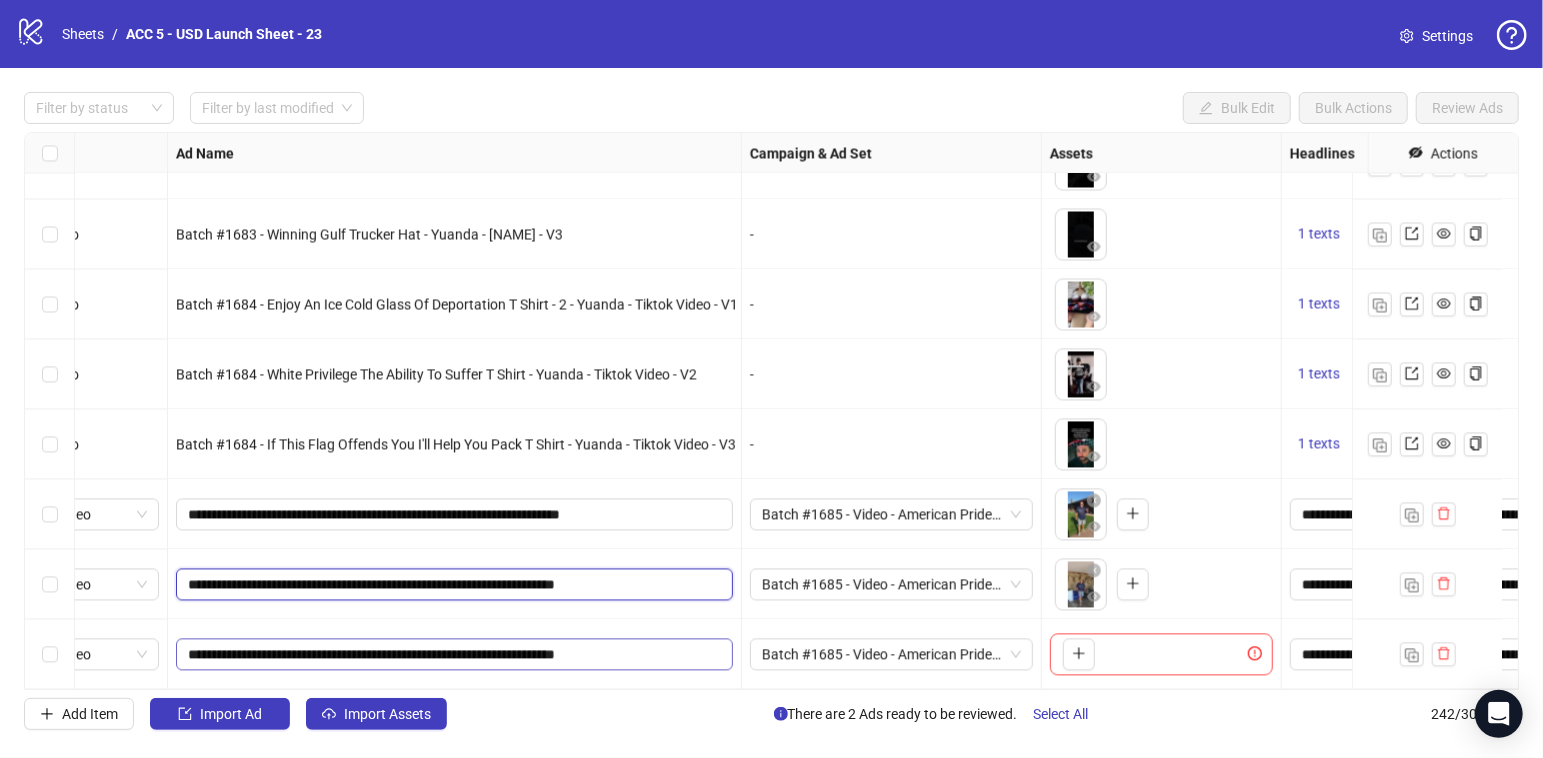 click on "**********" at bounding box center (452, 584) 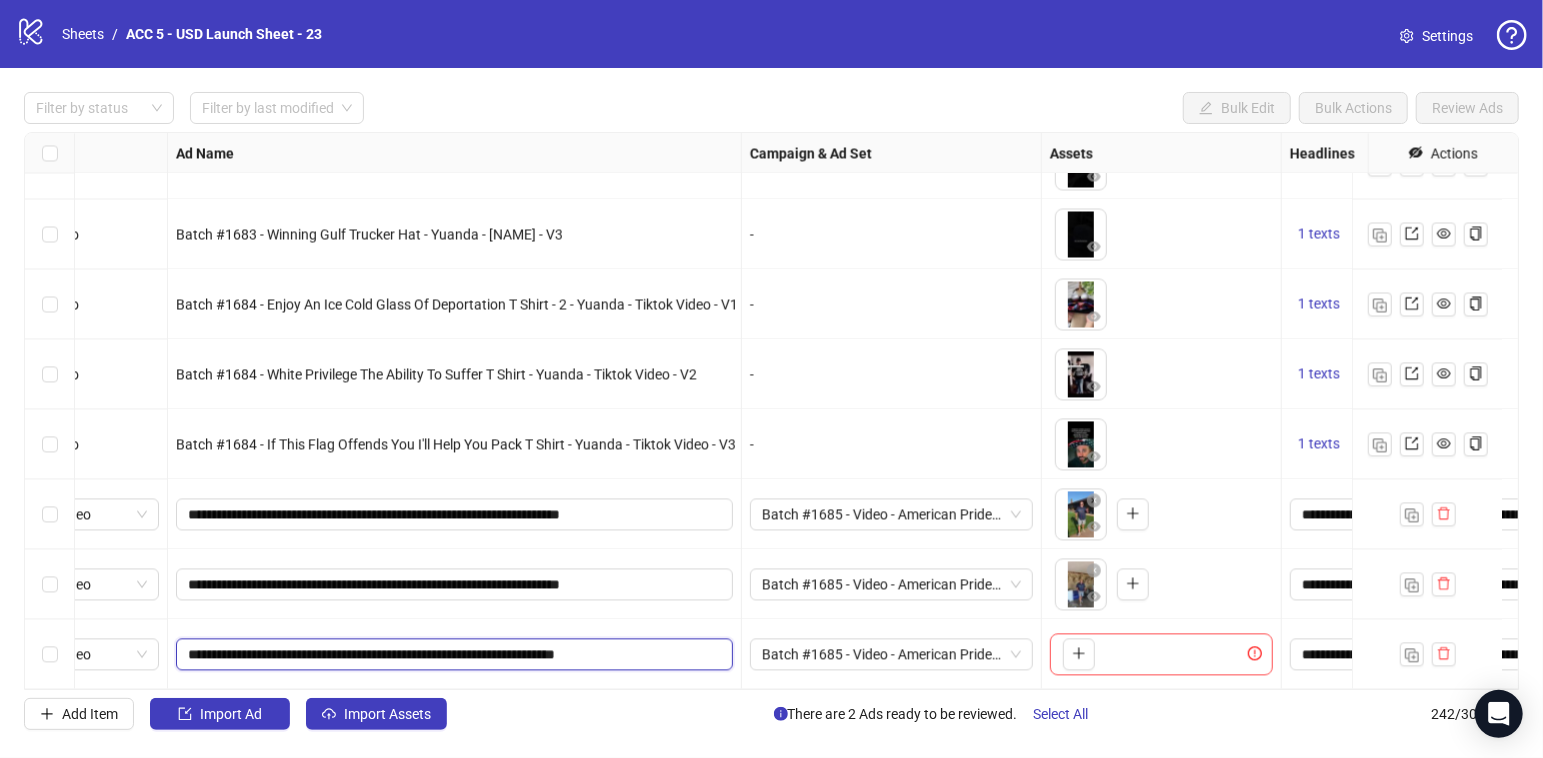 click on "**********" at bounding box center (452, 654) 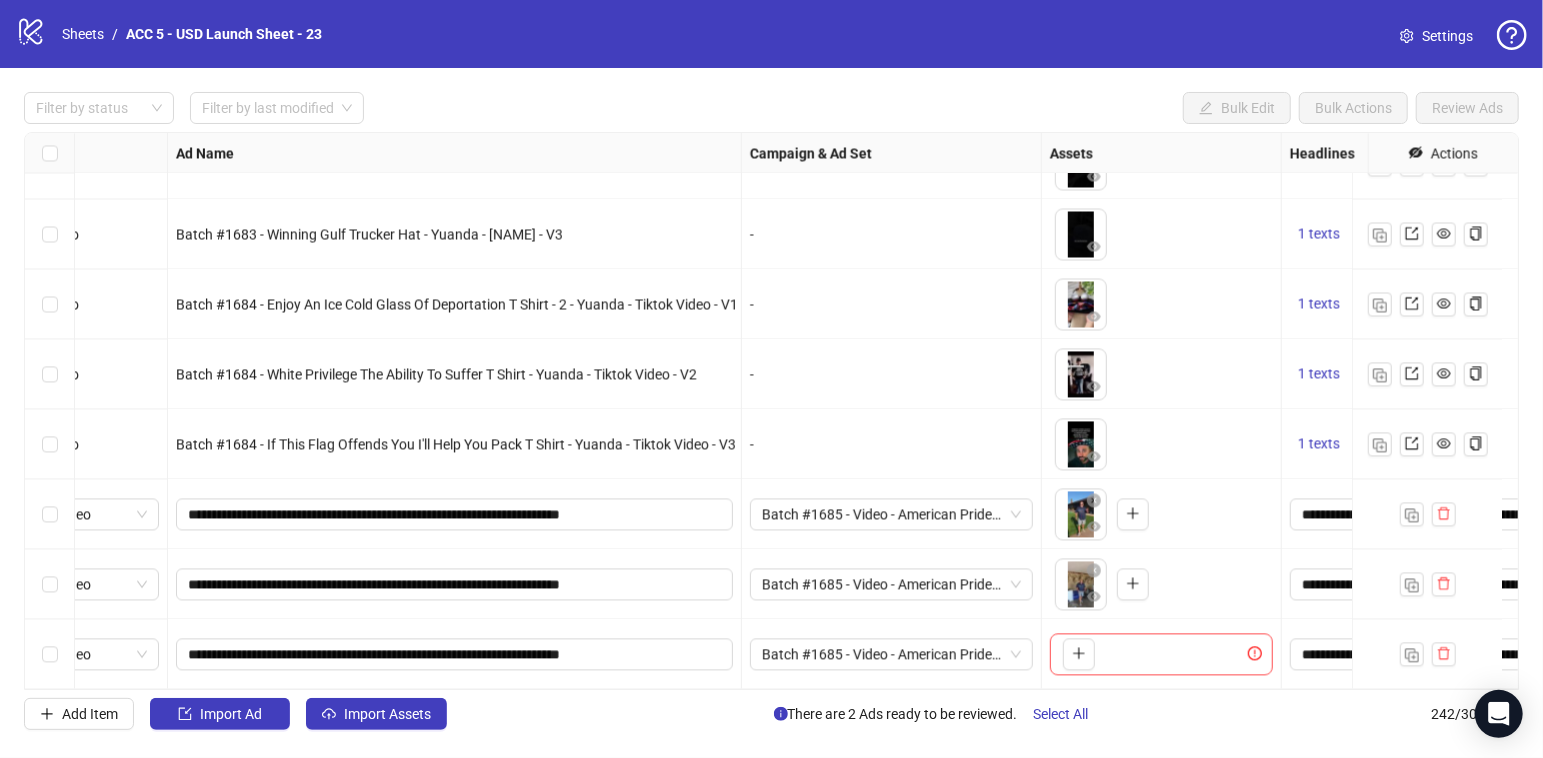 click on "**********" at bounding box center (455, 654) 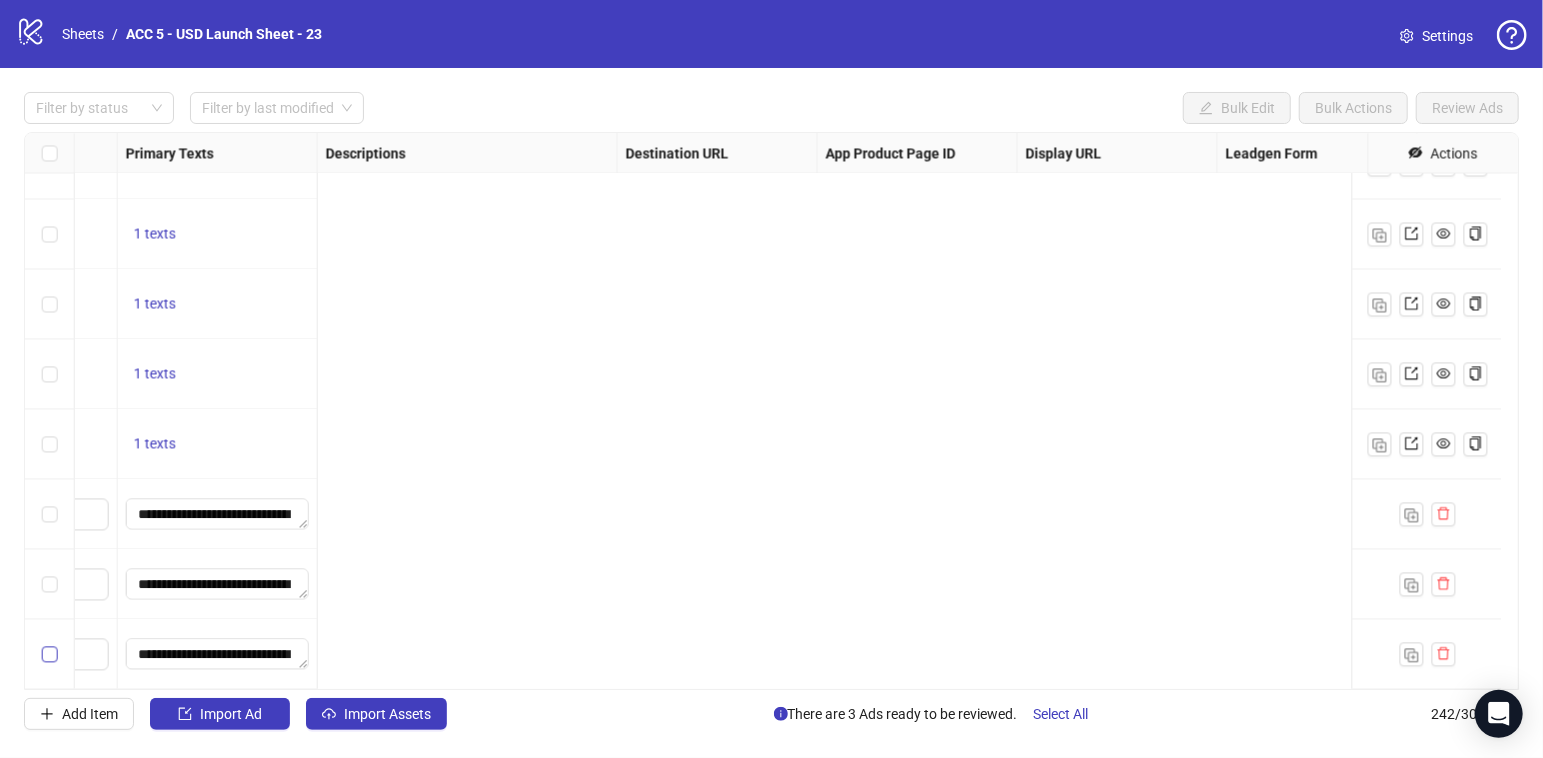 scroll, scrollTop: 16440, scrollLeft: 0, axis: vertical 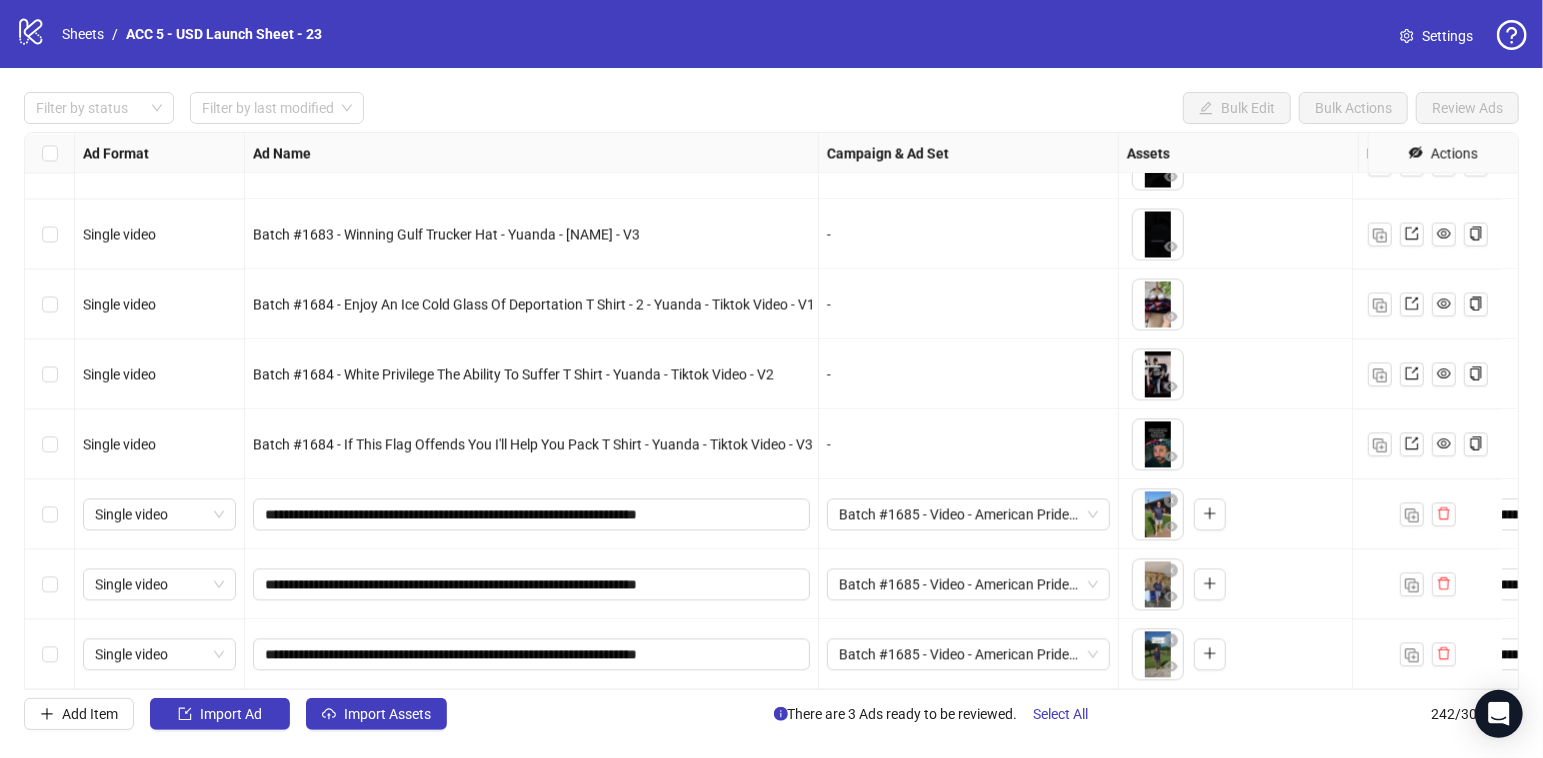 click at bounding box center (50, 584) 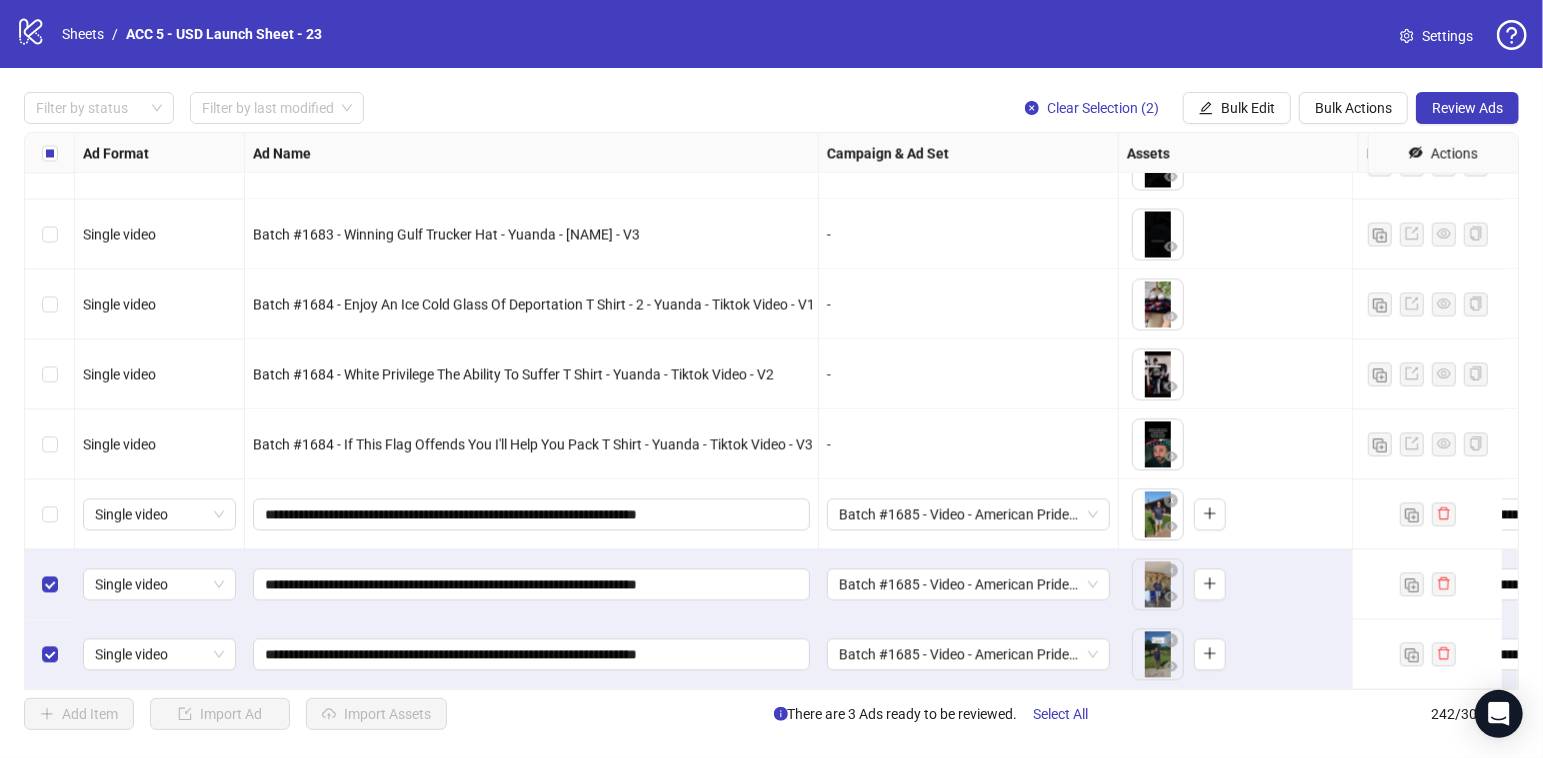 click at bounding box center [50, 514] 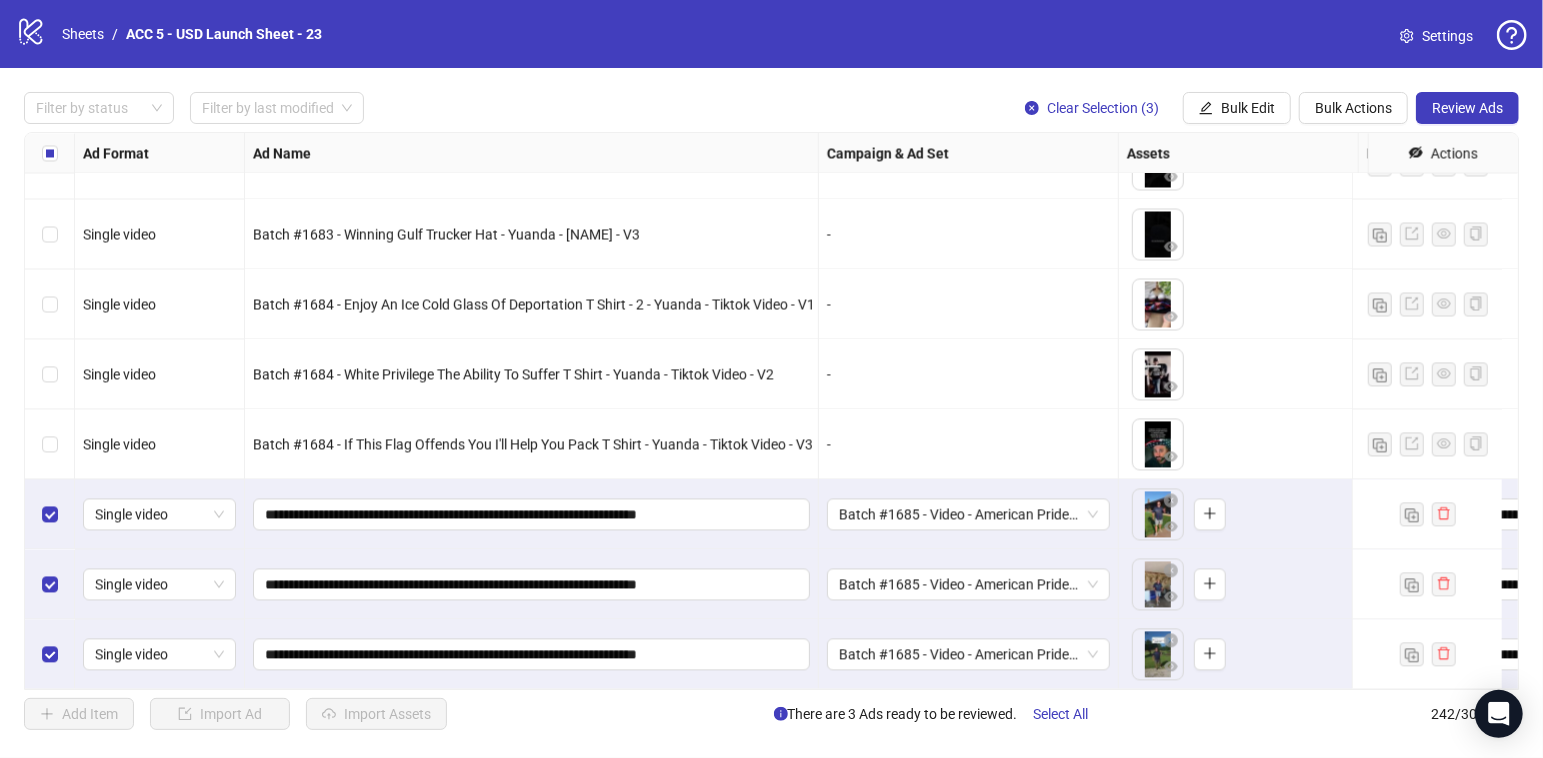 click on "Filter by status Filter by last modified Clear Selection (3) Bulk Edit Bulk Actions Review Ads Ad Format Ad Name Campaign & Ad Set Assets Headlines Primary Texts Descriptions Destination URL App Product Page ID Display URL Leadgen Form Product Set ID Call to Action Actions Single video Batch #1683 - Winning Gulf Trucker Hat - Yuanda - [USERNAME] - V1 -
To pick up a draggable item, press the space bar.
While dragging, use the arrow keys to move the item.
Press space again to drop the item in its new position, or press escape to cancel.
1 texts 1 texts Single video Batch #1683 - Winning Gulf Trucker Hat - Yuanda - [USERNAME] - V2 -
To pick up a draggable item, press the space bar.
While dragging, use the arrow keys to move the item.
Press space again to drop the item in its new position, or press escape to cancel.
1 texts 1 texts Single video Batch #1683 - Winning Gulf Trucker Hat - Yuanda - [USERNAME] - V3 - 1 texts 1 texts Single video - 1 texts 1 texts Single video - - /" at bounding box center (771, 411) 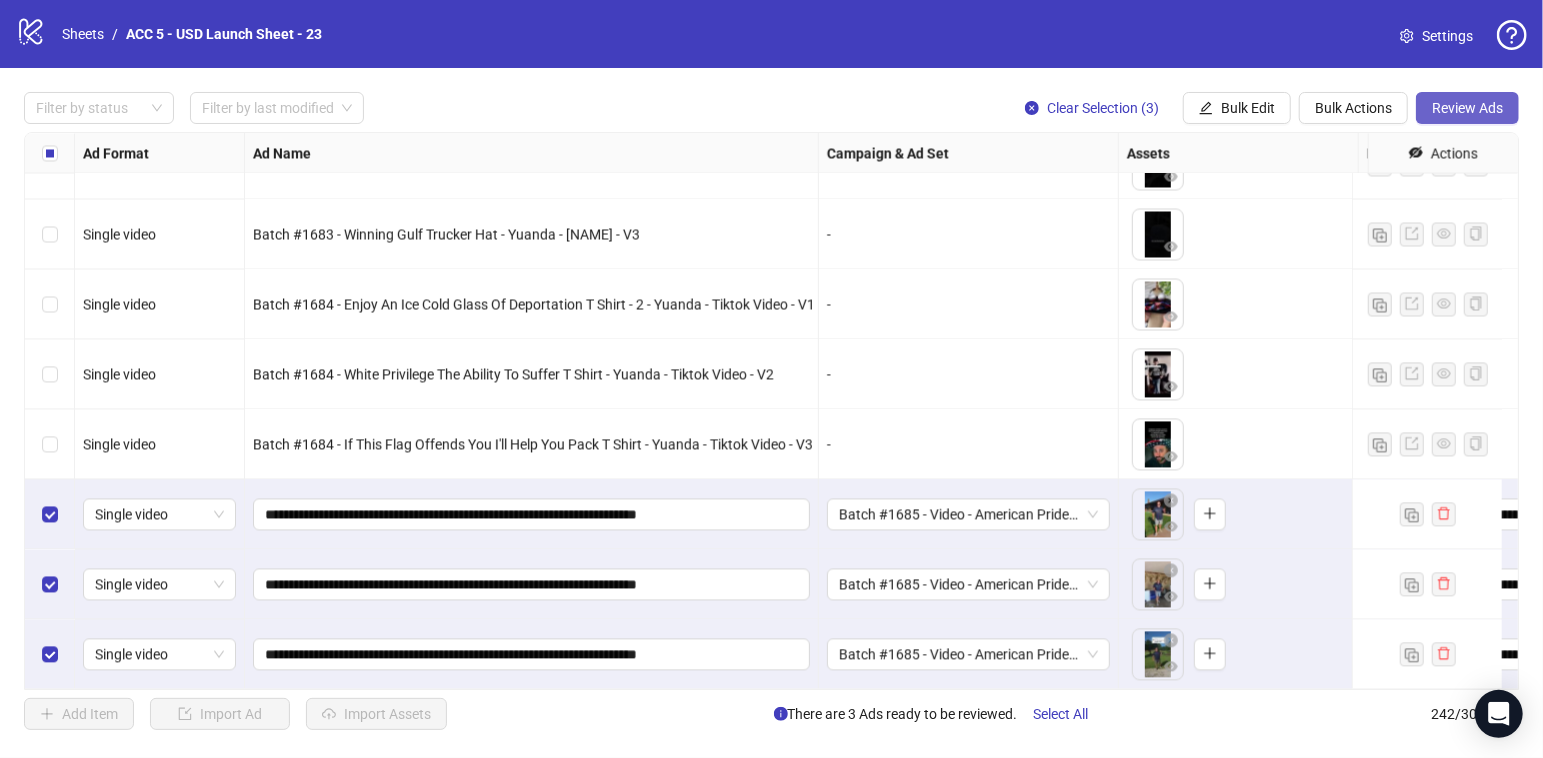 click on "Review Ads" at bounding box center [1467, 108] 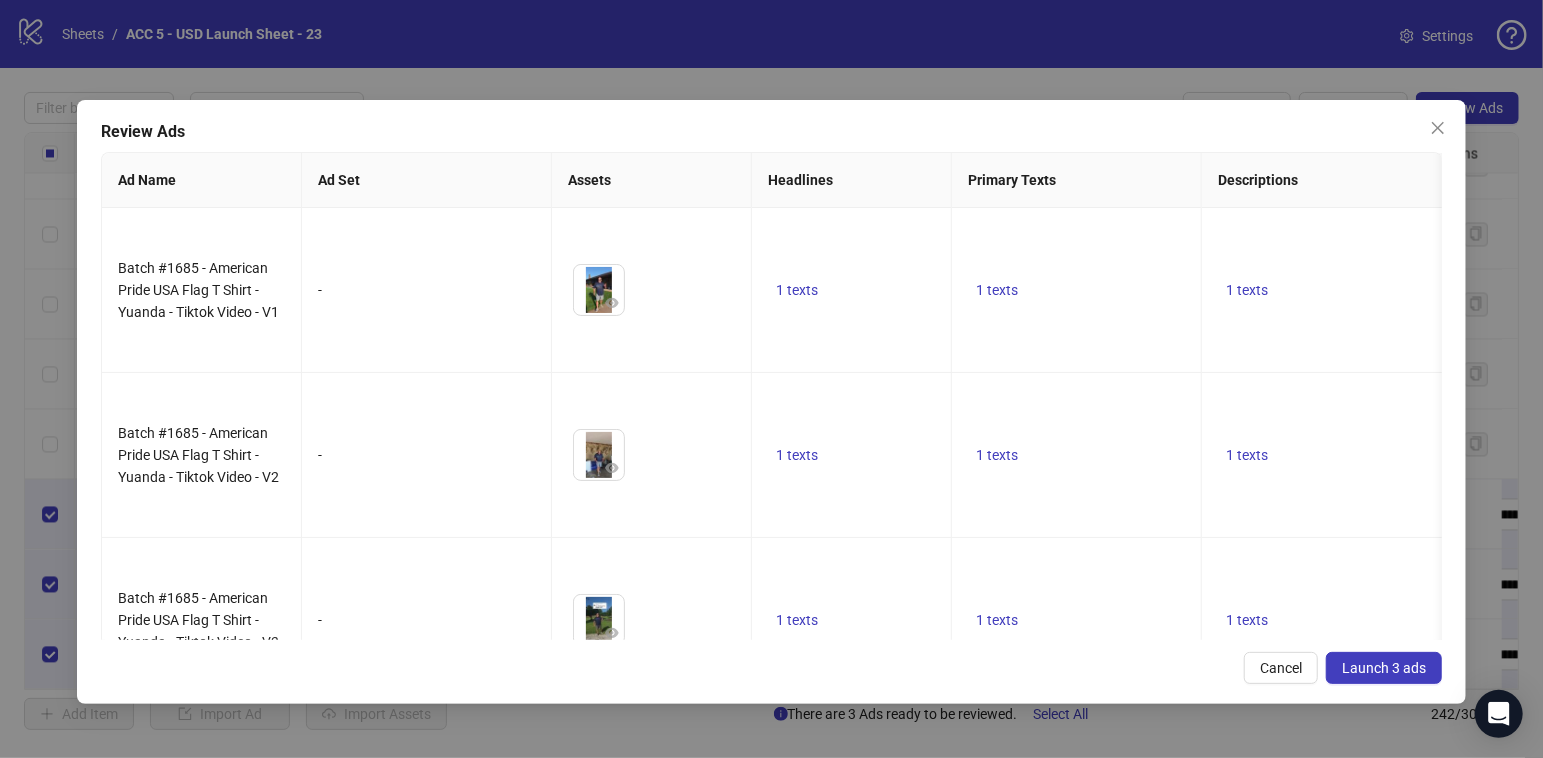 click on "Launch 3 ads" at bounding box center [1384, 668] 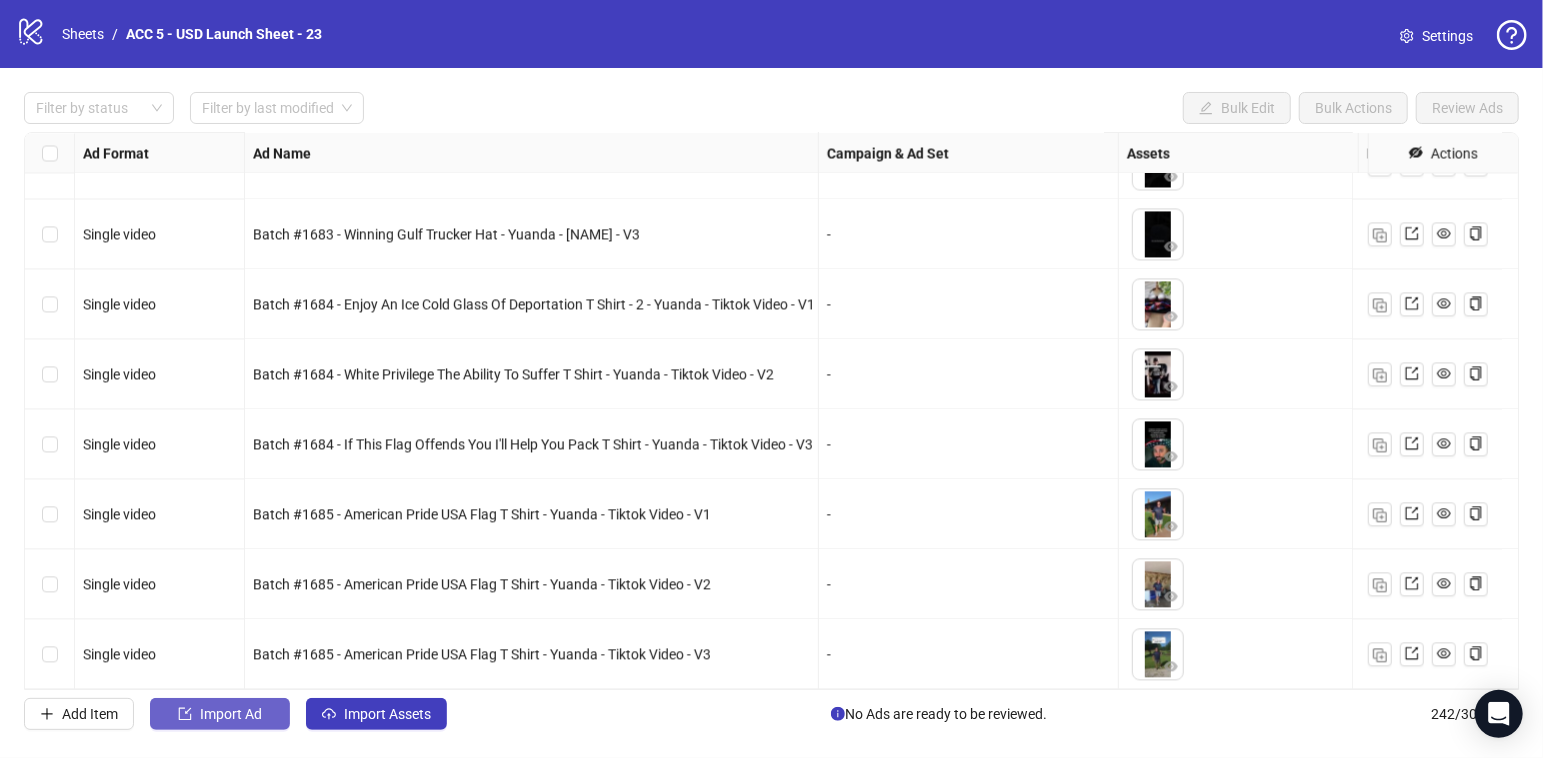 click on "Import Ad" at bounding box center (220, 714) 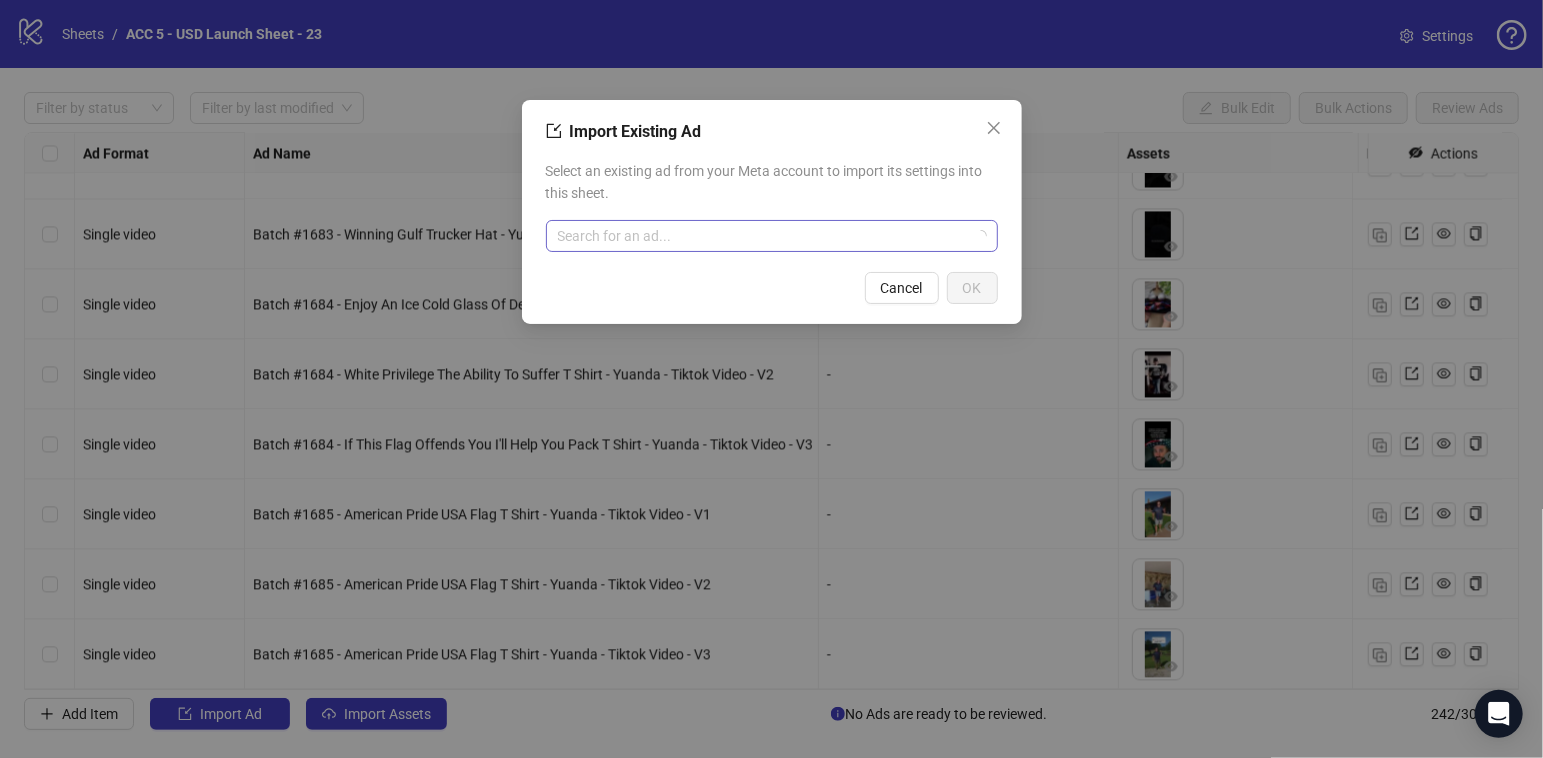 click at bounding box center [763, 236] 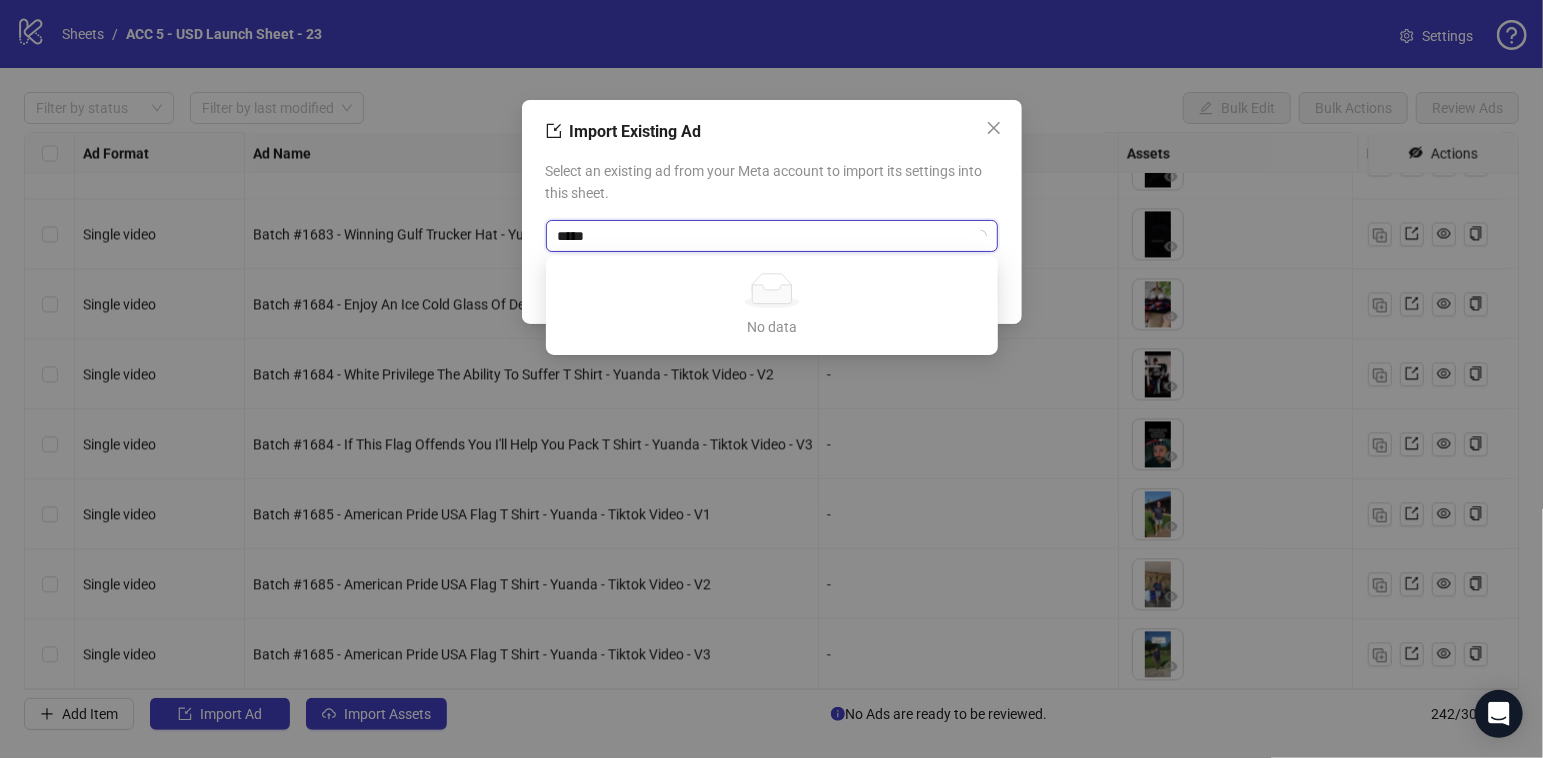 type on "*****" 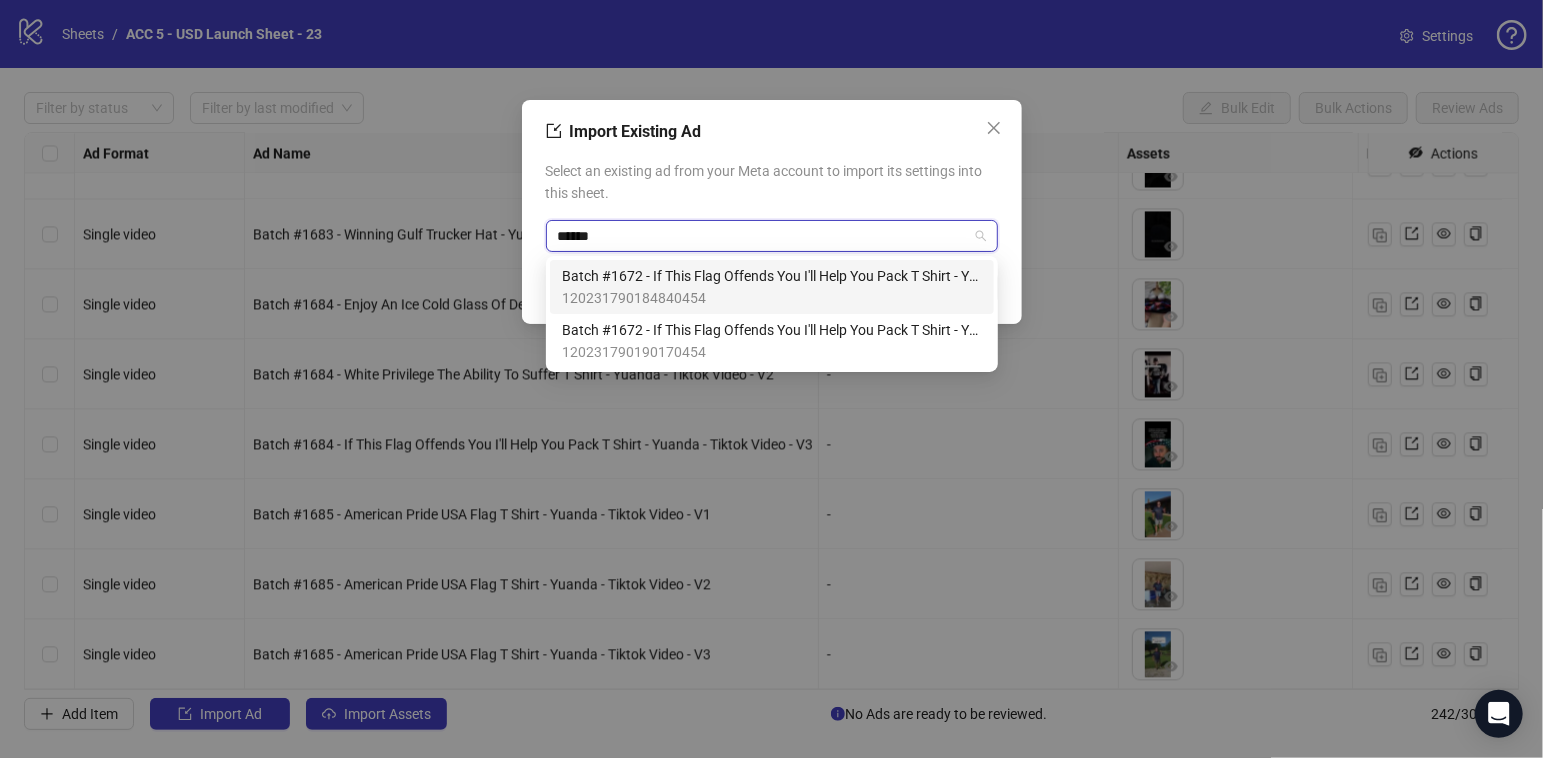 click on "*****" at bounding box center (763, 236) 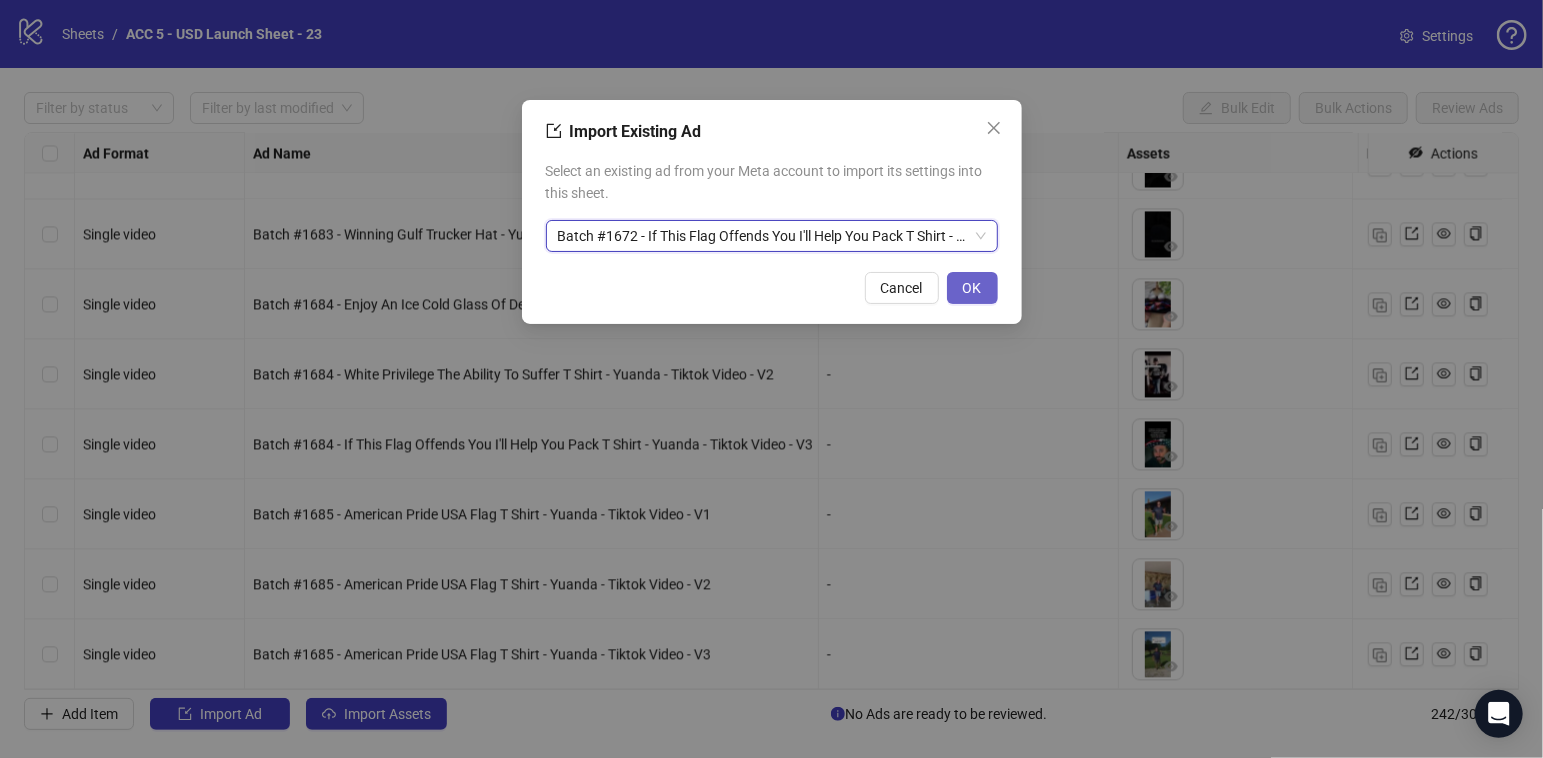 click on "OK" at bounding box center (972, 288) 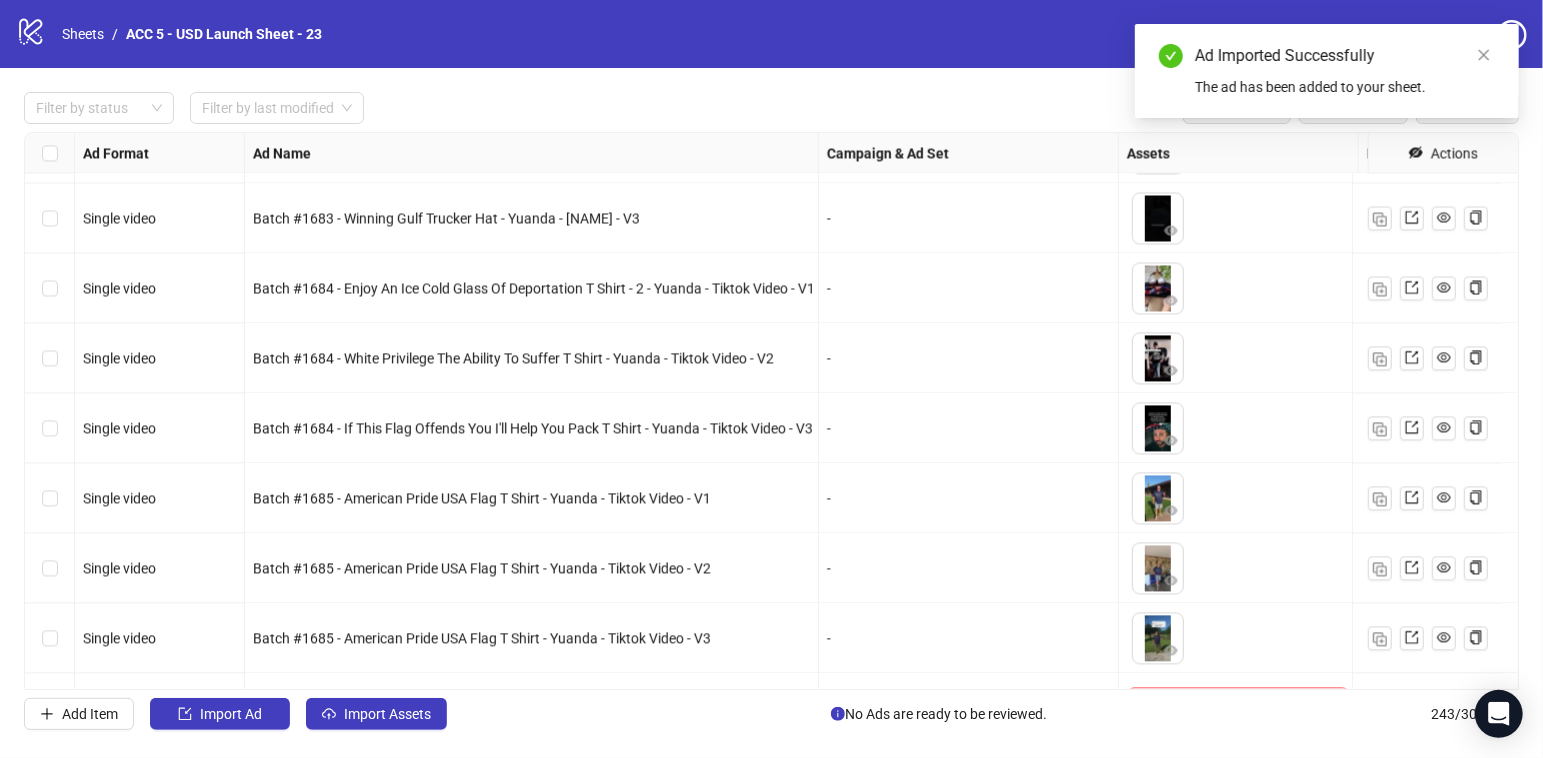 scroll, scrollTop: 16510, scrollLeft: 0, axis: vertical 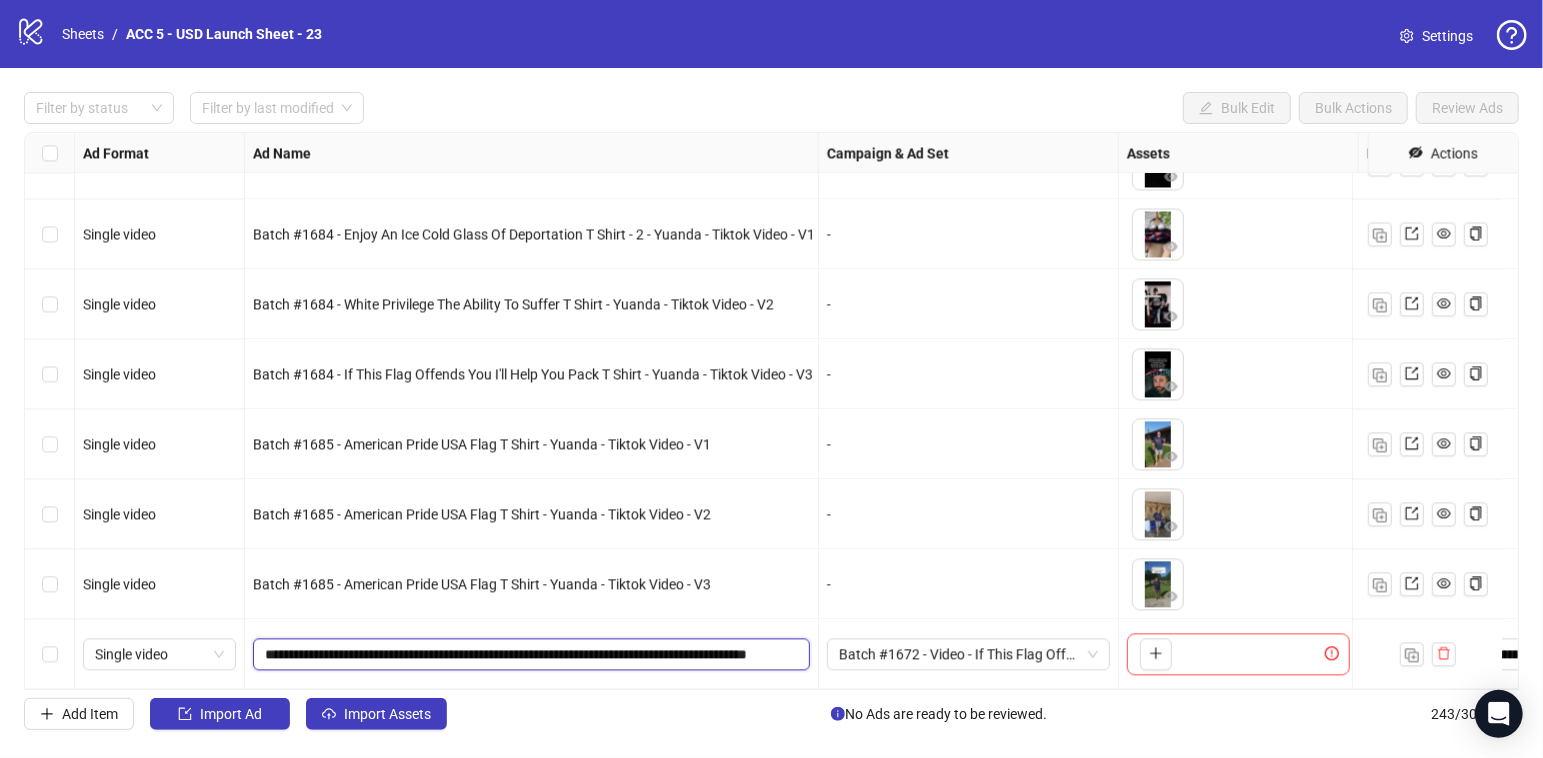 click on "**********" at bounding box center [529, 654] 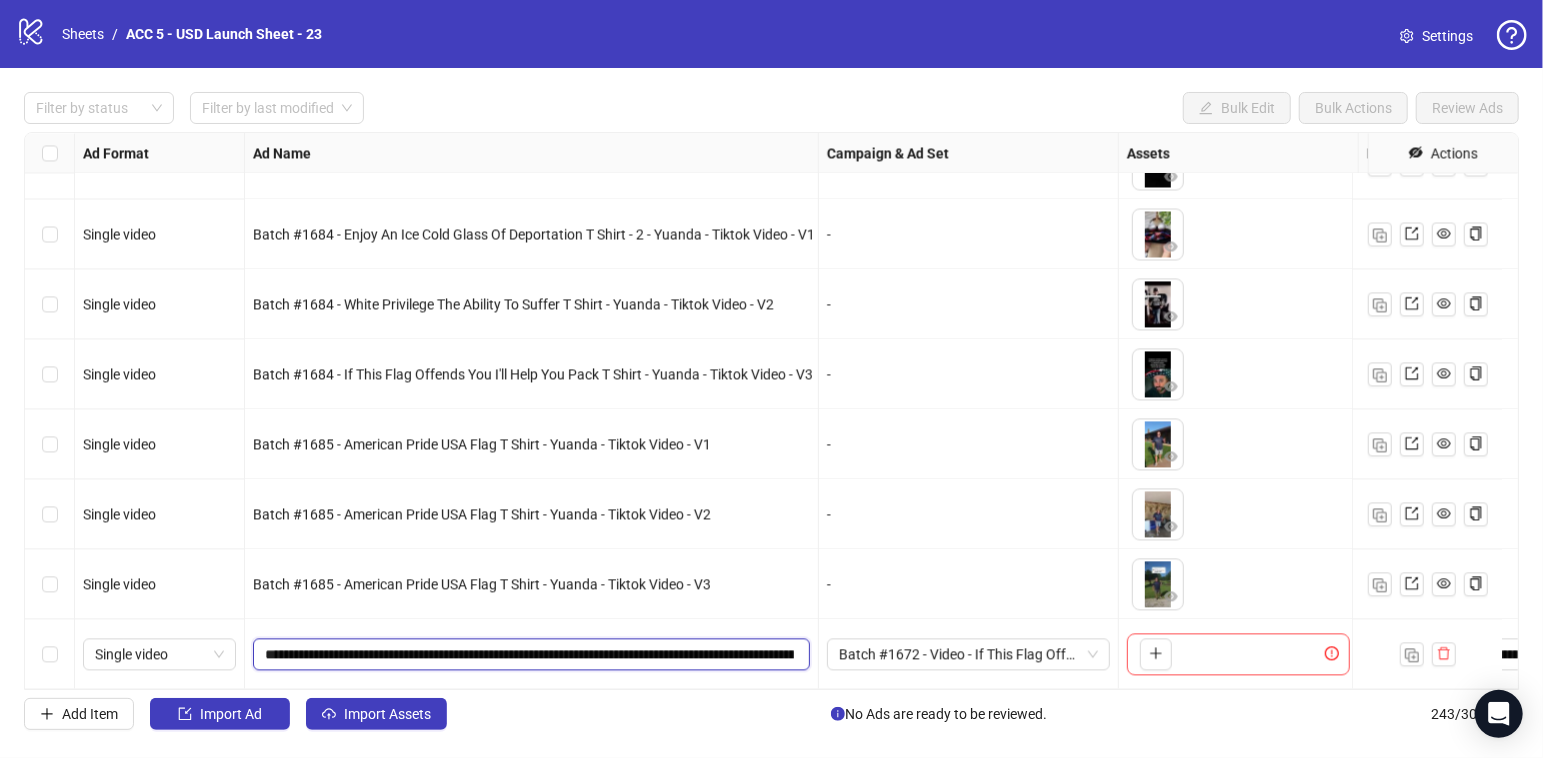 scroll, scrollTop: 0, scrollLeft: 213, axis: horizontal 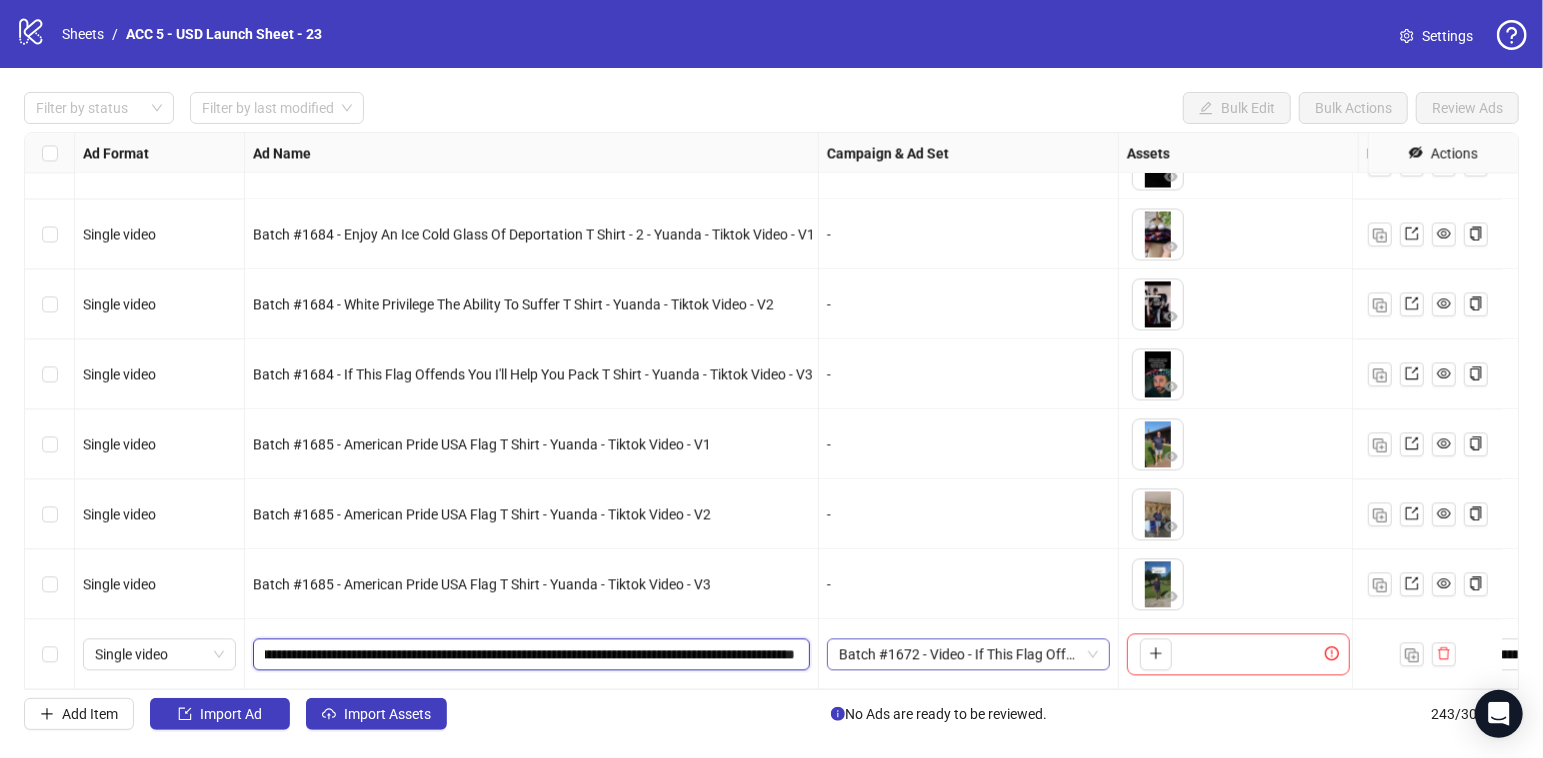 click on "Single video Batch #1683 - Winning Gulf Trucker Hat - Yuanda - [USERNAME] - V2 -
To pick up a draggable item, press the space bar.
While dragging, use the arrow keys to move the item.
Press space again to drop the item in its new position, or press escape to cancel.
1 texts 1 texts Single video Batch #1683 - Winning Gulf Trucker Hat - Yuanda - [USERNAME] - V3 -
To pick up a draggable item, press the space bar.
While dragging, use the arrow keys to move the item.
Press space again to drop the item in its new position, or press escape to cancel.
1 texts 1 texts Single video Batch #1684 - Enjoy An Ice Cold Glass Of Deportation T Shirt - 2 - Yuanda - Tiktok Video - V1 -
To pick up a draggable item, press the space bar.
While dragging, use the arrow keys to move the item.
Press space again to drop the item in its new position, or press escape to cancel.
1 texts 1 texts Single video - 1 texts 1 texts Single video - 1 texts 1 texts Single video - 1 texts 1 texts - -" at bounding box center (1722, -16361) 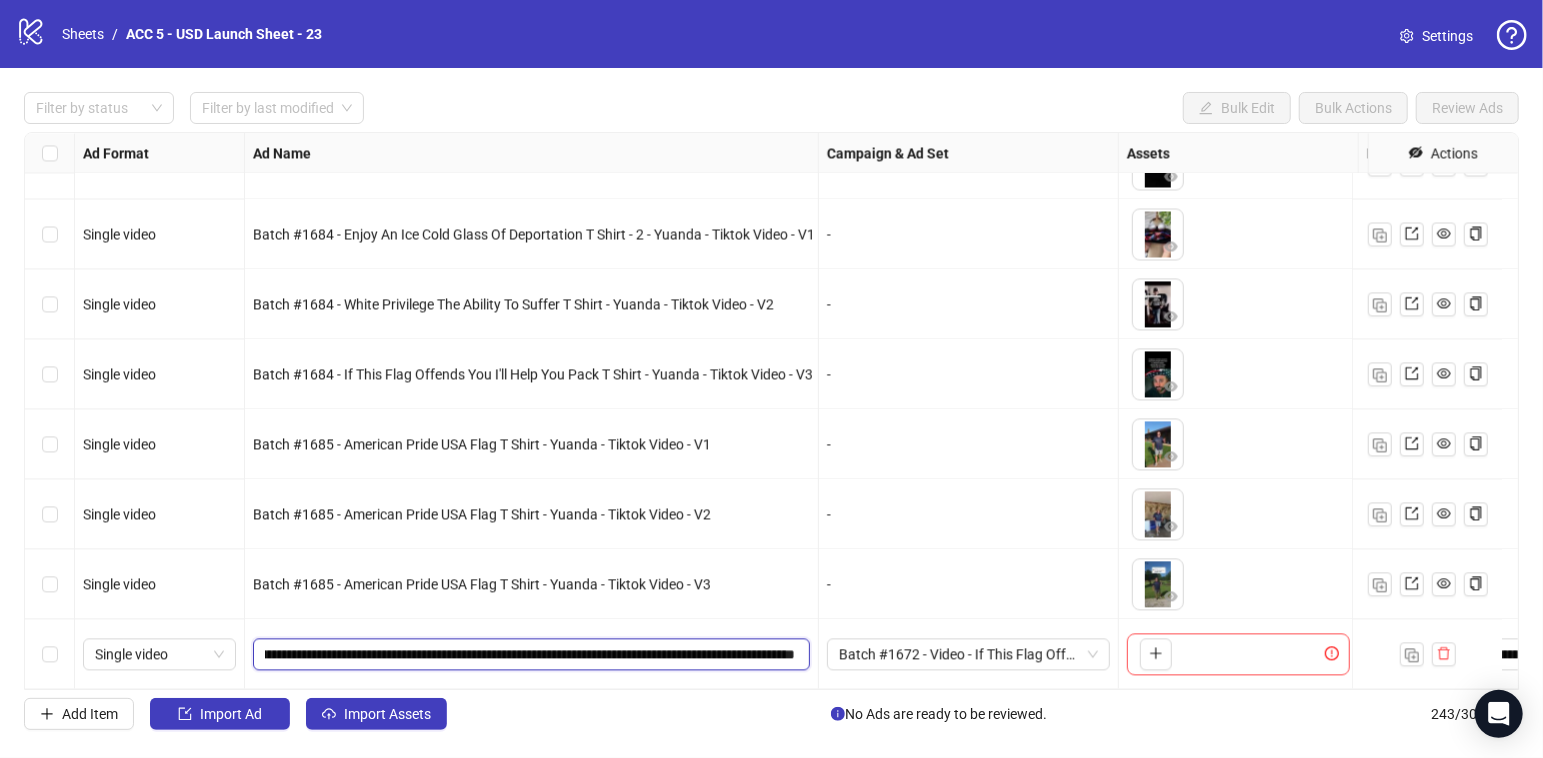 scroll, scrollTop: 0, scrollLeft: 0, axis: both 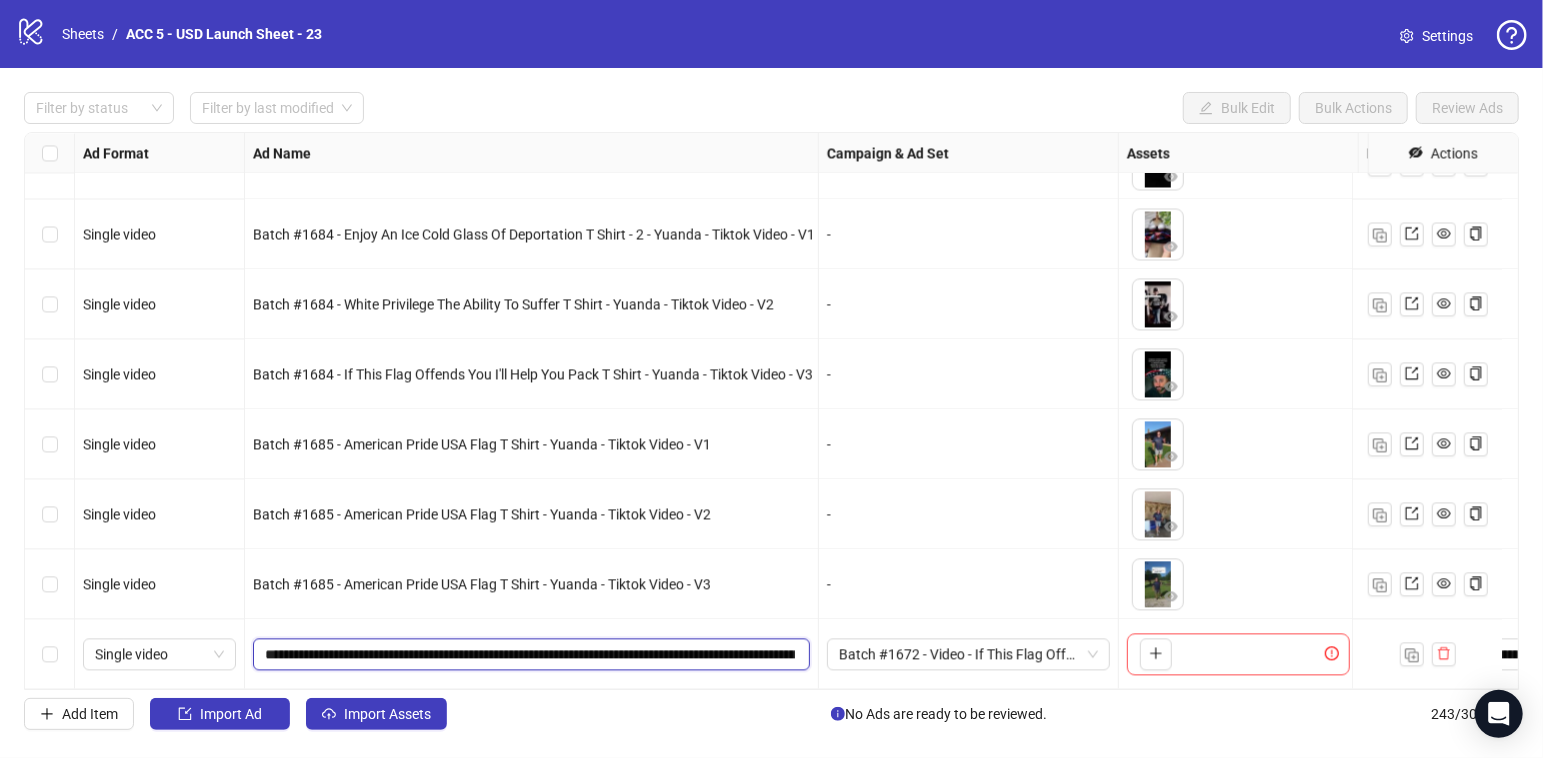 drag, startPoint x: 390, startPoint y: 635, endPoint x: 343, endPoint y: 639, distance: 47.169907 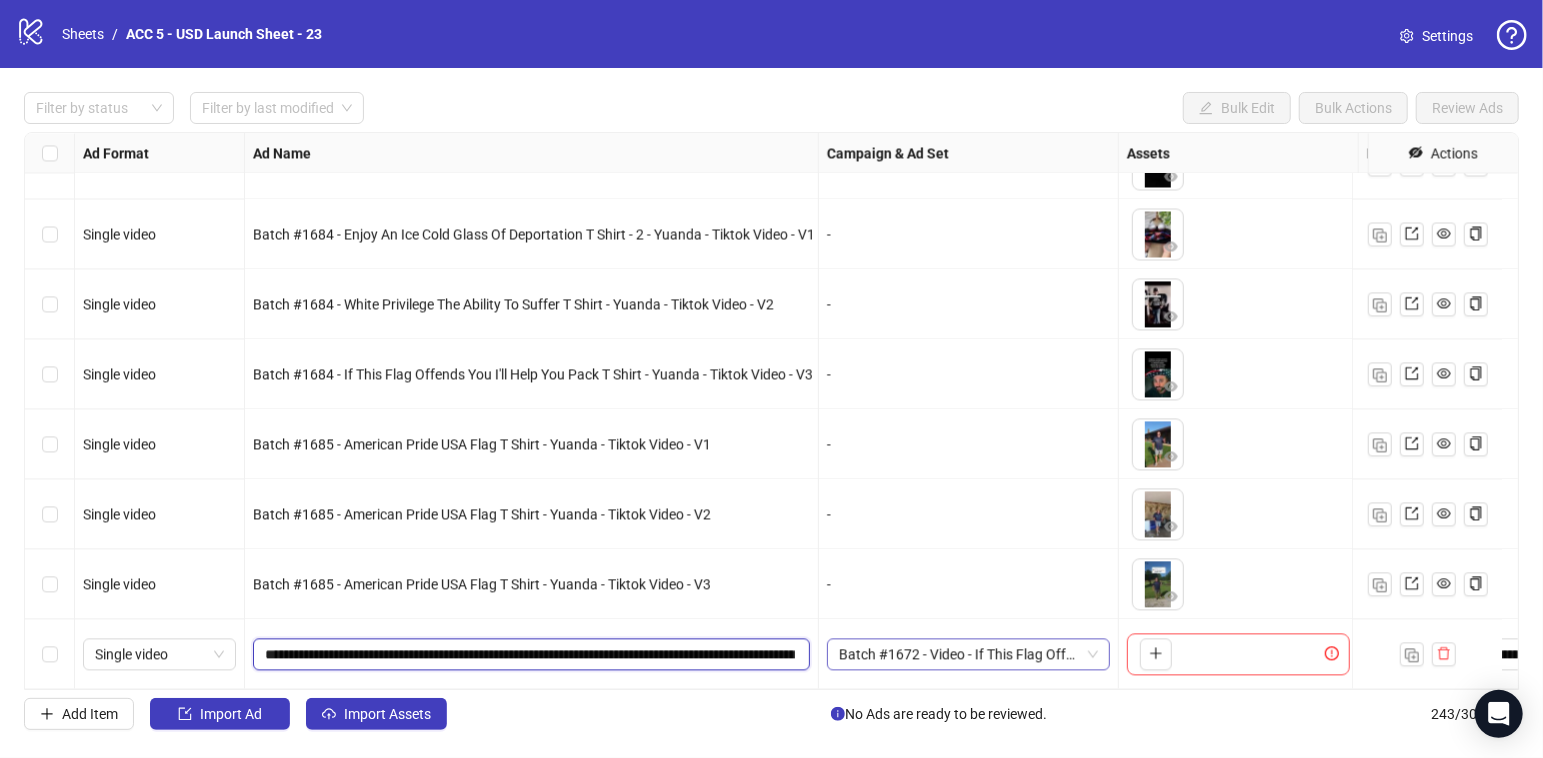 click on "Batch #1672 - Video - If This Flag Offends You I'll Help You Pack T Shirt - Yuanda - [NAME] - August 2" at bounding box center (968, 654) 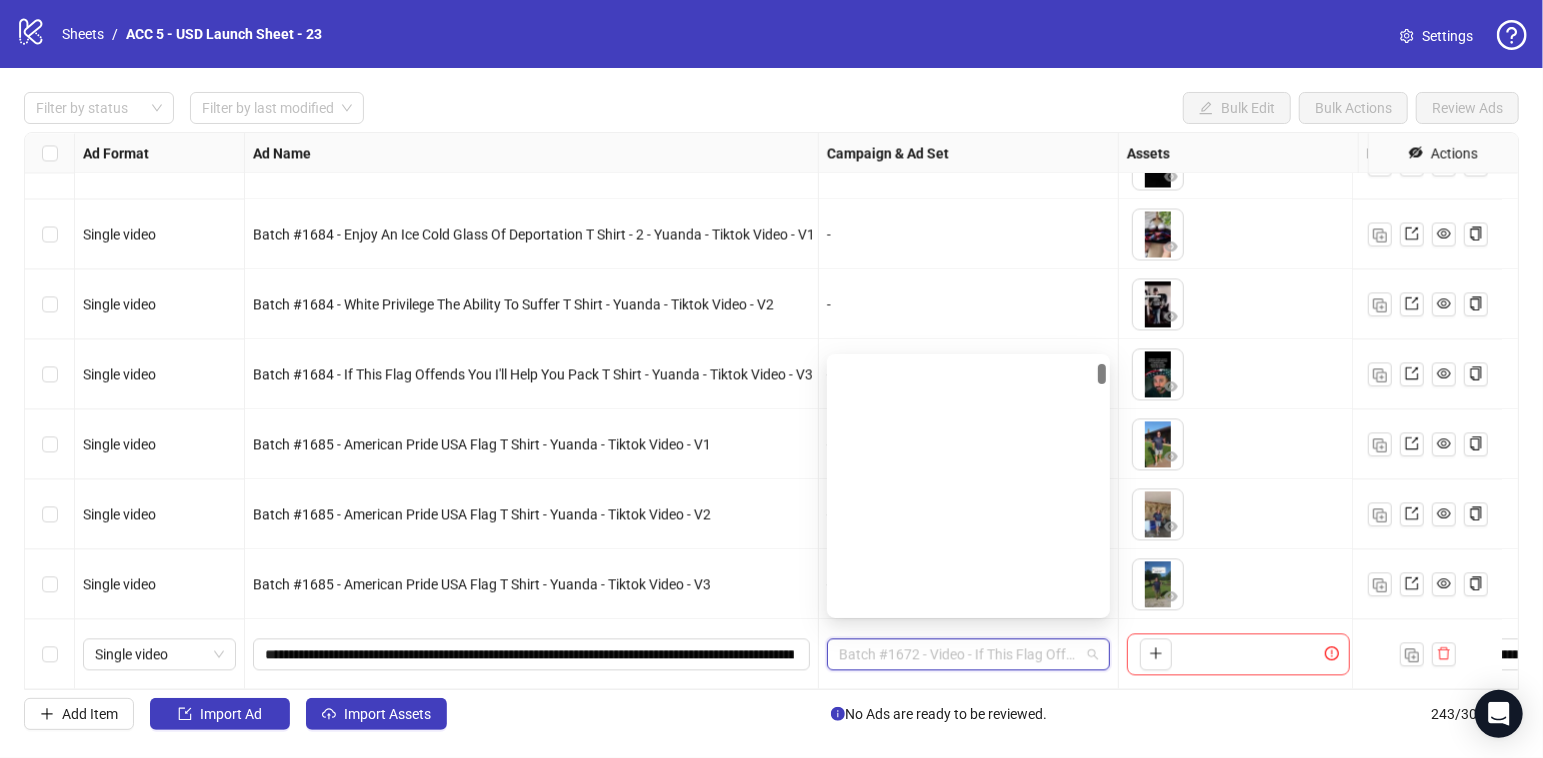 scroll, scrollTop: 610, scrollLeft: 0, axis: vertical 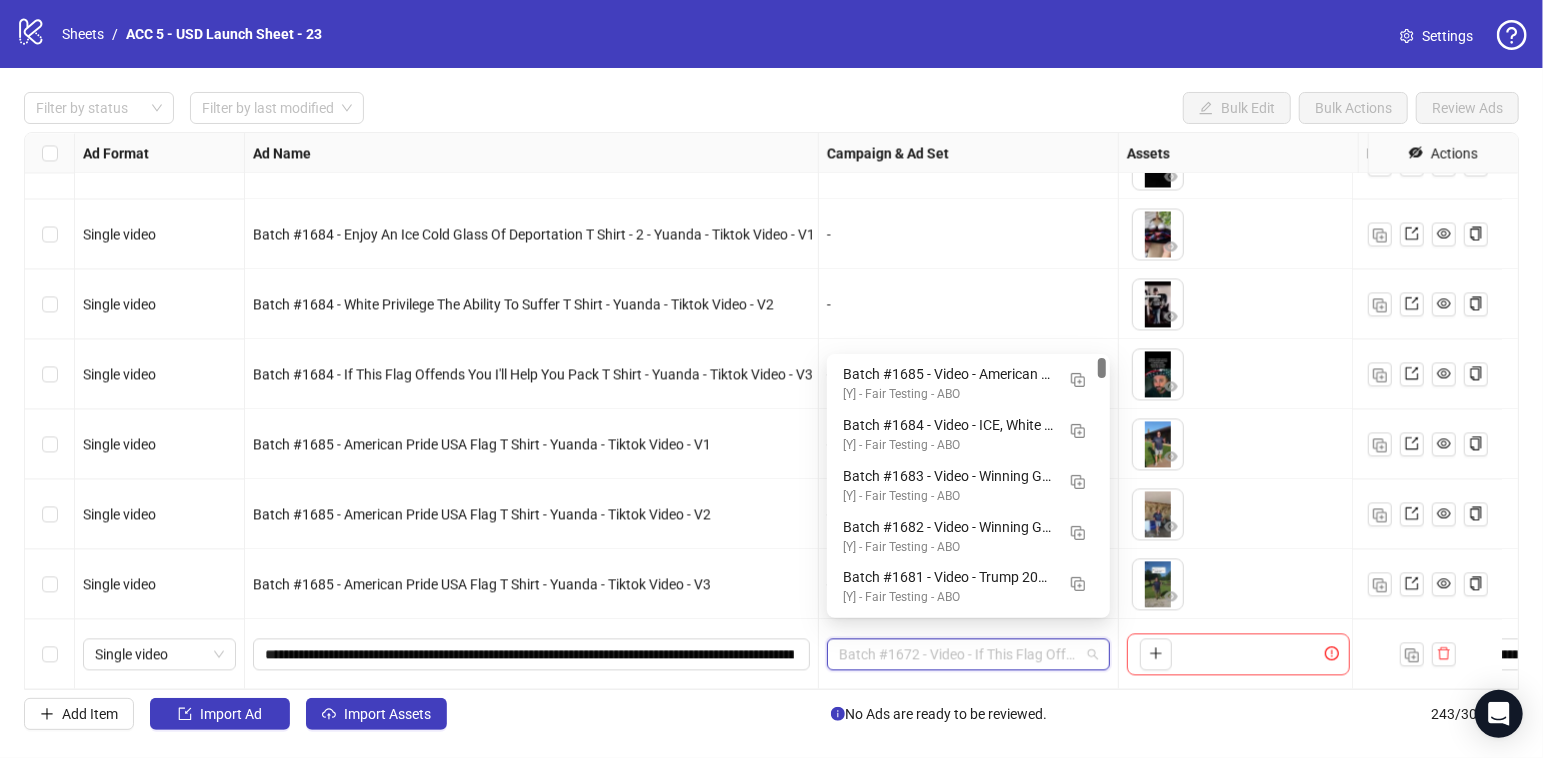 drag, startPoint x: 1102, startPoint y: 375, endPoint x: 1101, endPoint y: 337, distance: 38.013157 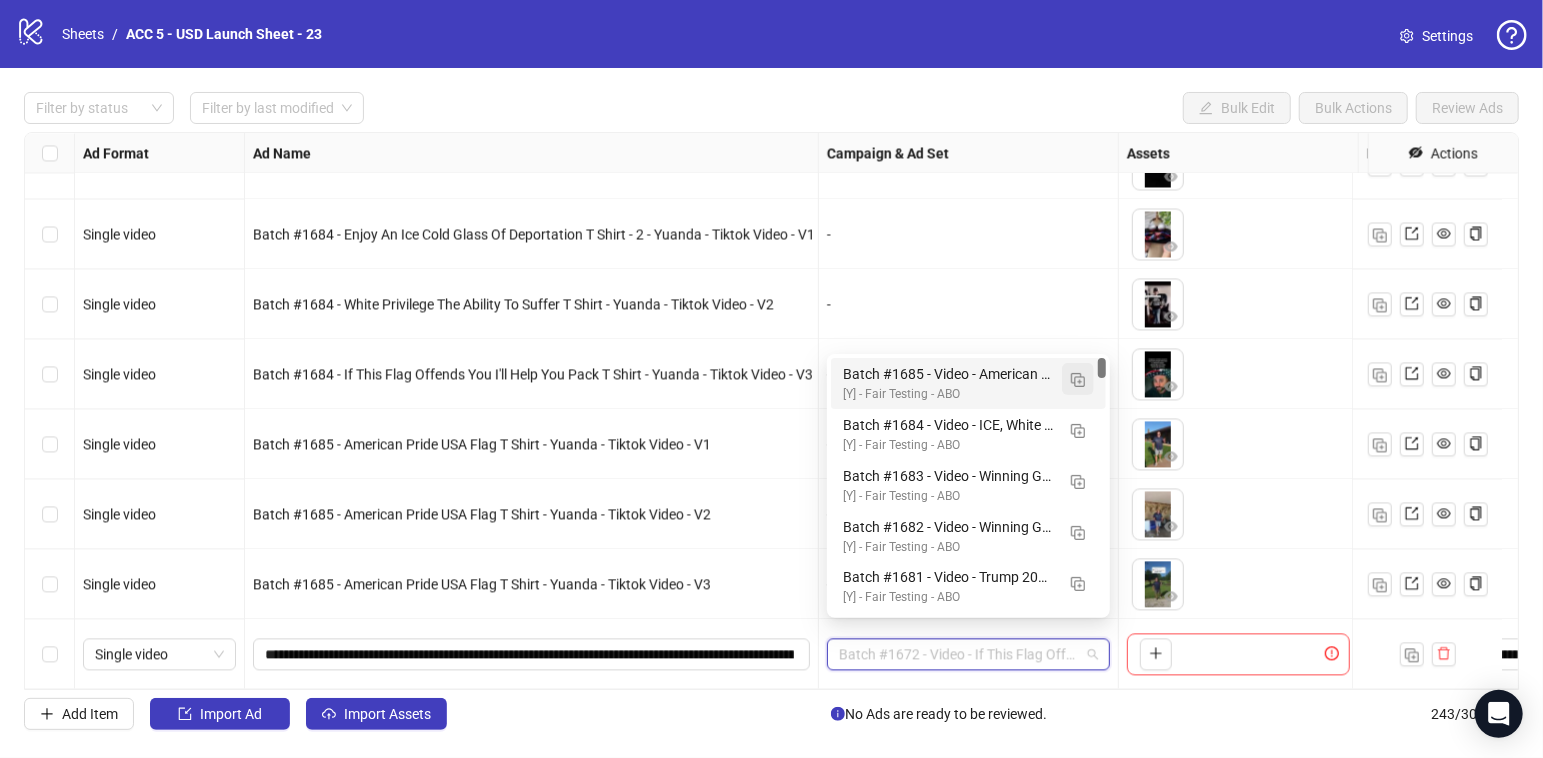 click at bounding box center [1078, 379] 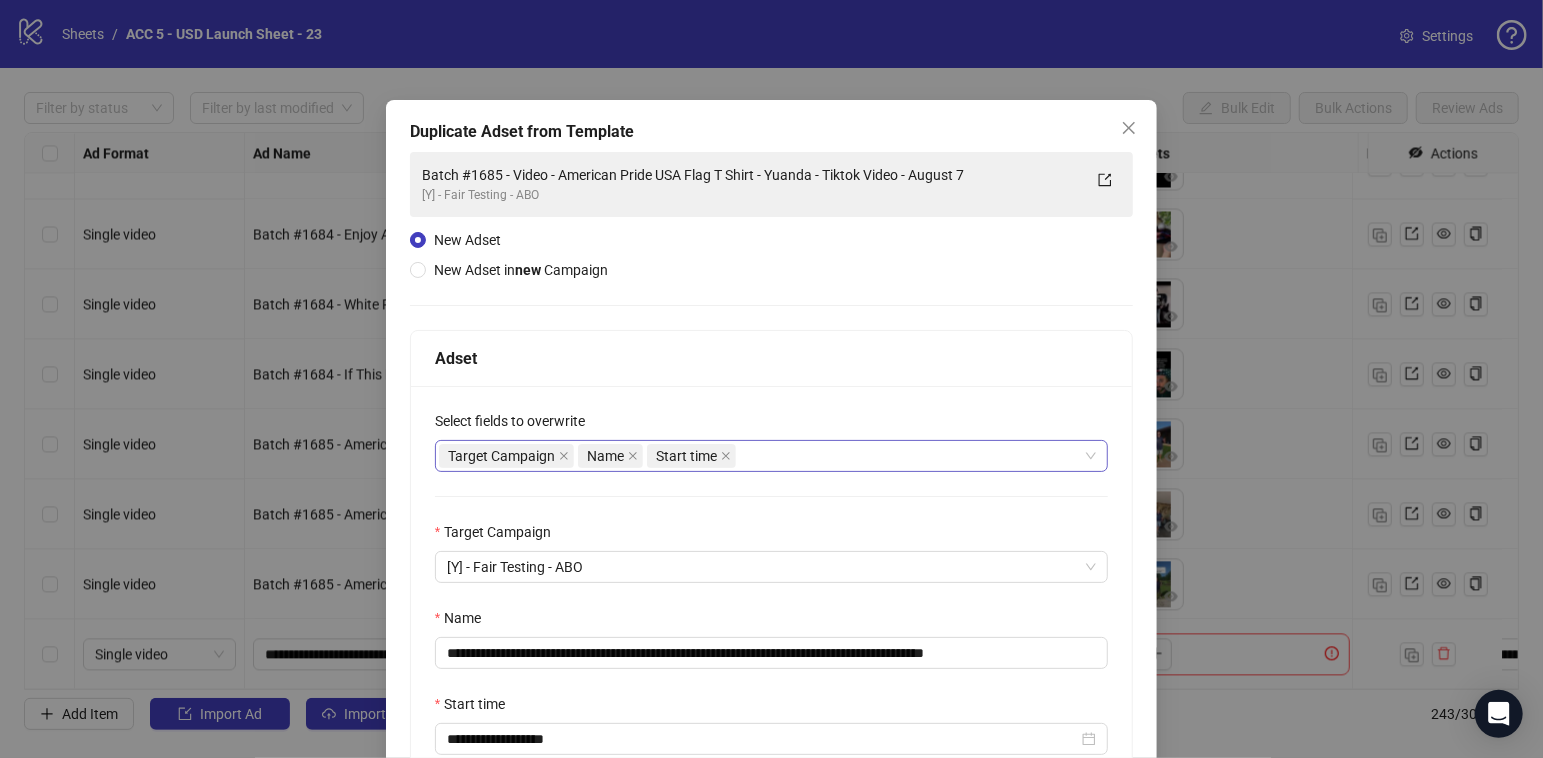 click on "Target Campaign Name Start time" at bounding box center (761, 456) 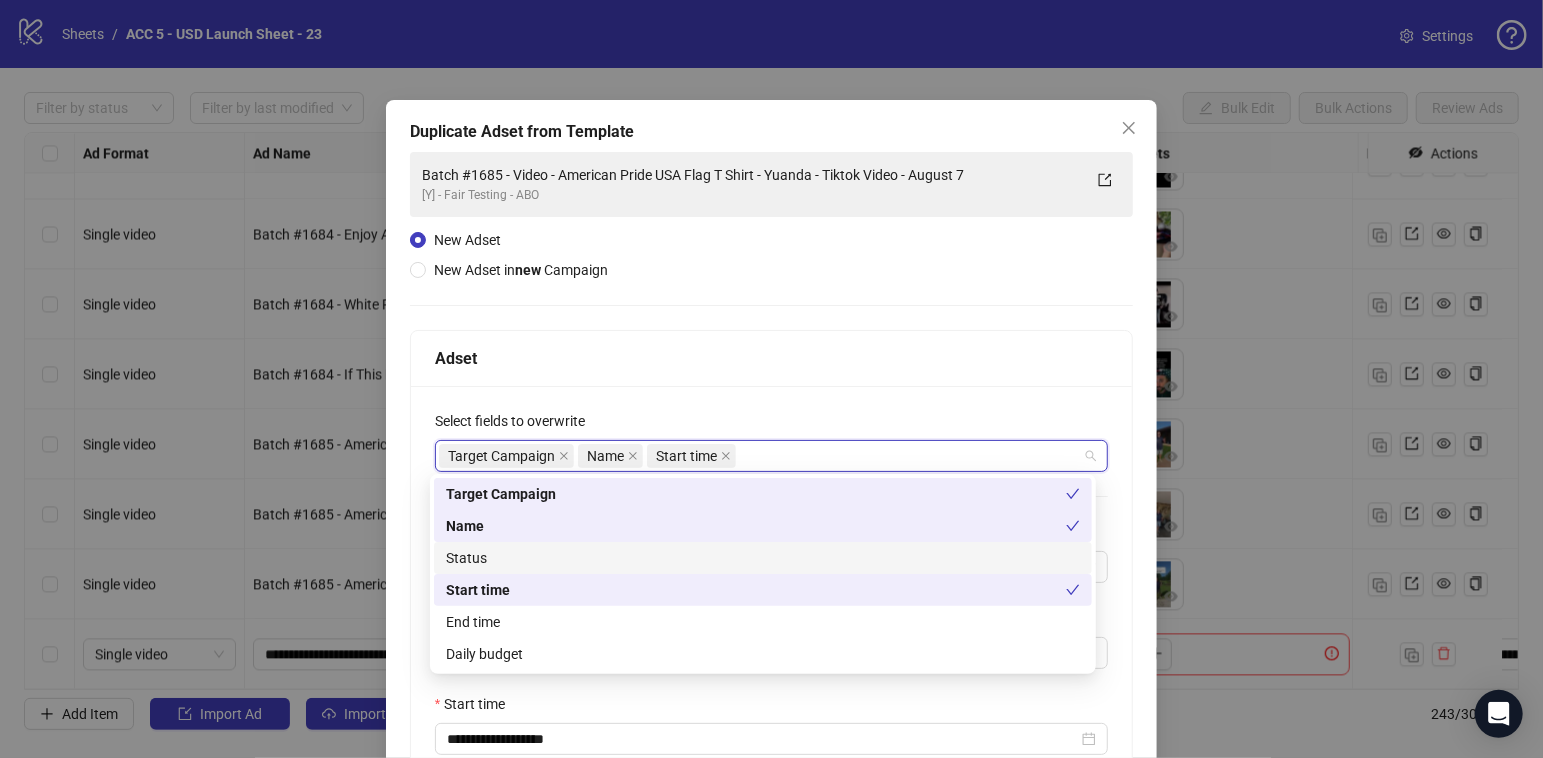 click on "Status" at bounding box center (763, 558) 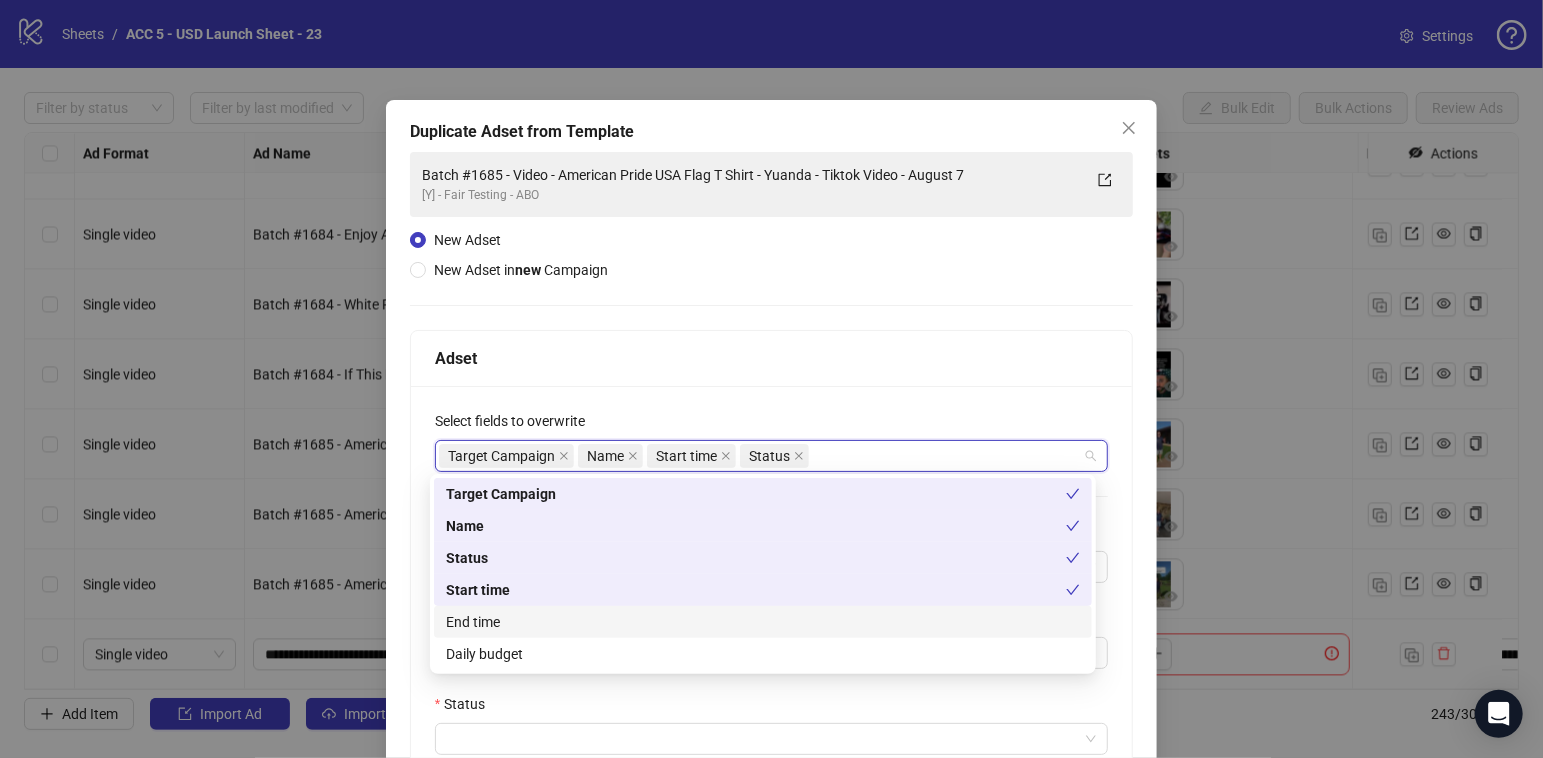 drag, startPoint x: 537, startPoint y: 615, endPoint x: 537, endPoint y: 653, distance: 38 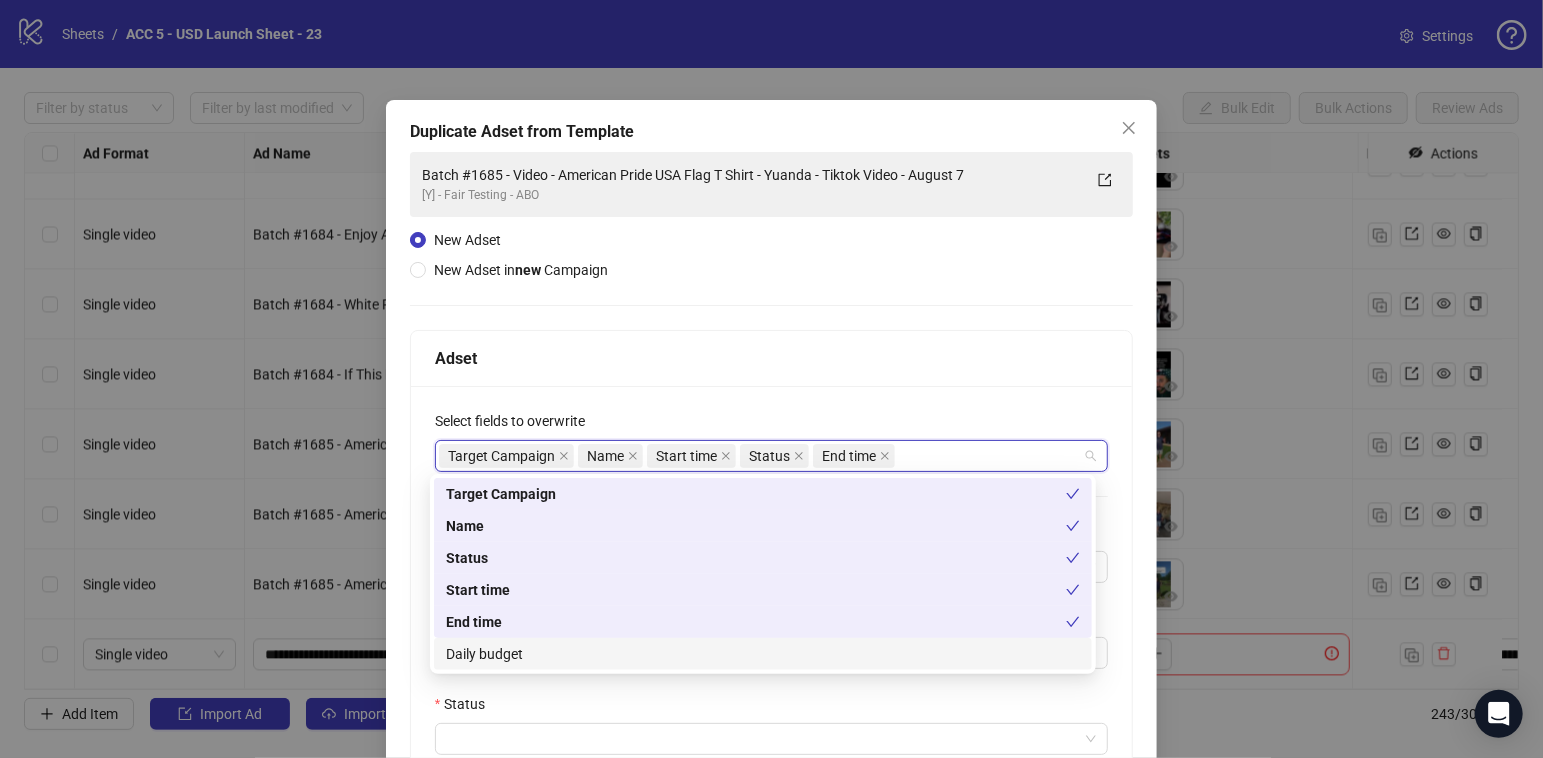 click on "Daily budget" at bounding box center (763, 654) 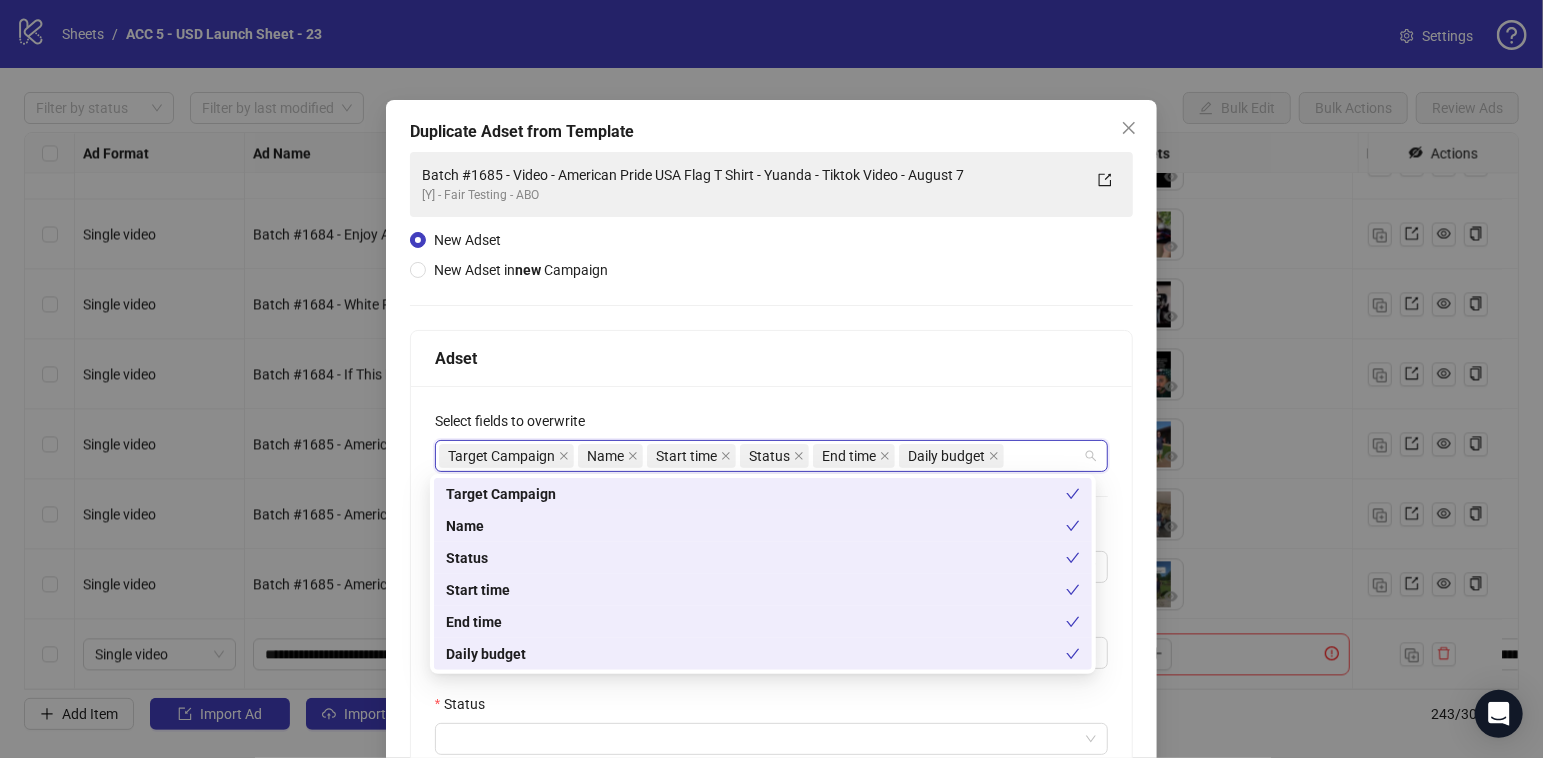click on "**********" at bounding box center (772, 723) 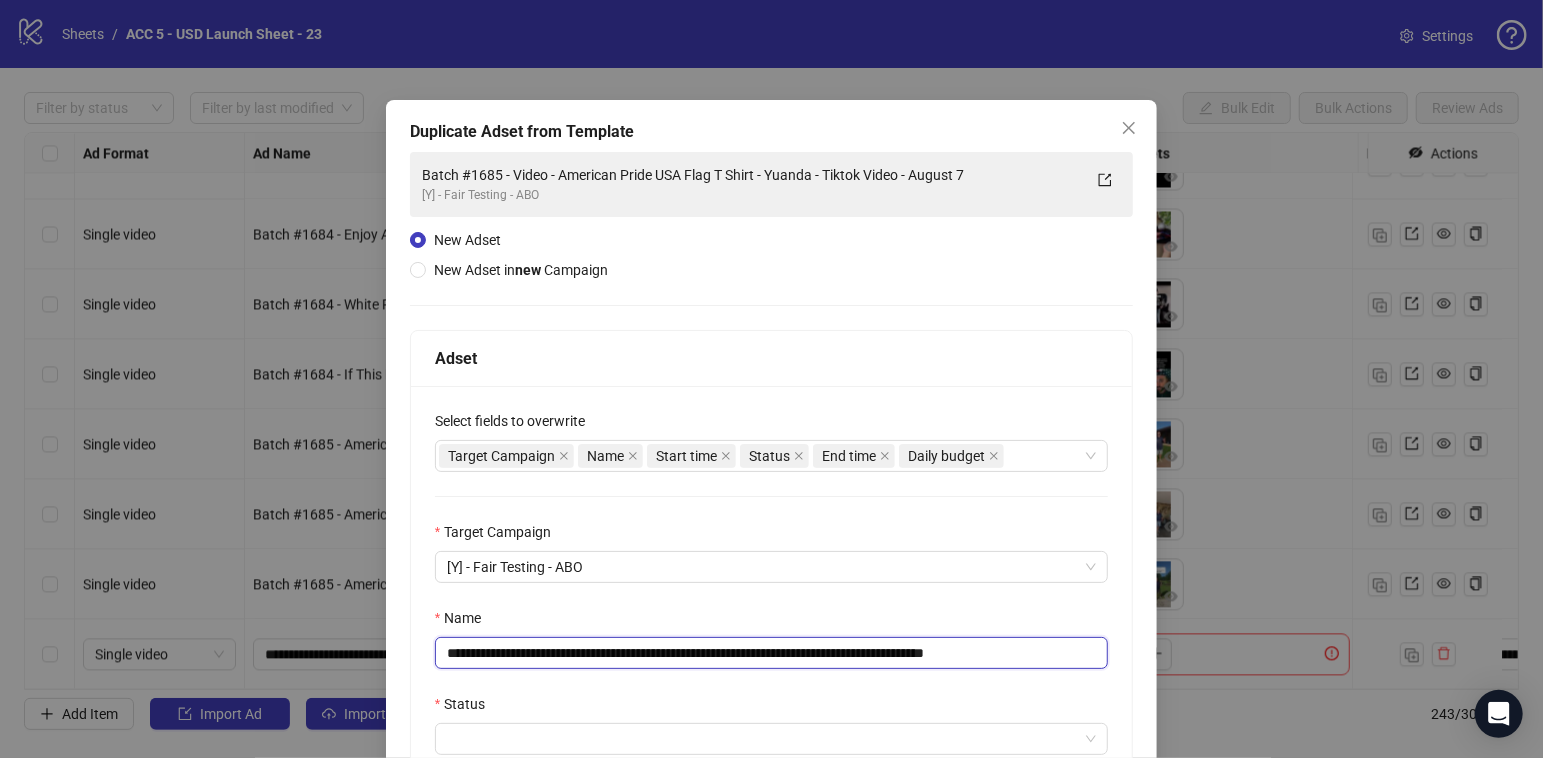 click on "**********" at bounding box center [772, 653] 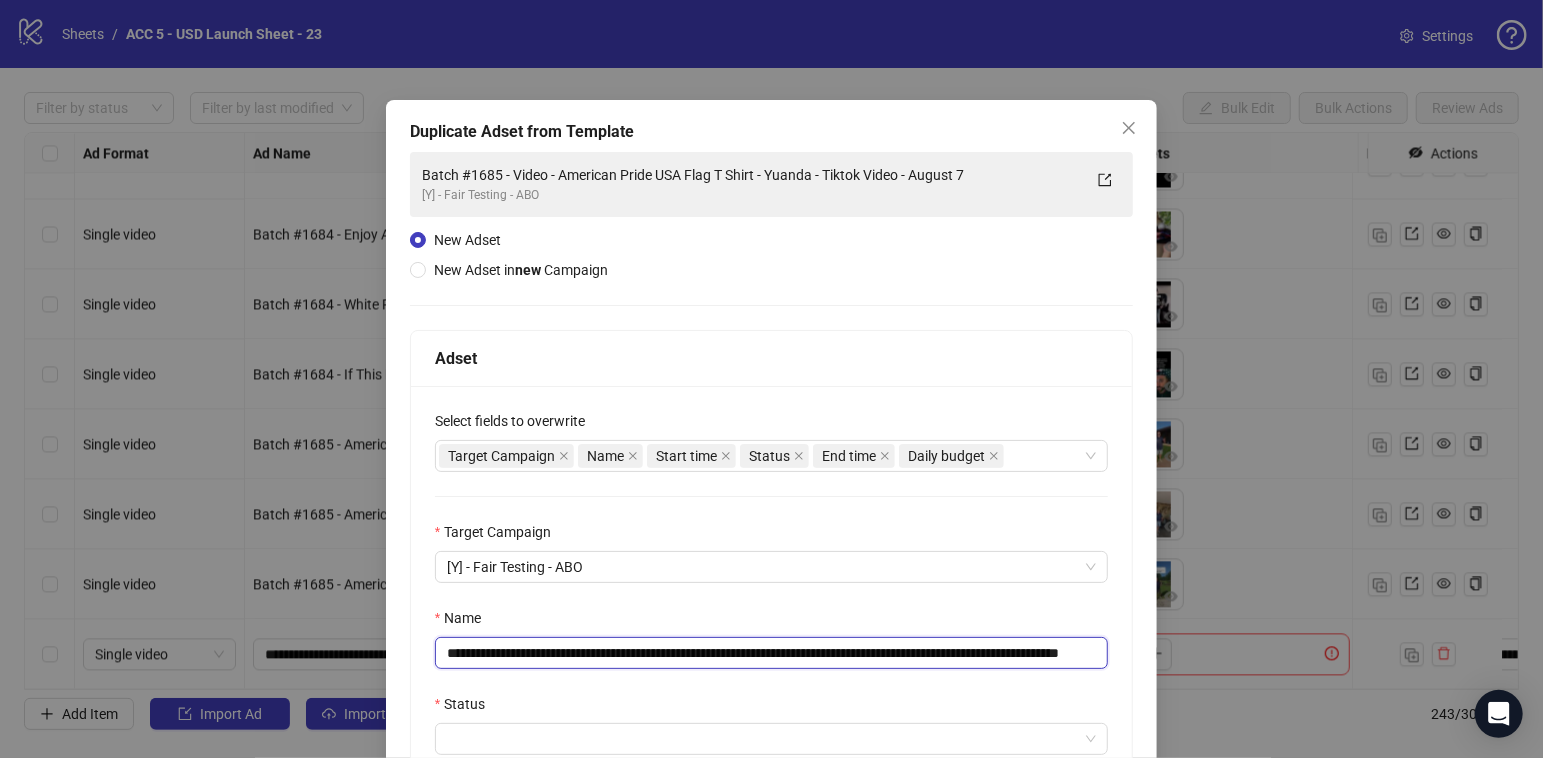 scroll, scrollTop: 0, scrollLeft: 101, axis: horizontal 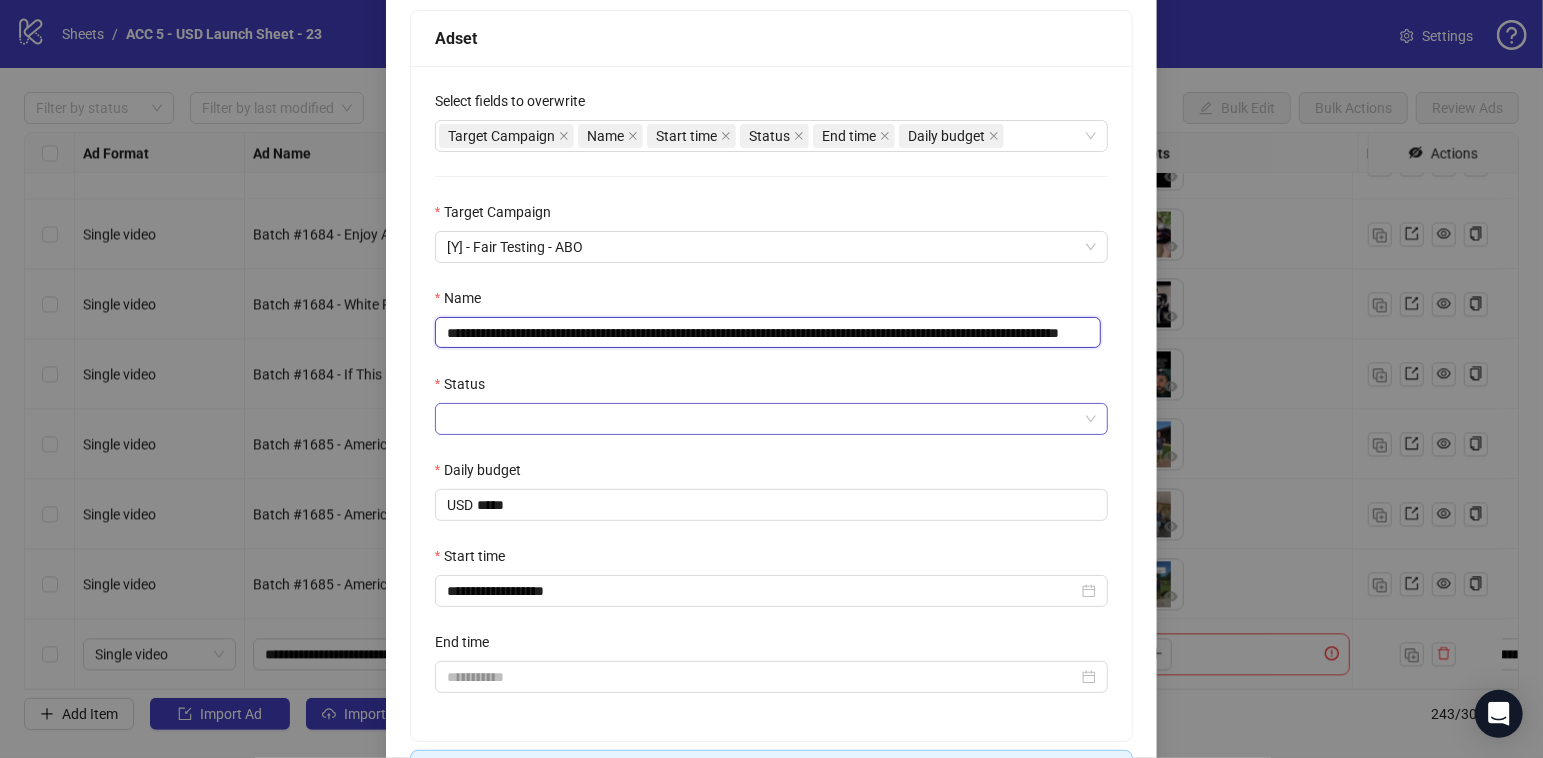 type on "**********" 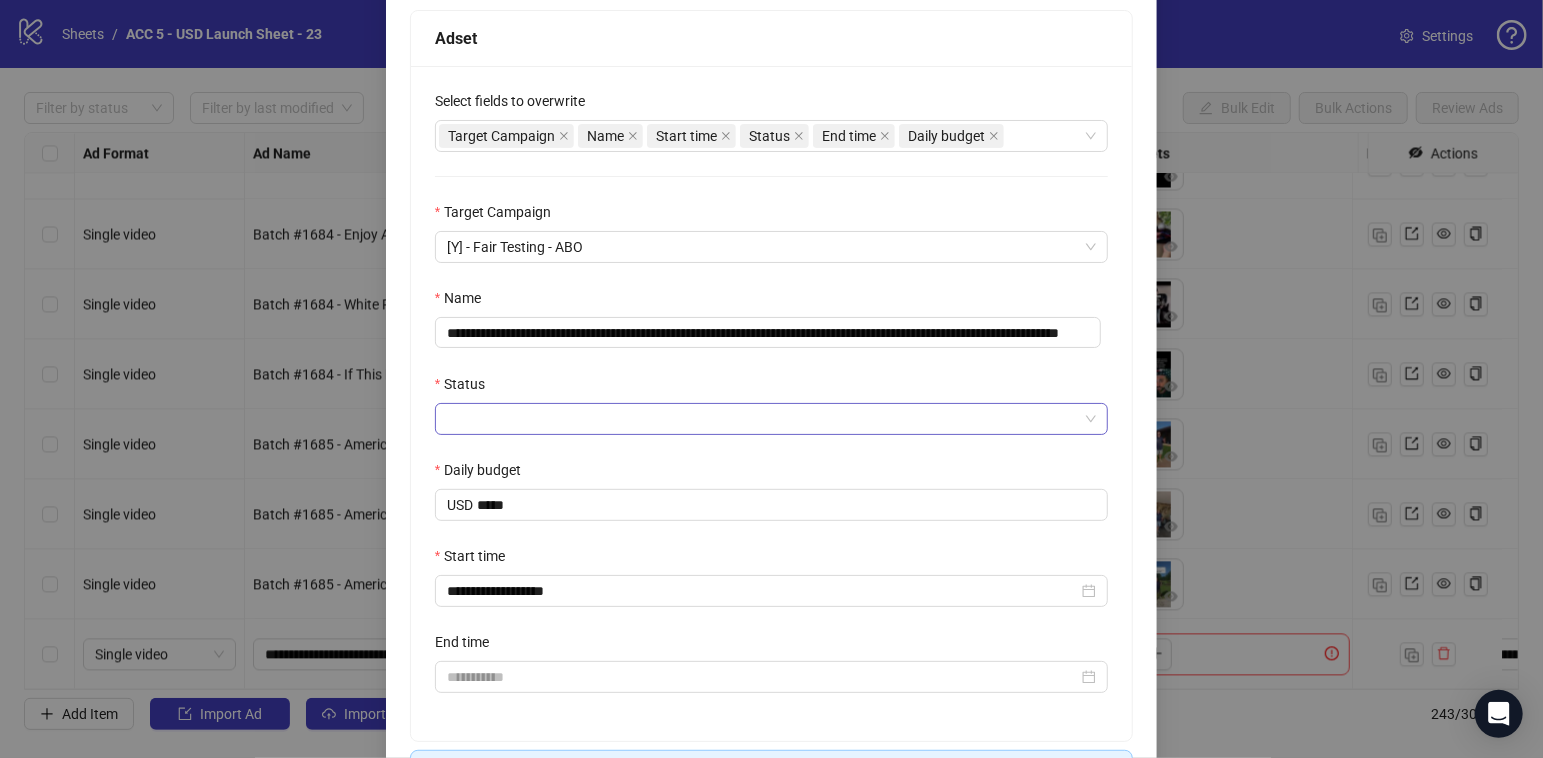 drag, startPoint x: 512, startPoint y: 410, endPoint x: 512, endPoint y: 433, distance: 23 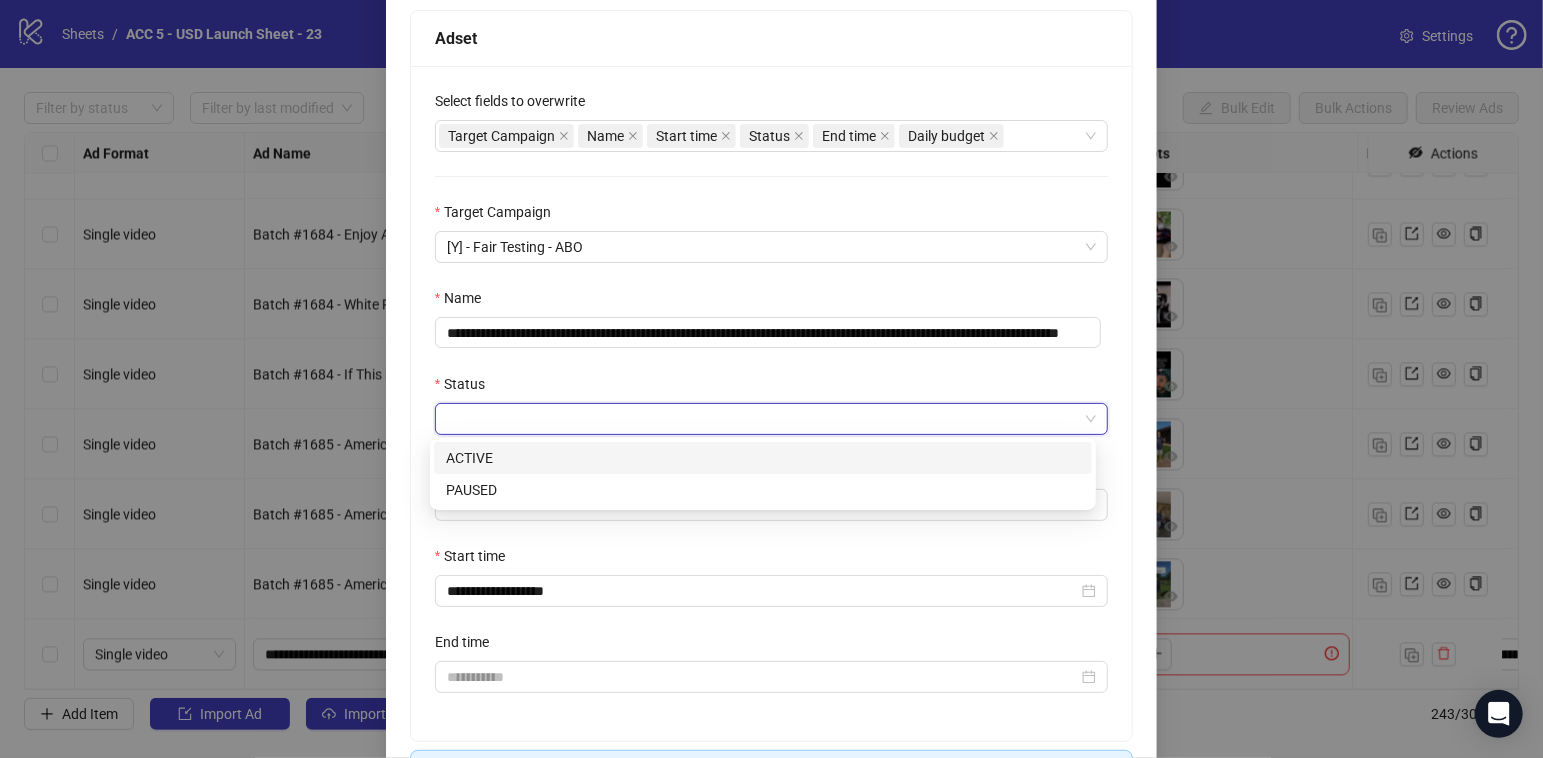 click on "ACTIVE" at bounding box center [763, 458] 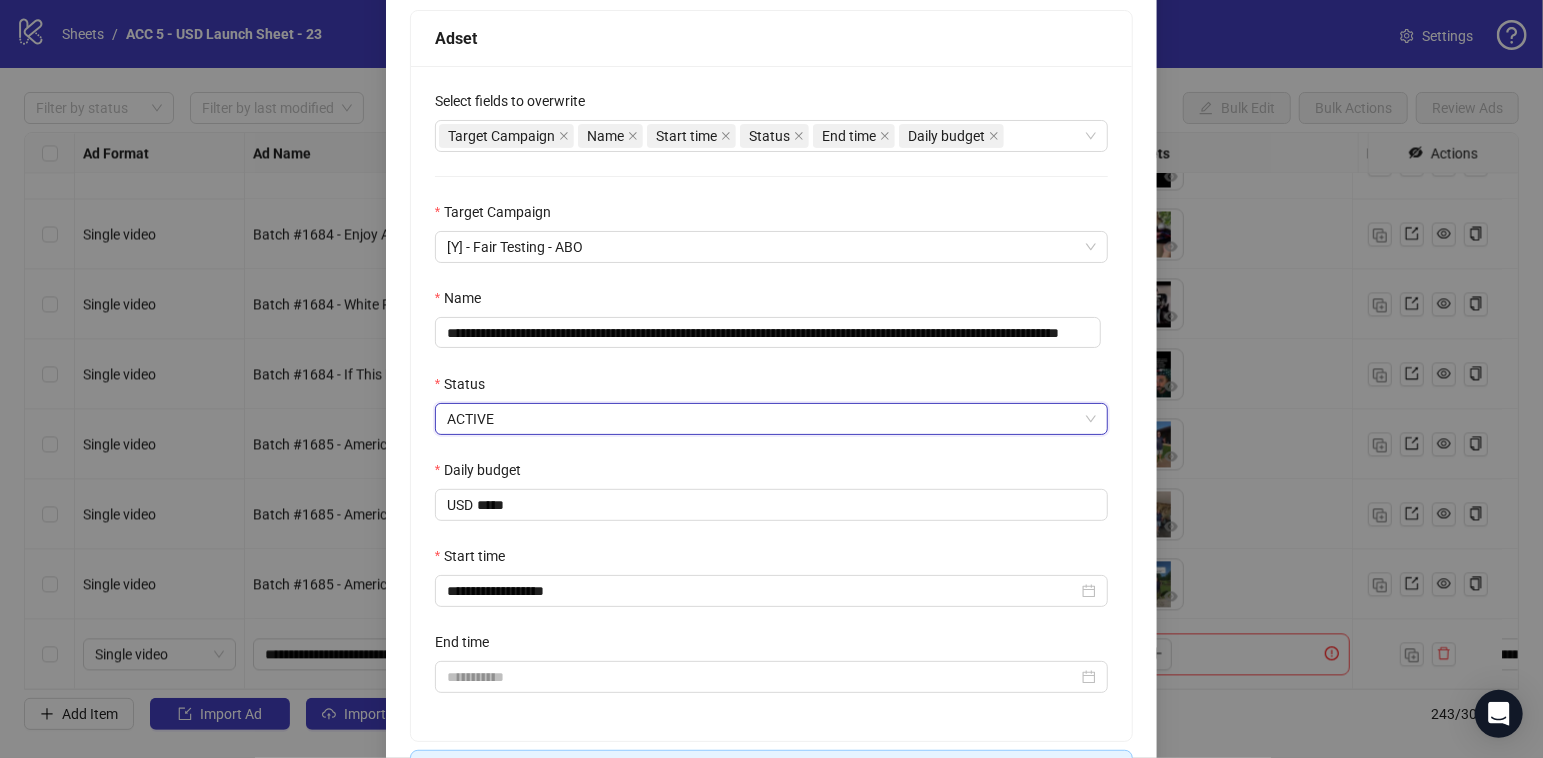 click on "Start time" at bounding box center [772, 560] 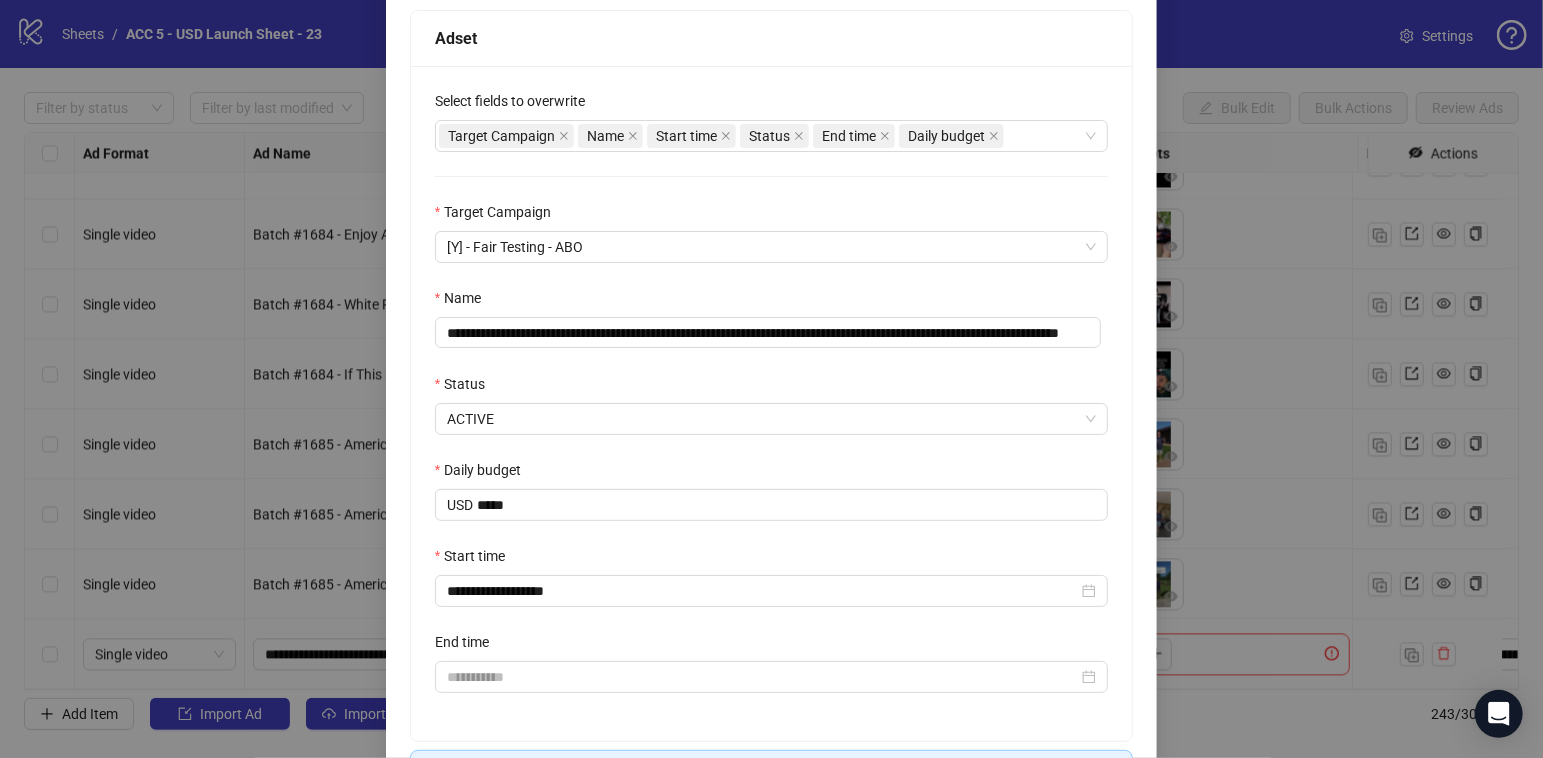 scroll, scrollTop: 459, scrollLeft: 0, axis: vertical 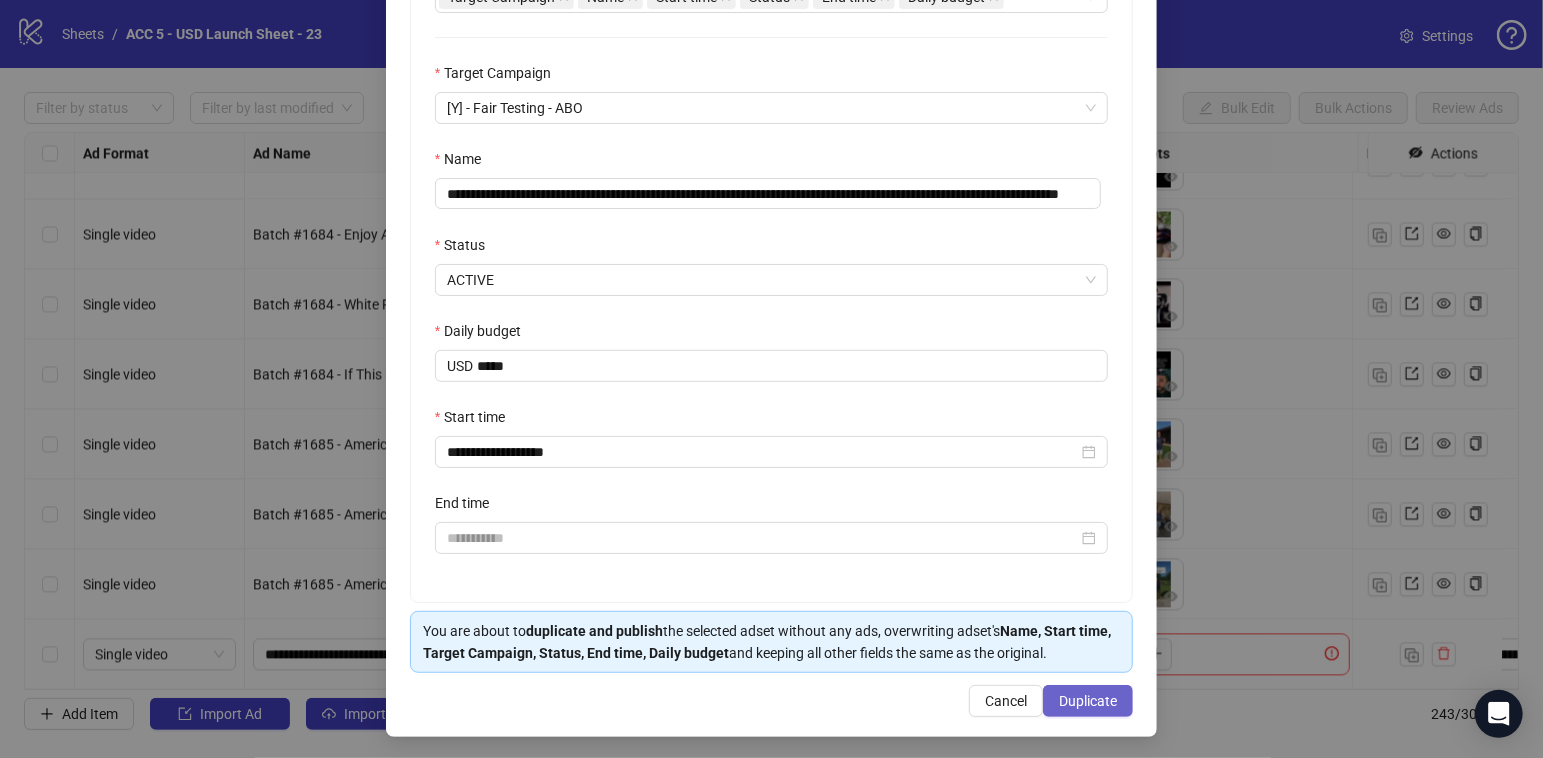 click on "Duplicate" at bounding box center (1088, 701) 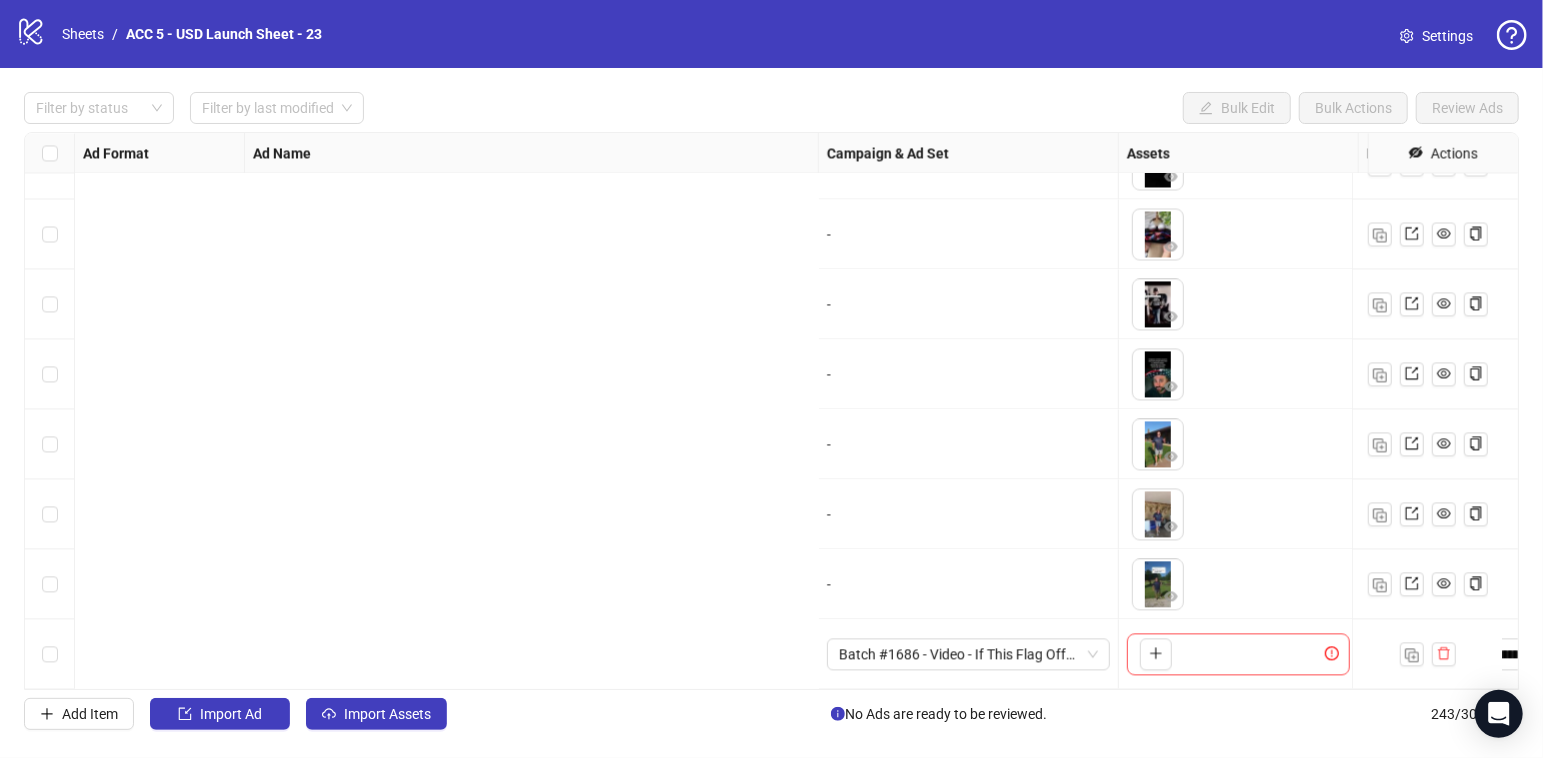 scroll, scrollTop: 16510, scrollLeft: 1127, axis: both 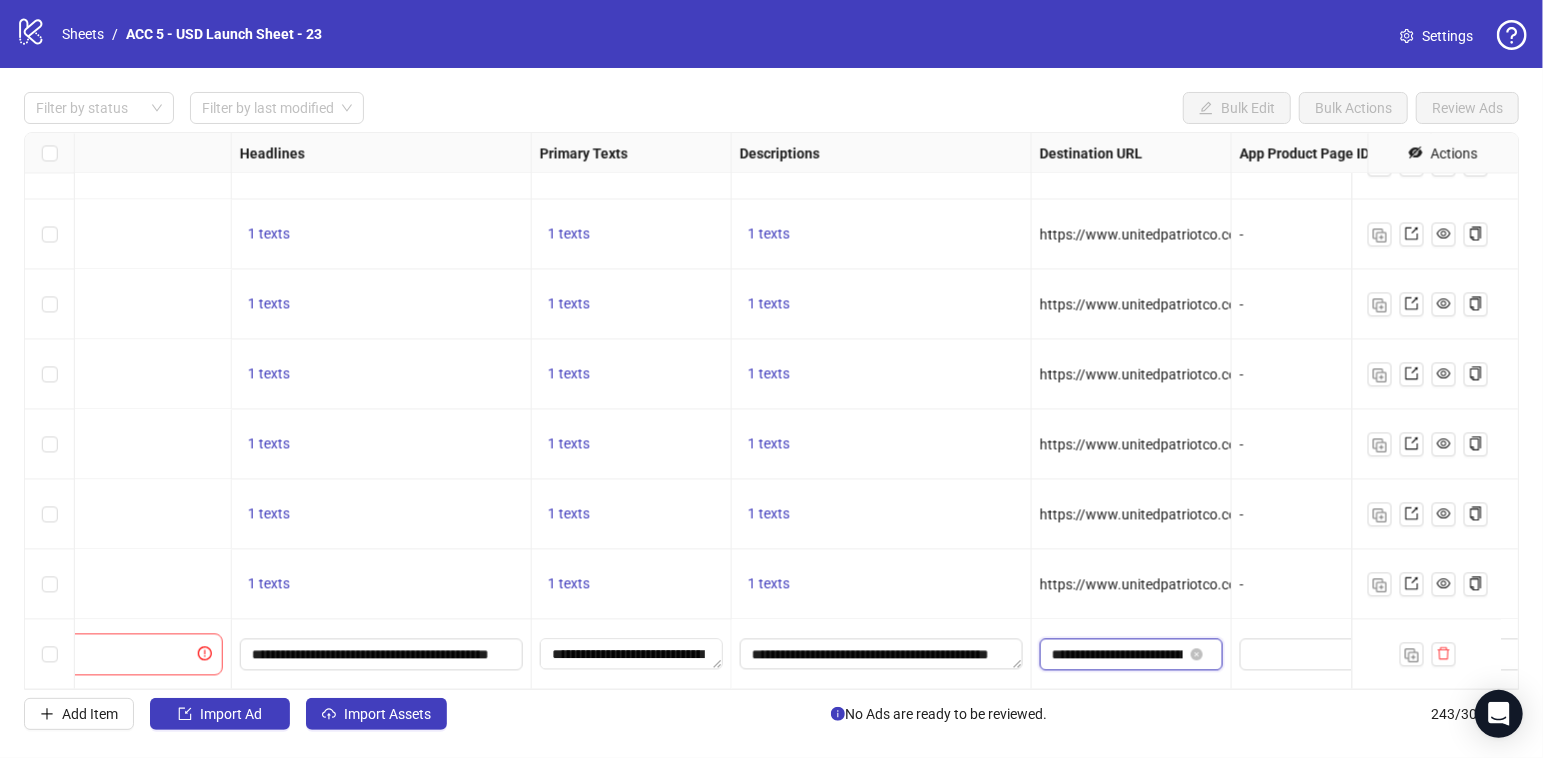 click on "**********" at bounding box center [1117, 654] 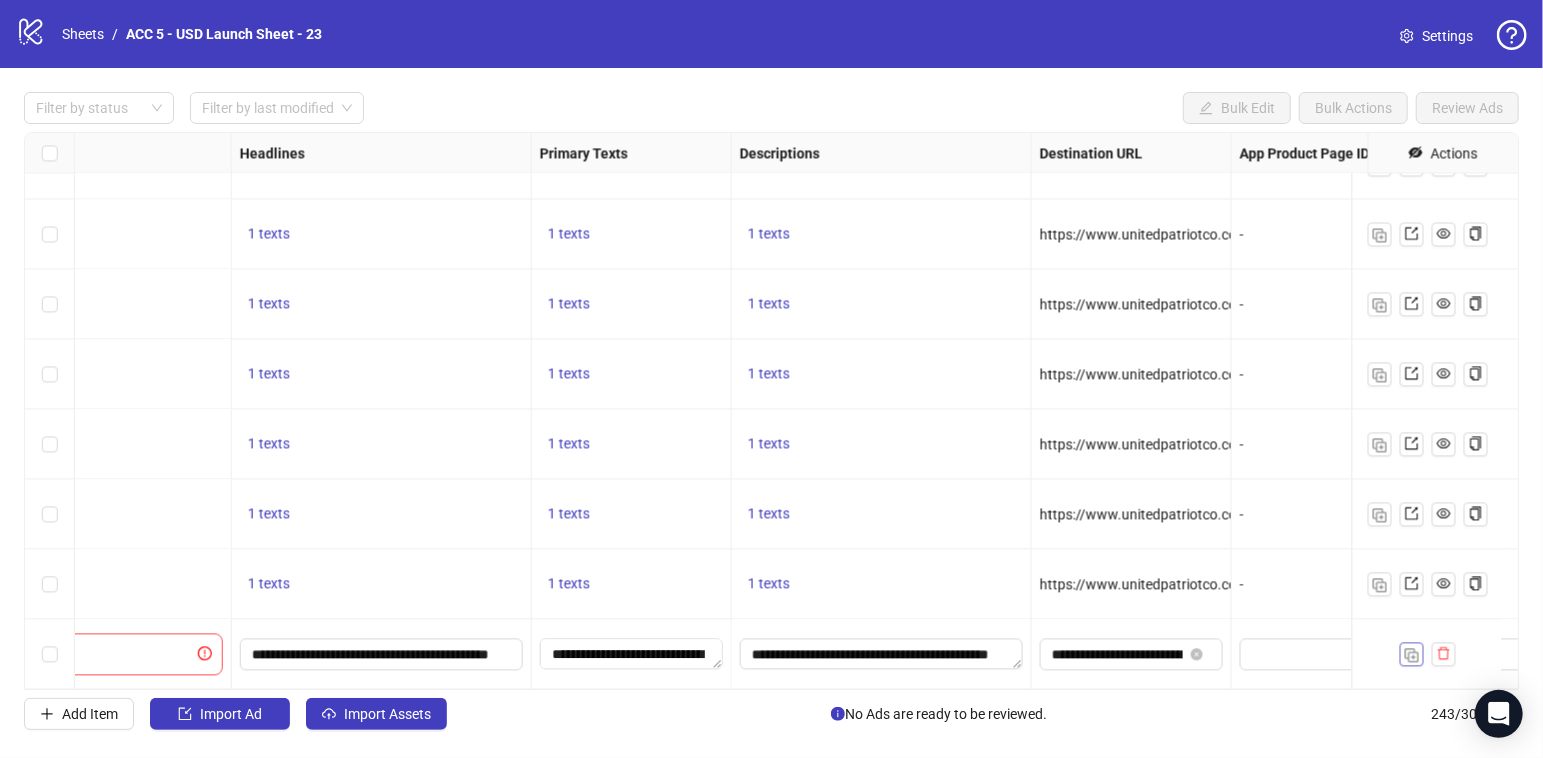 click at bounding box center [1412, 655] 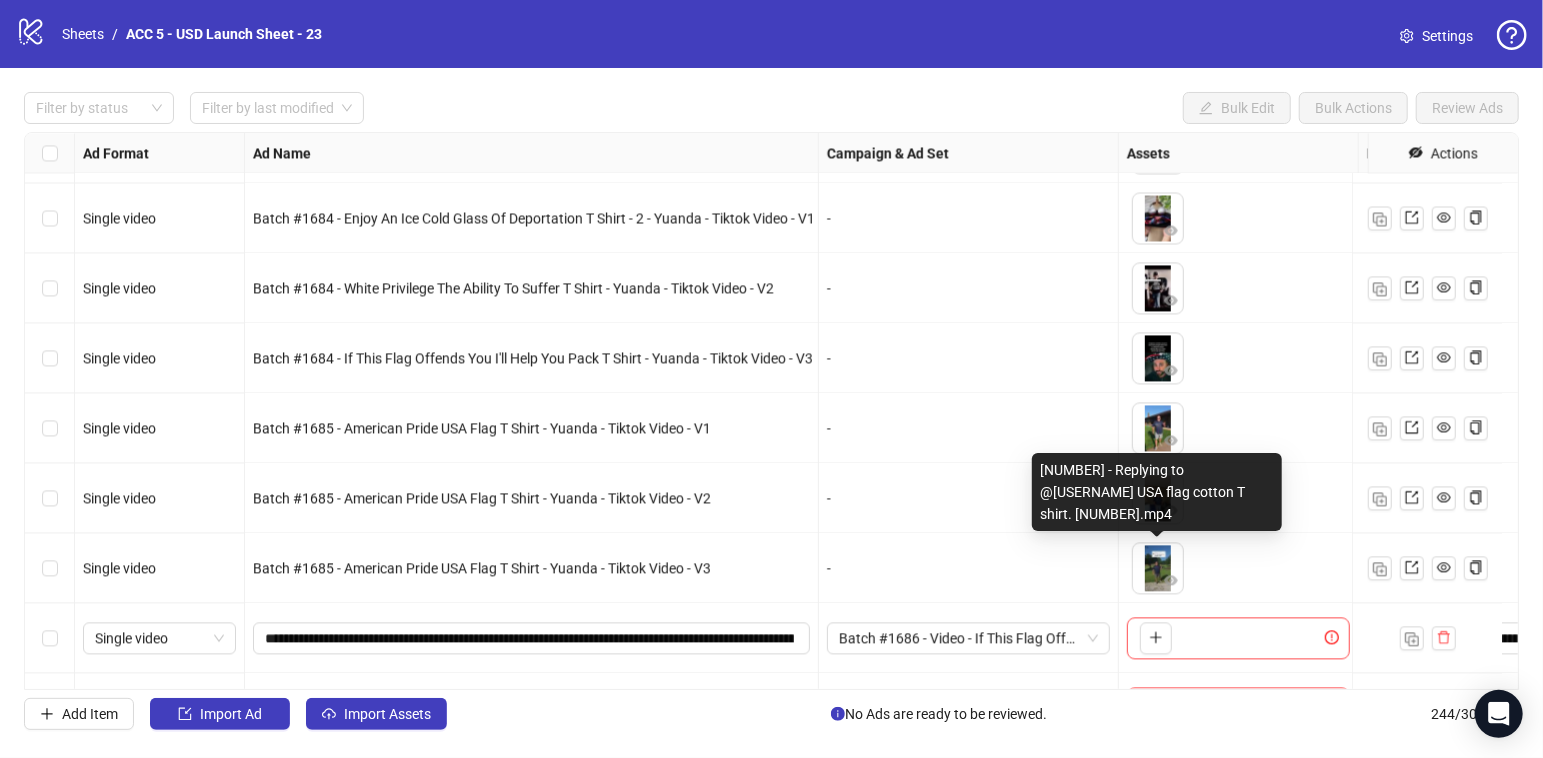 scroll, scrollTop: 16580, scrollLeft: 0, axis: vertical 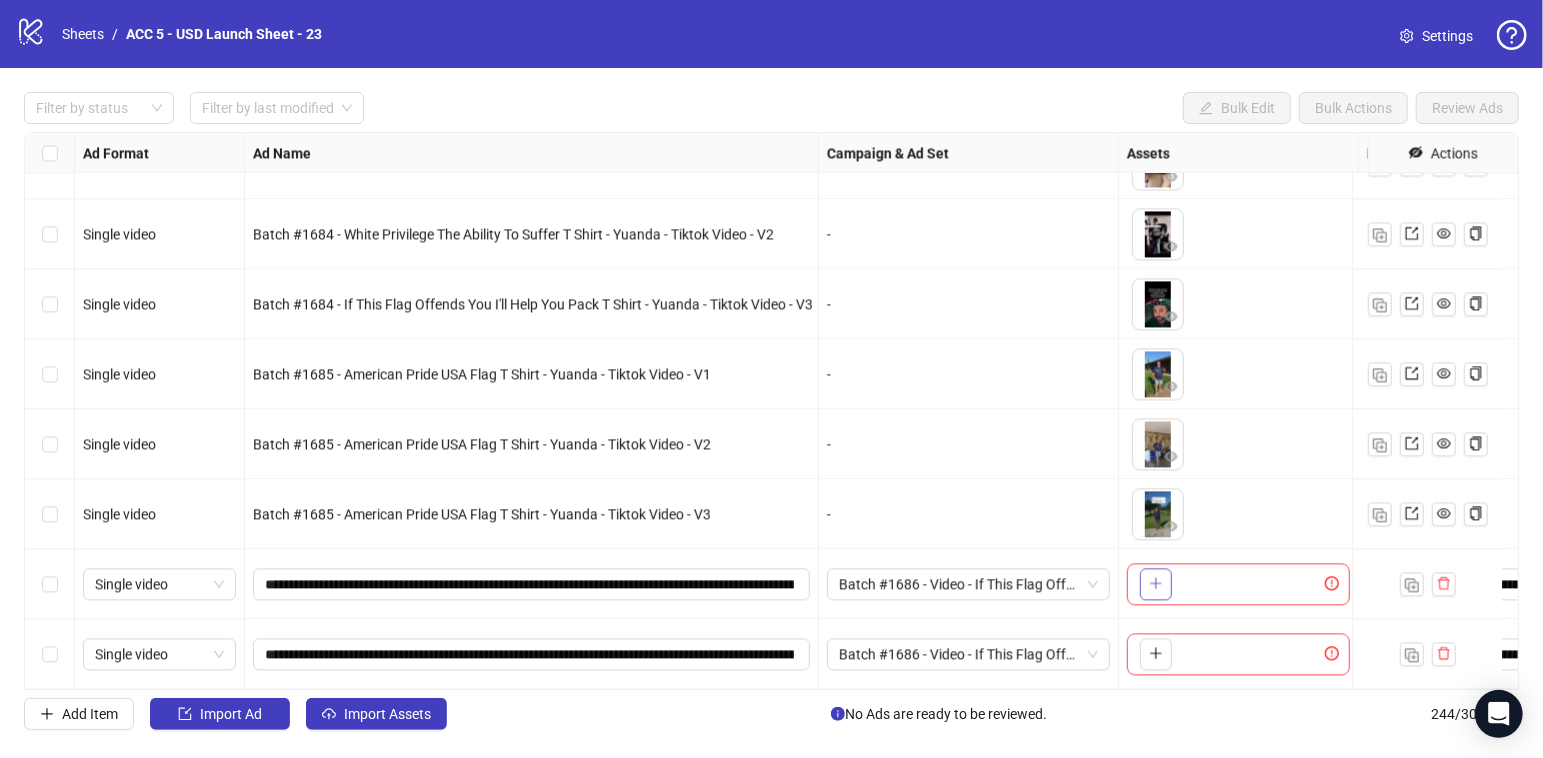 click at bounding box center (1156, 583) 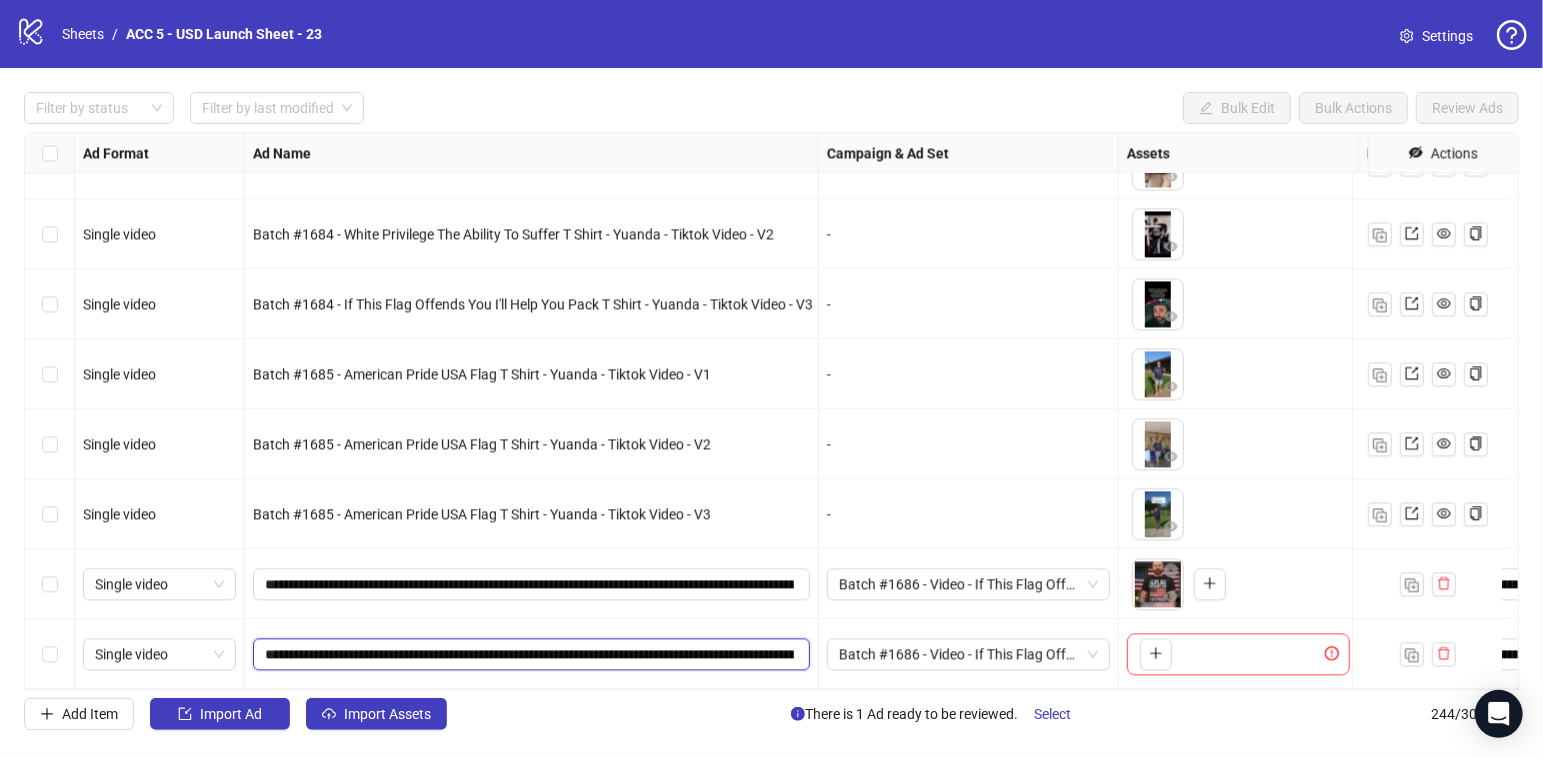 click on "**********" at bounding box center [529, 654] 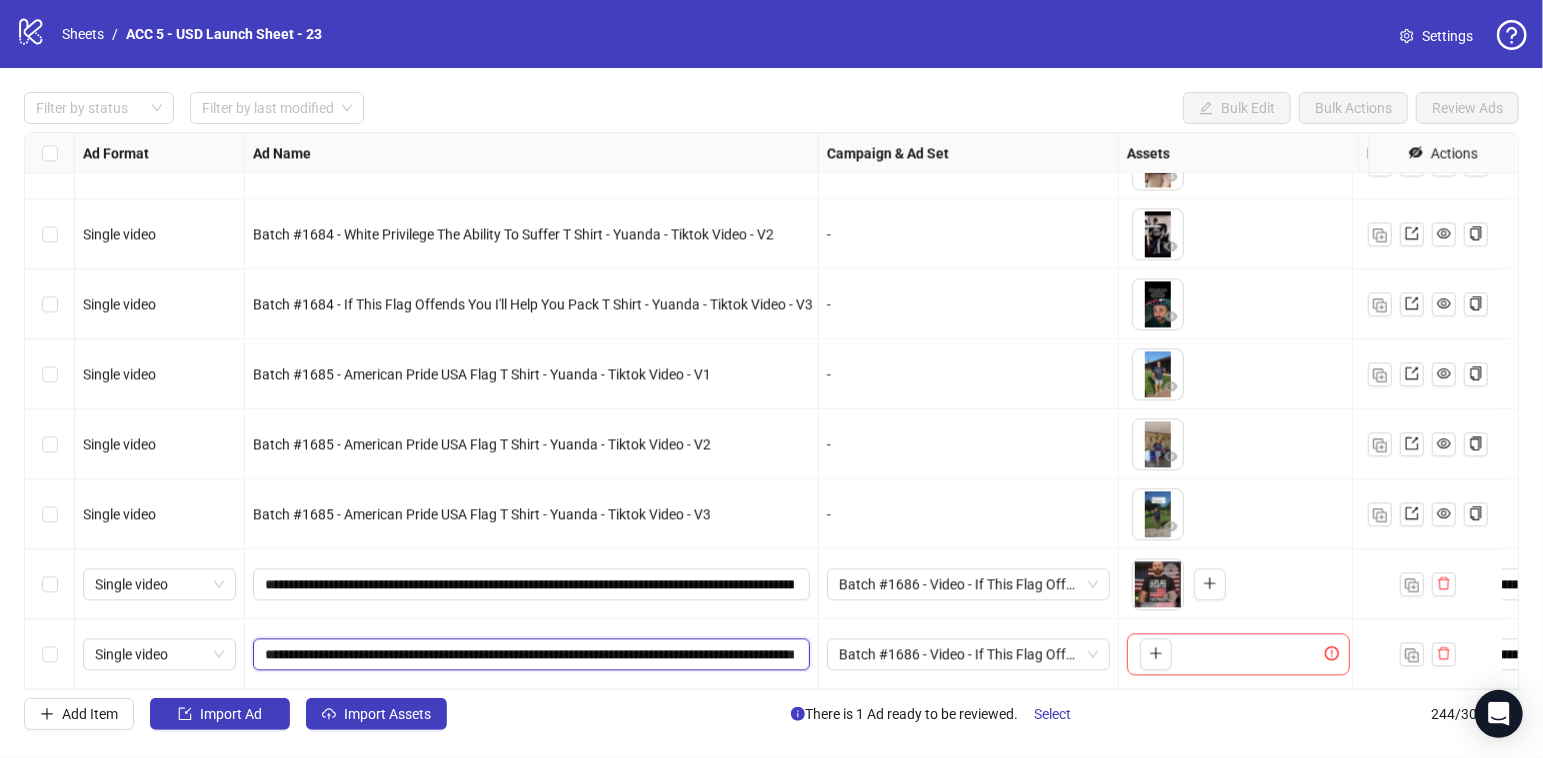type on "**********" 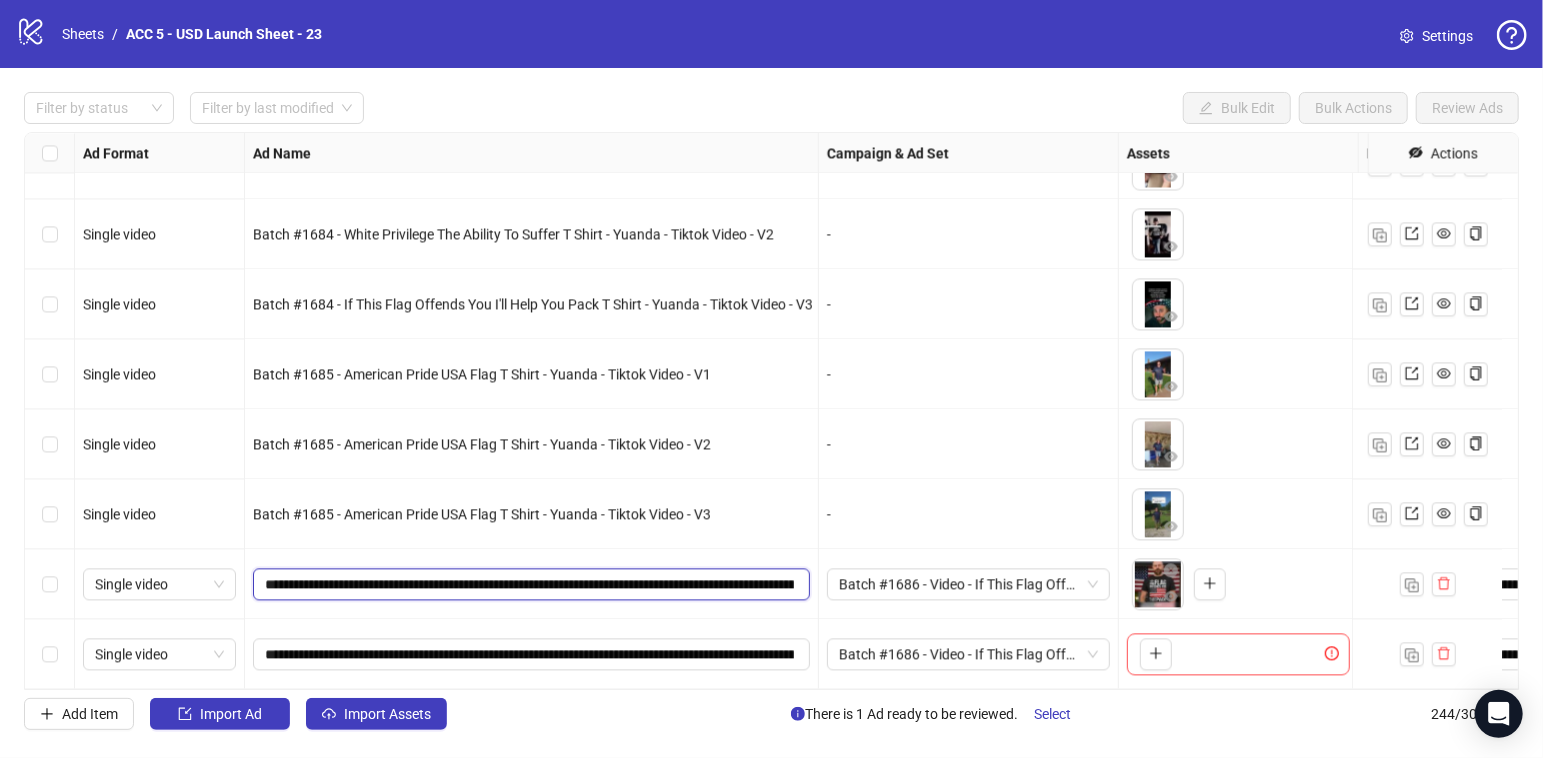 click on "**********" at bounding box center [529, 584] 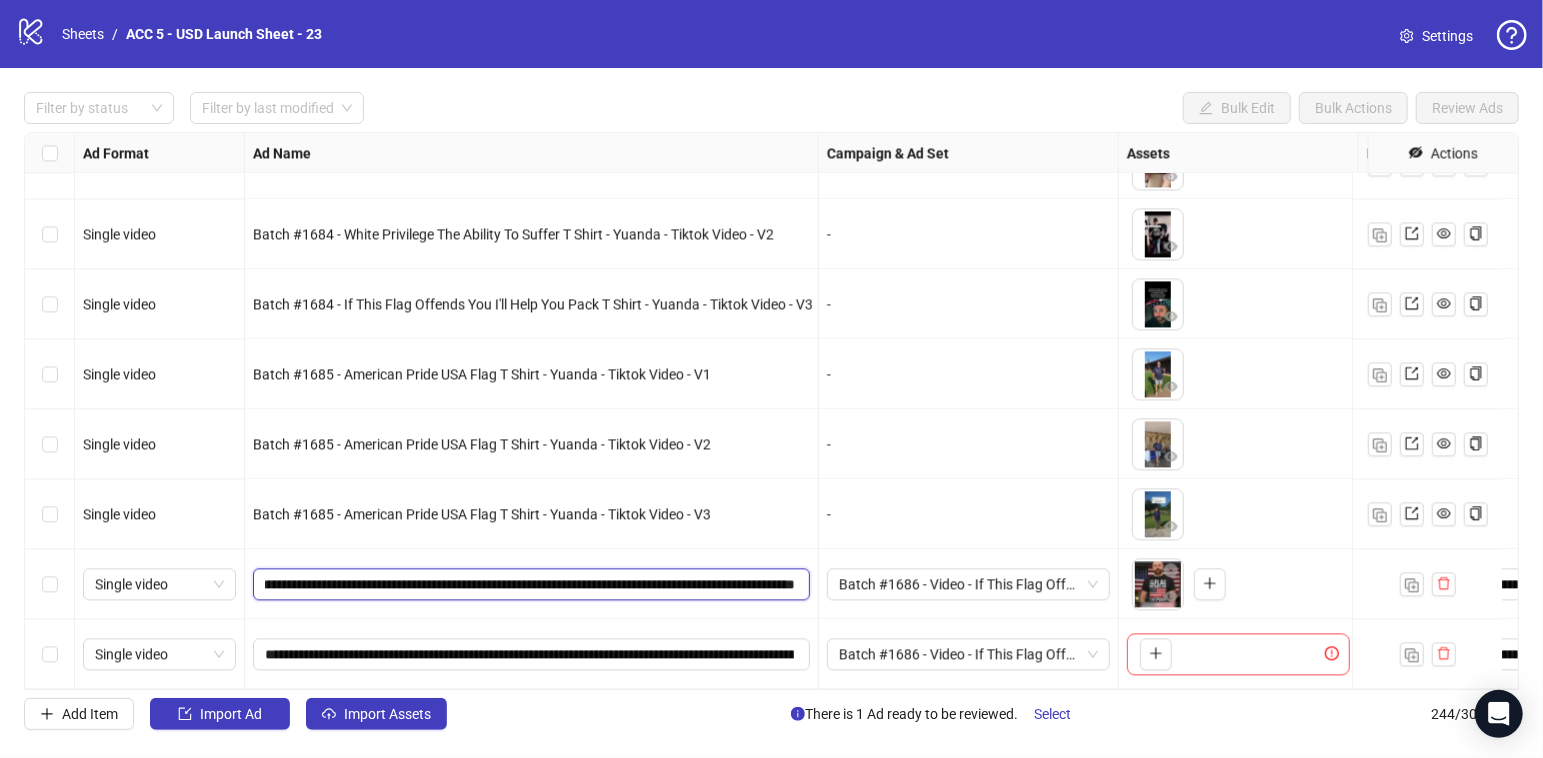 type on "**********" 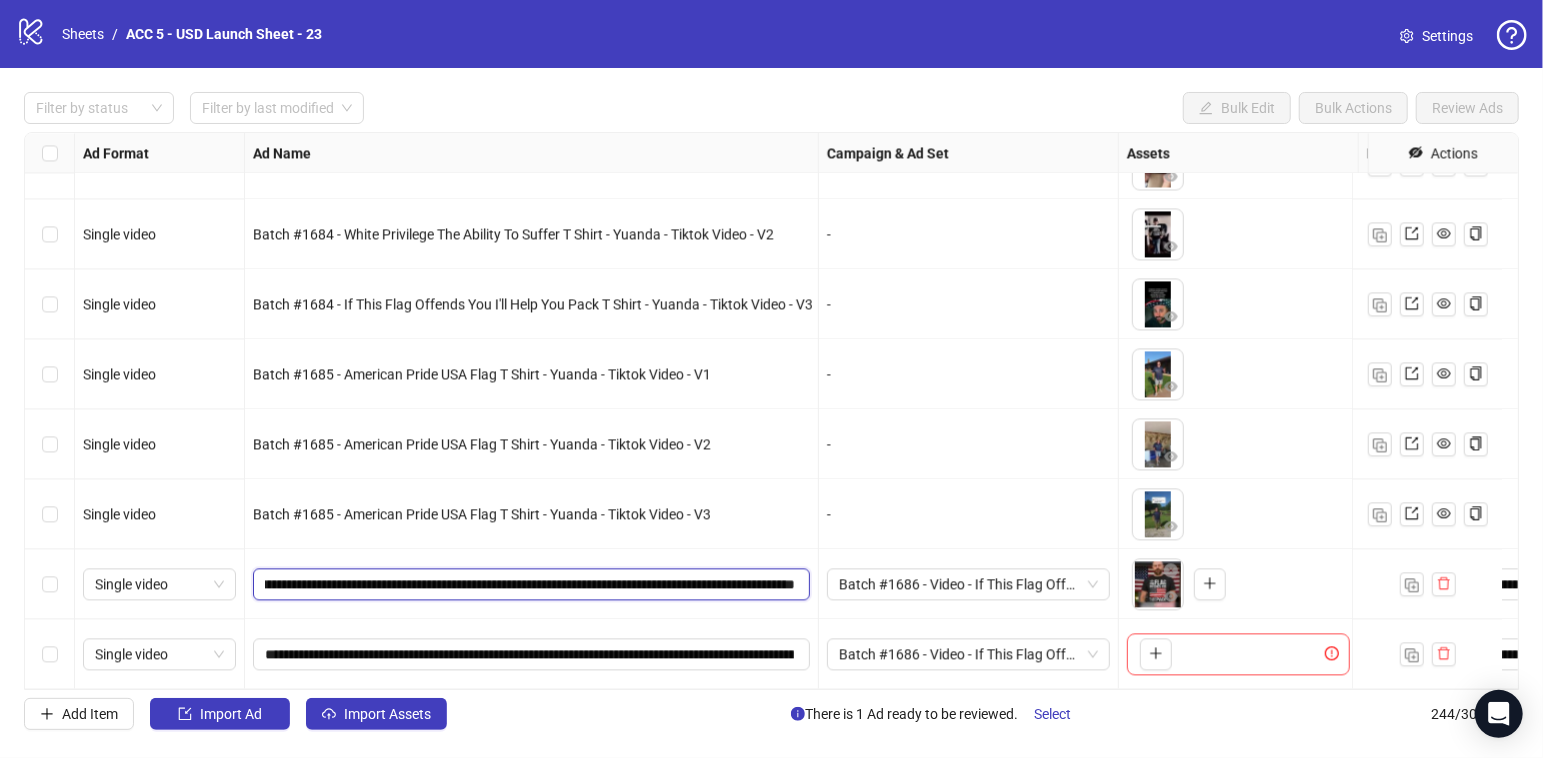 scroll, scrollTop: 0, scrollLeft: 128, axis: horizontal 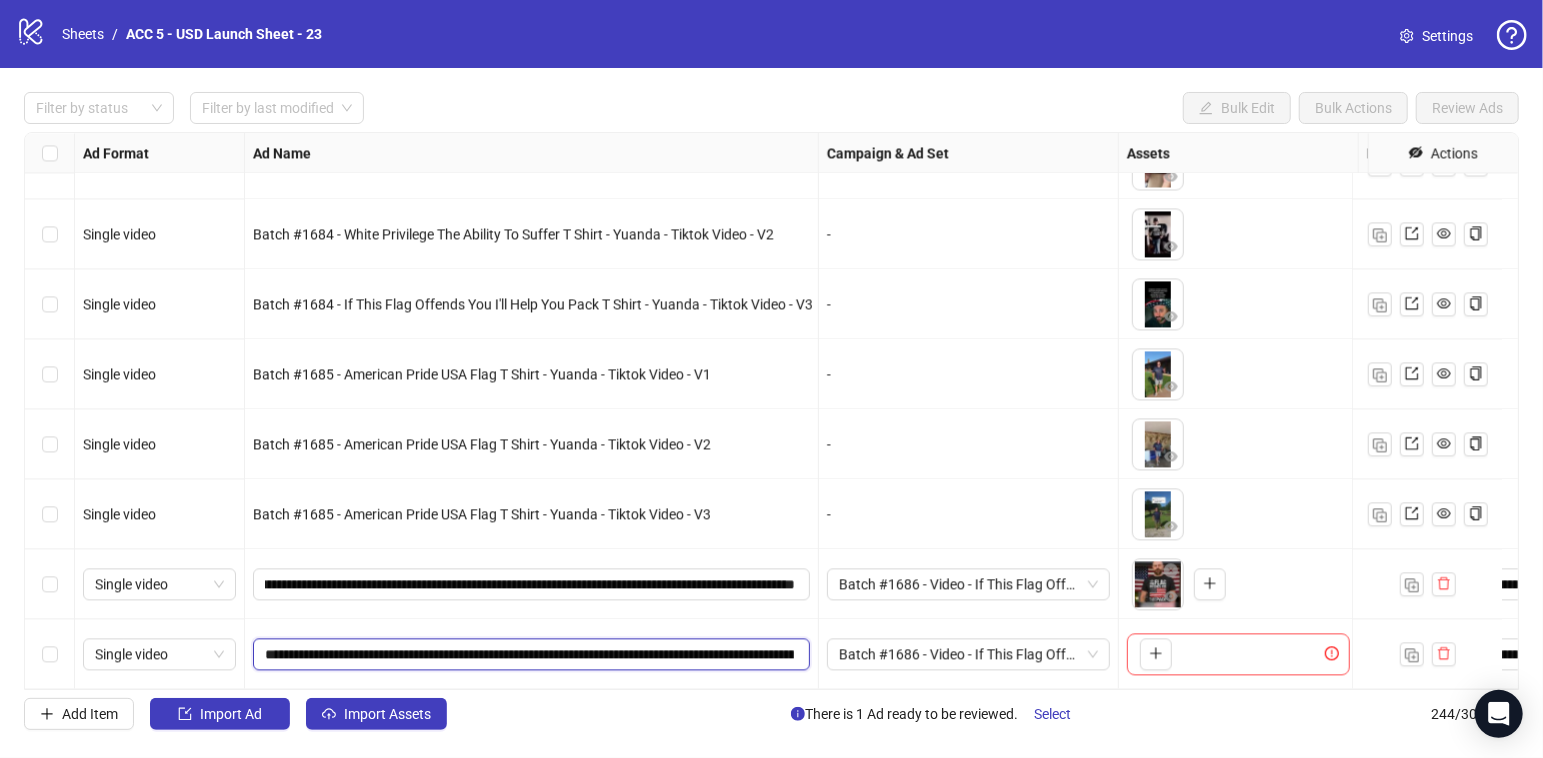 click on "**********" at bounding box center (529, 654) 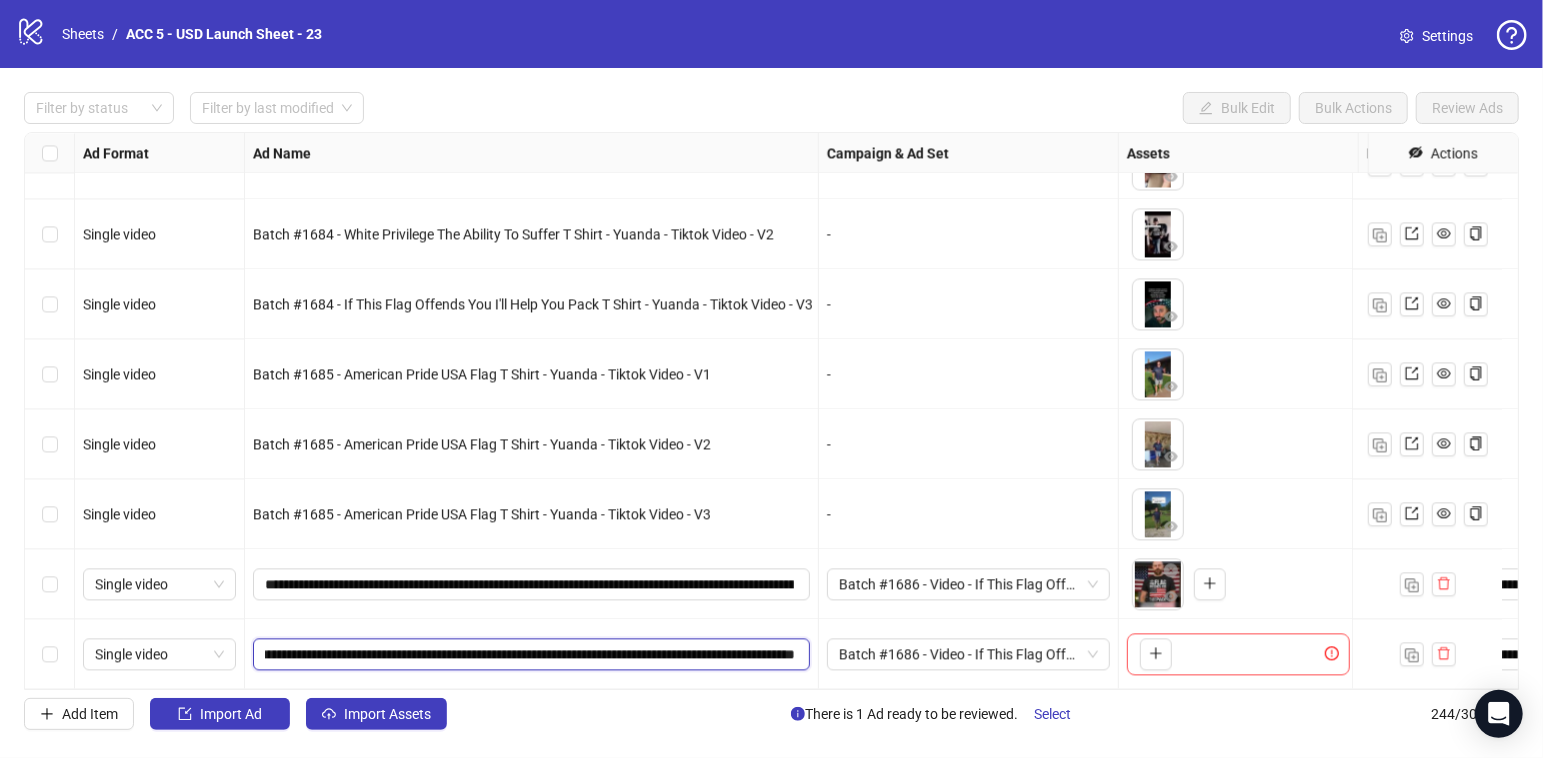 type on "**********" 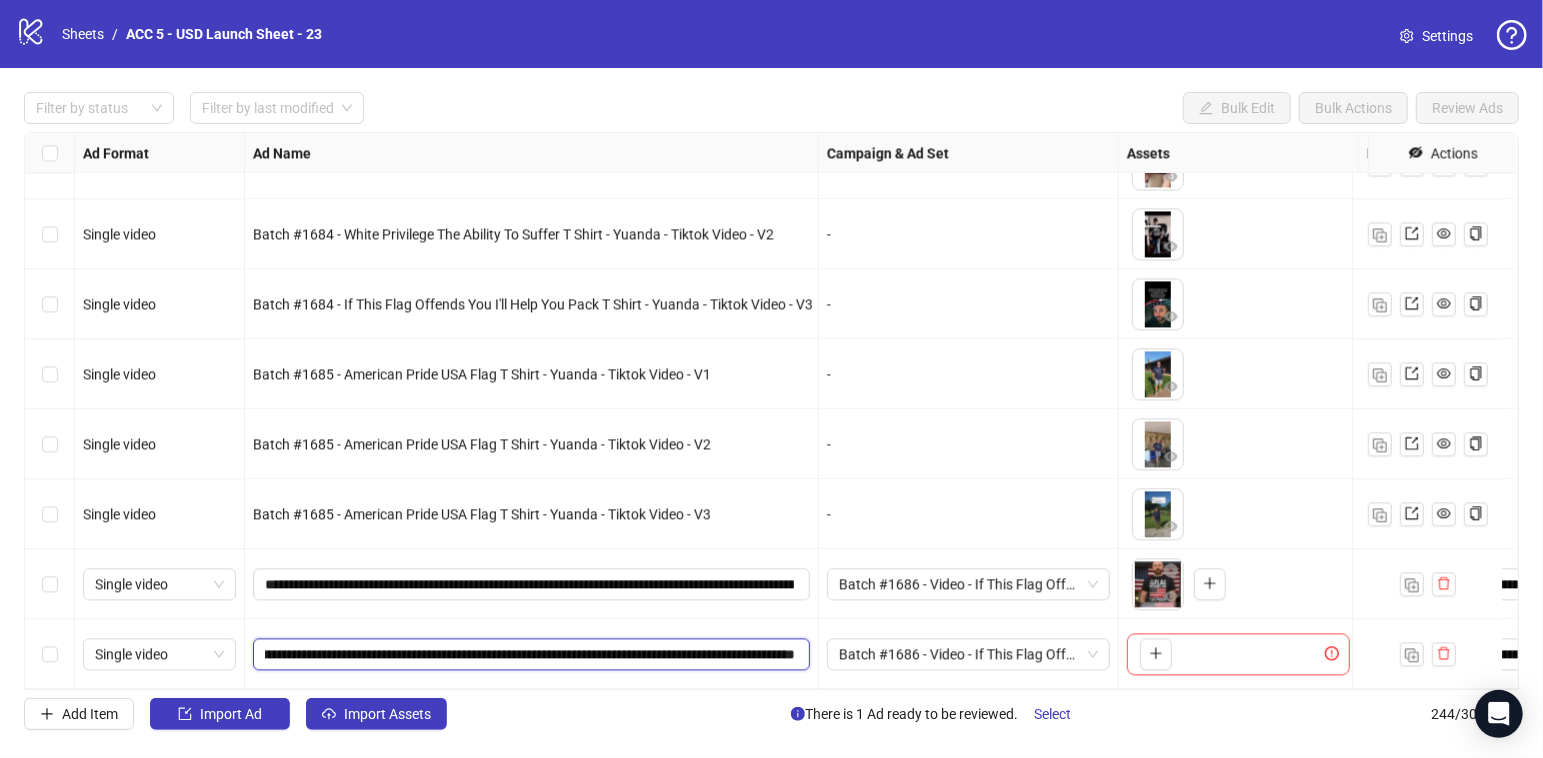 scroll, scrollTop: 0, scrollLeft: 128, axis: horizontal 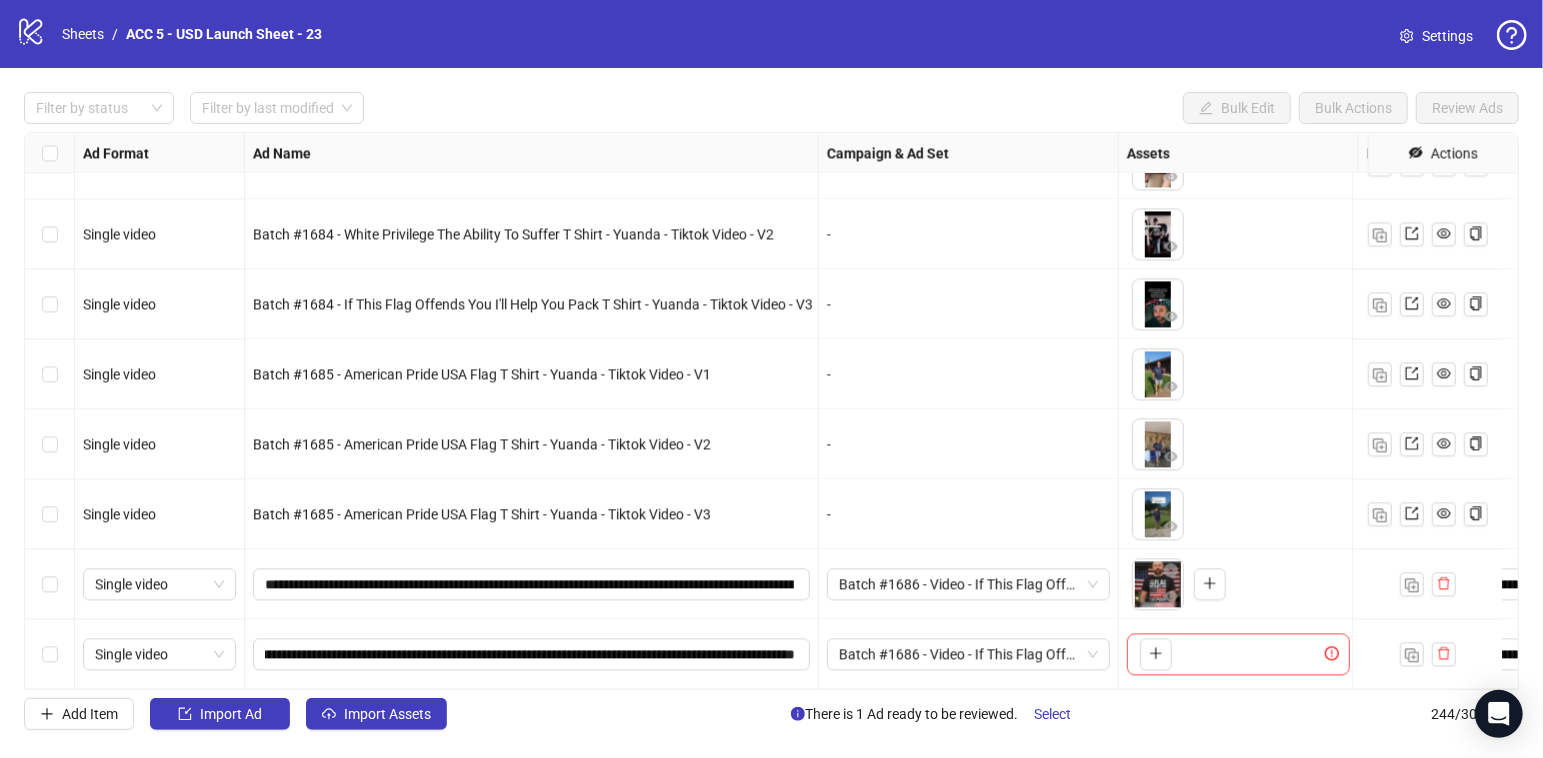 click on "Batch #1686 - Video - If This Flag Offends You I'll Help You Pack T Shirt - Concept 6 - Yuanda - [USERNAME] - August 7" at bounding box center (969, 654) 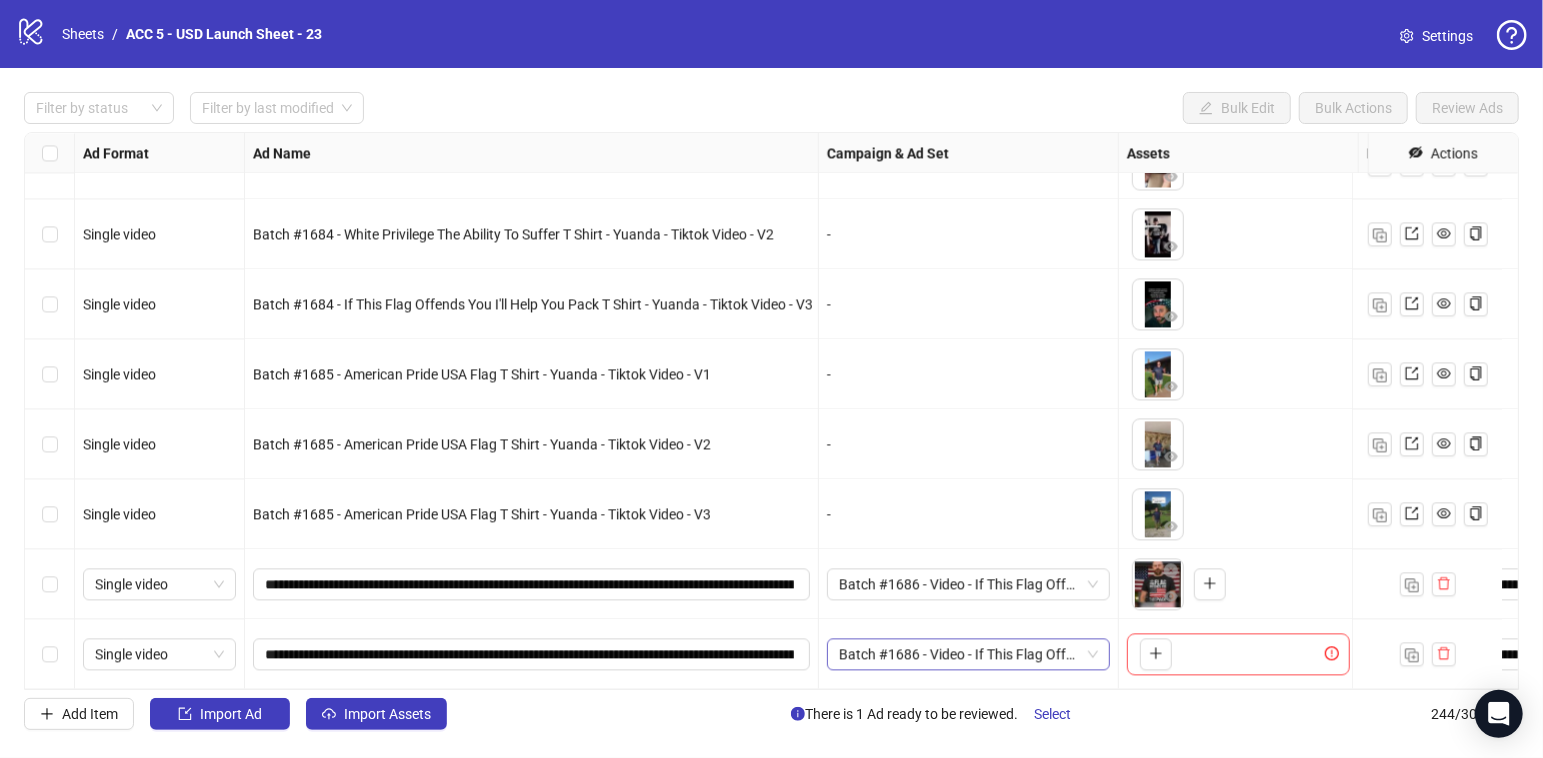 click on "Batch #1686 - Video - If This Flag Offends You I'll Help You Pack T Shirt - Concept 6 - Yuanda - [USERNAME] - August 7" at bounding box center [968, 654] 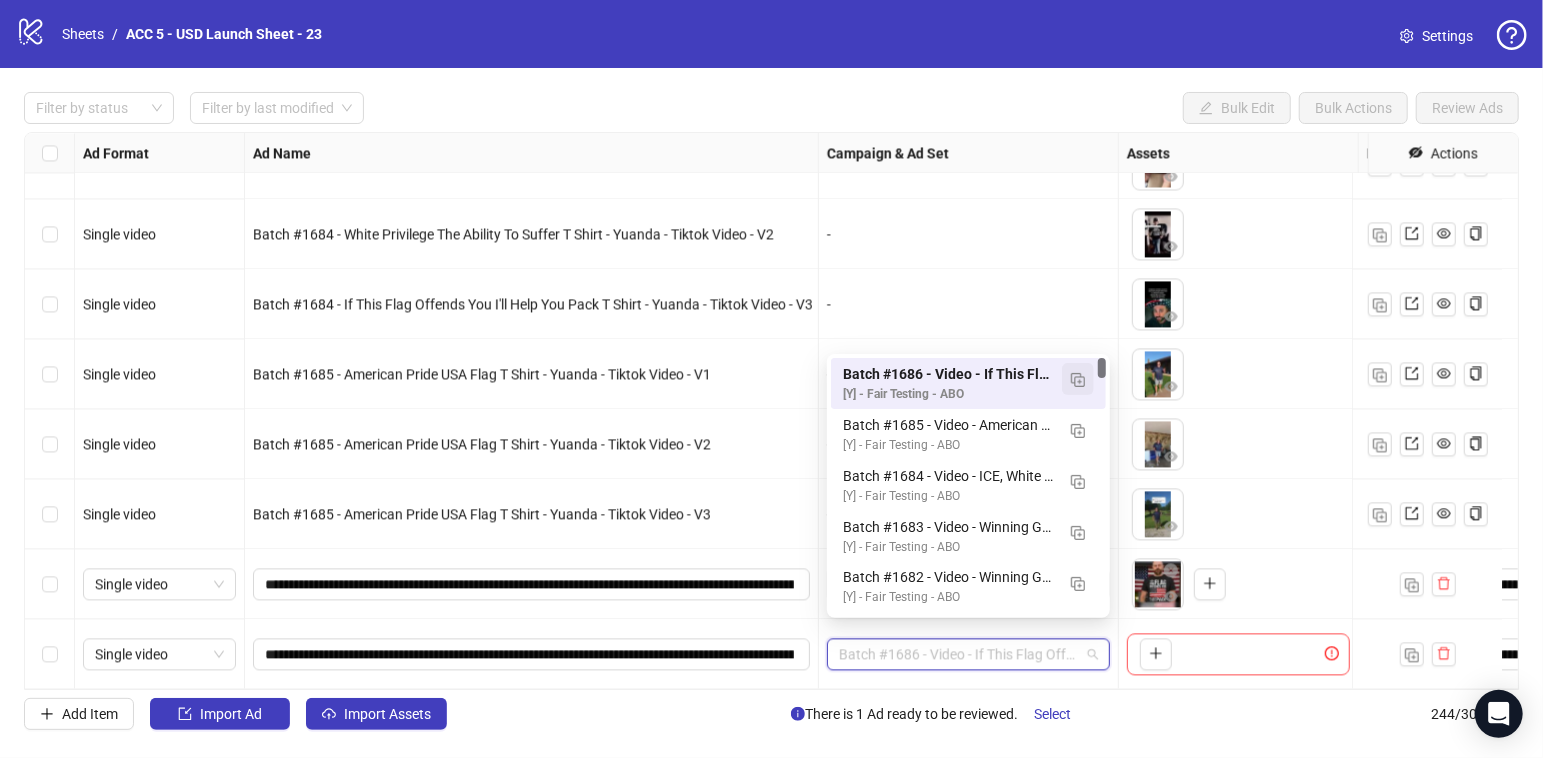 click at bounding box center (1078, 380) 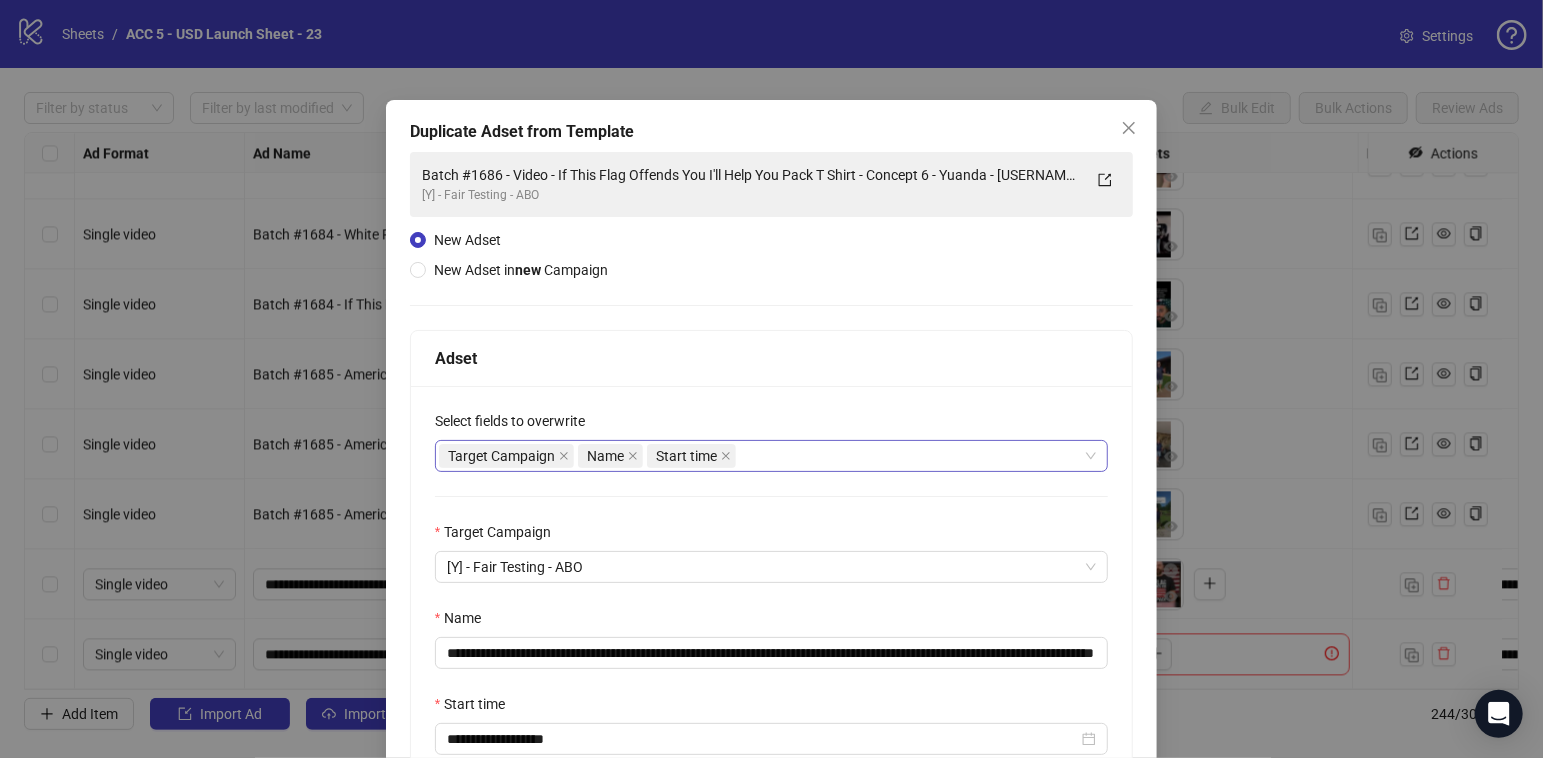 click on "Target Campaign Name Start time" at bounding box center (761, 456) 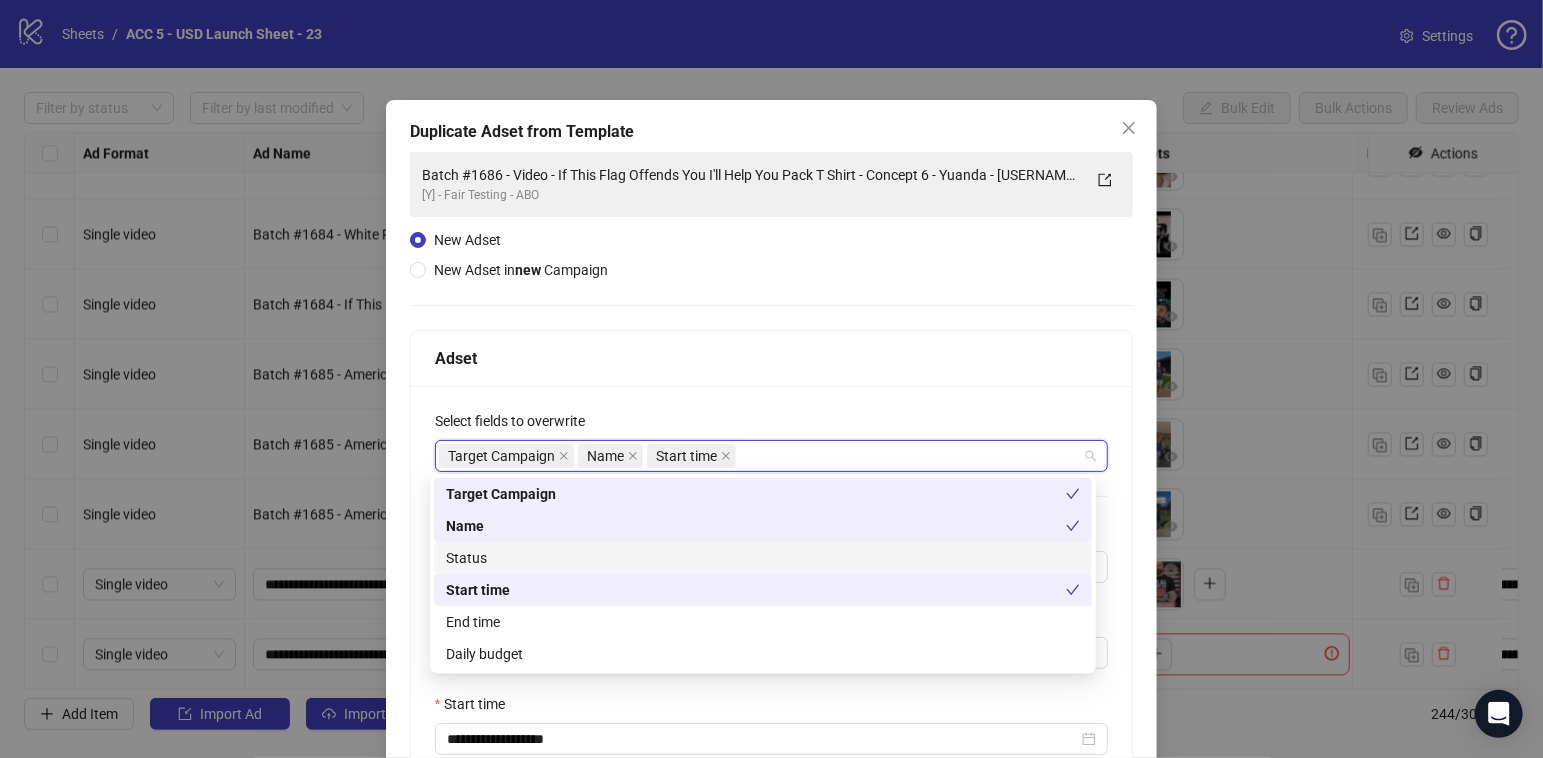 drag, startPoint x: 513, startPoint y: 559, endPoint x: 532, endPoint y: 626, distance: 69.641945 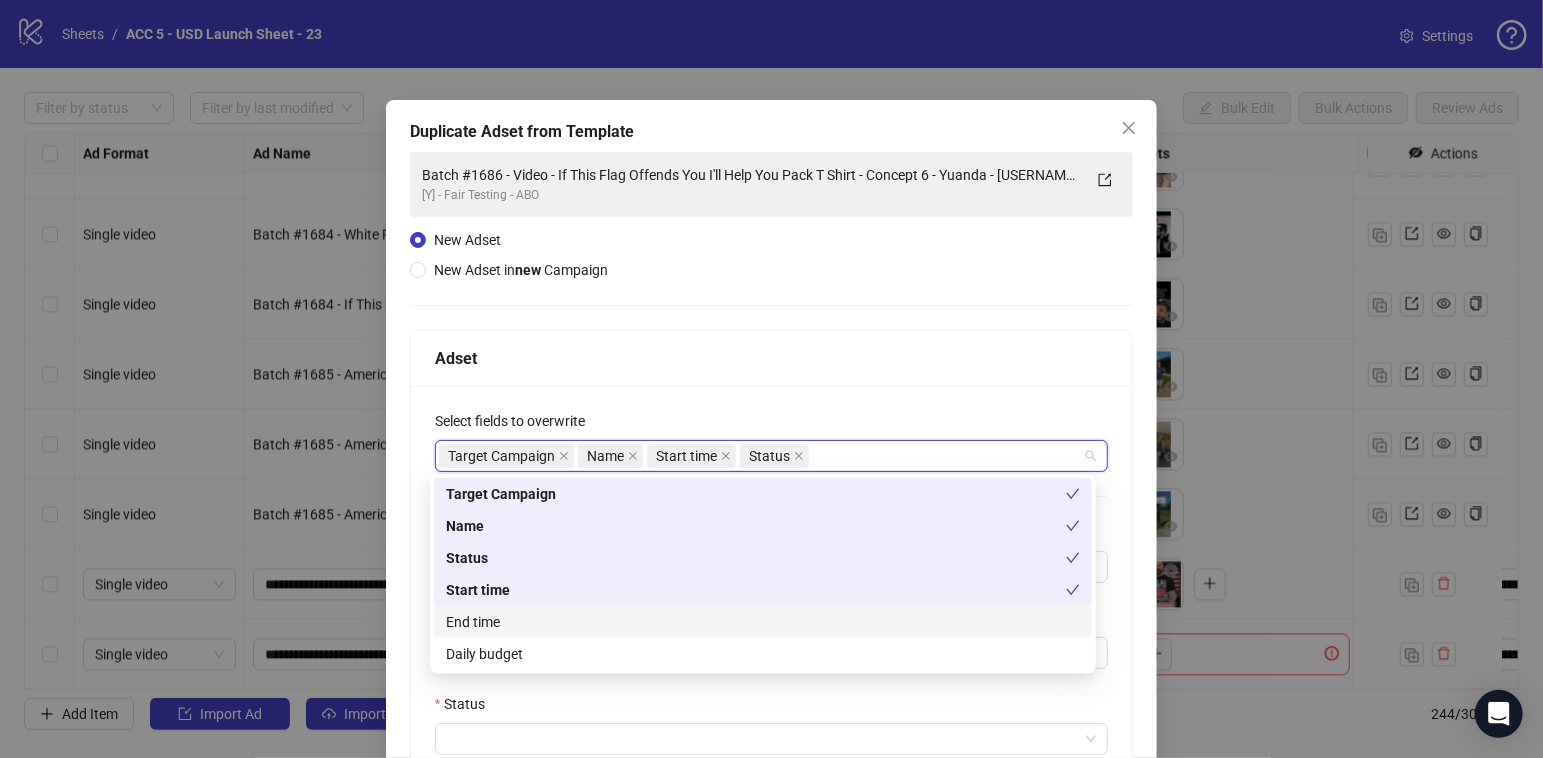 click on "End time" at bounding box center (763, 622) 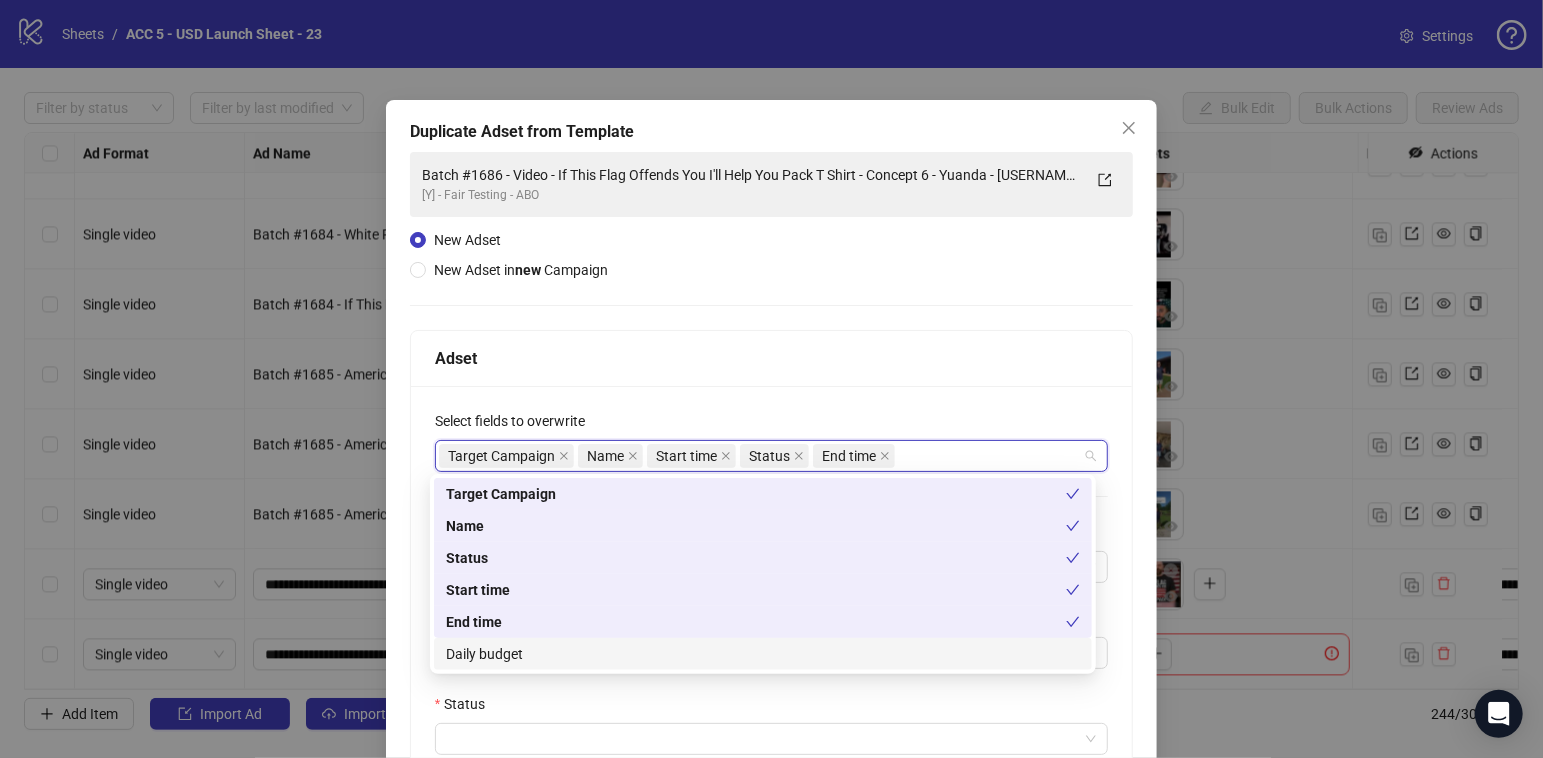 click on "Daily budget" at bounding box center (763, 654) 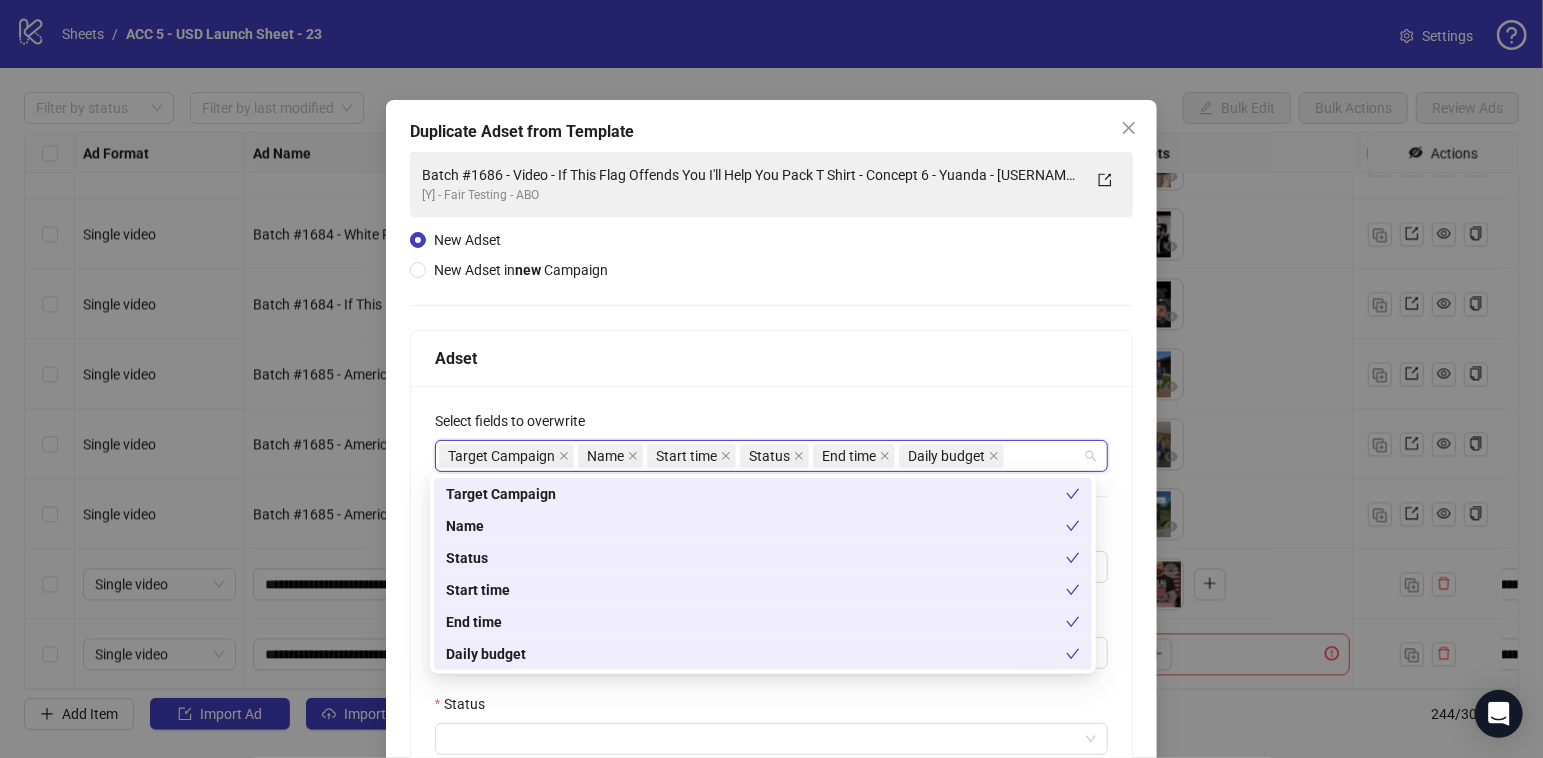 click on "Status" at bounding box center (772, 708) 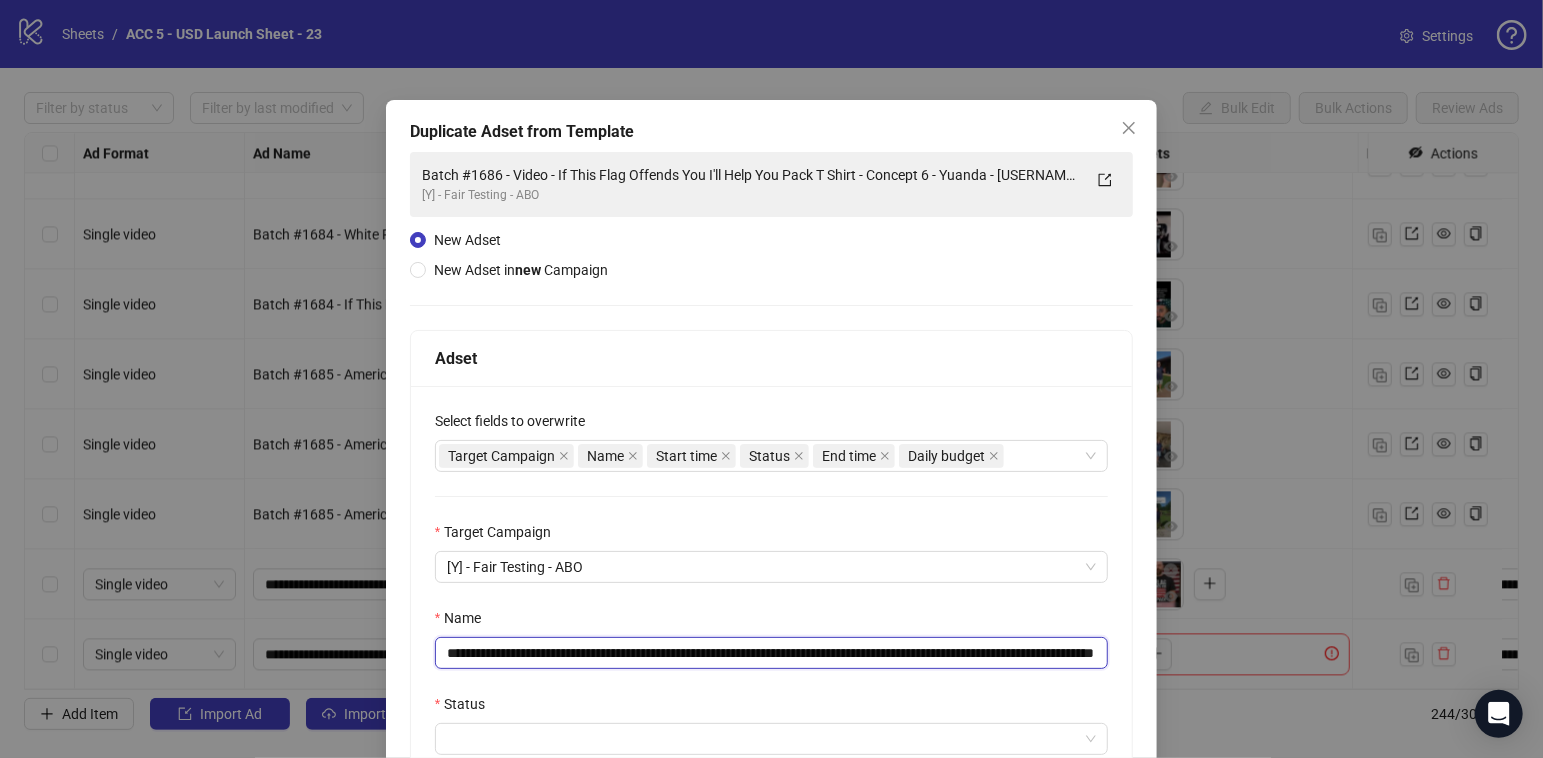 click on "**********" at bounding box center [772, 653] 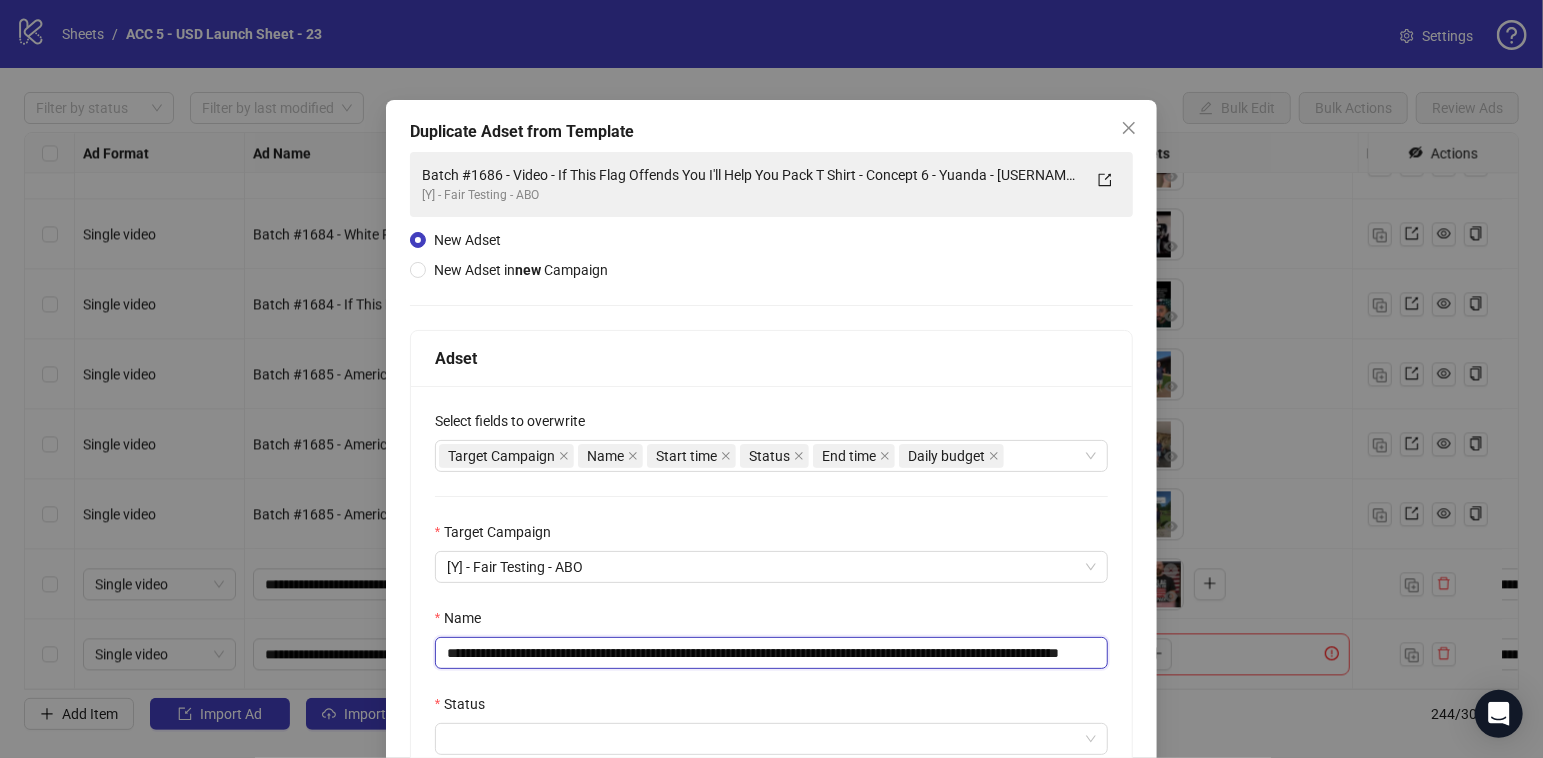 scroll, scrollTop: 0, scrollLeft: 101, axis: horizontal 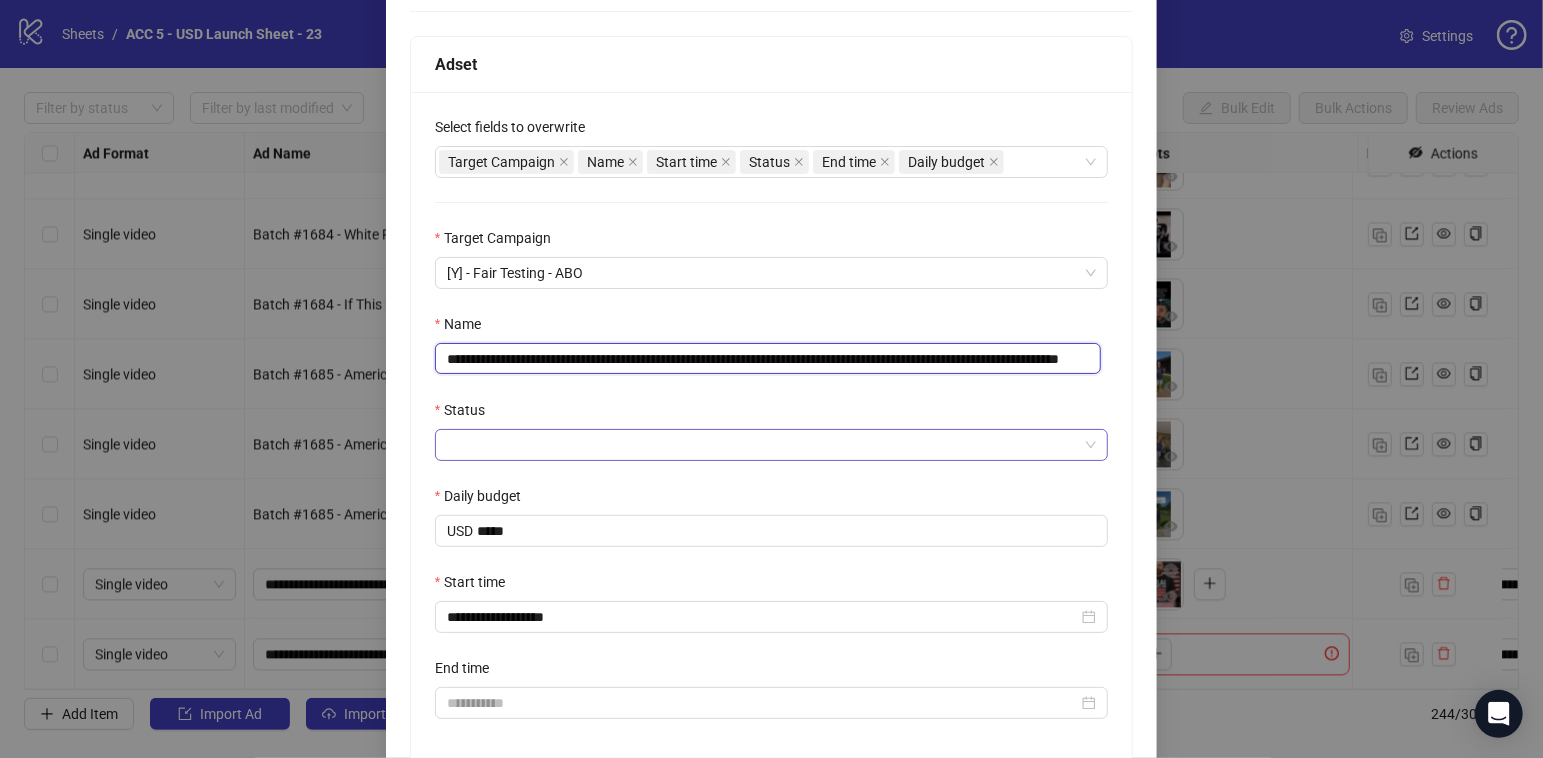 type on "**********" 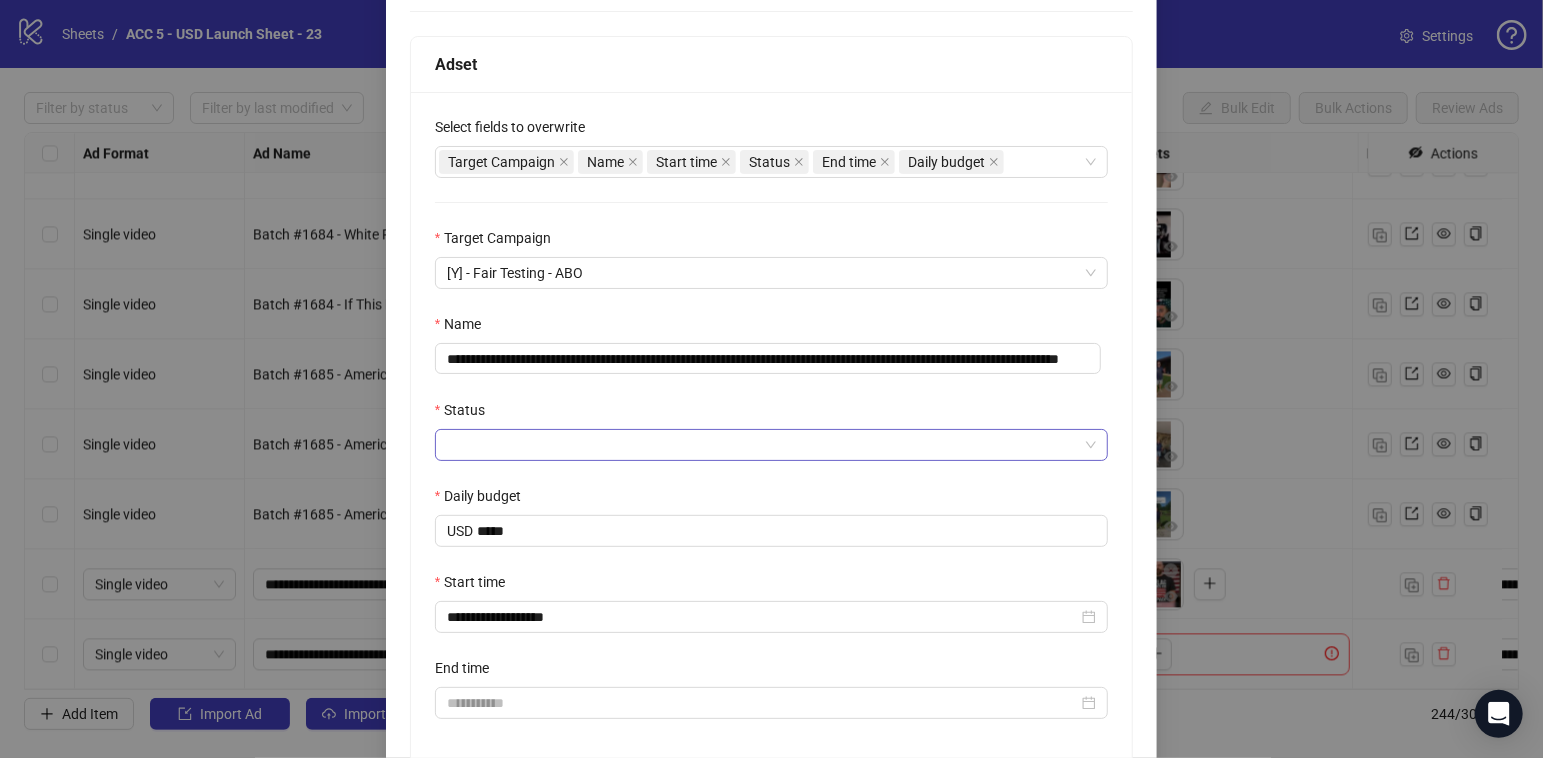 click on "Status" at bounding box center (763, 445) 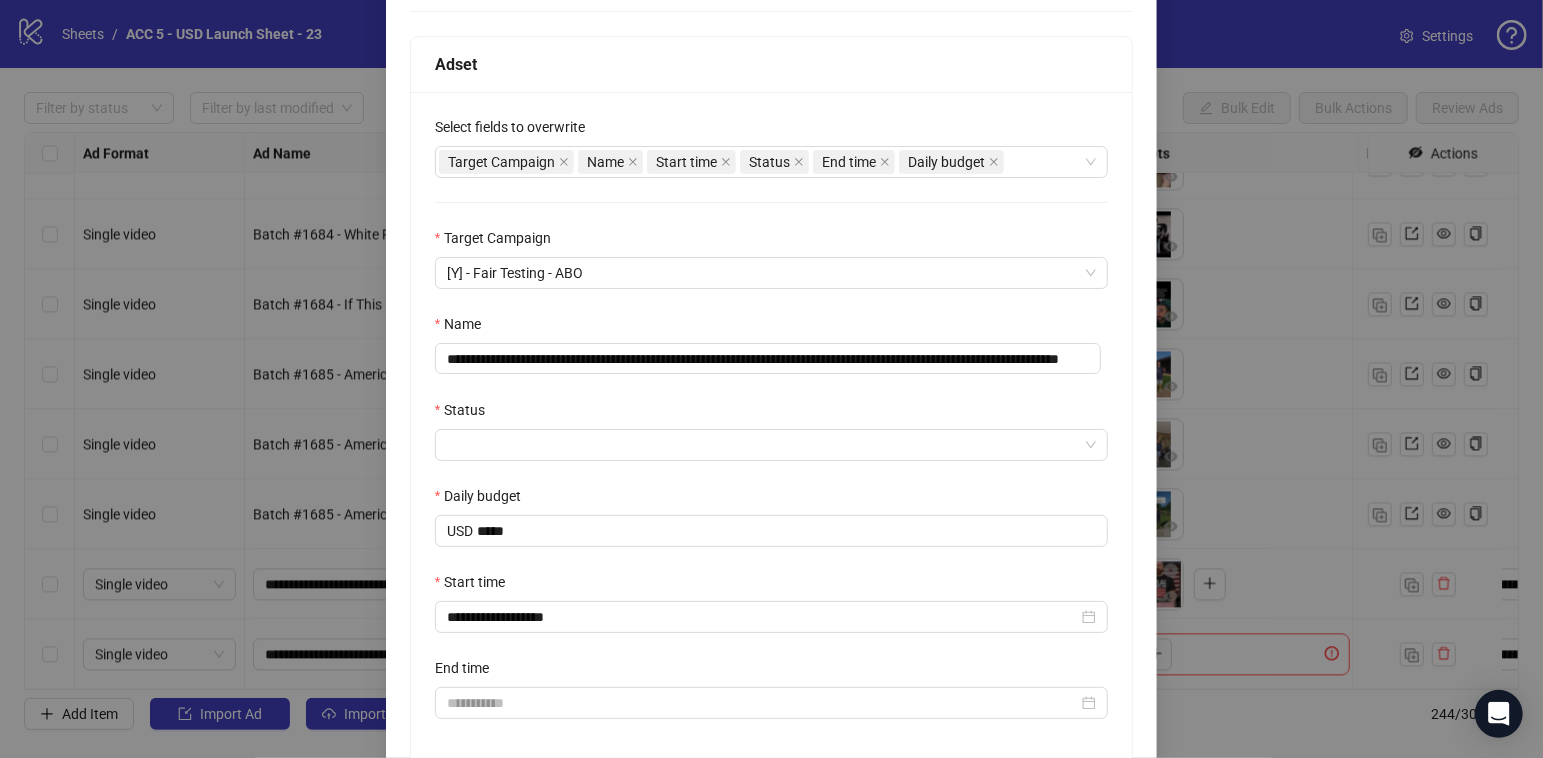 scroll, scrollTop: 0, scrollLeft: 0, axis: both 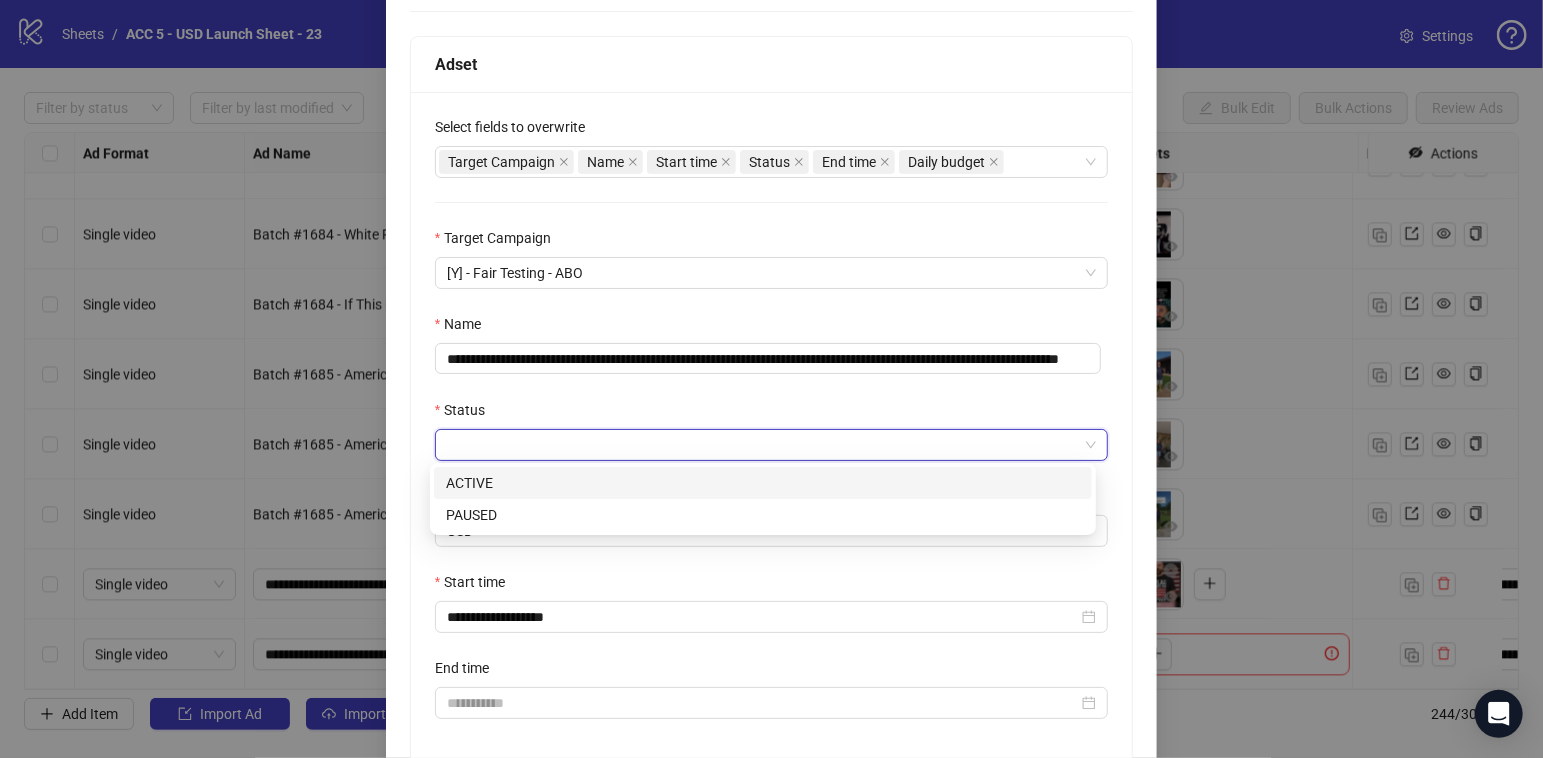 click on "ACTIVE" at bounding box center [763, 483] 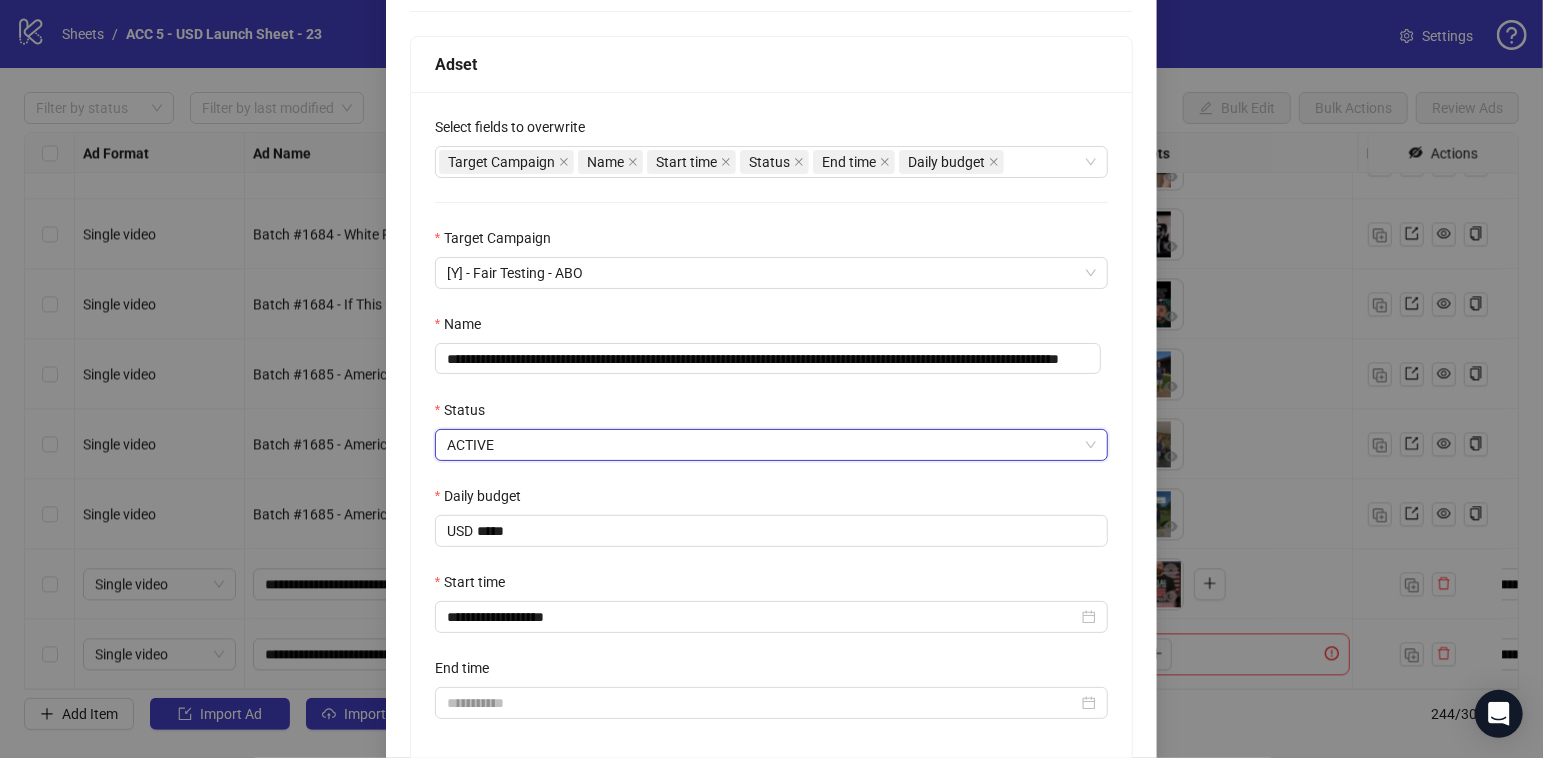 scroll, scrollTop: 459, scrollLeft: 0, axis: vertical 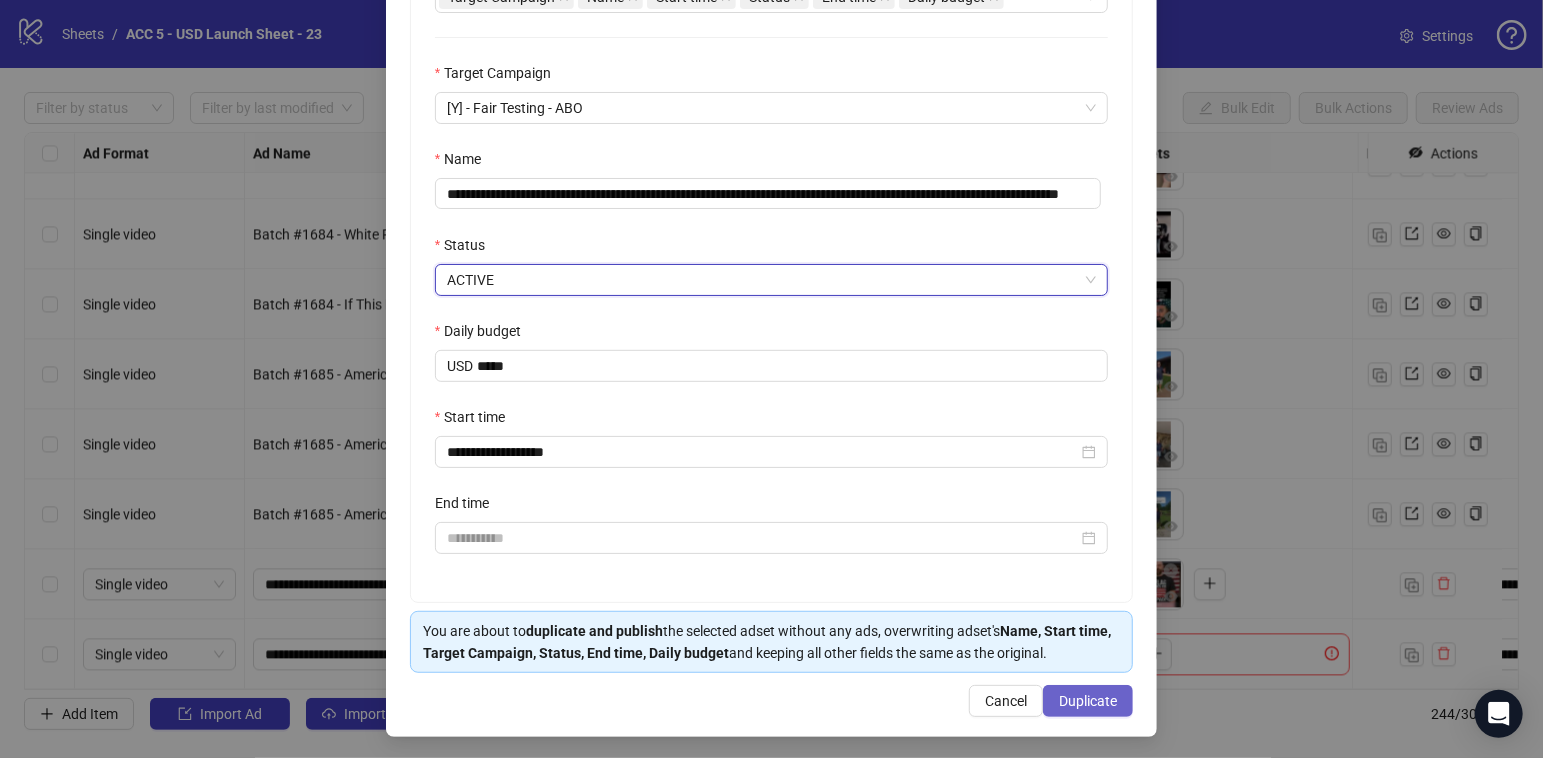 click on "Duplicate" at bounding box center (1088, 701) 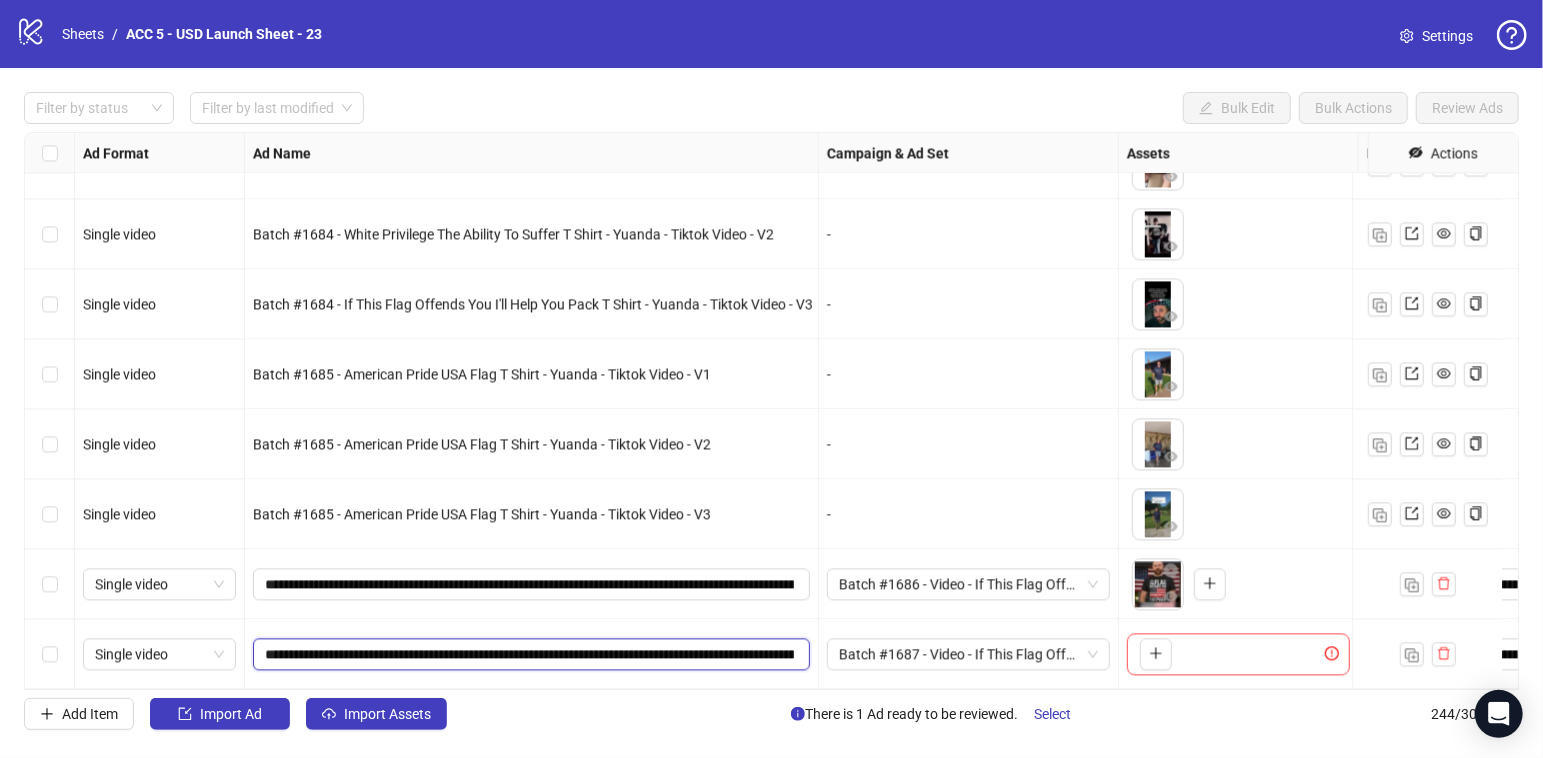 click on "**********" at bounding box center (529, 654) 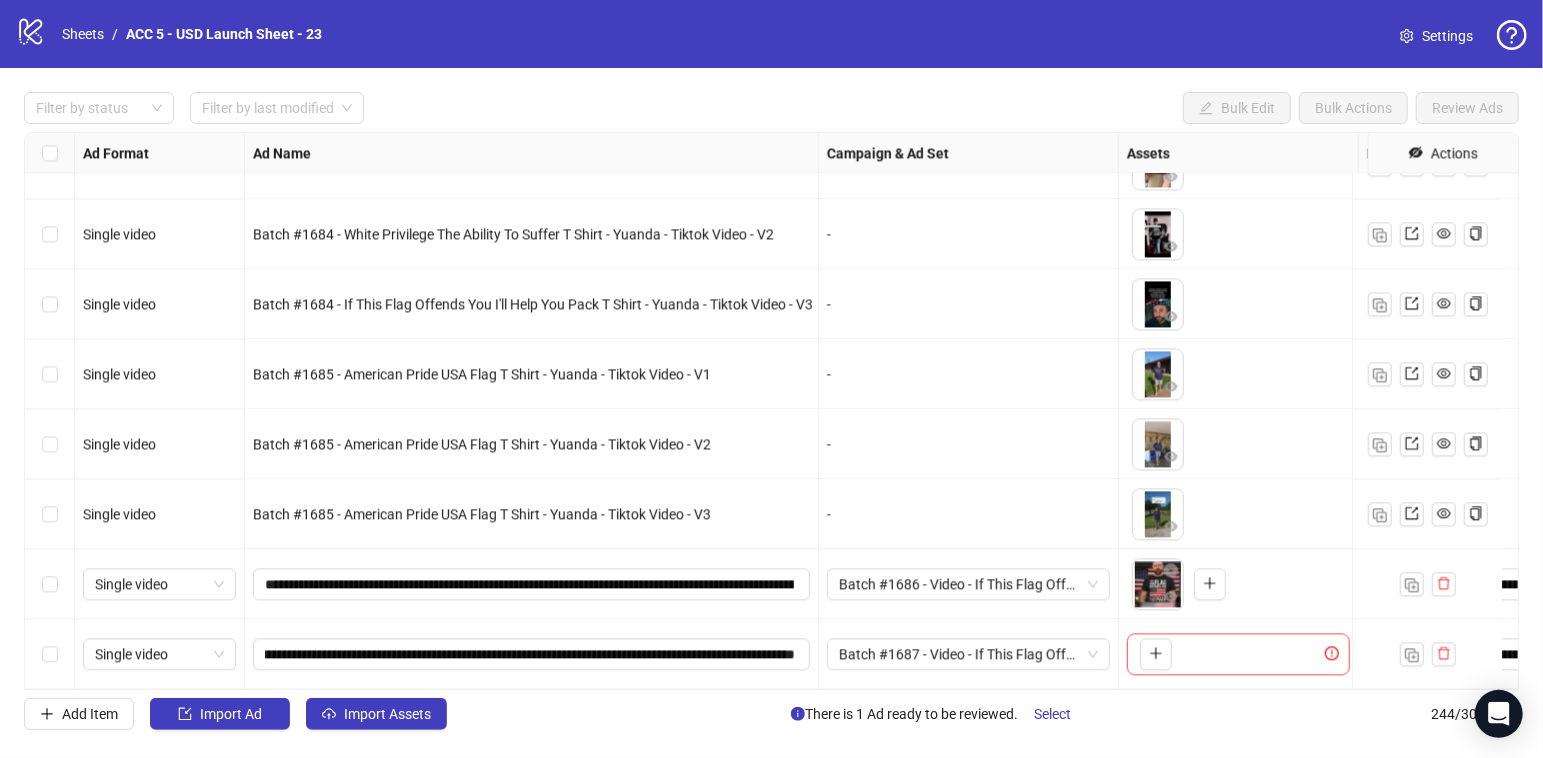 click on "Batch #1687 - Video - If This Flag Offends You I'll Help You Pack T Shirt - Concept 7 - Yuanda - [USERNAME] - August 7" at bounding box center (969, 654) 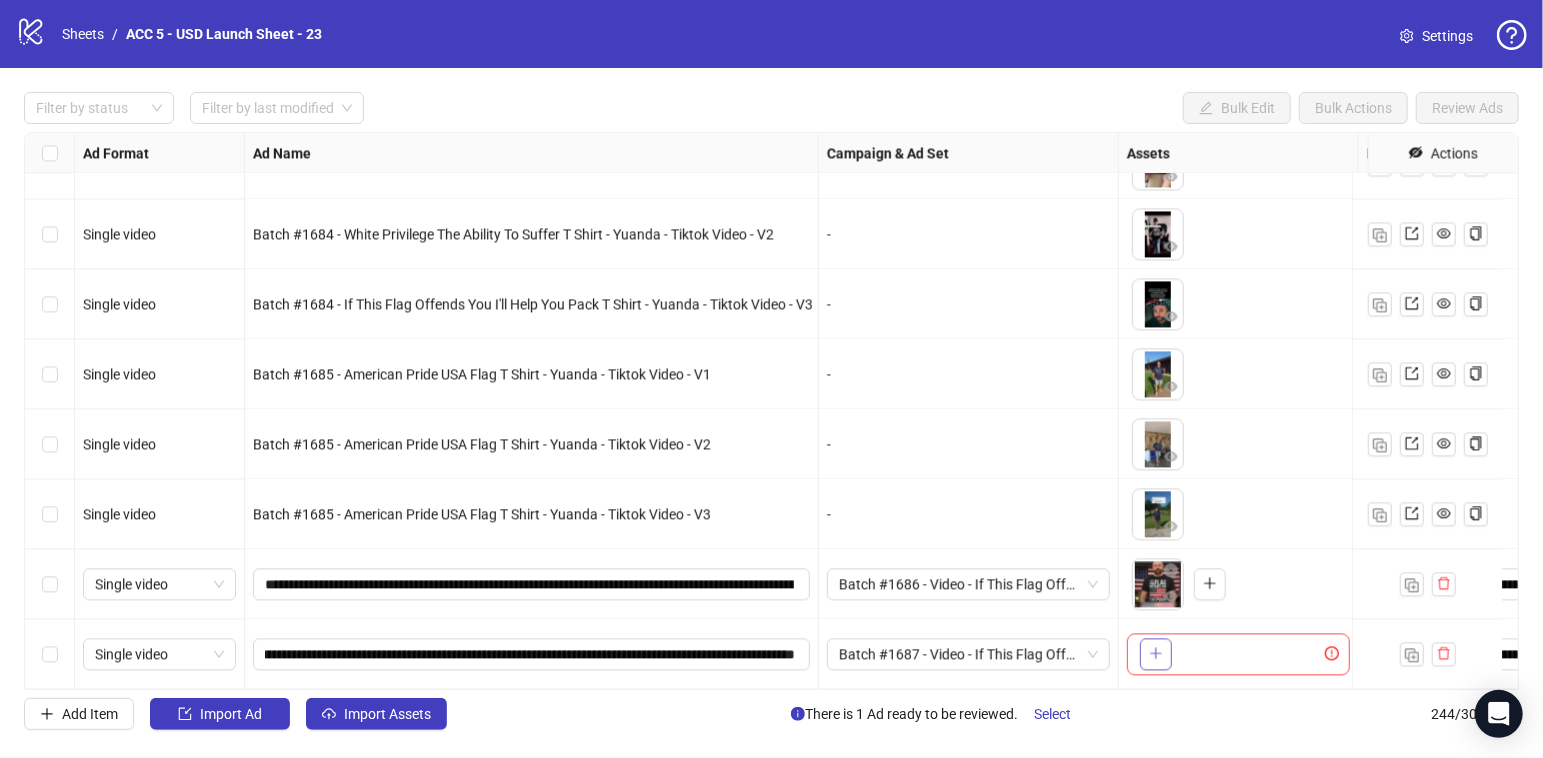 scroll, scrollTop: 0, scrollLeft: 0, axis: both 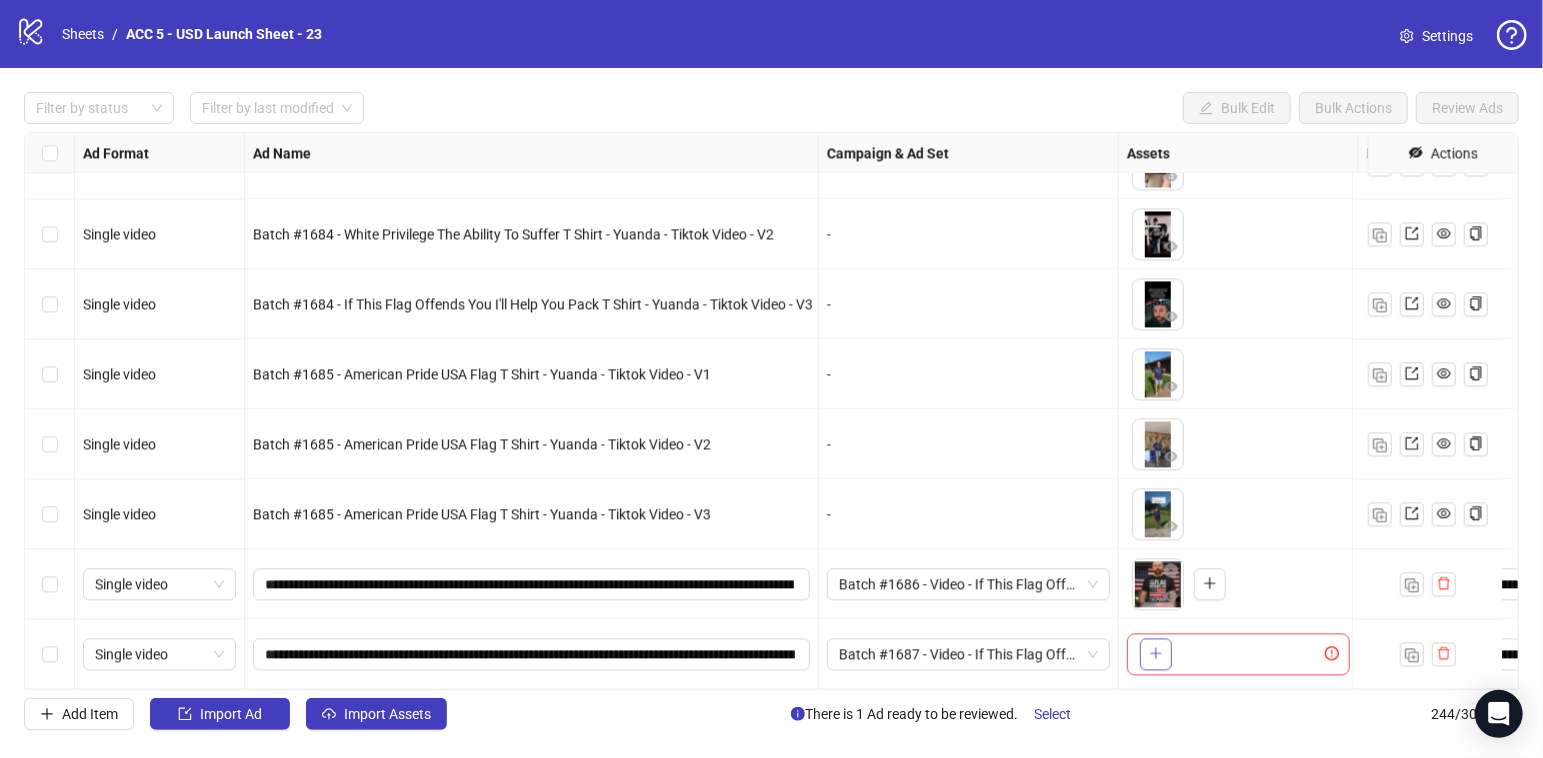 click 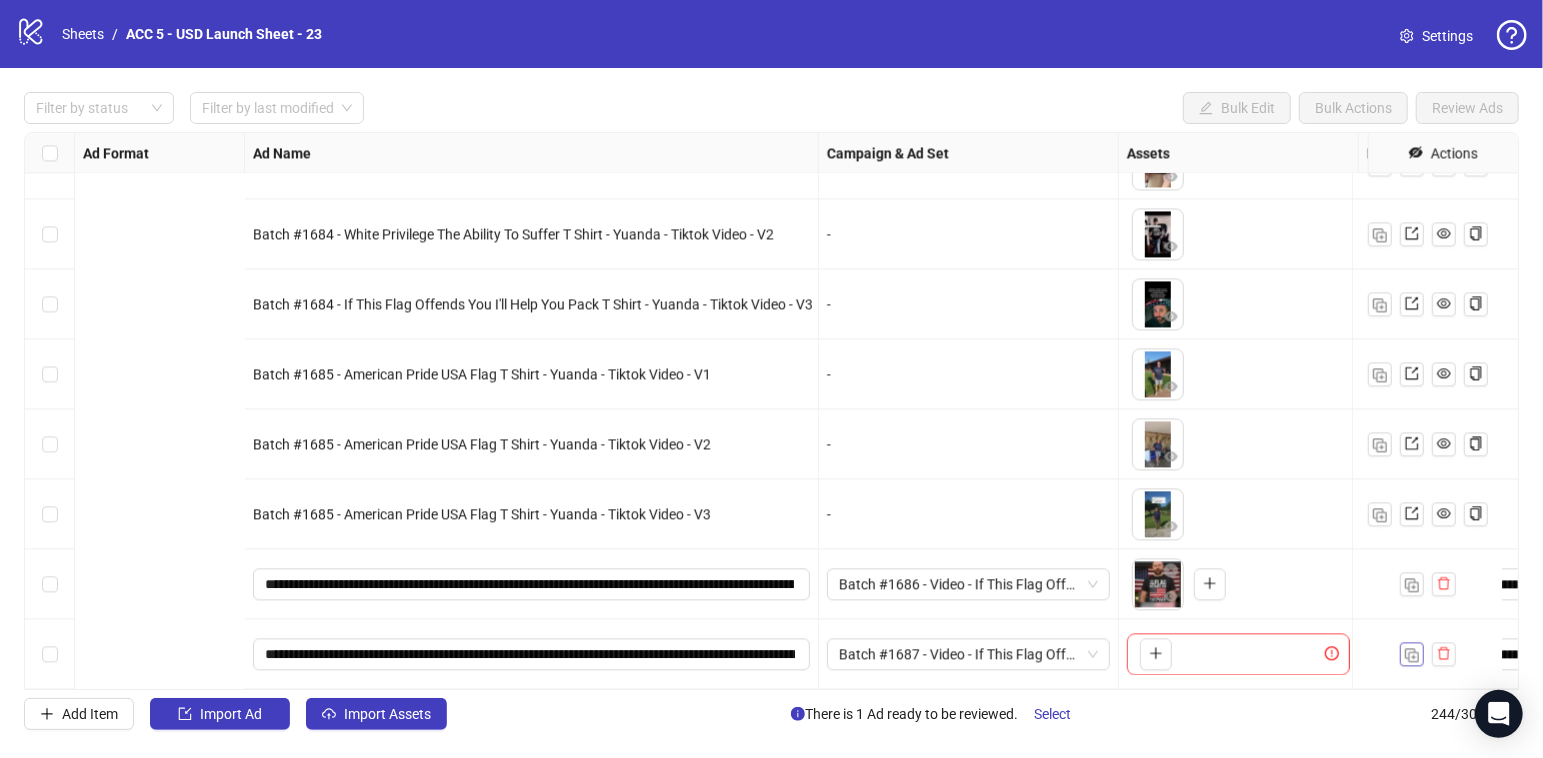 scroll, scrollTop: 16580, scrollLeft: 911, axis: both 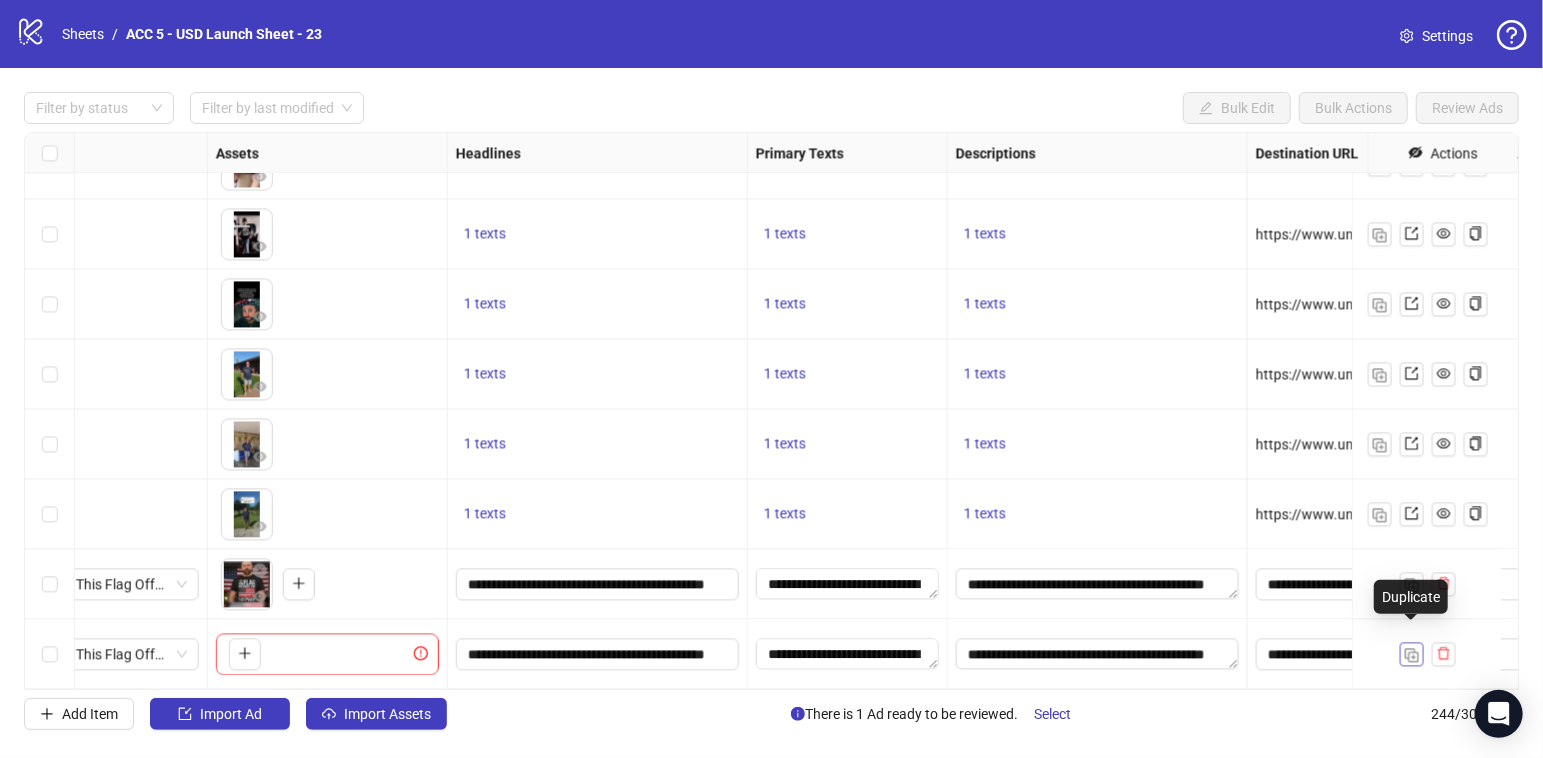click at bounding box center [1412, 653] 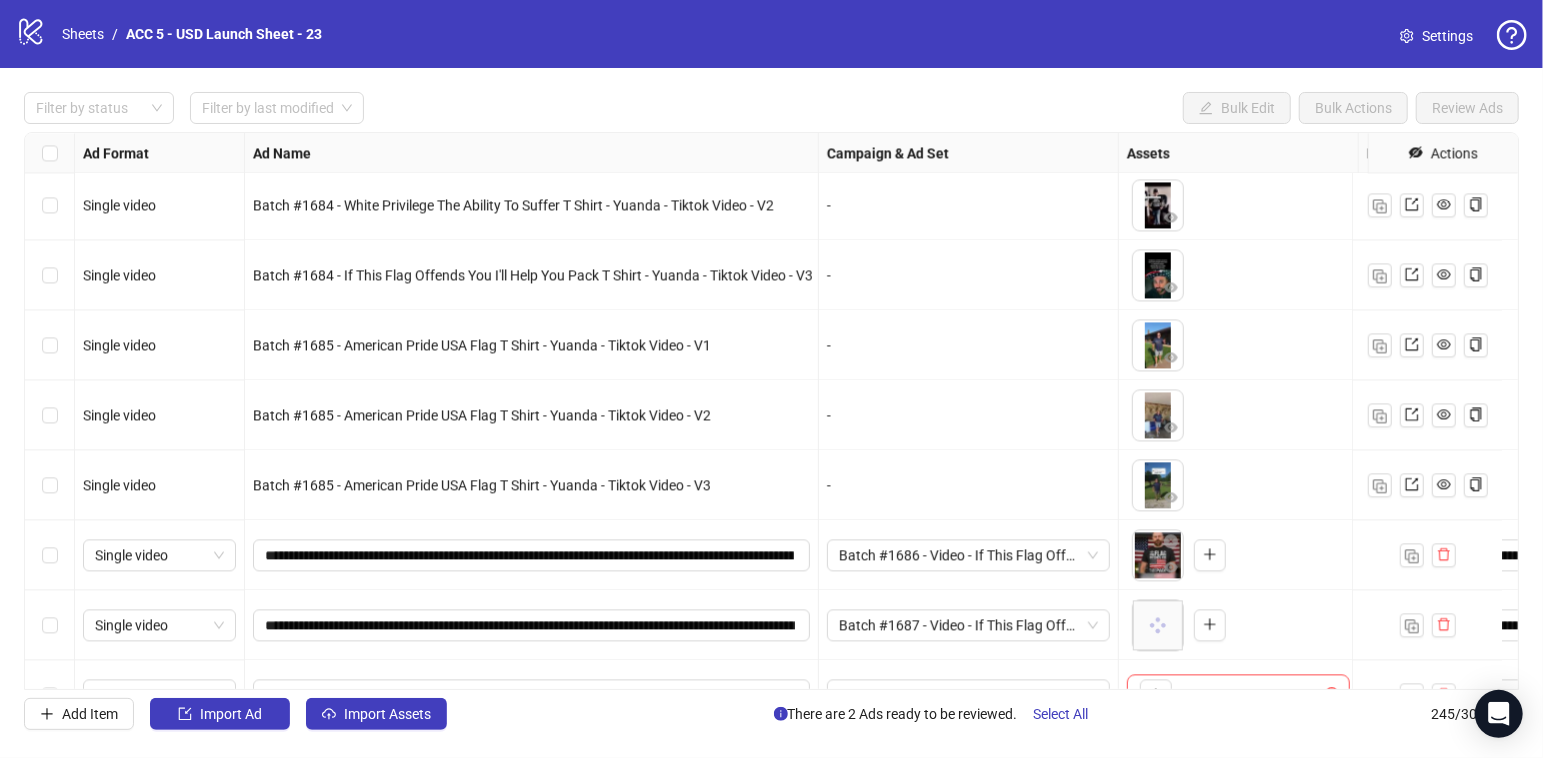 scroll, scrollTop: 16650, scrollLeft: 0, axis: vertical 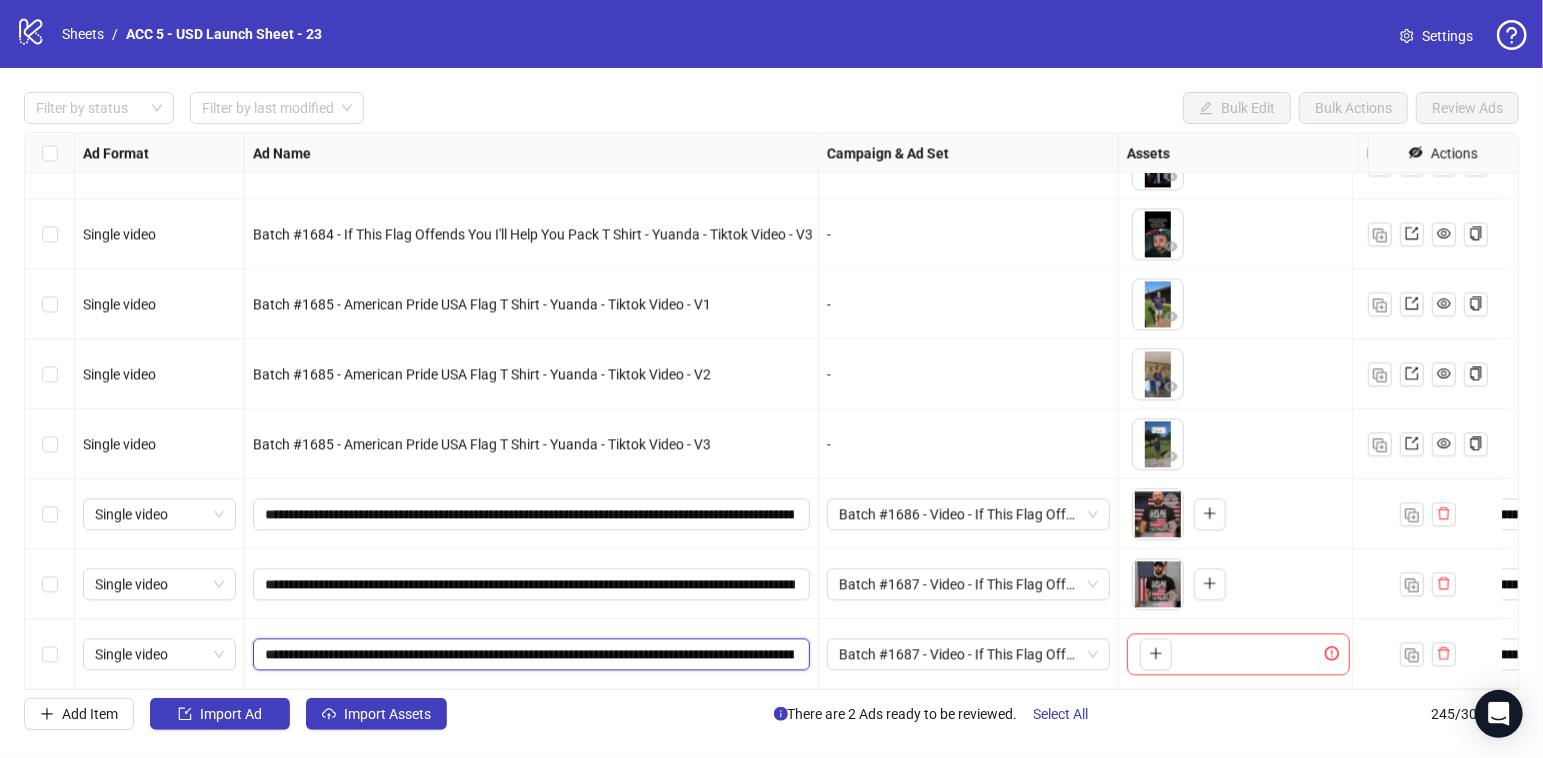 click on "**********" at bounding box center (529, 654) 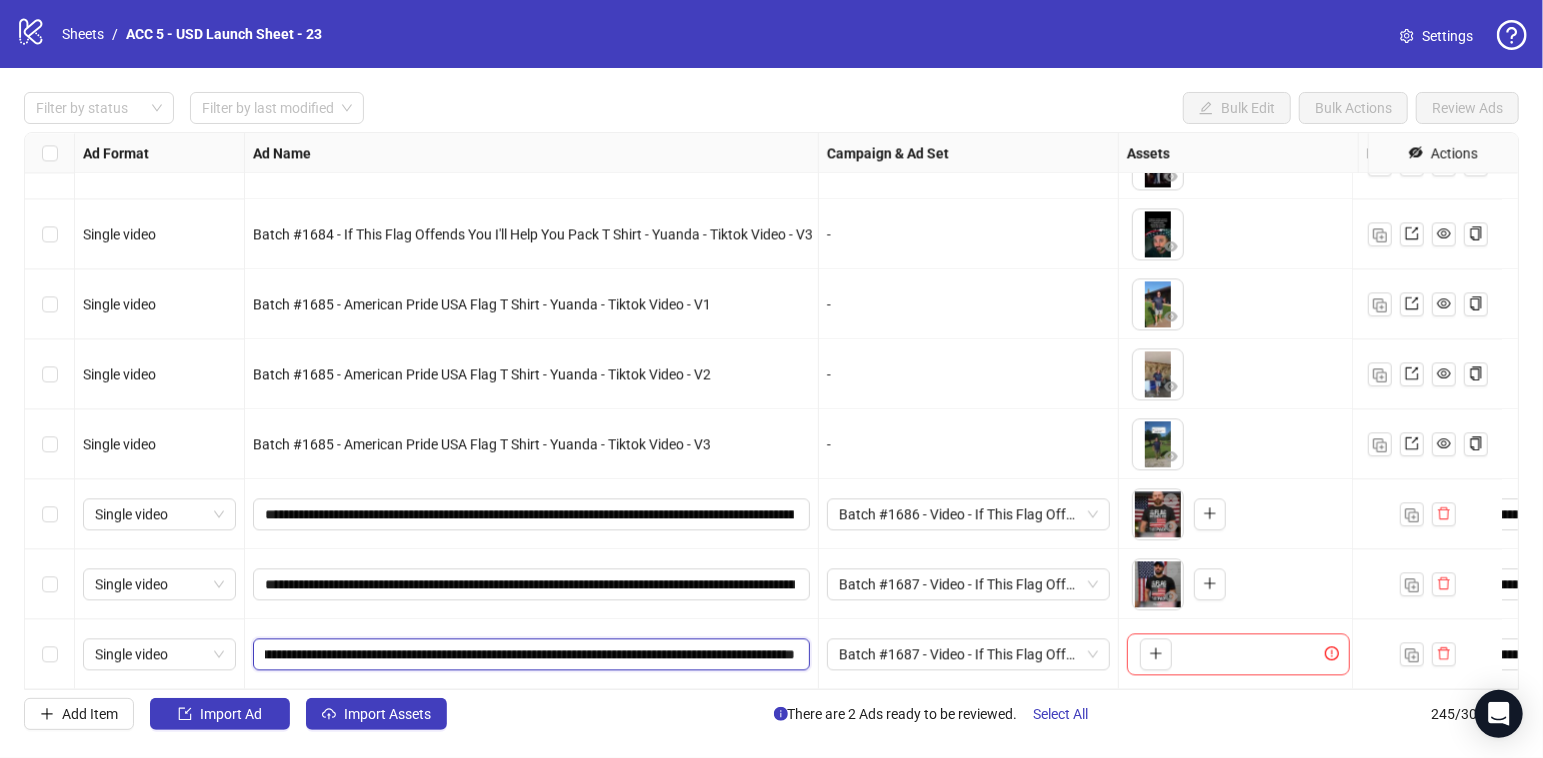 type on "**********" 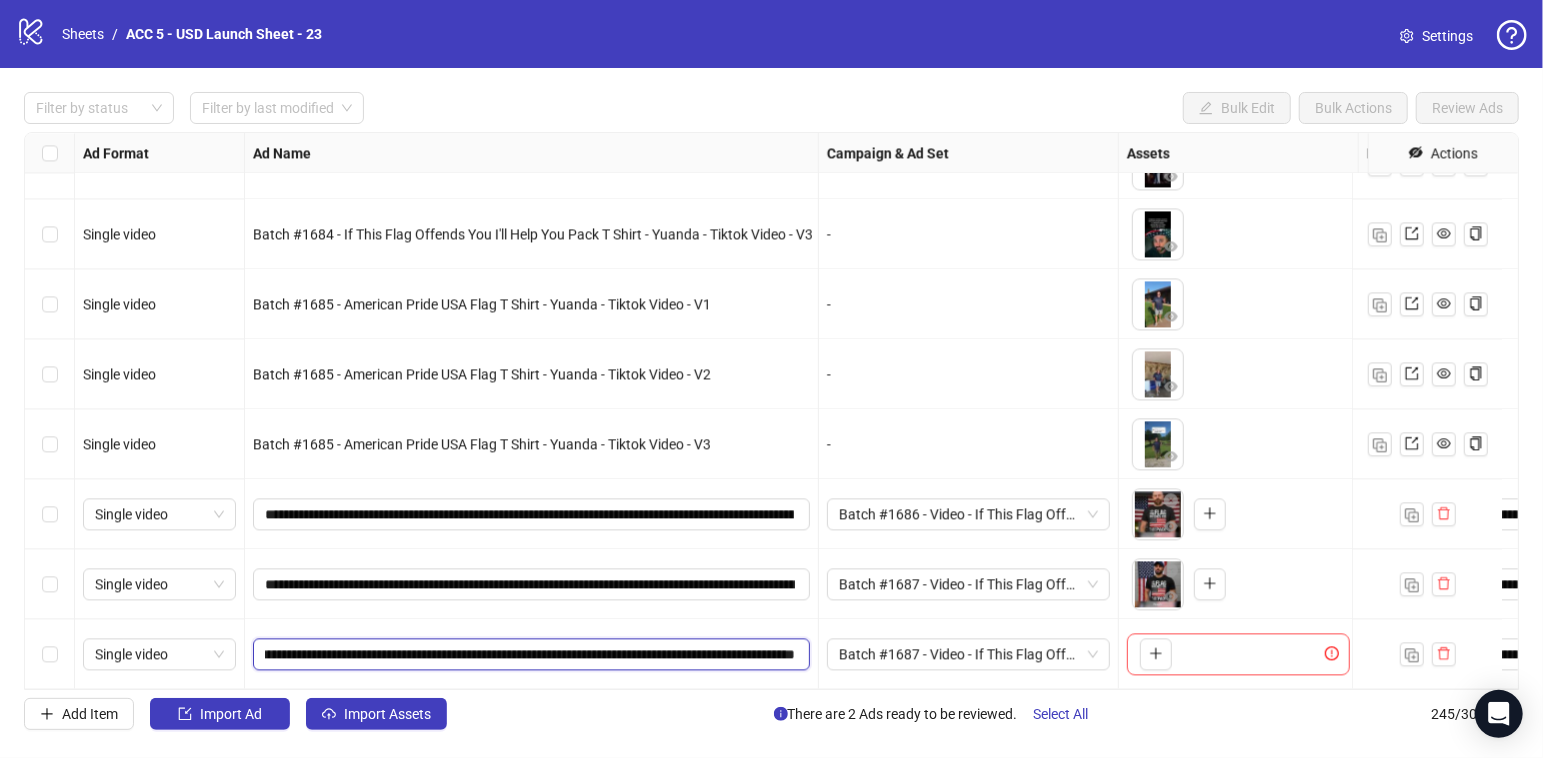 scroll, scrollTop: 0, scrollLeft: 121, axis: horizontal 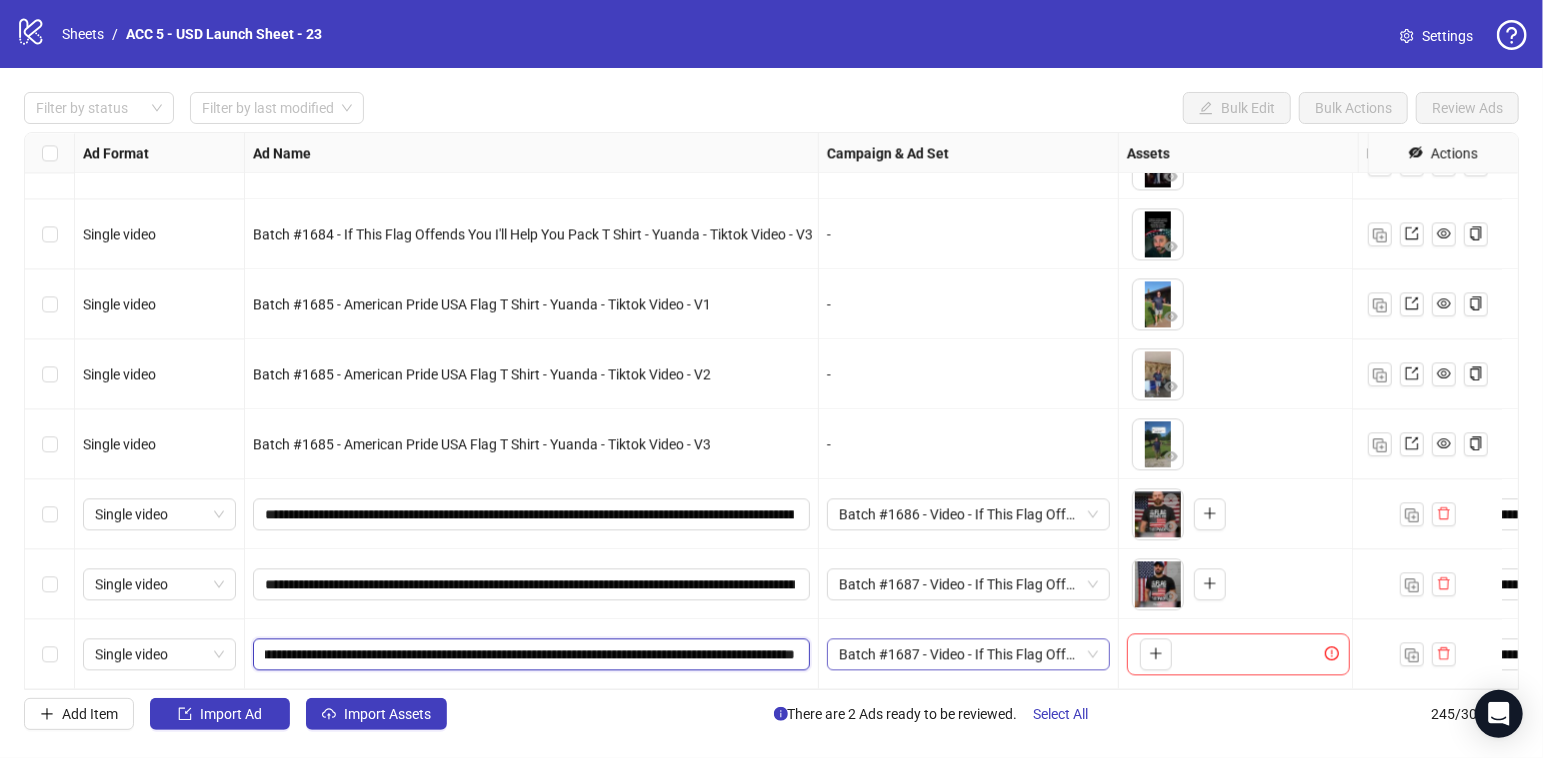 click on "Batch #1687 - Video - If This Flag Offends You I'll Help You Pack T Shirt - Concept 7 - Yuanda - [USERNAME] - August 7" at bounding box center (968, 654) 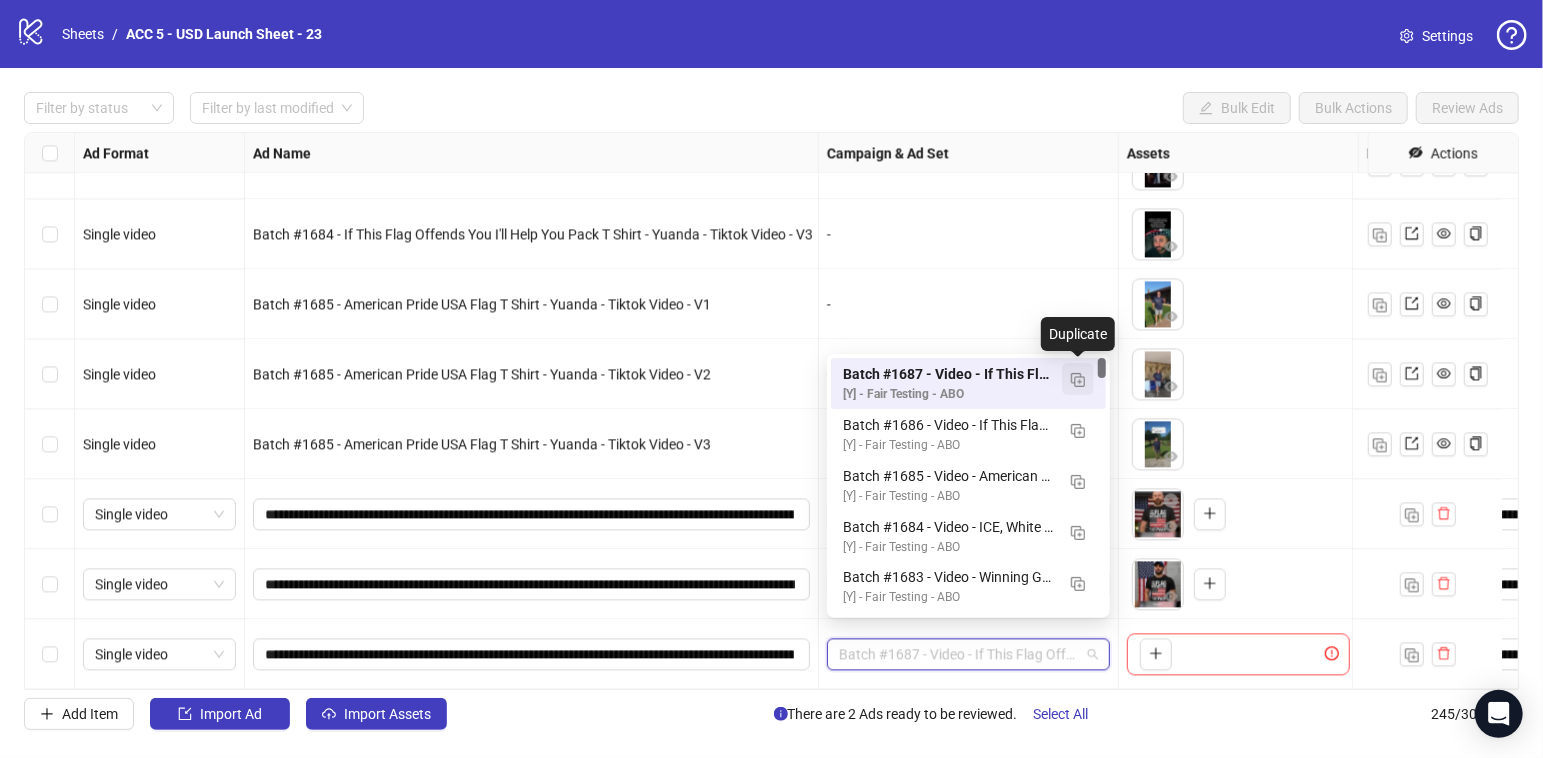 click at bounding box center (1078, 380) 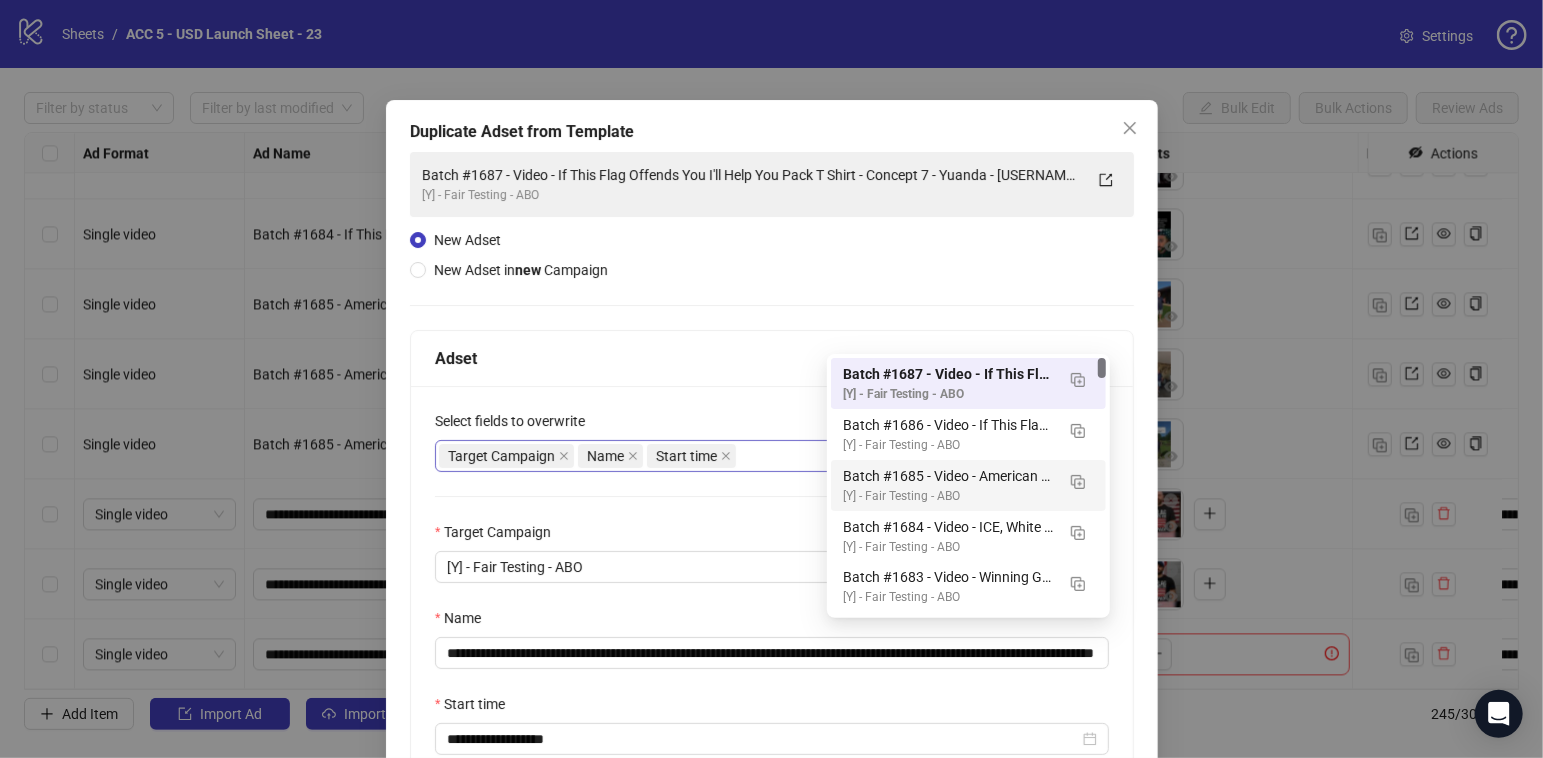 click on "Target Campaign Name Start time" at bounding box center (761, 456) 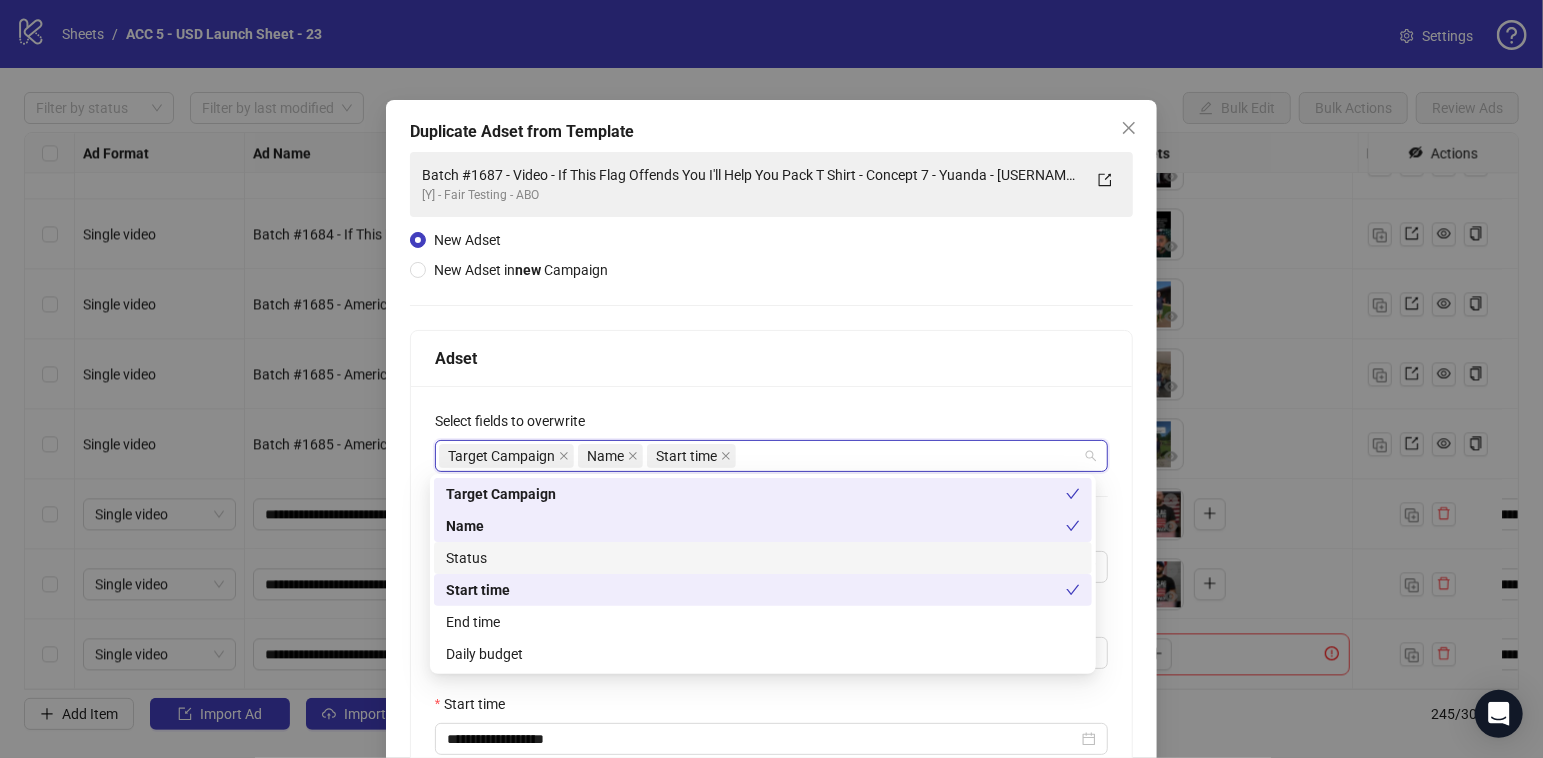 click on "Status" at bounding box center [763, 558] 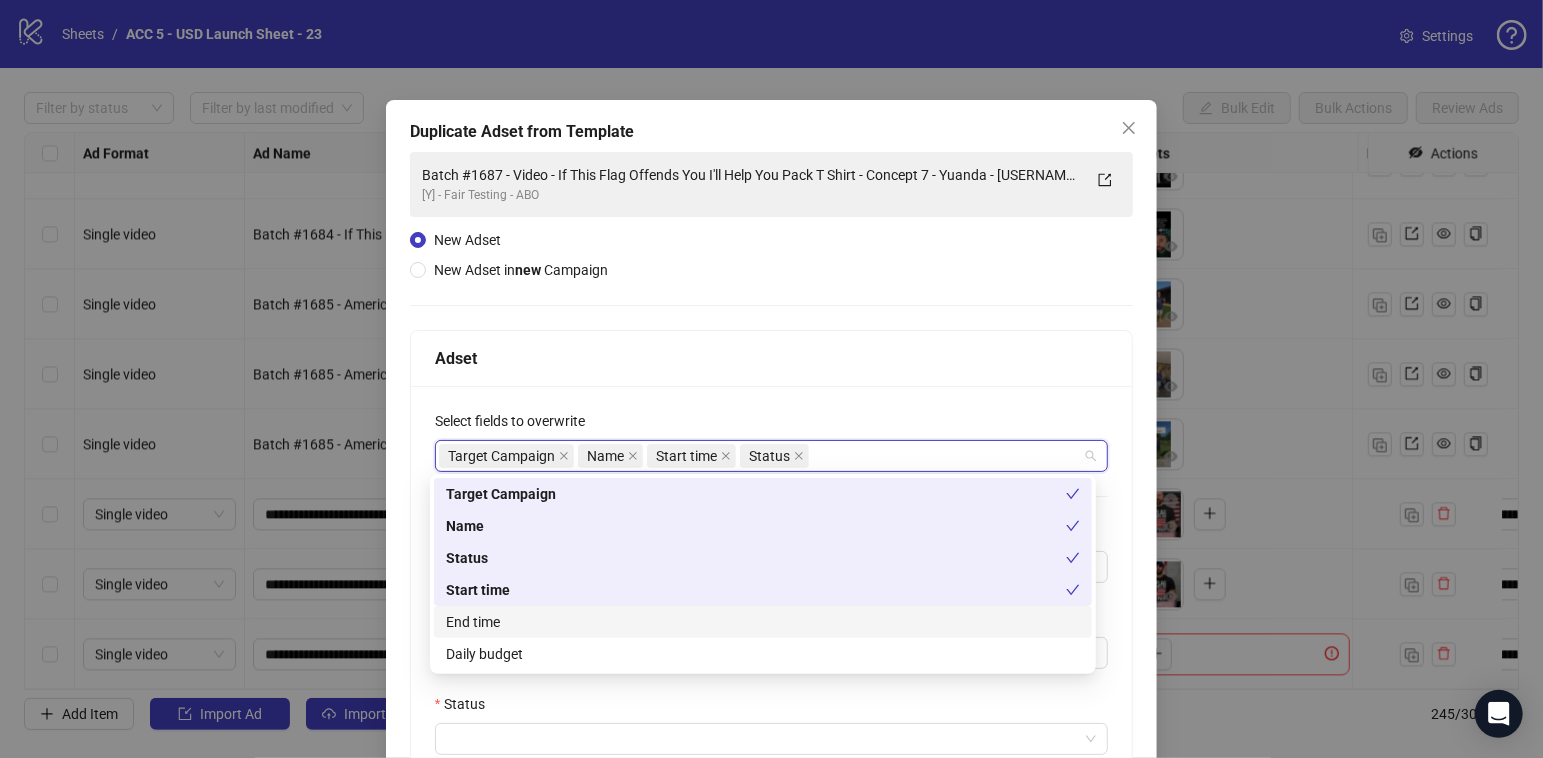 click on "End time" at bounding box center [763, 622] 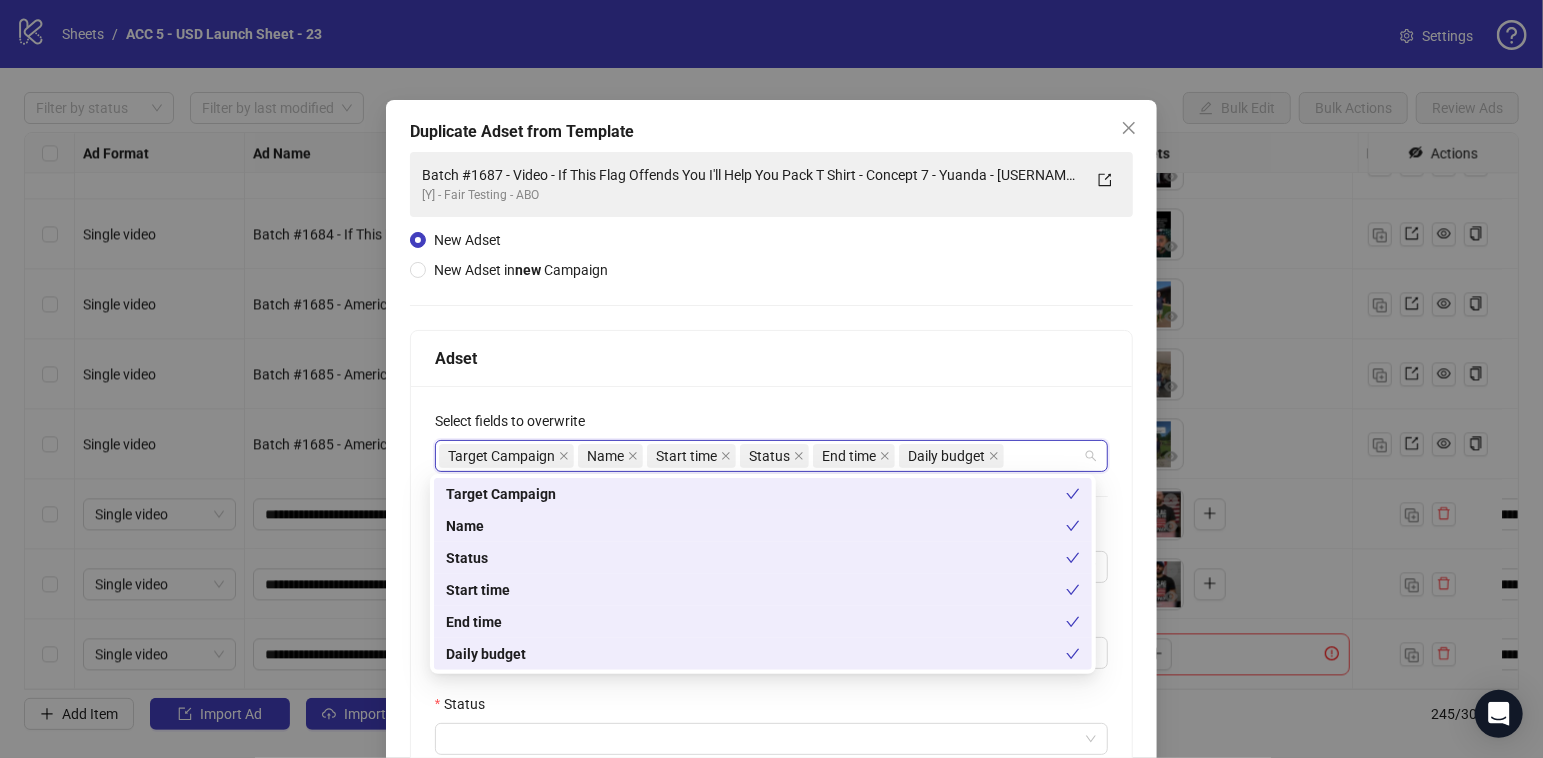 click on "**********" at bounding box center [772, 723] 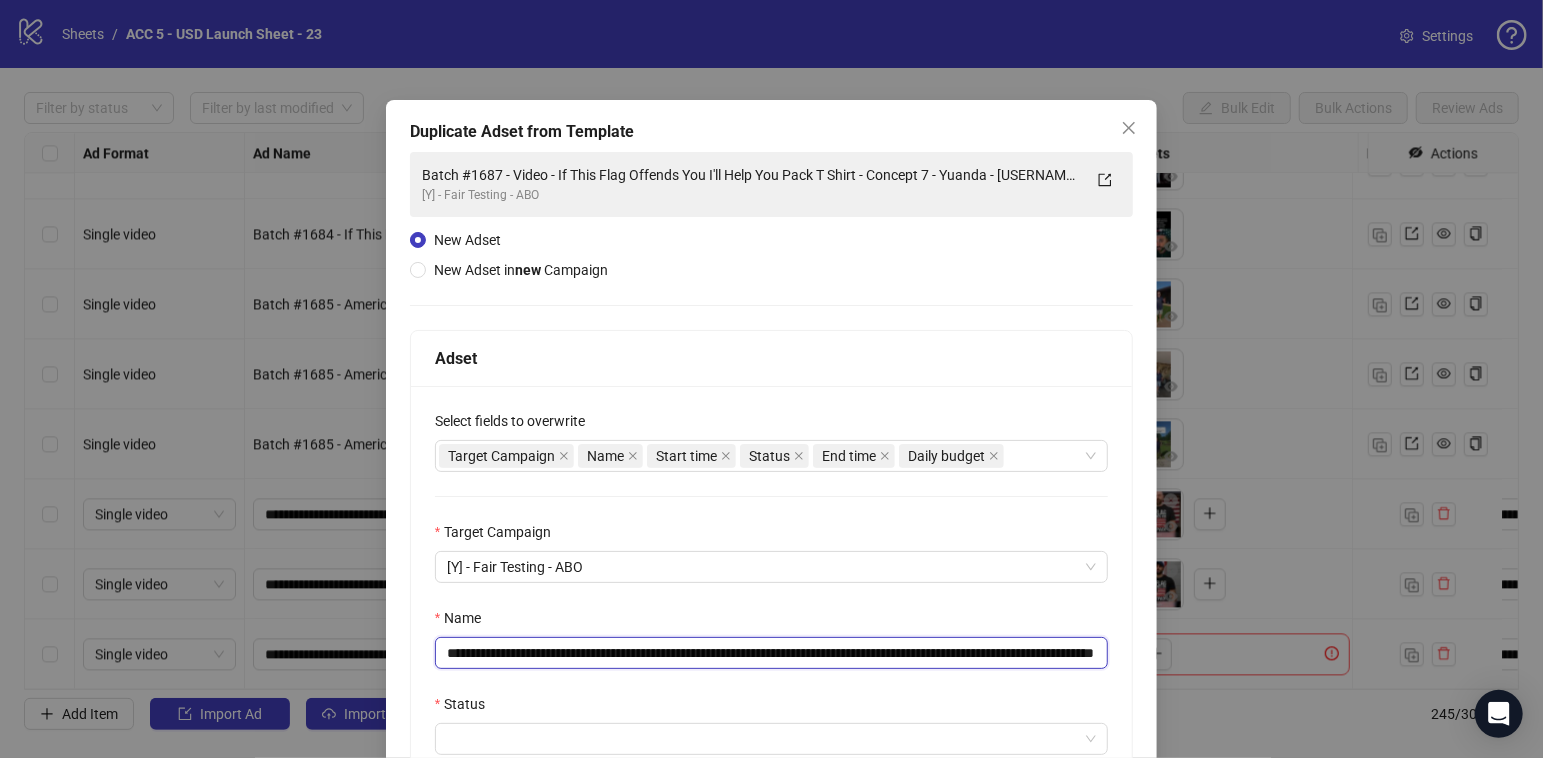 click on "**********" at bounding box center [772, 653] 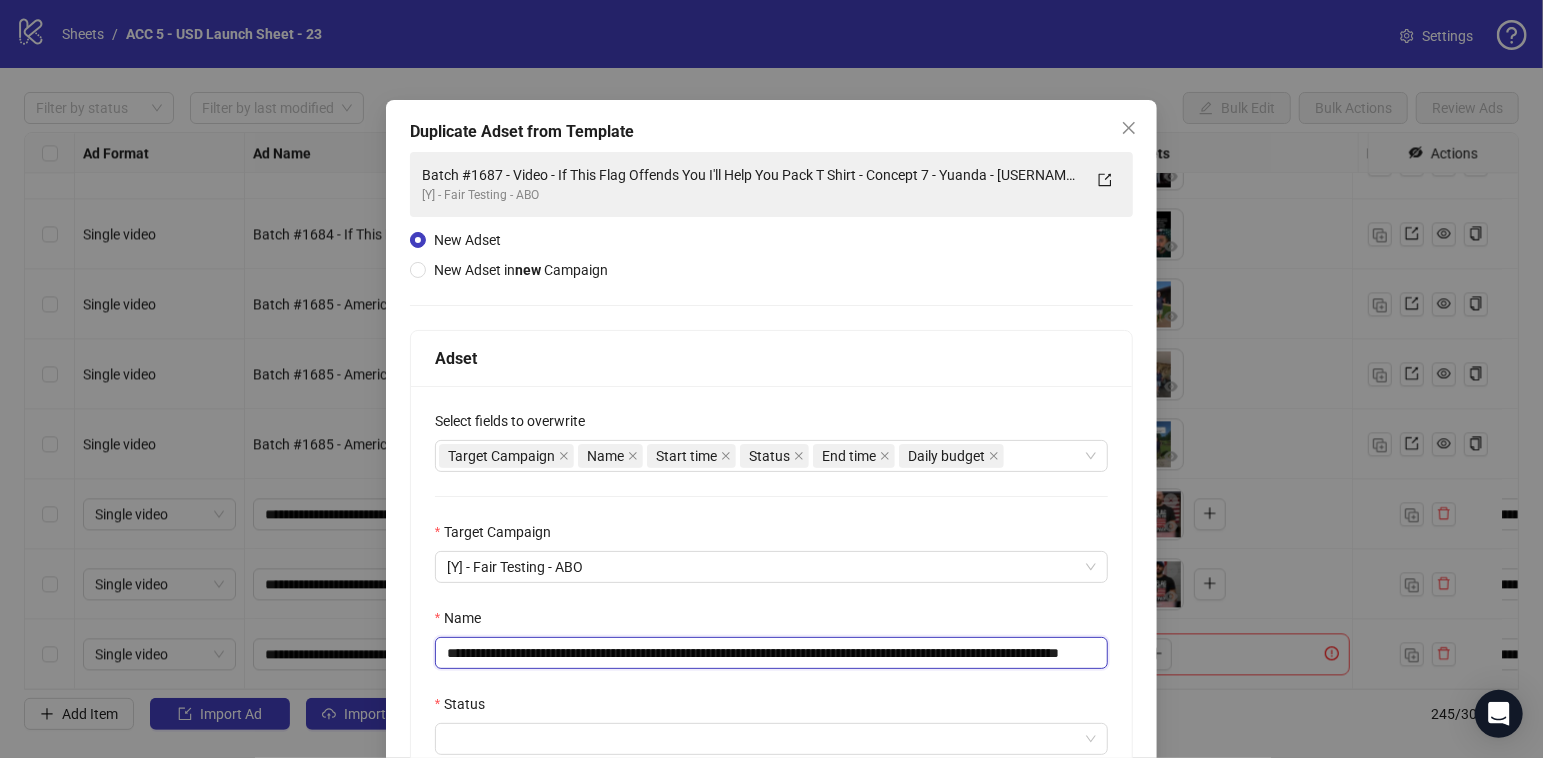 scroll, scrollTop: 0, scrollLeft: 101, axis: horizontal 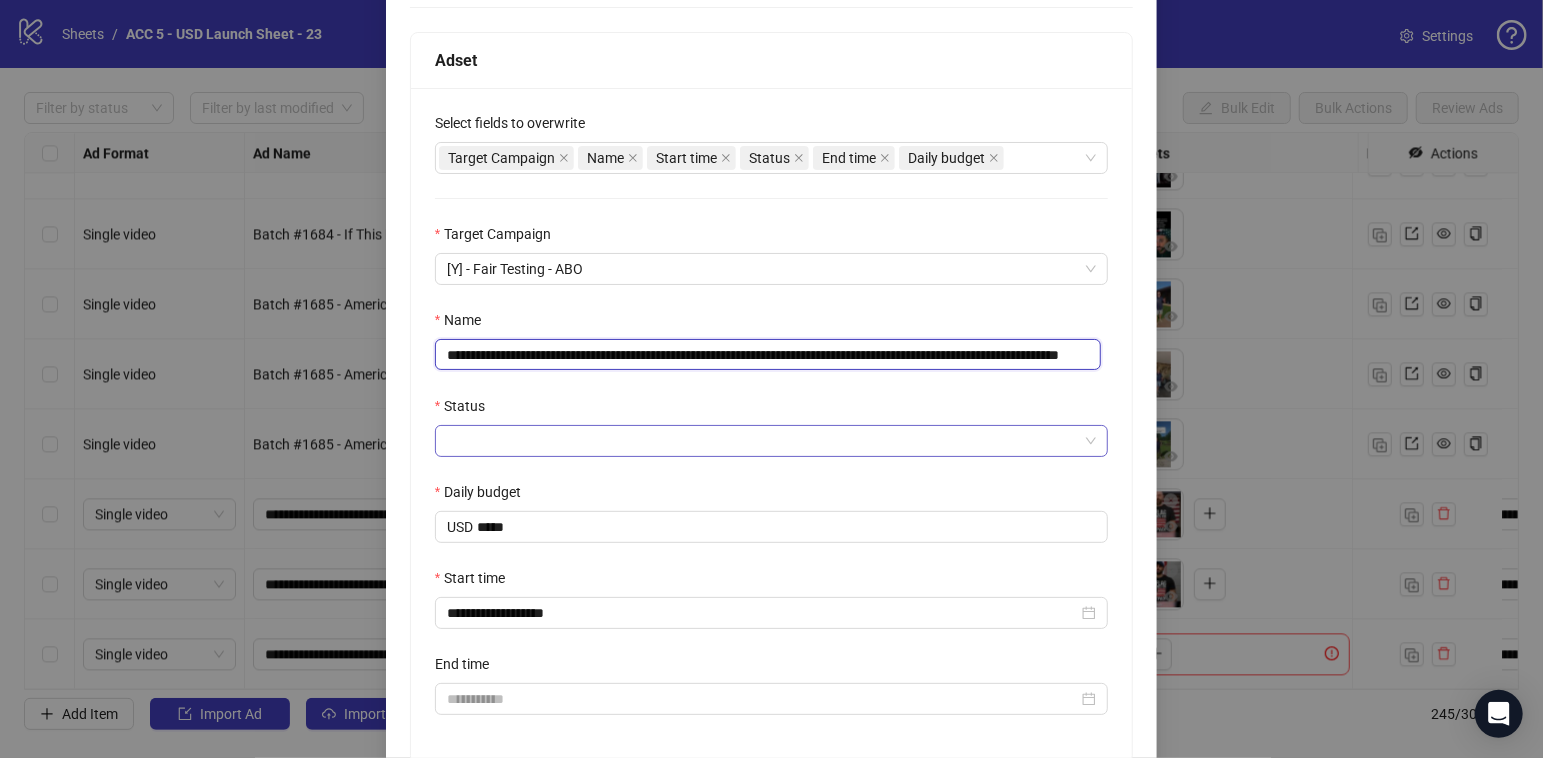 type on "**********" 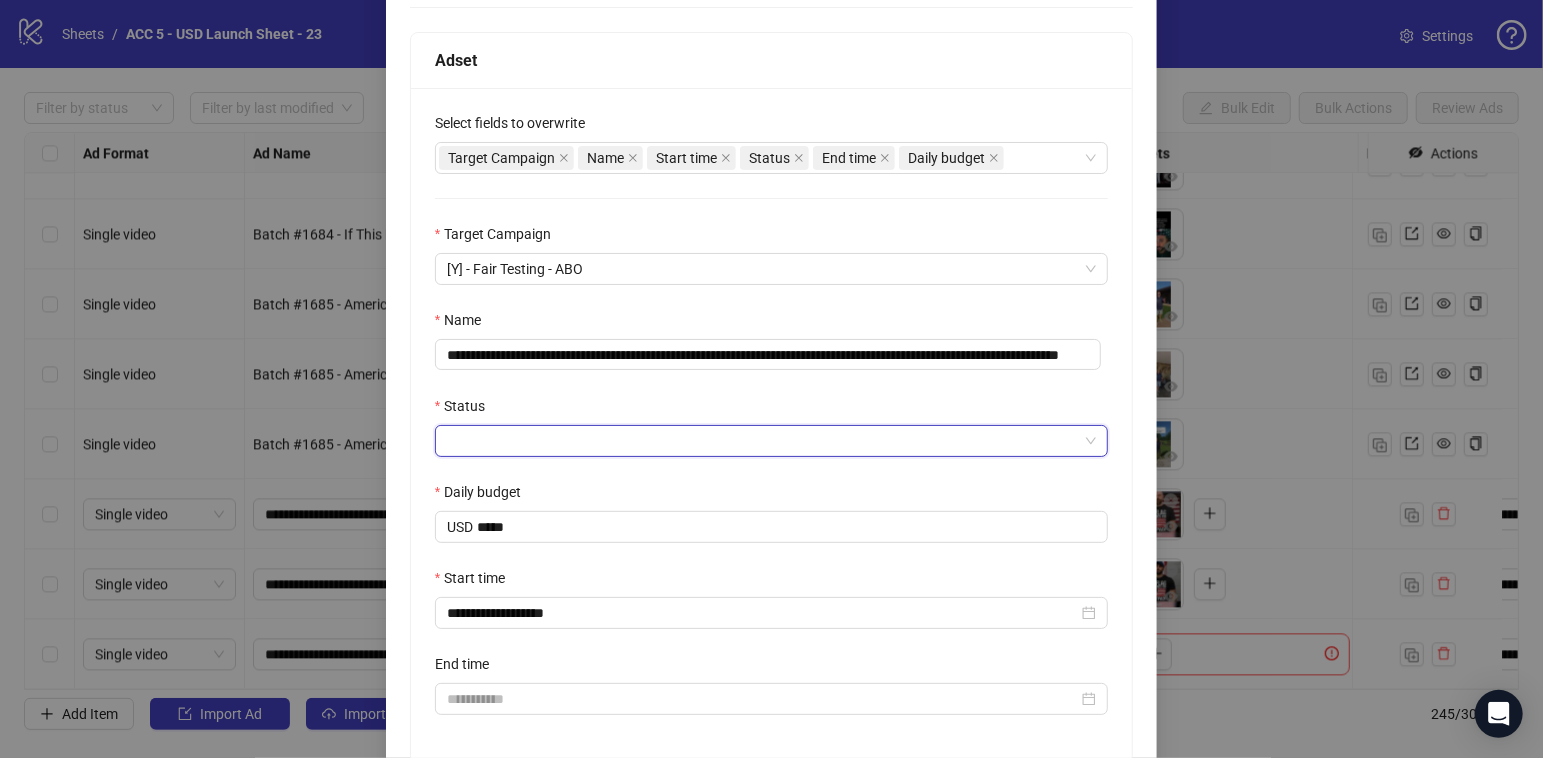 click on "Status" at bounding box center (763, 441) 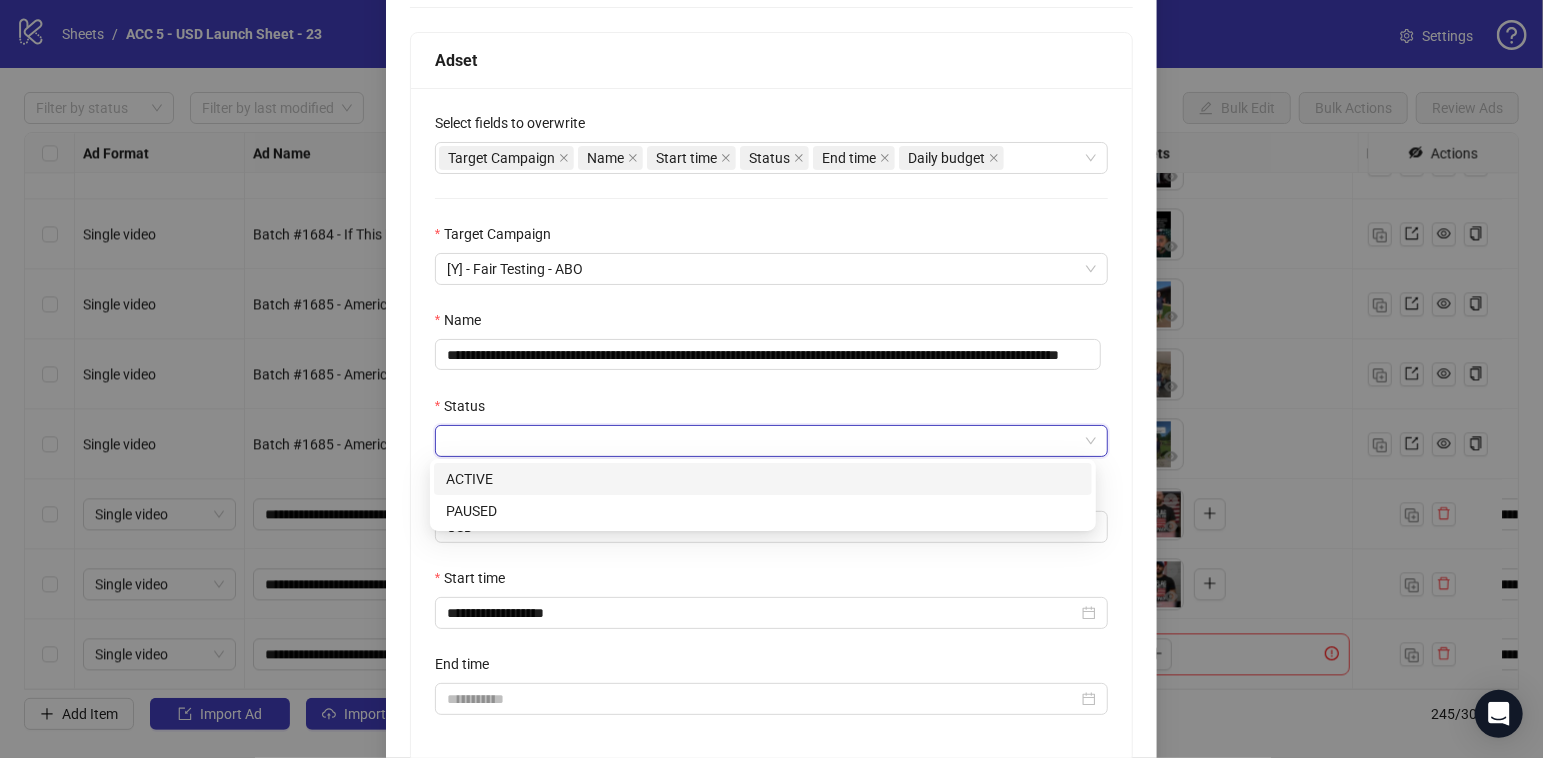 click on "ACTIVE" at bounding box center (763, 479) 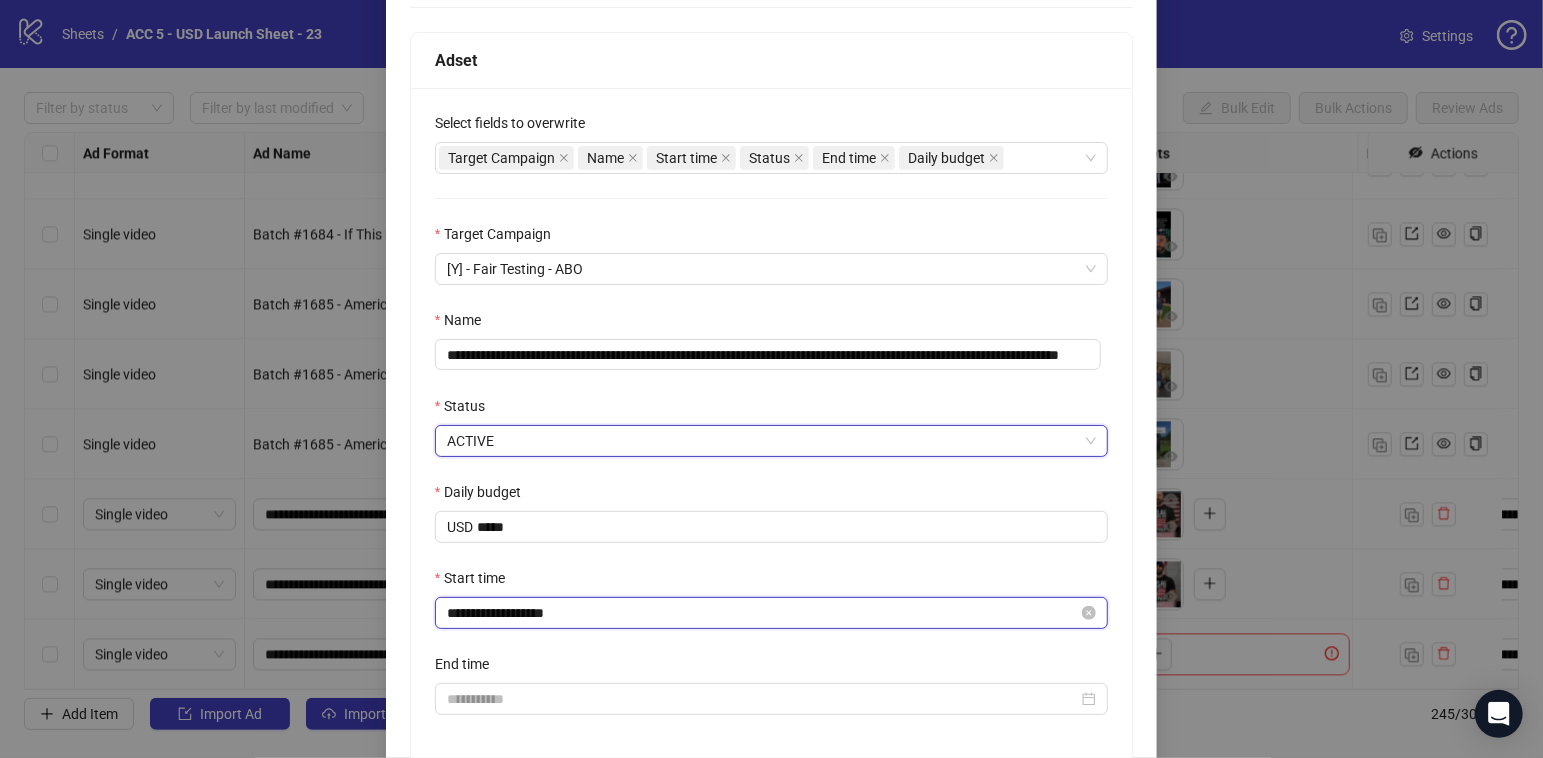 click on "**********" at bounding box center [763, 613] 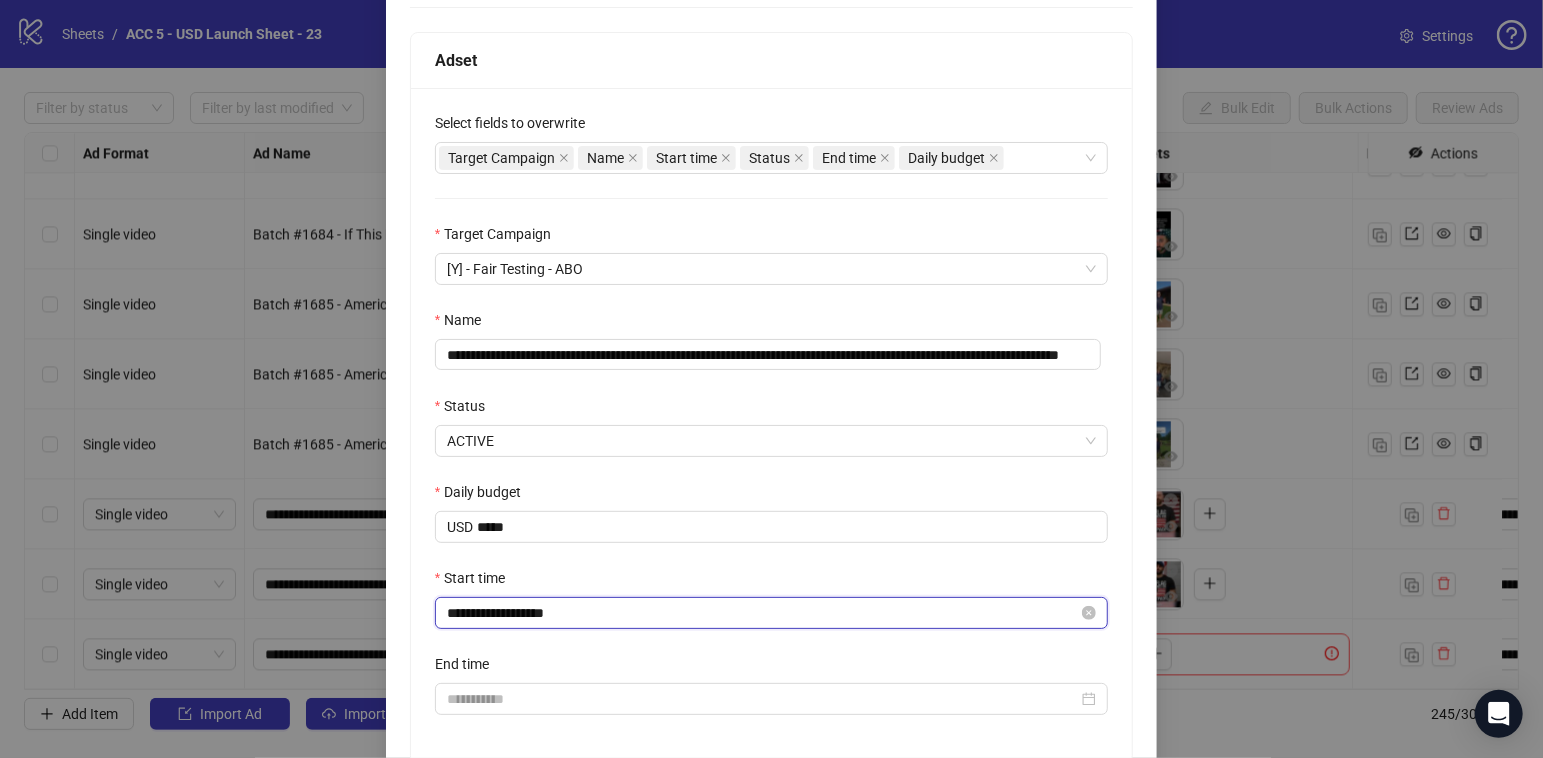 scroll, scrollTop: 83, scrollLeft: 0, axis: vertical 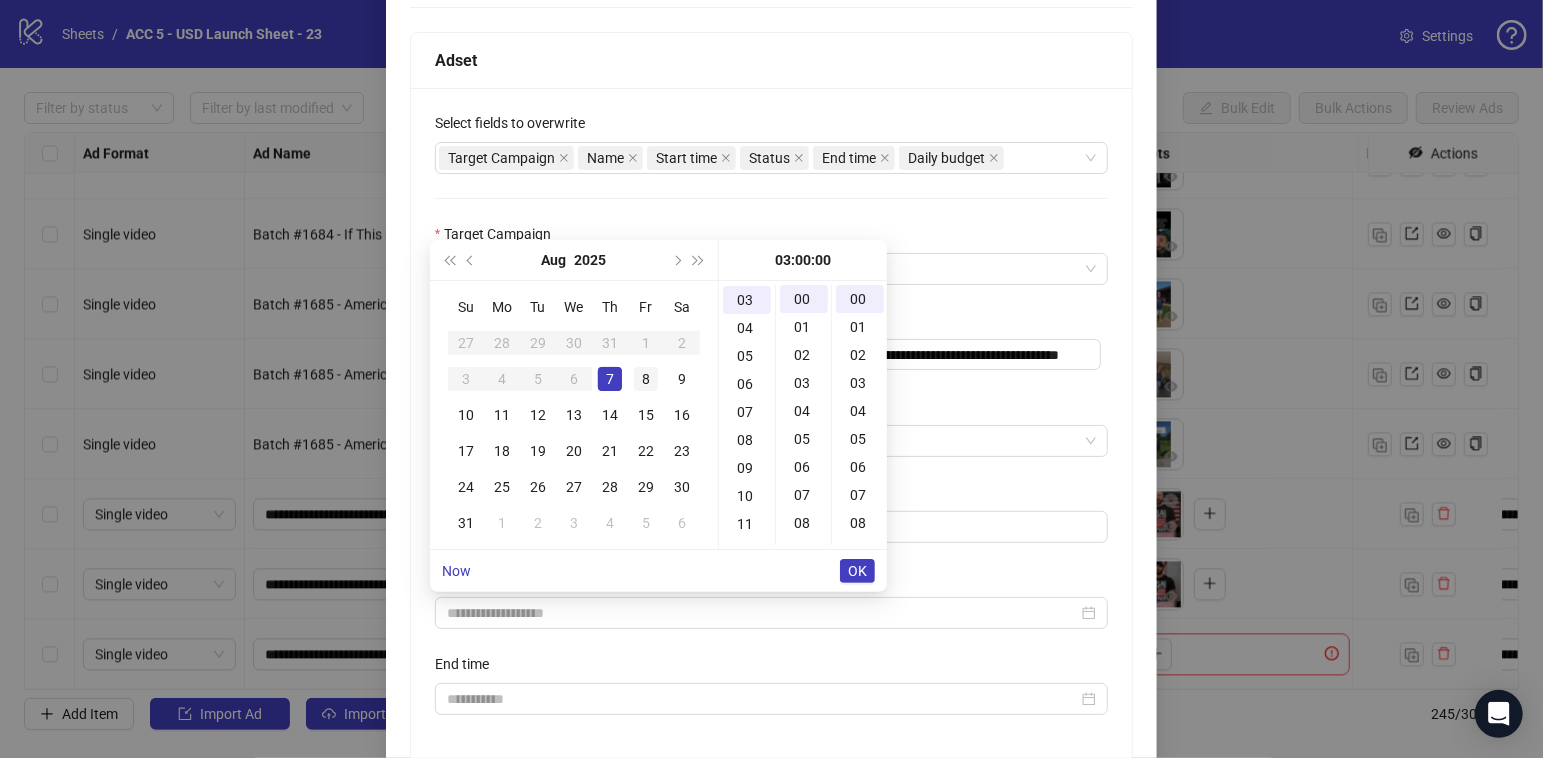click on "8" at bounding box center [646, 379] 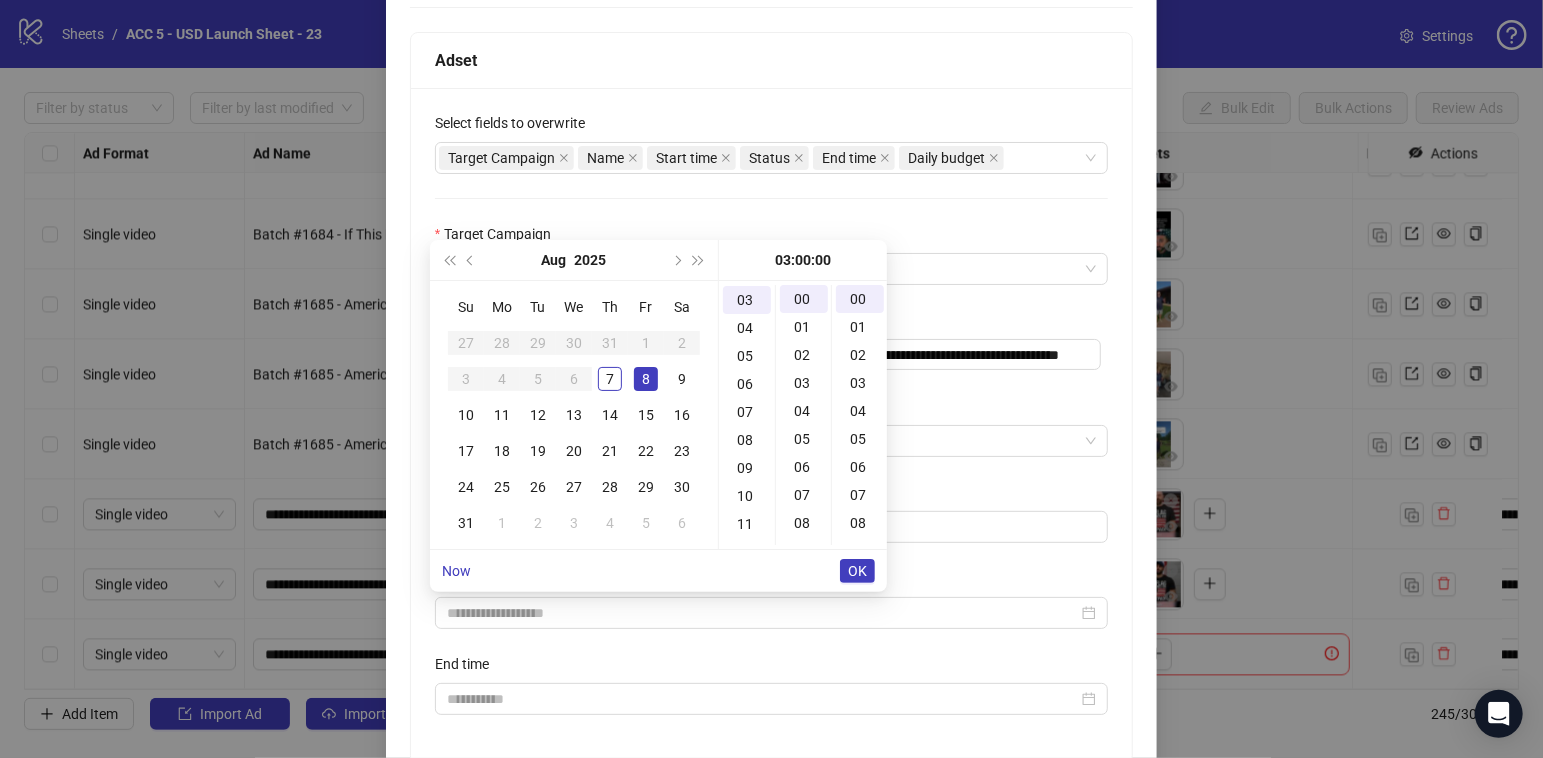 type on "**********" 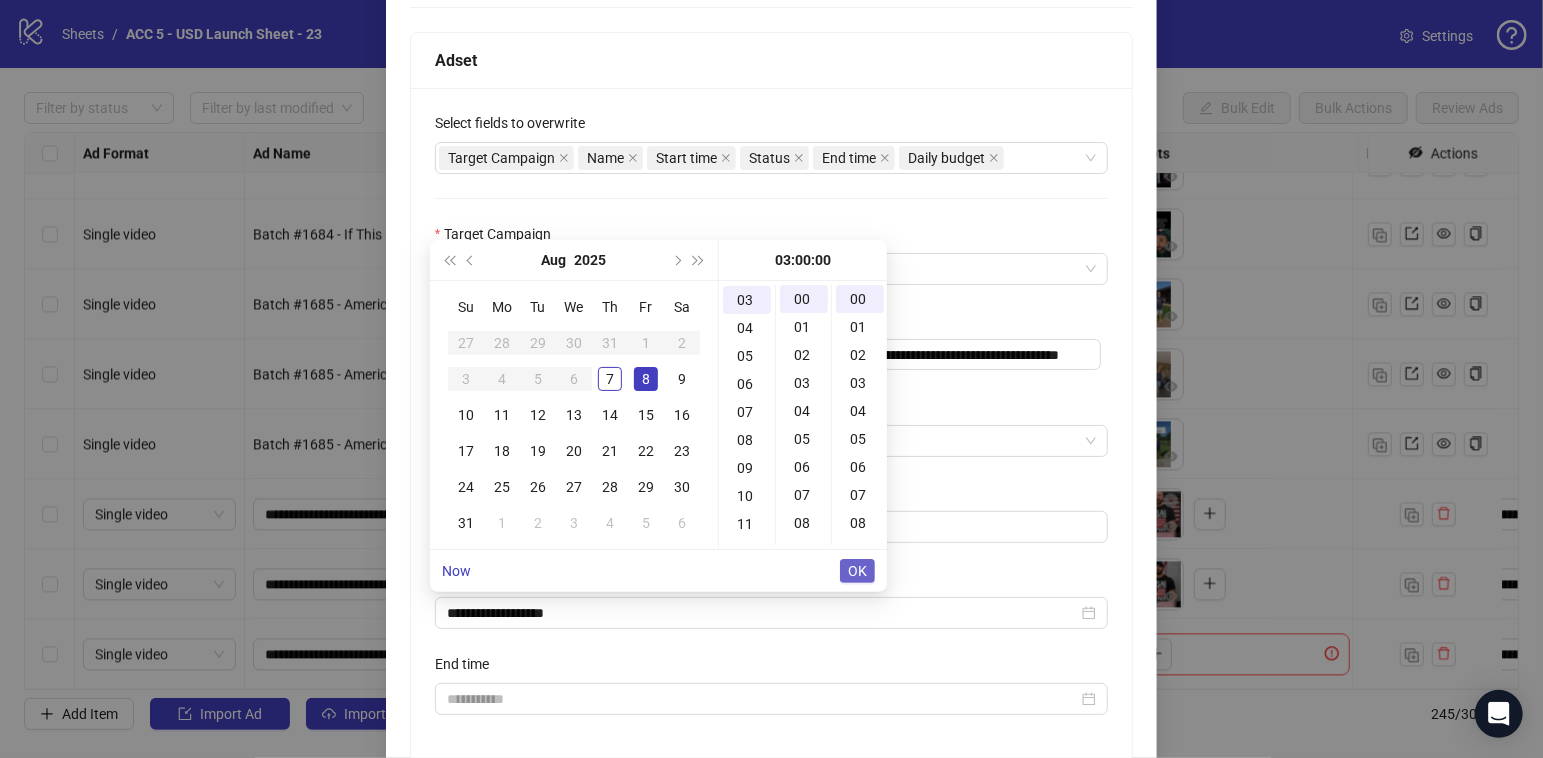 click on "OK" at bounding box center (857, 571) 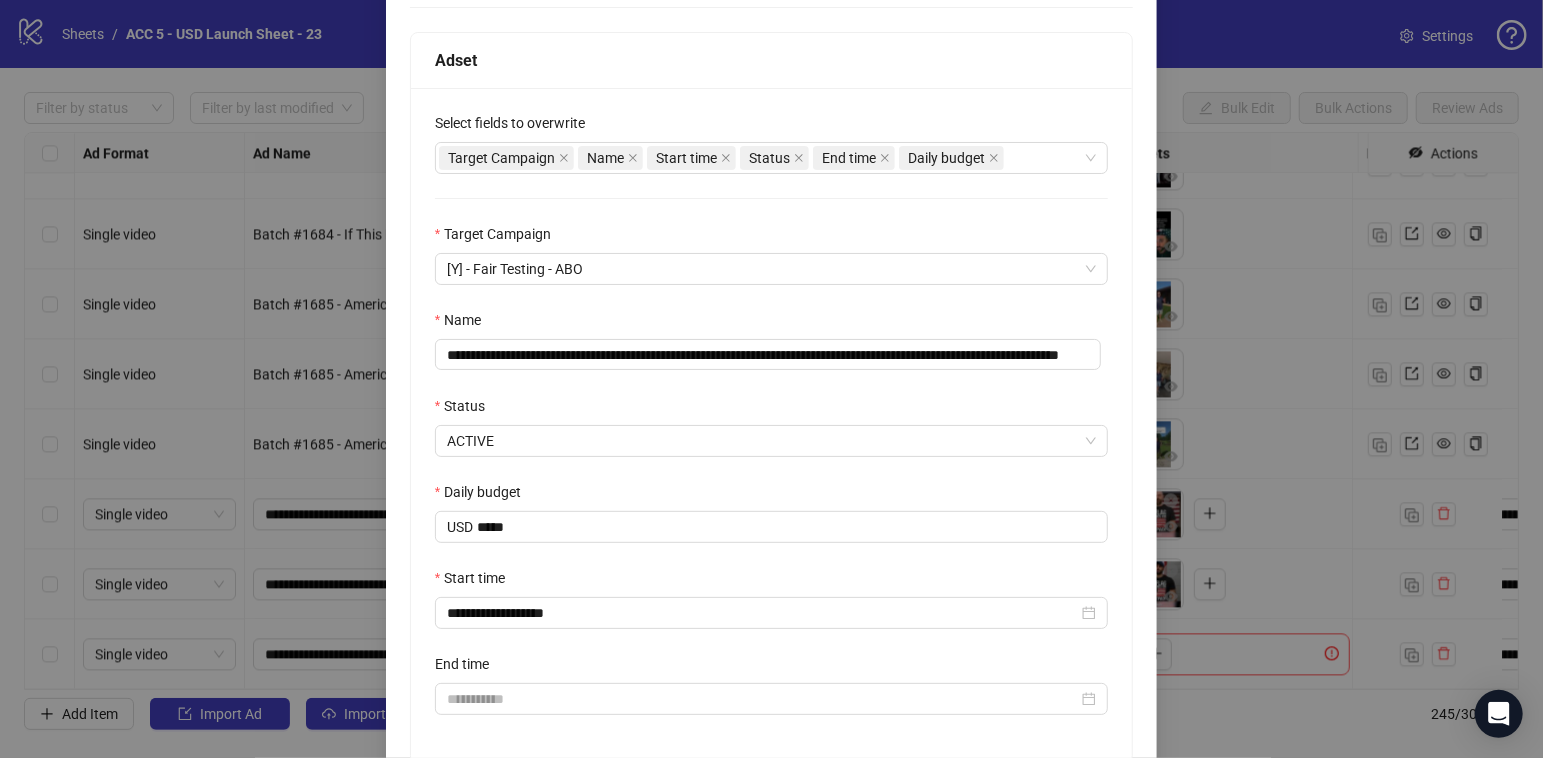 scroll, scrollTop: 459, scrollLeft: 0, axis: vertical 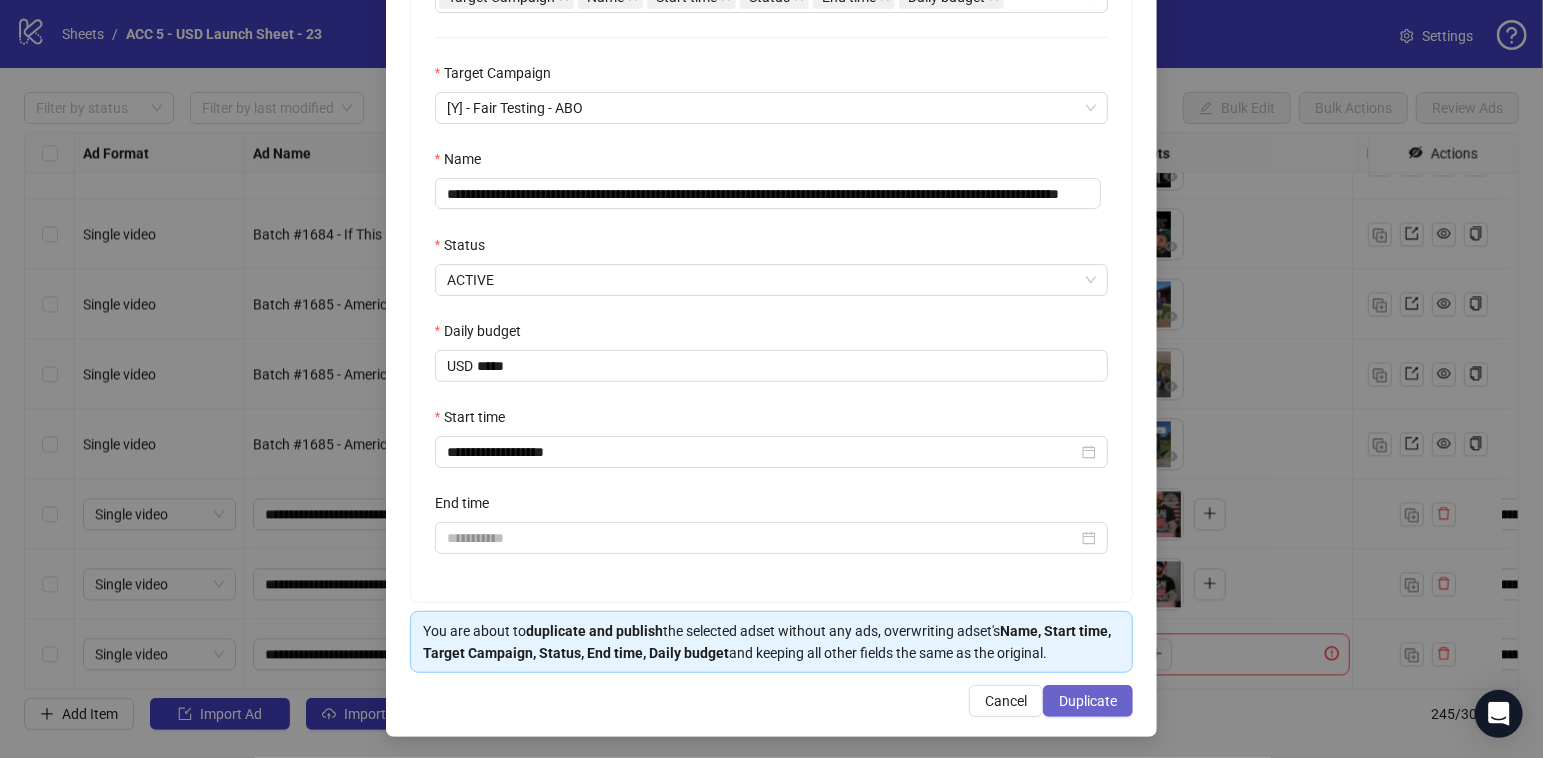 click on "Duplicate" at bounding box center [1088, 701] 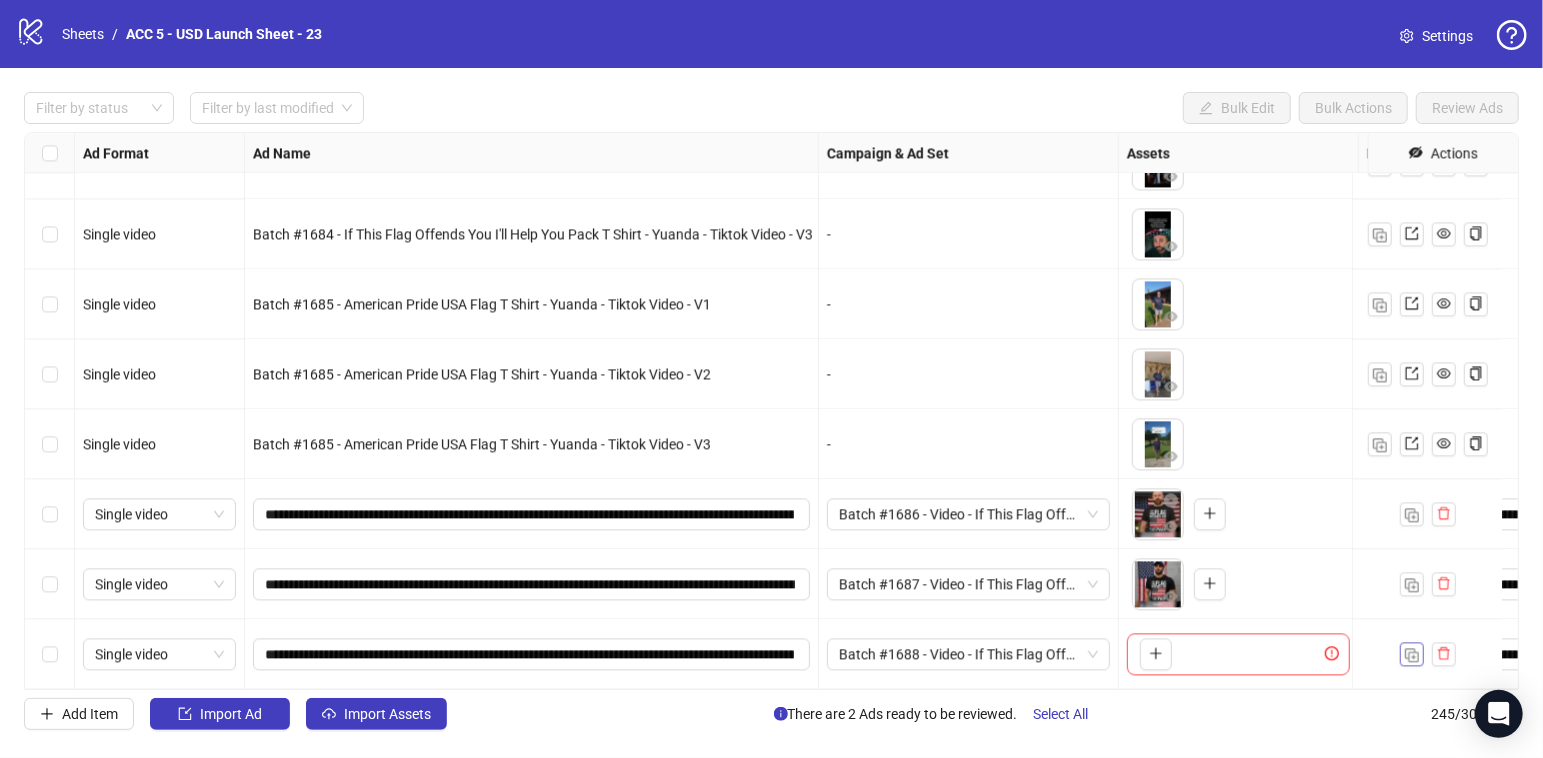 scroll, scrollTop: 16650, scrollLeft: 248, axis: both 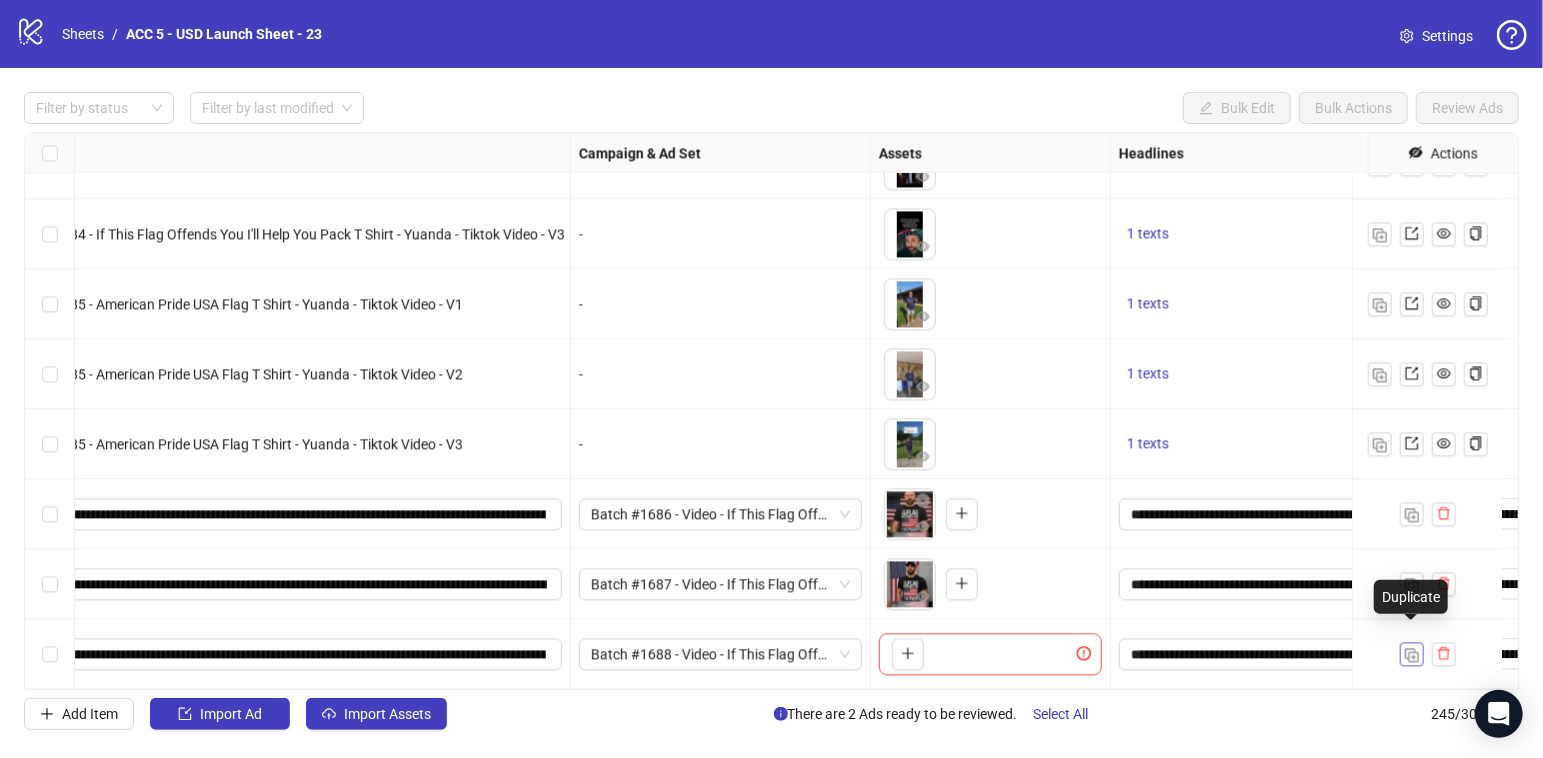 click at bounding box center (1412, 655) 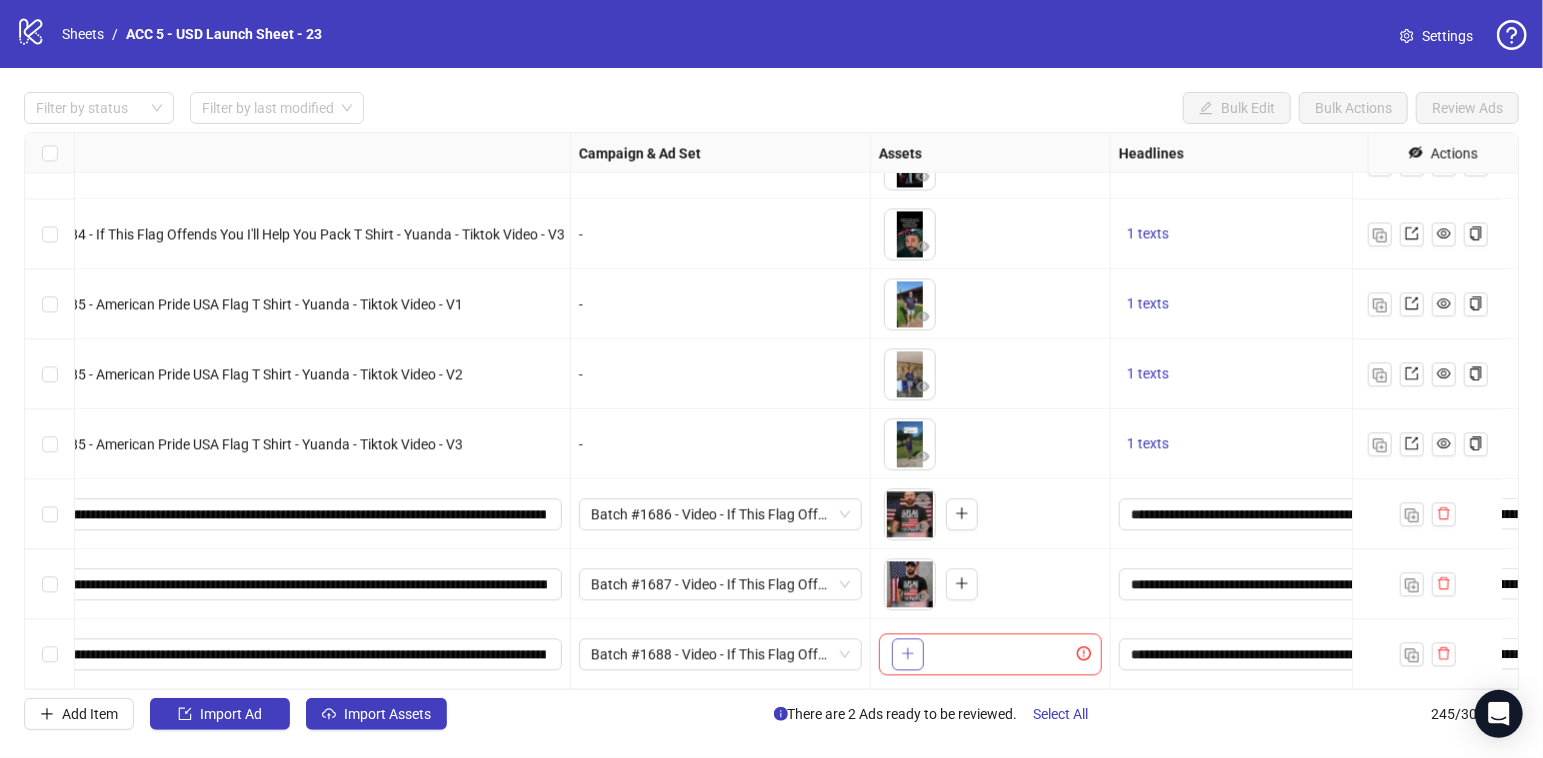 click at bounding box center (908, 654) 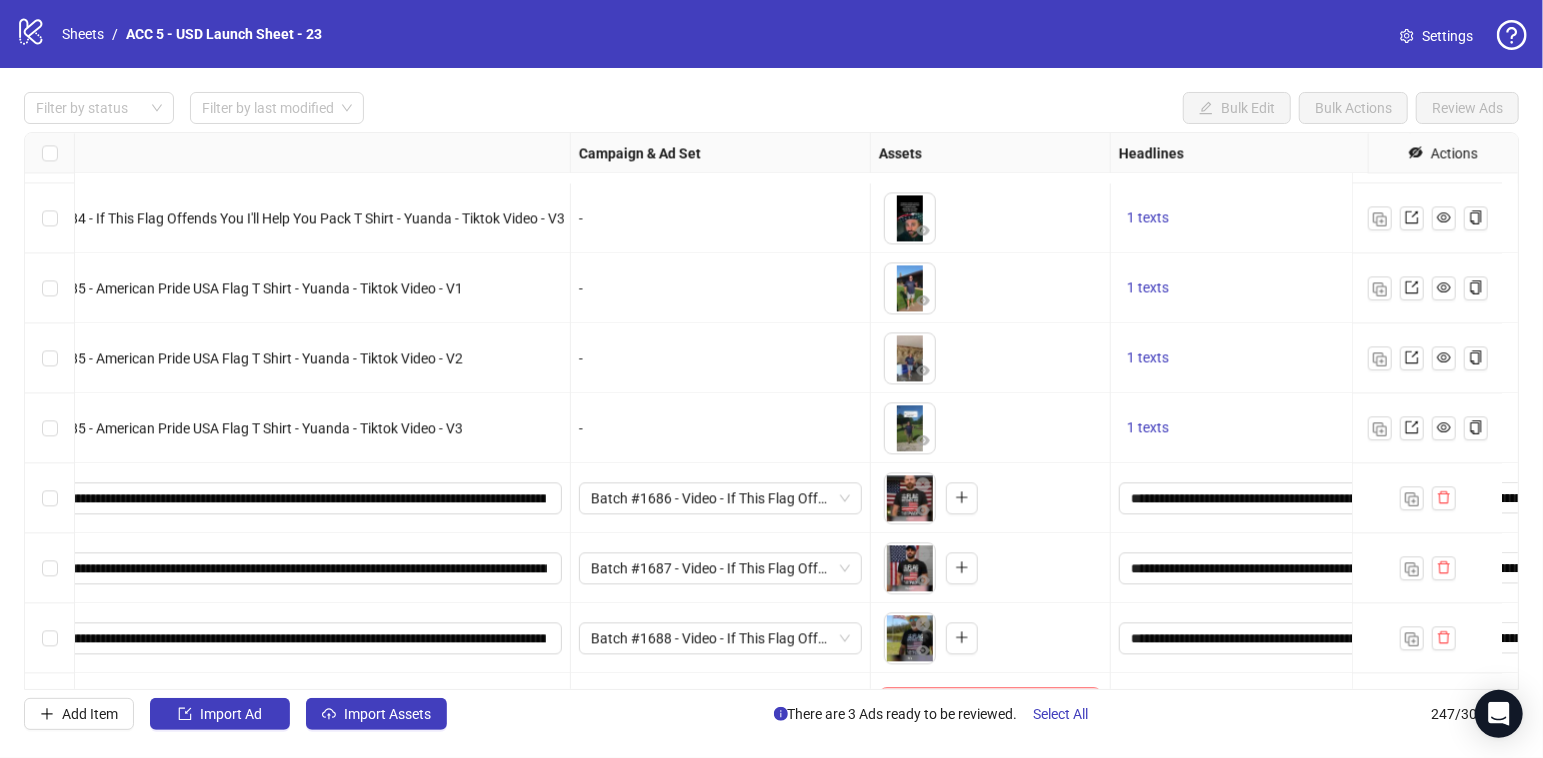 scroll, scrollTop: 16790, scrollLeft: 248, axis: both 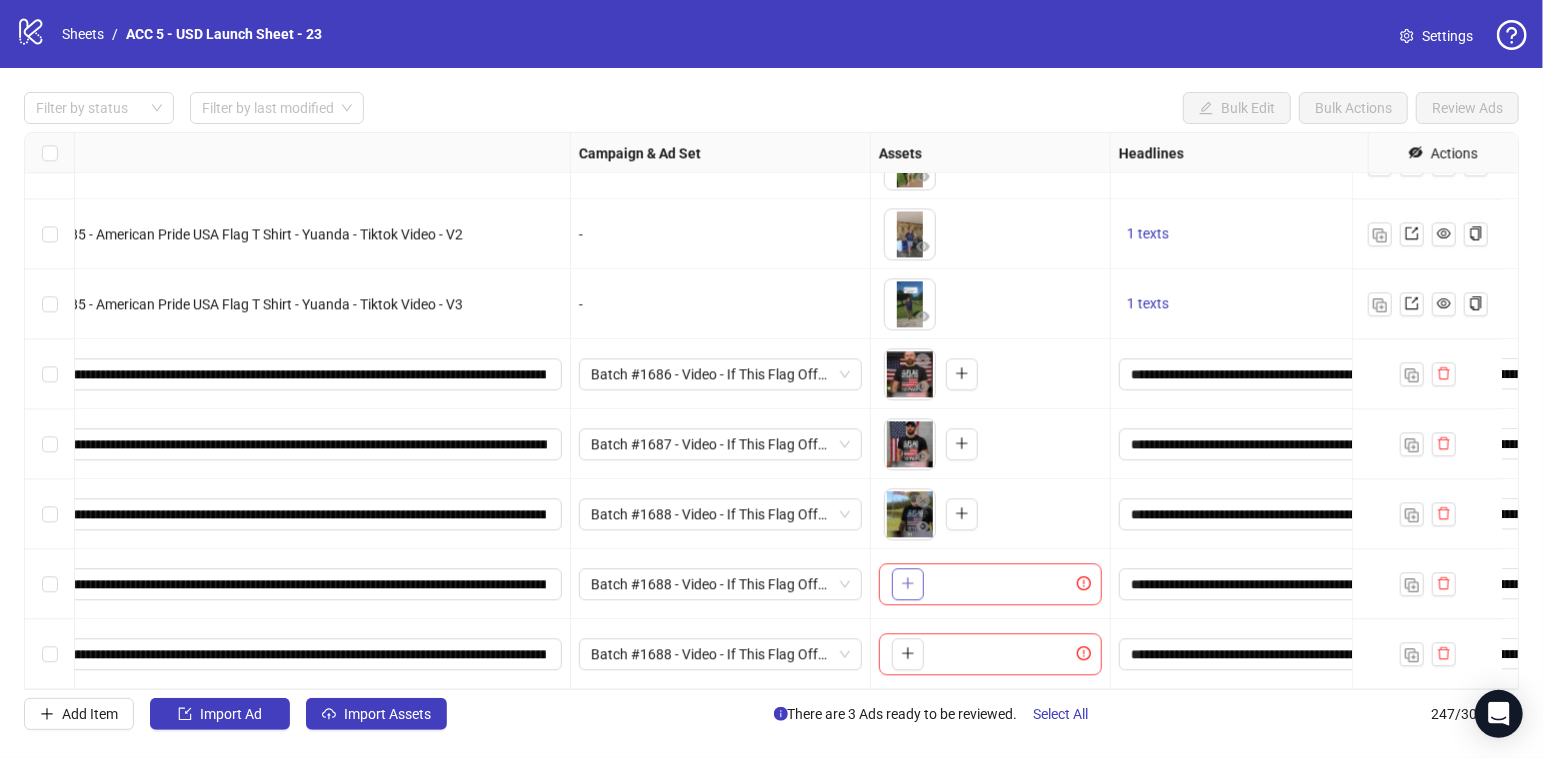 click on "Ad Format Ad Name Campaign & Ad Set Assets Headlines Primary Texts Descriptions Destination URL App Product Page ID Display URL Leadgen Form Product Set ID Call to Action Actions Single video Batch #1684 - If This Flag Offends You I'll Help You Pack T Shirt - Yuanda - Tiktok Video - V3 -
To pick up a draggable item, press the space bar.
While dragging, use the arrow keys to move the item.
Press space again to drop the item in its new position, or press escape to cancel.
1 texts 1 texts 1 texts Single video Batch #1685 - American Pride USA Flag T Shirt - Yuanda - Tiktok Video - V1 -
To pick up a draggable item, press the space bar.
While dragging, use the arrow keys to move the item.
Press space again to drop the item in its new position, or press escape to cancel.
1 texts 1 texts 1 texts Single video Batch #1685 - American Pride USA Flag T Shirt - Yuanda - Tiktok Video - V2 - 1 texts 1 texts 1 texts Single video - 1 texts 1 texts 1 texts Single video Single video Single video" at bounding box center [771, 411] 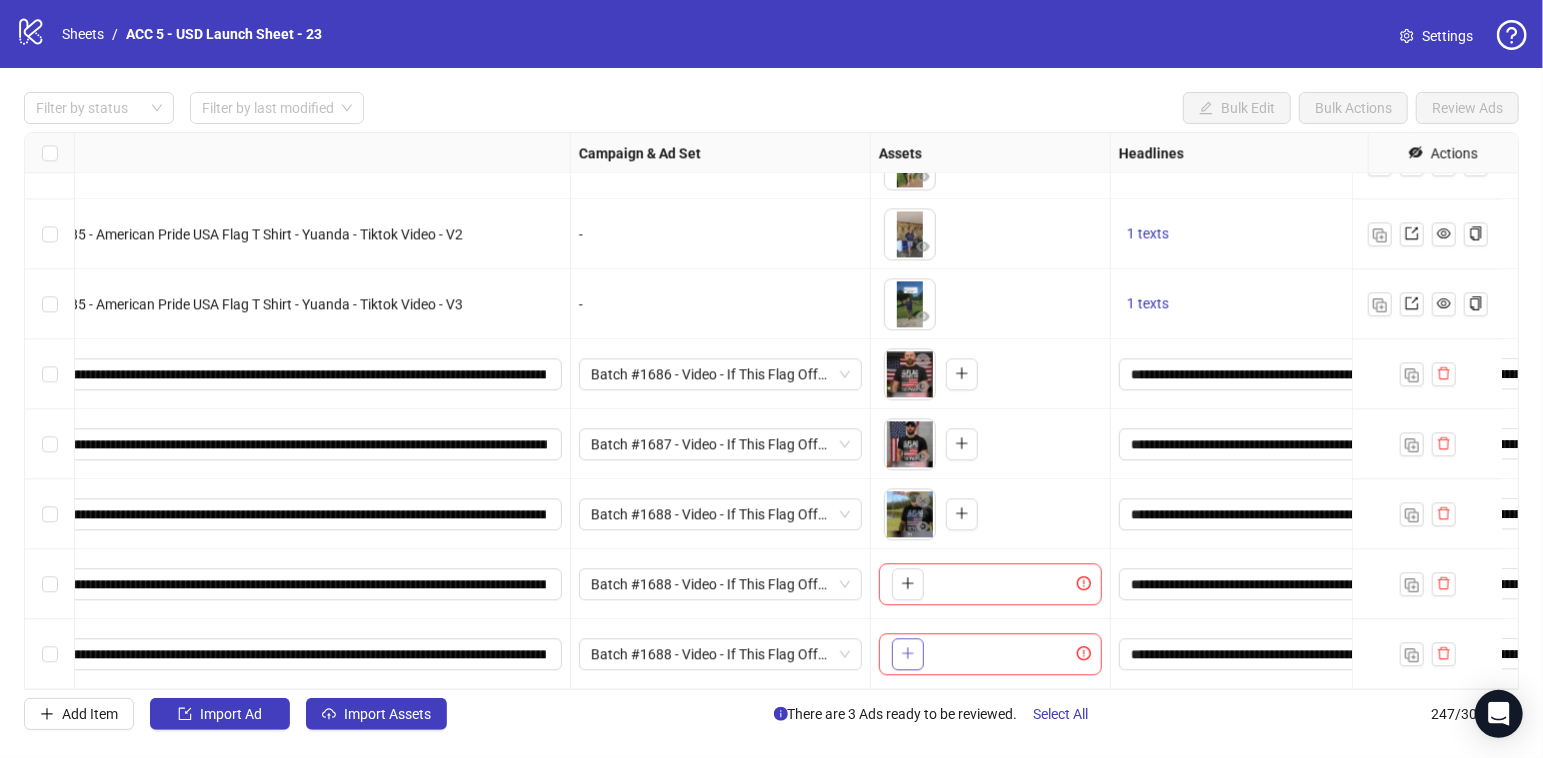 click at bounding box center (908, 653) 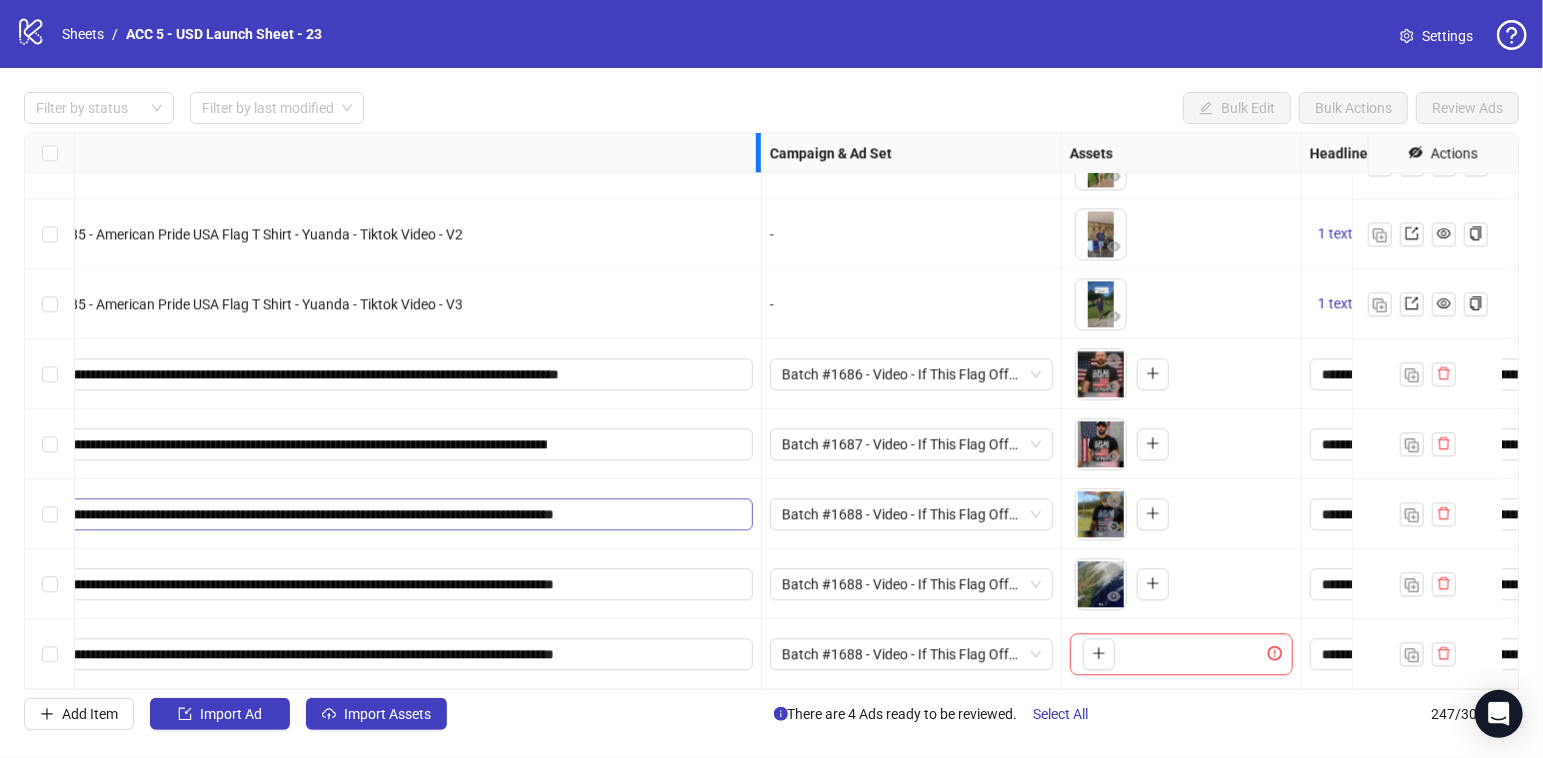 drag, startPoint x: 568, startPoint y: 154, endPoint x: 700, endPoint y: 488, distance: 359.13785 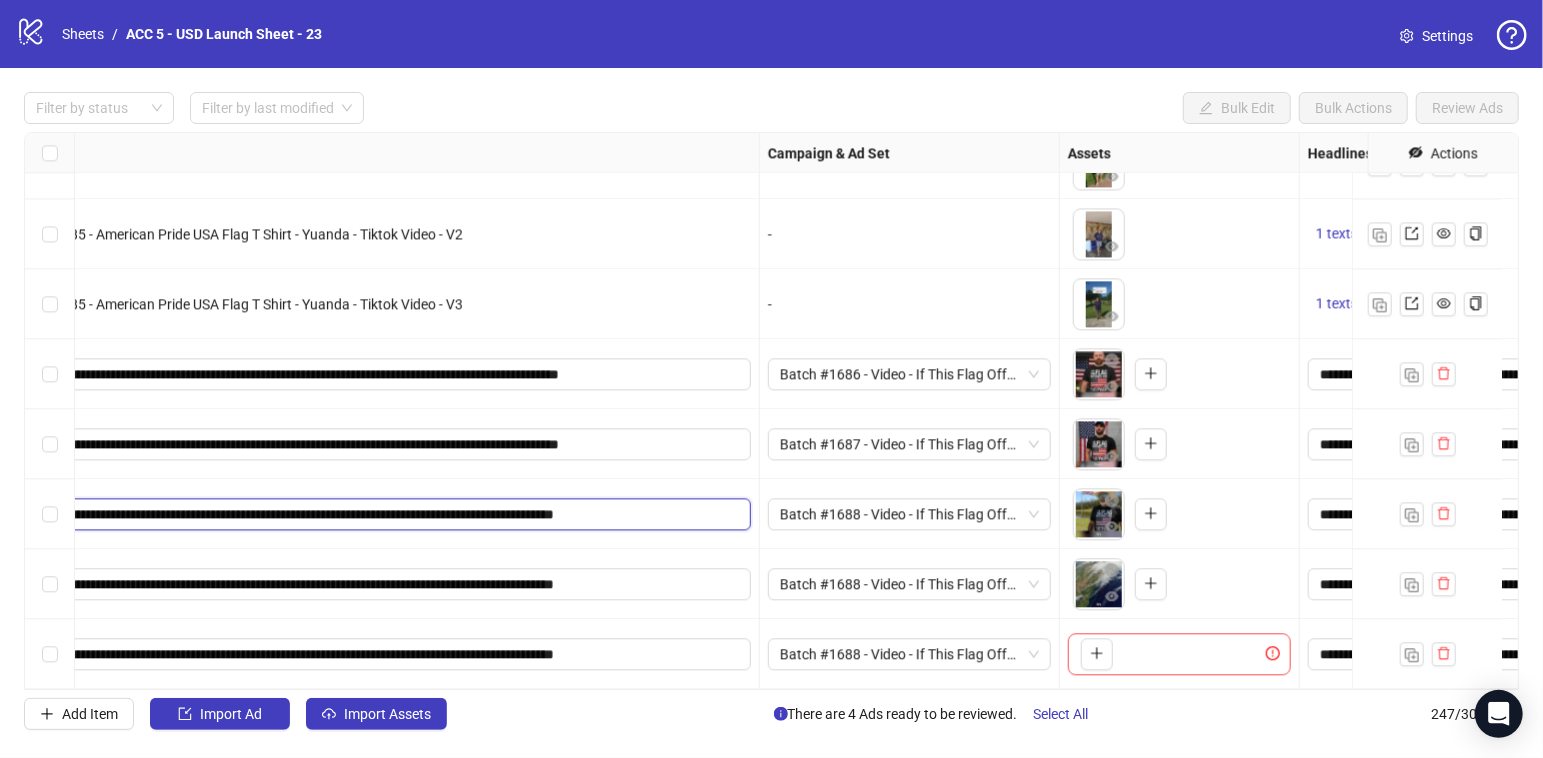 click on "**********" at bounding box center (376, 514) 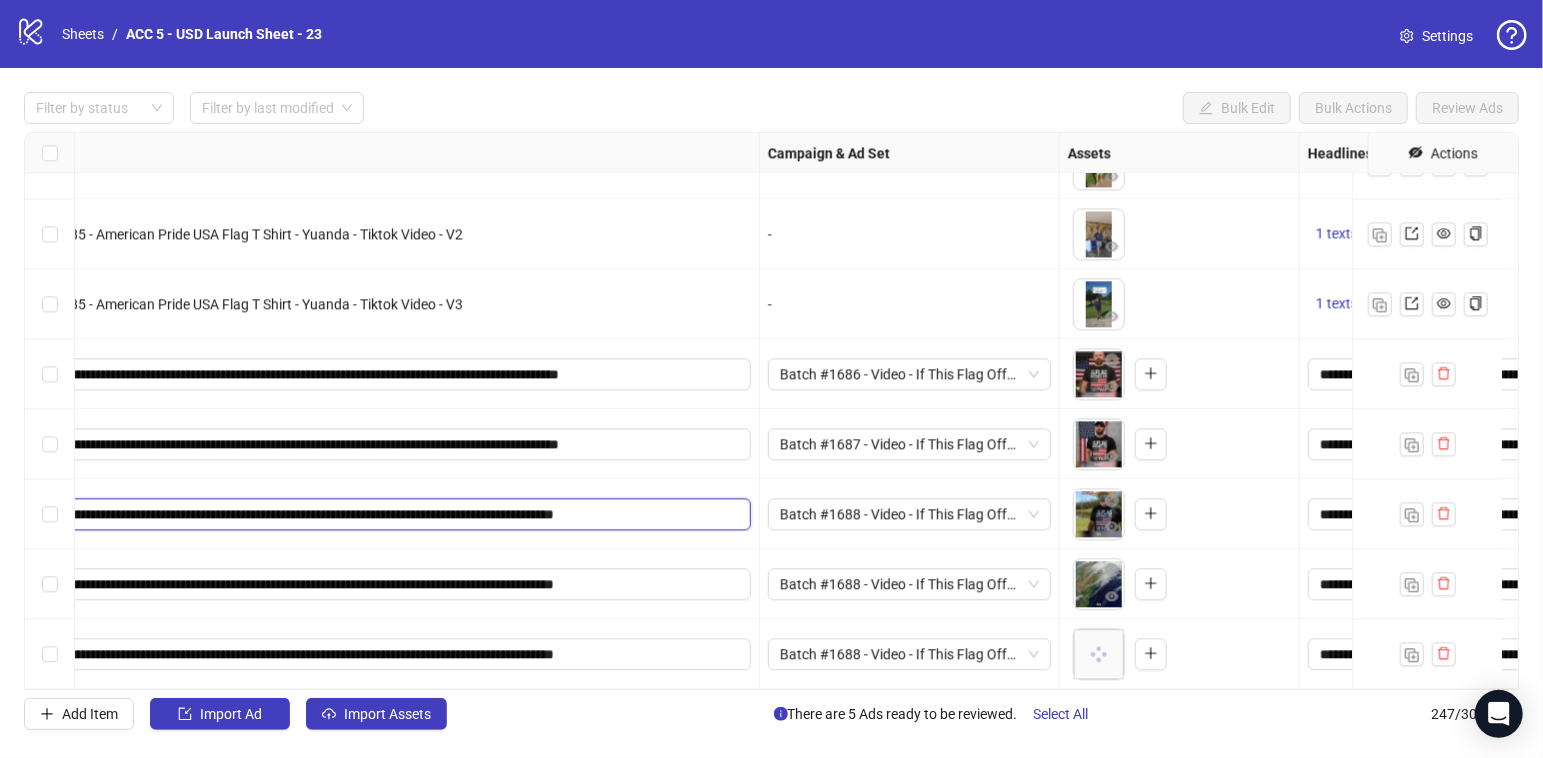 type on "**********" 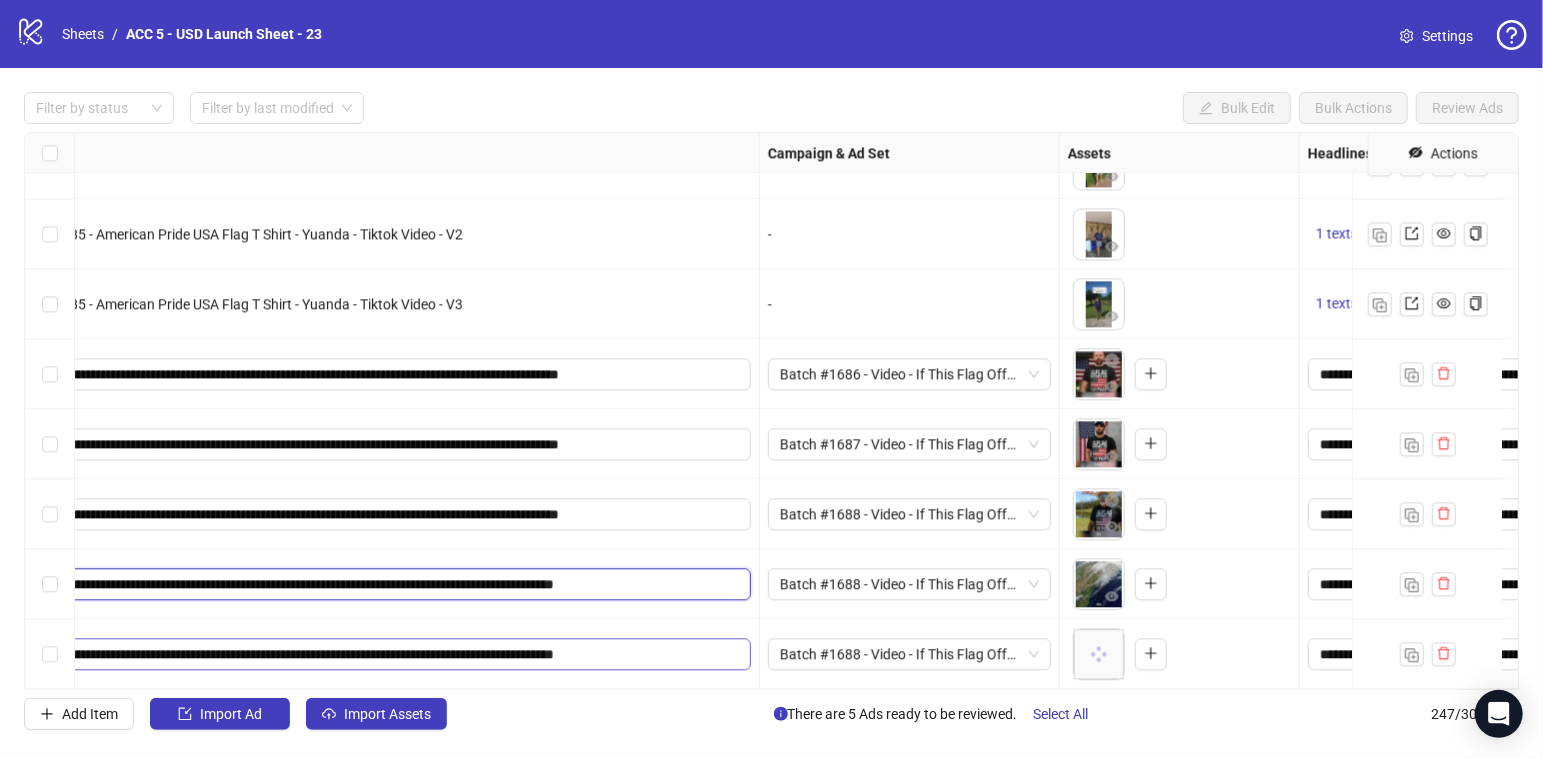 drag, startPoint x: 698, startPoint y: 563, endPoint x: 704, endPoint y: 641, distance: 78.23043 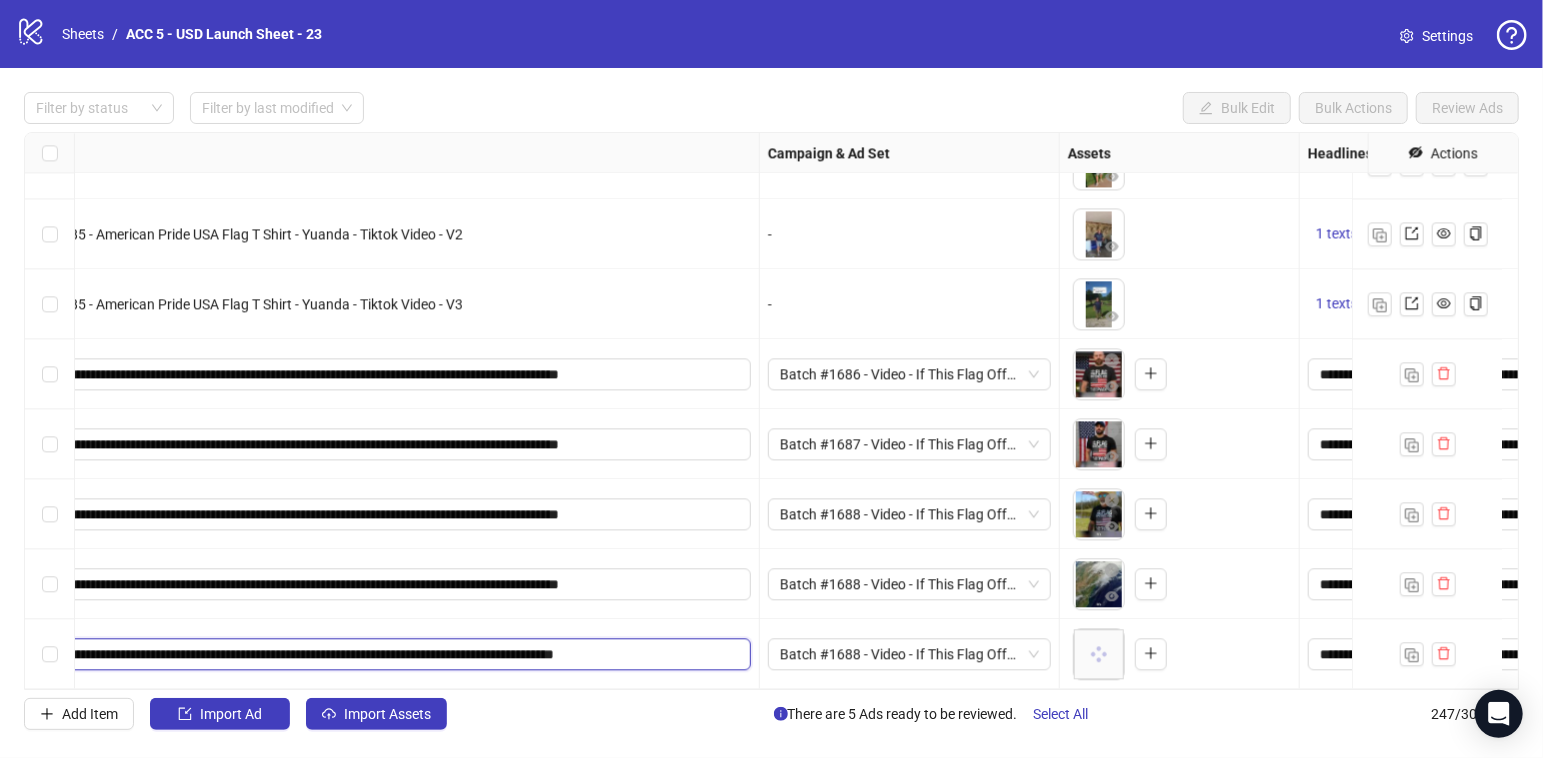 click on "**********" at bounding box center [376, 654] 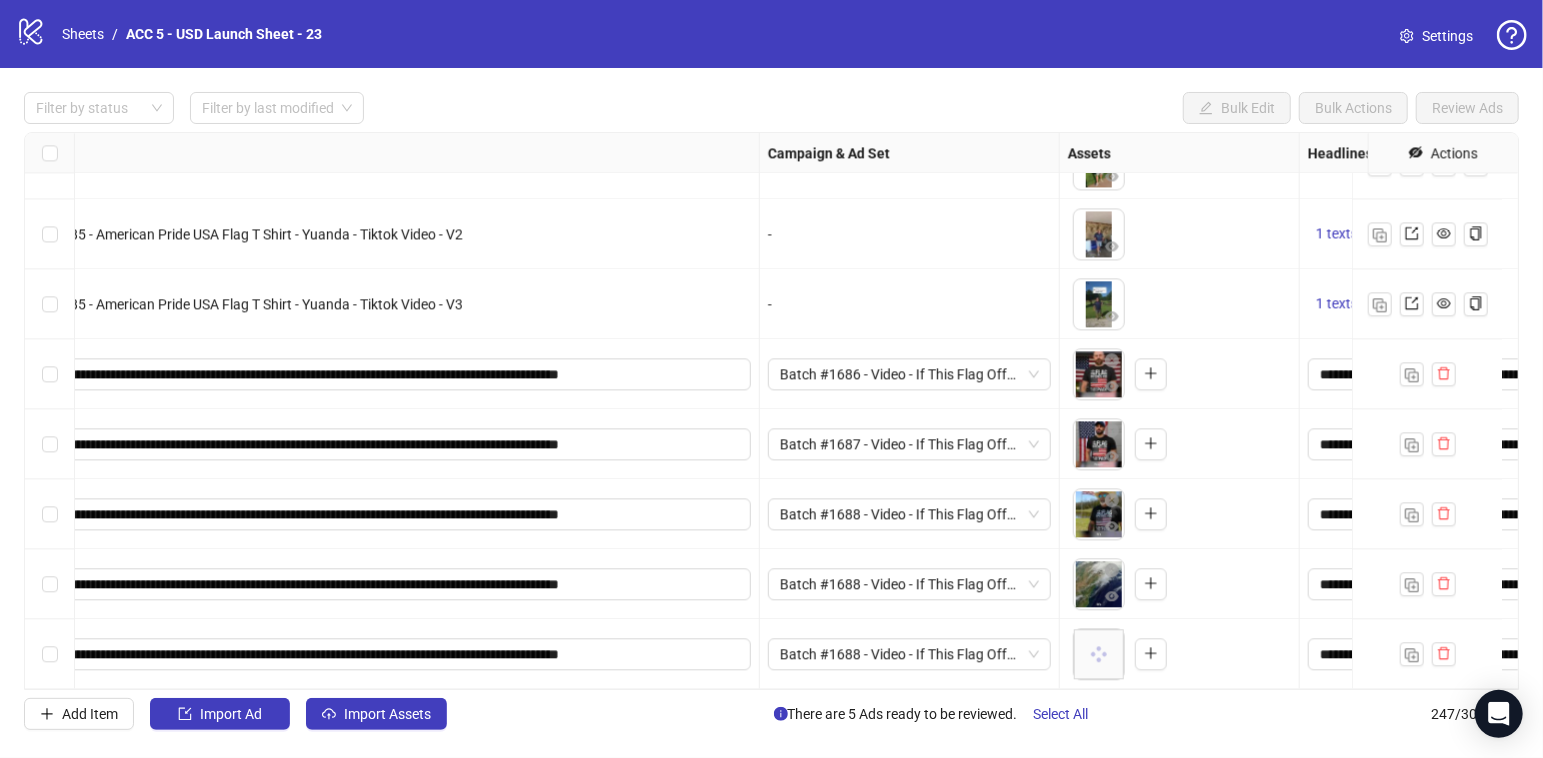 click on "**********" at bounding box center [378, 654] 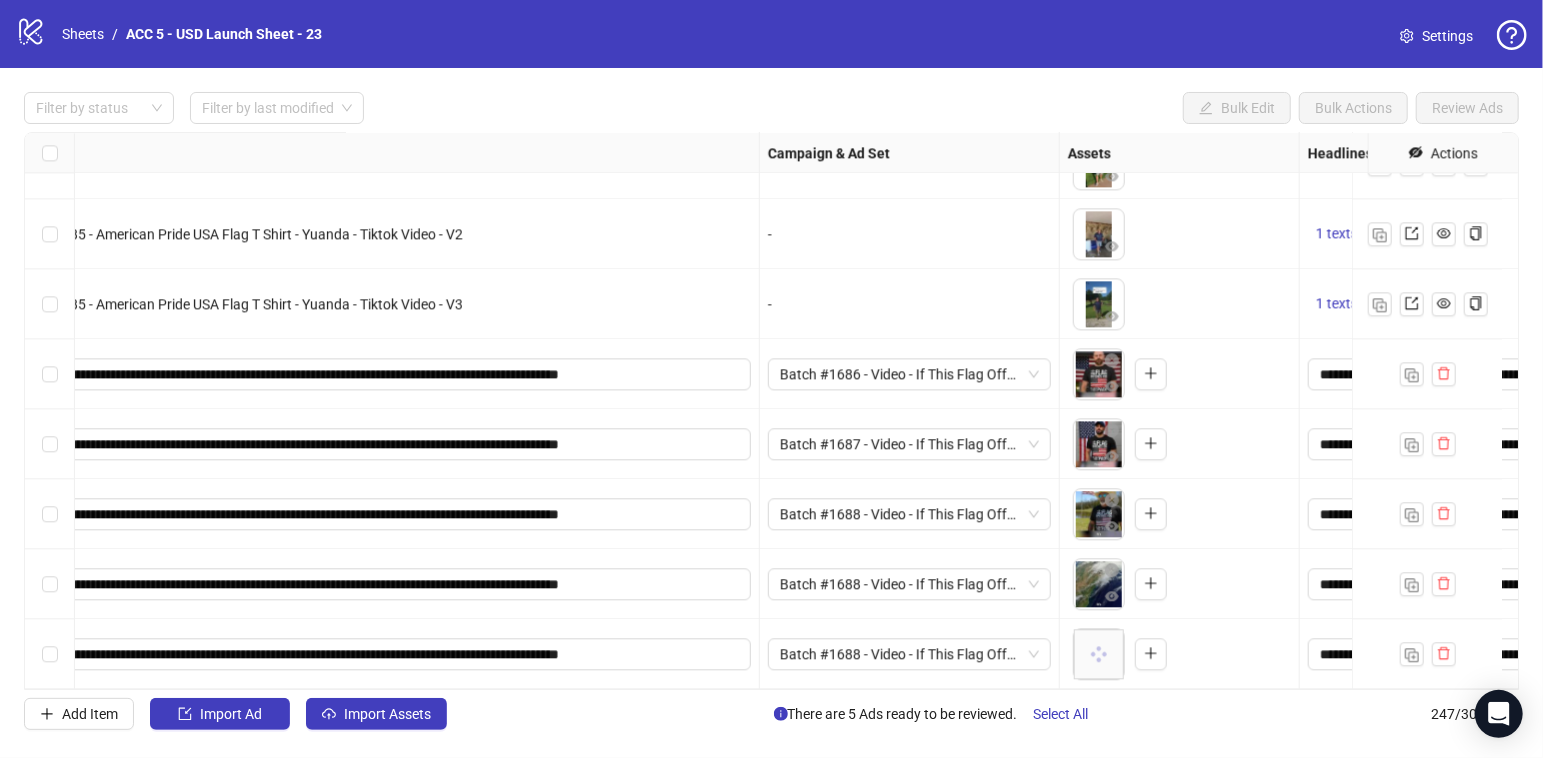 scroll, scrollTop: 16790, scrollLeft: 0, axis: vertical 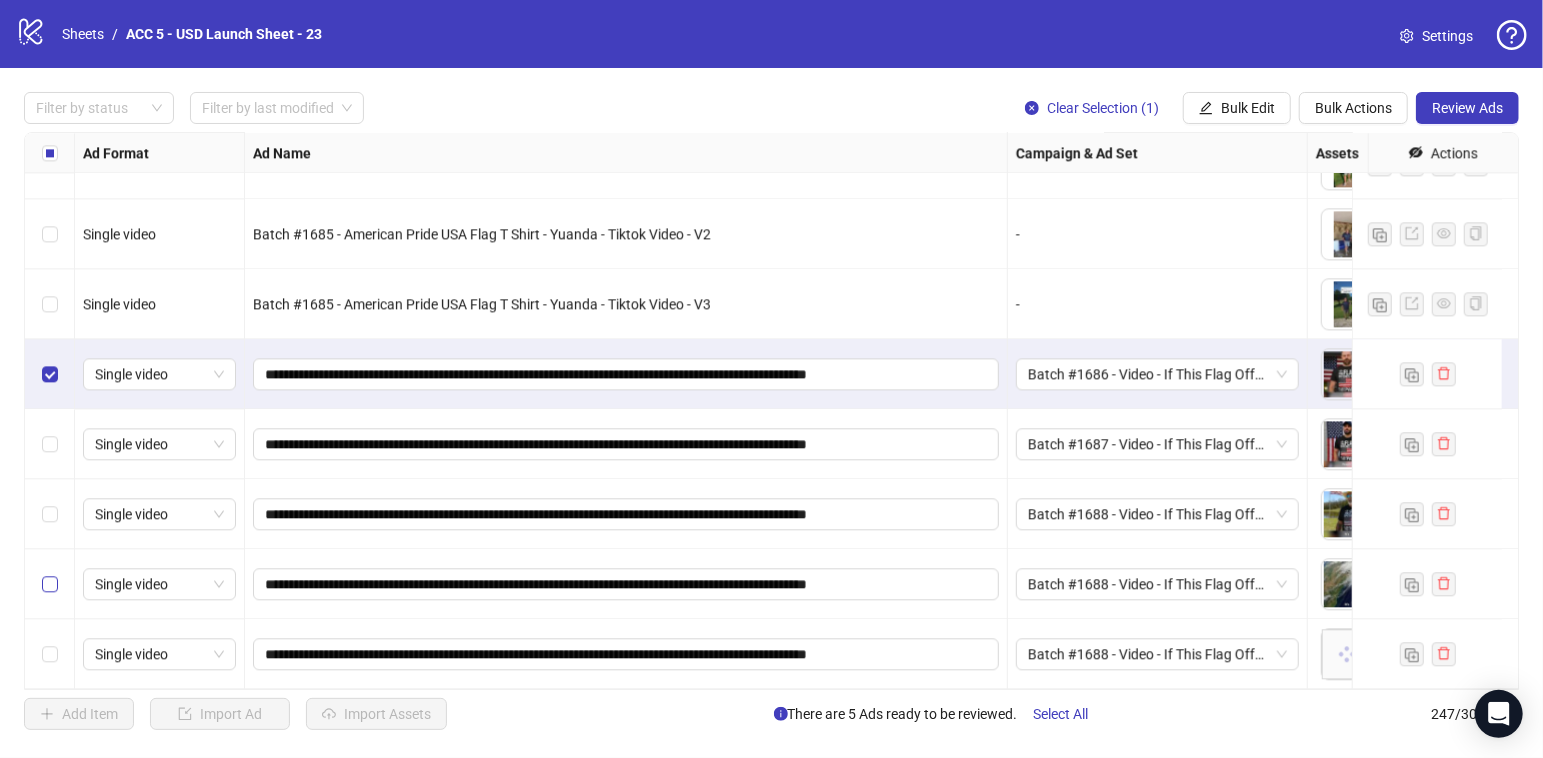 click at bounding box center (50, 514) 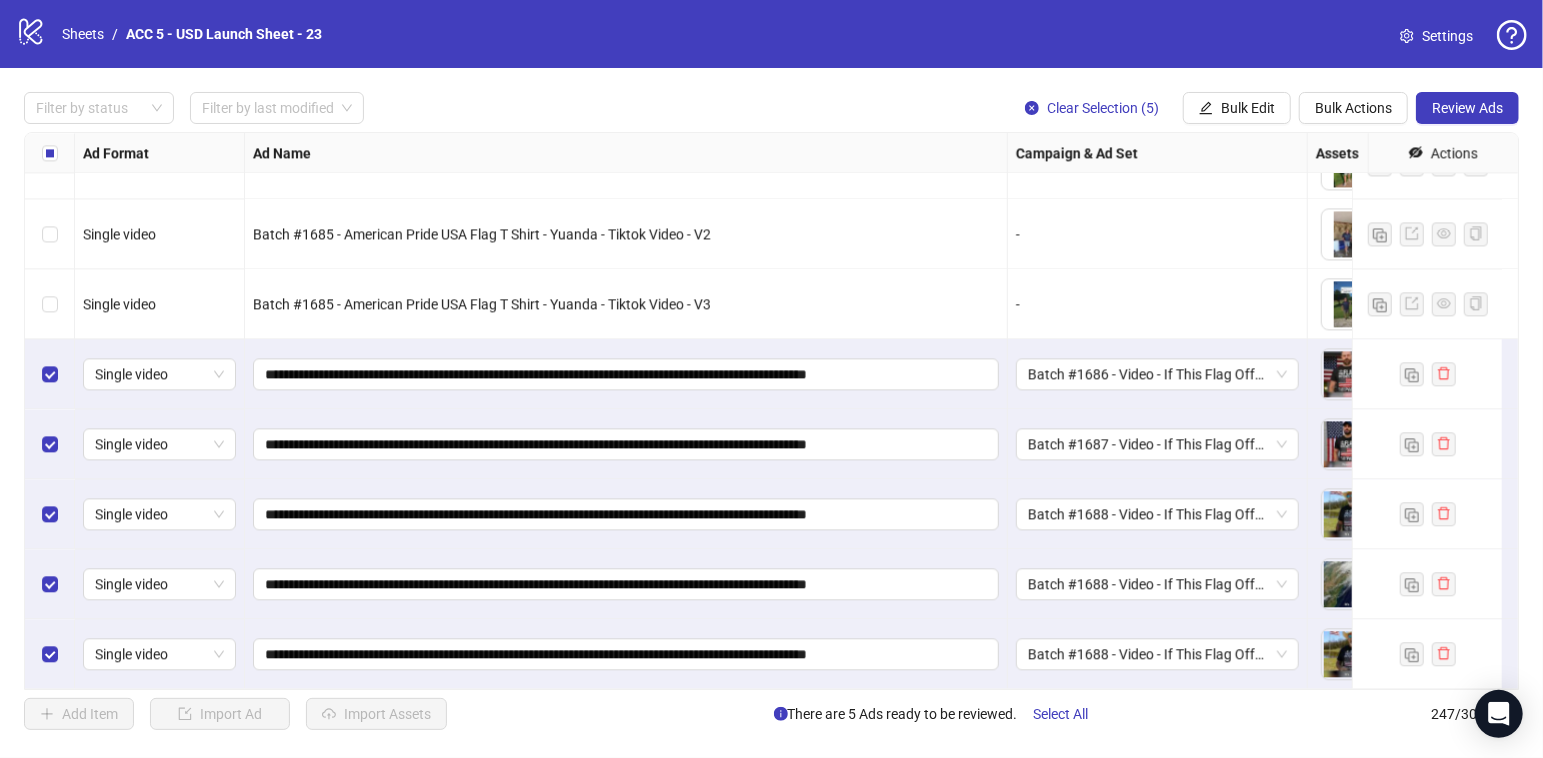 scroll, scrollTop: 16790, scrollLeft: 611, axis: both 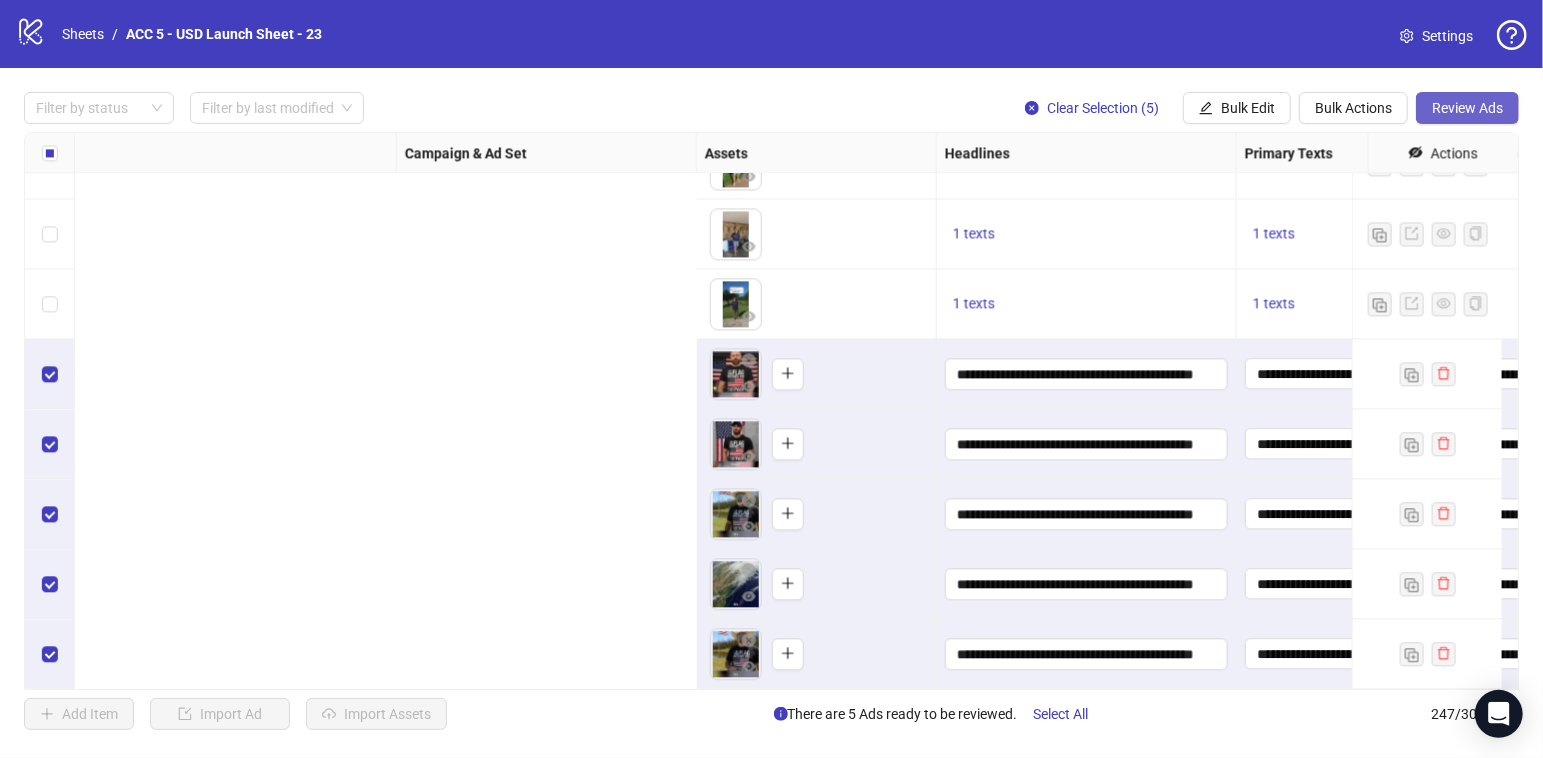 click on "Review Ads" at bounding box center [1467, 108] 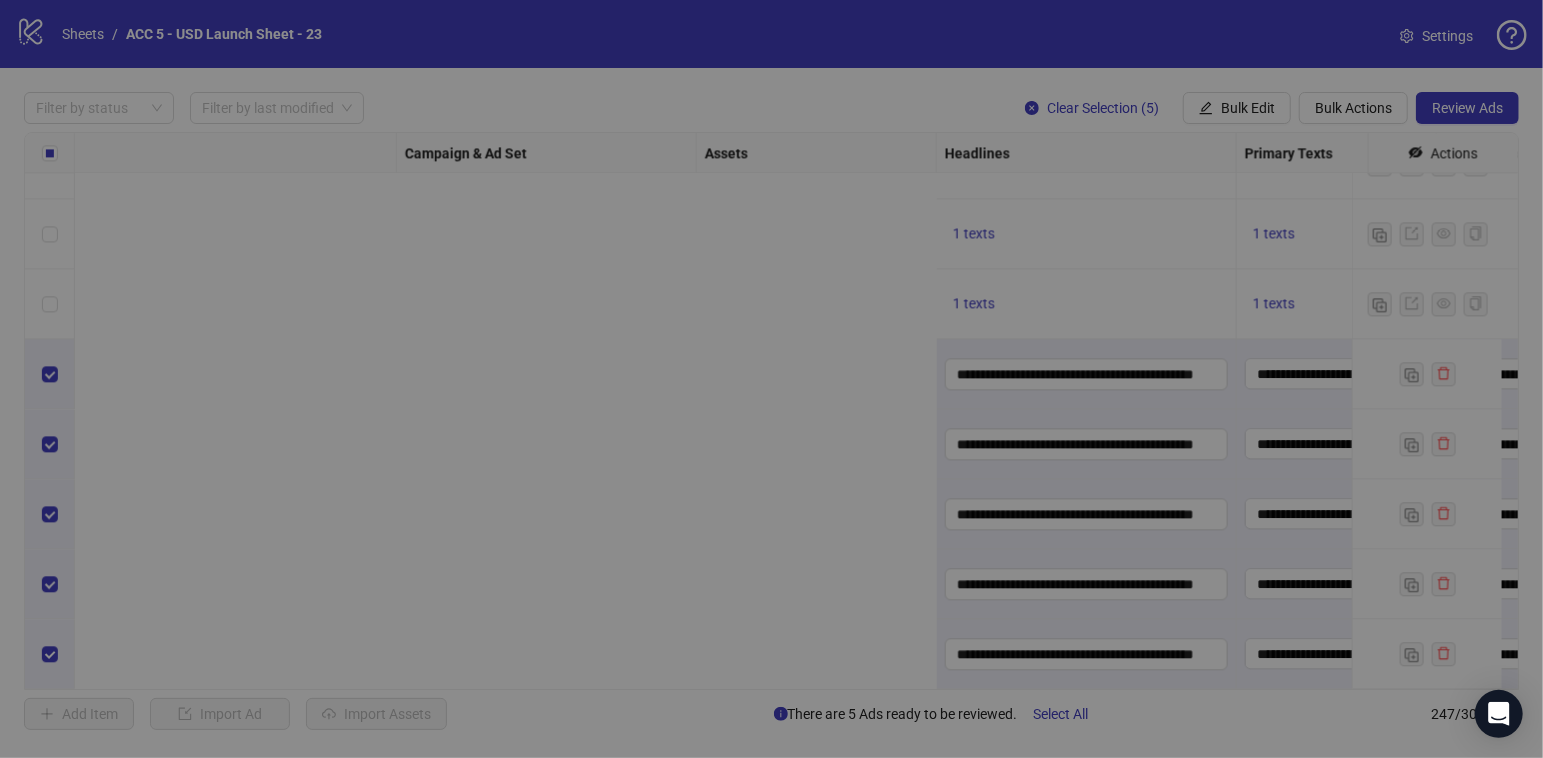 scroll, scrollTop: 16790, scrollLeft: 2005, axis: both 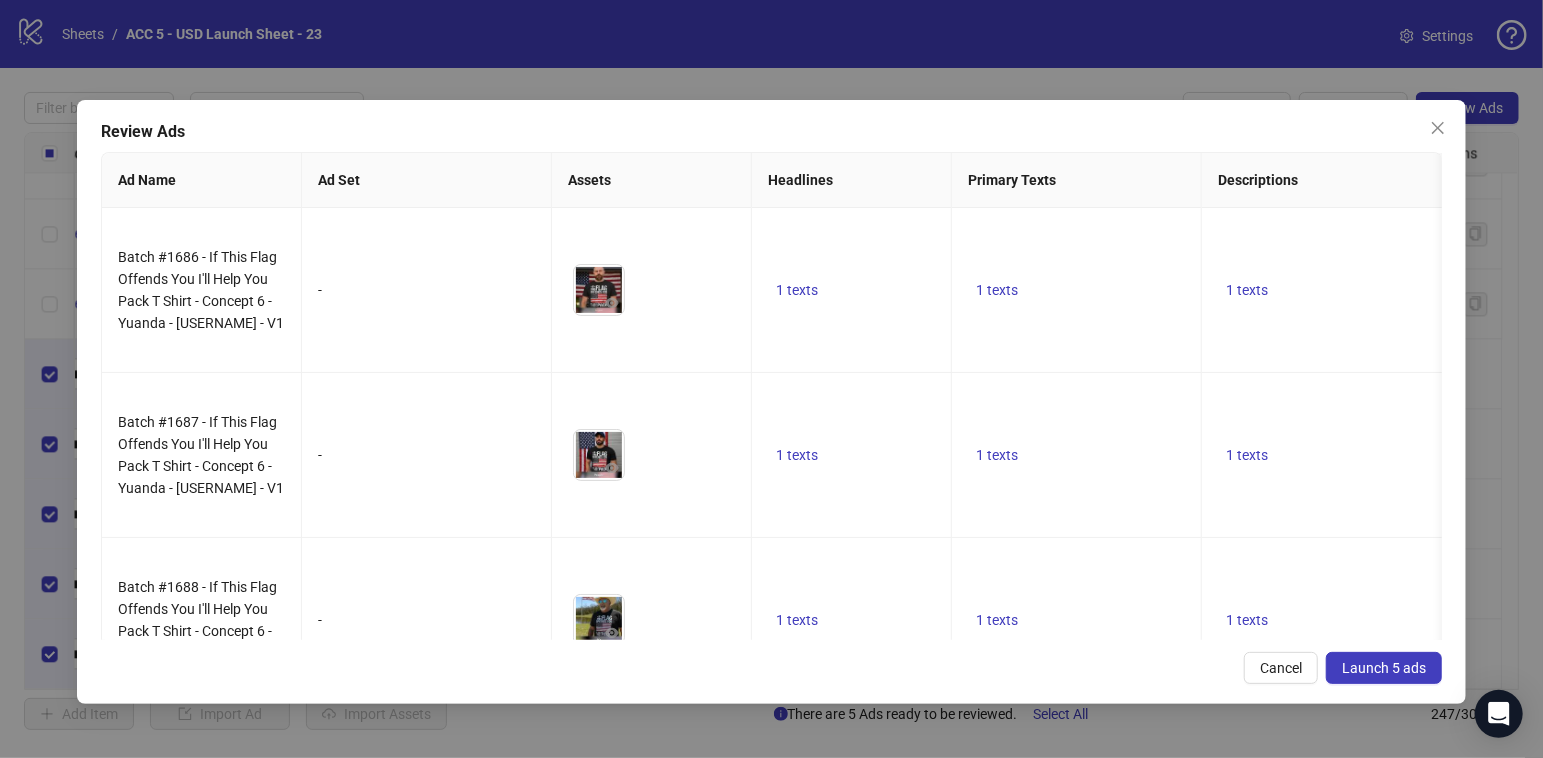 click on "Launch 5 ads" at bounding box center (1384, 668) 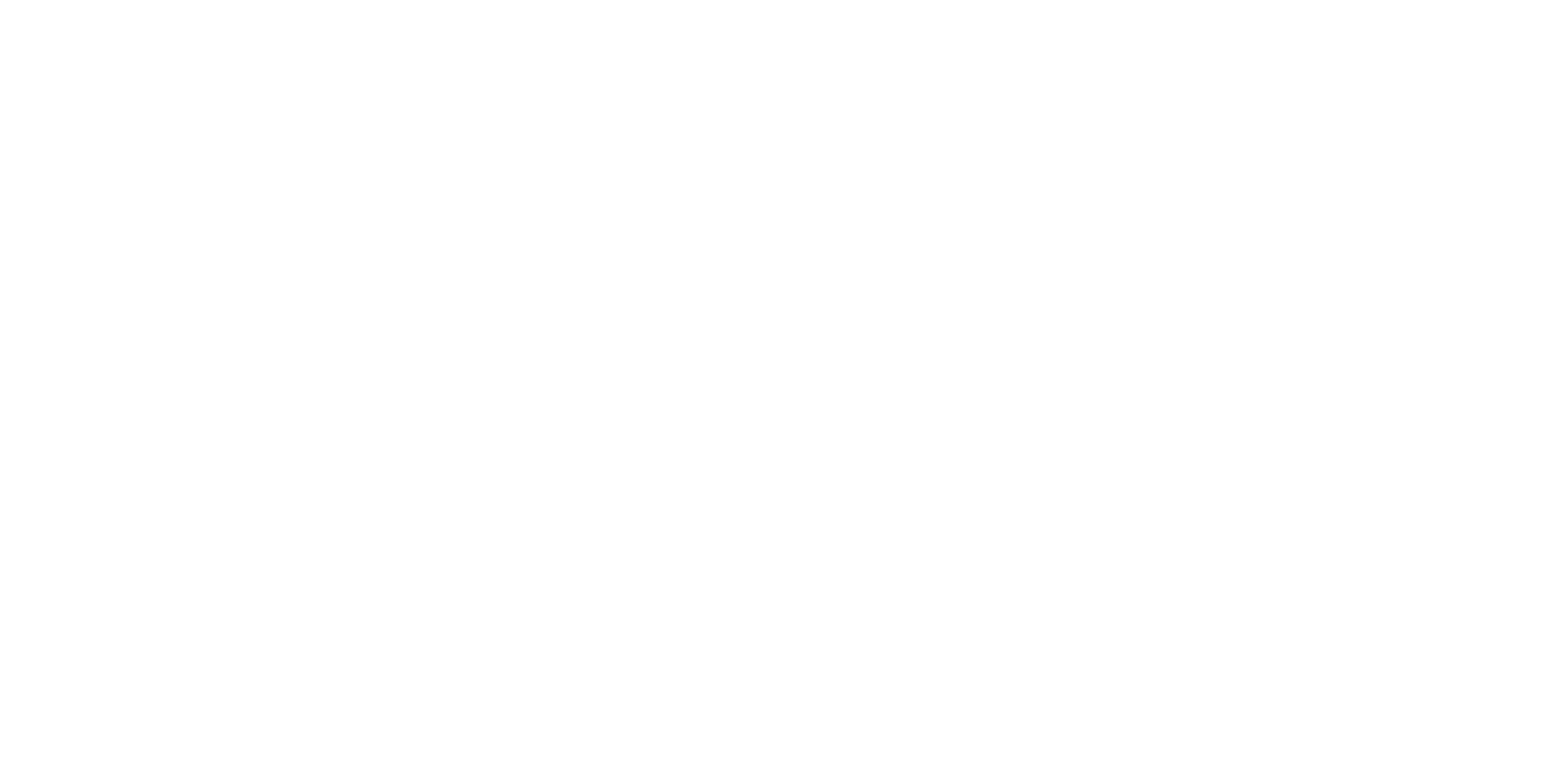 scroll, scrollTop: 0, scrollLeft: 0, axis: both 